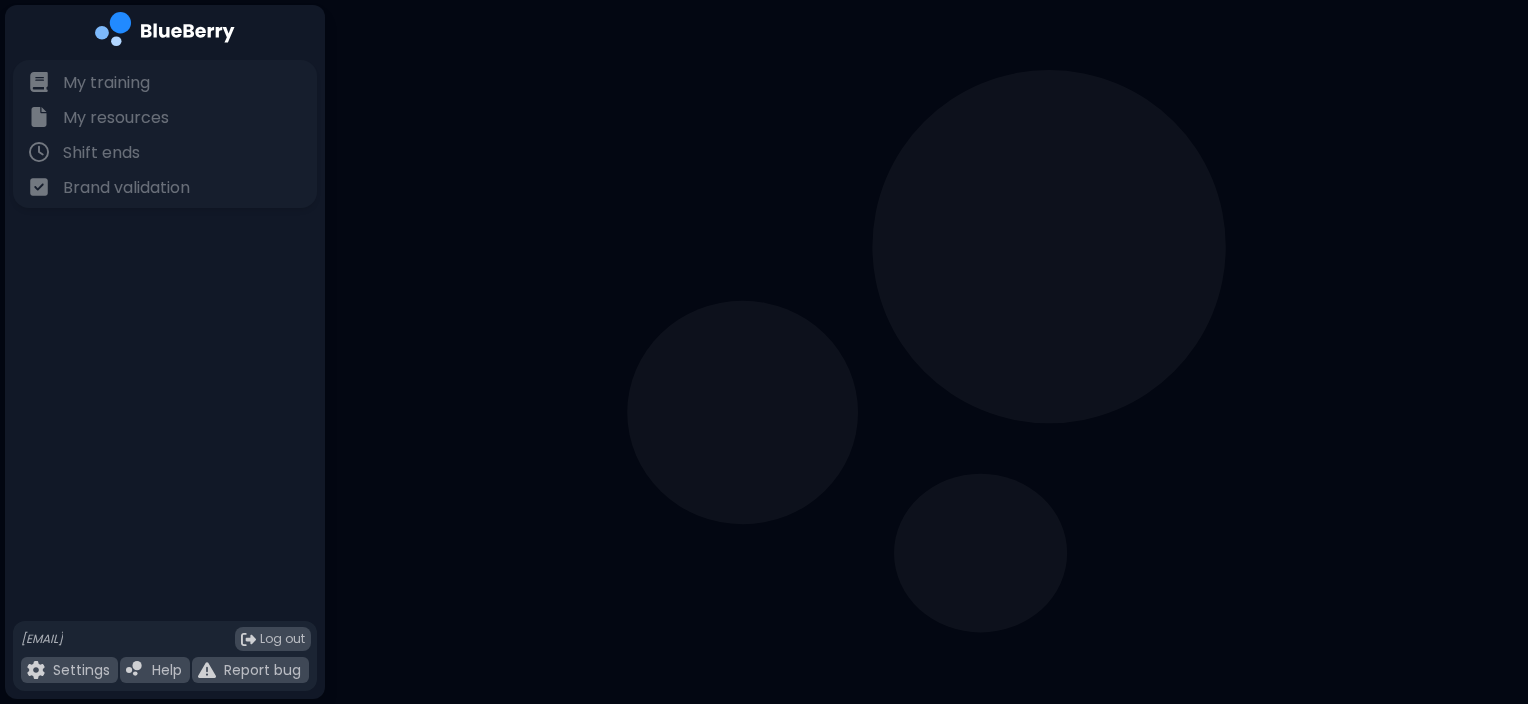 scroll, scrollTop: 0, scrollLeft: 0, axis: both 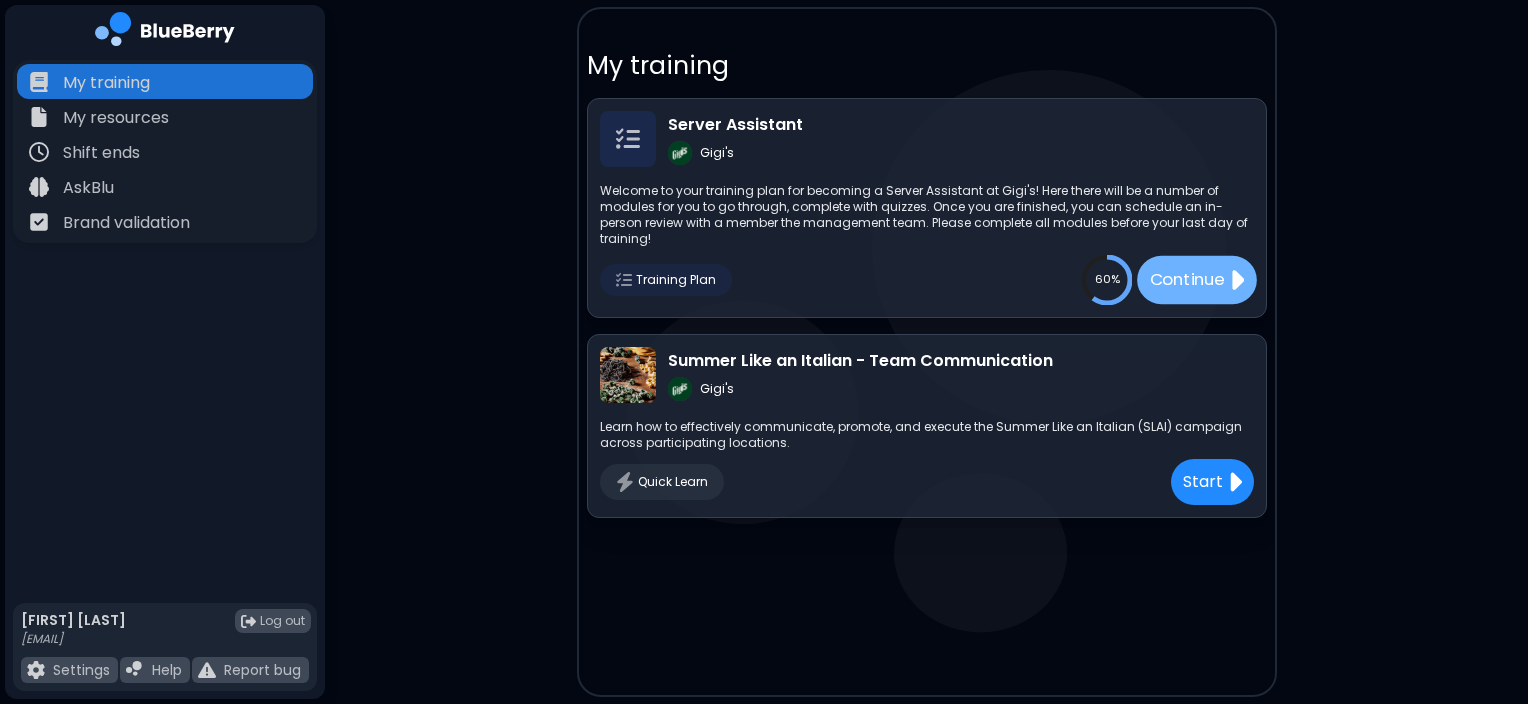 click on "Continue" at bounding box center (1186, 279) 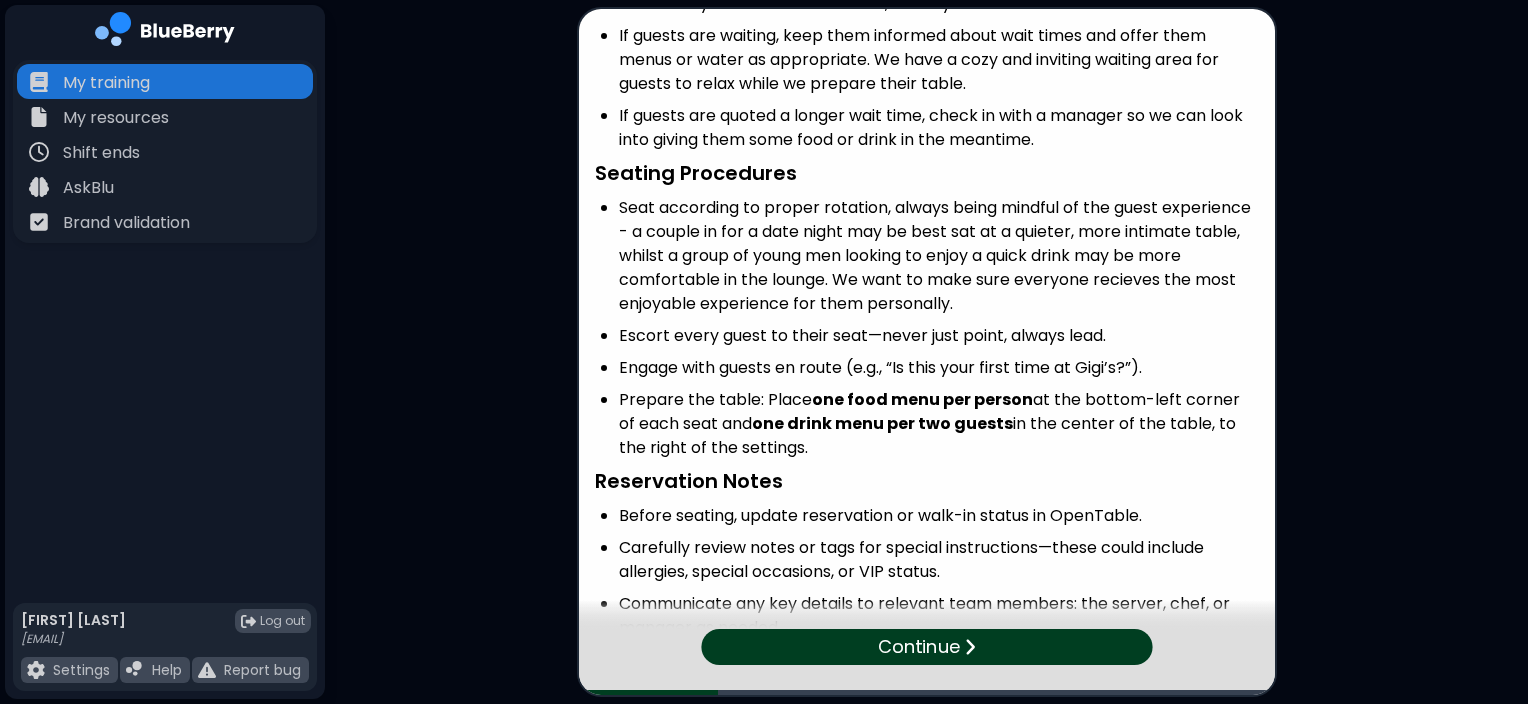 scroll, scrollTop: 252, scrollLeft: 0, axis: vertical 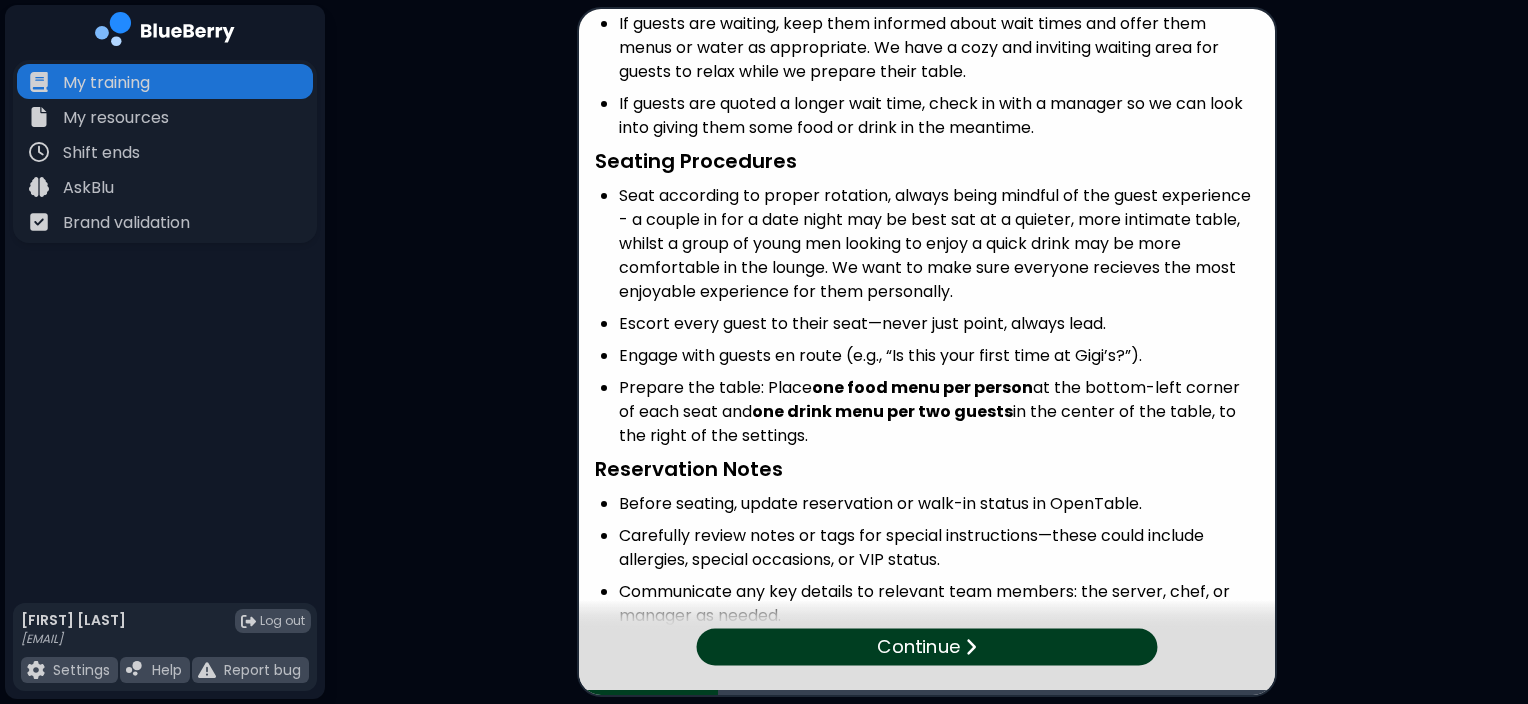 click on "Seating Procedures" at bounding box center (927, 161) 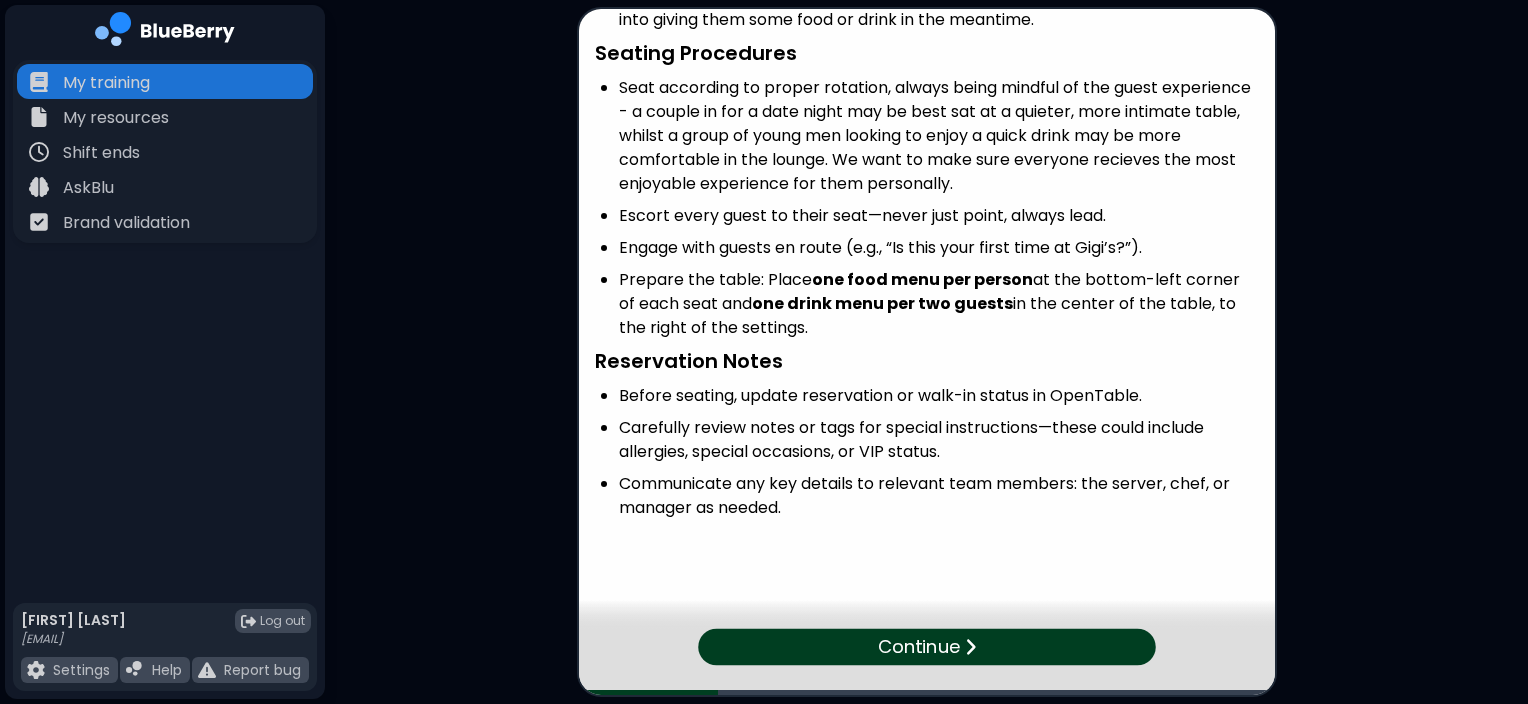 scroll, scrollTop: 386, scrollLeft: 0, axis: vertical 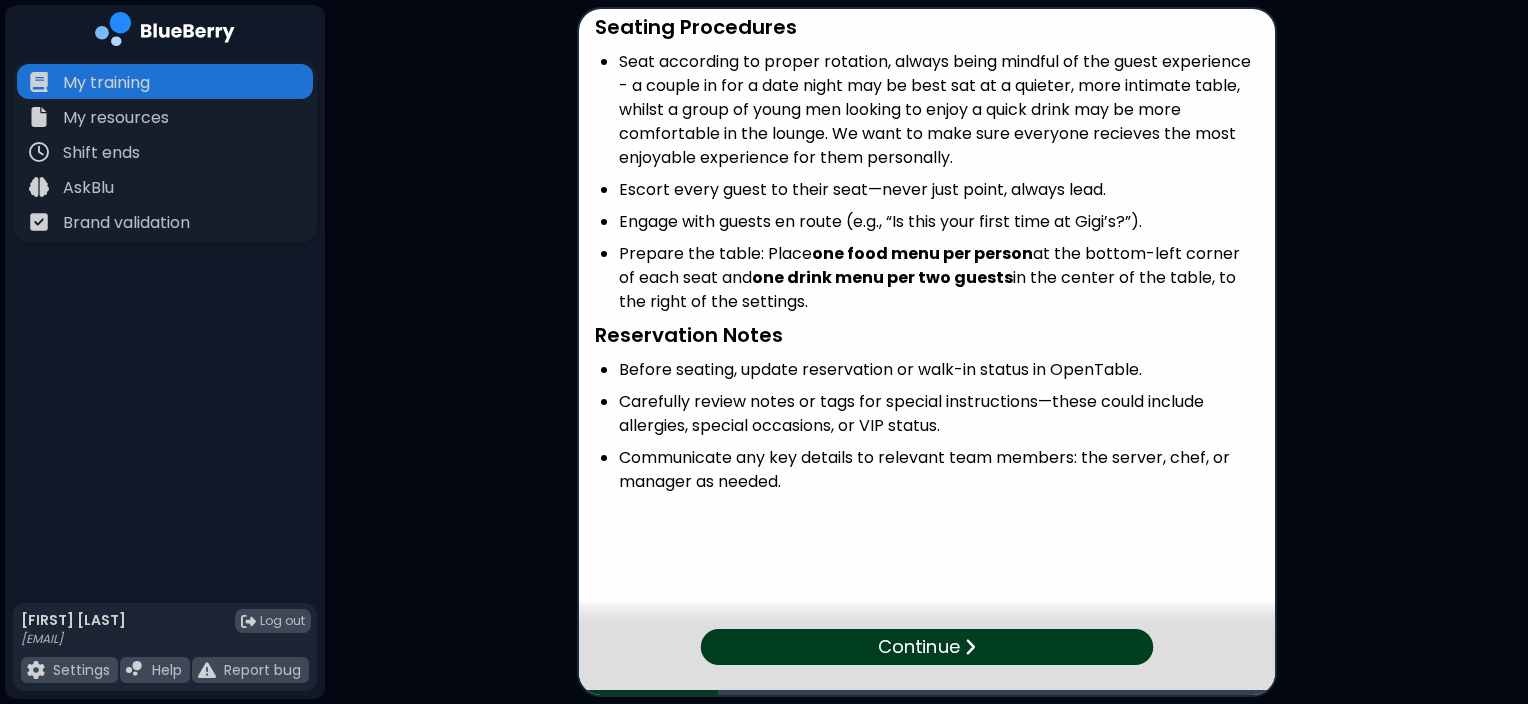 click on "Continue" at bounding box center (918, 647) 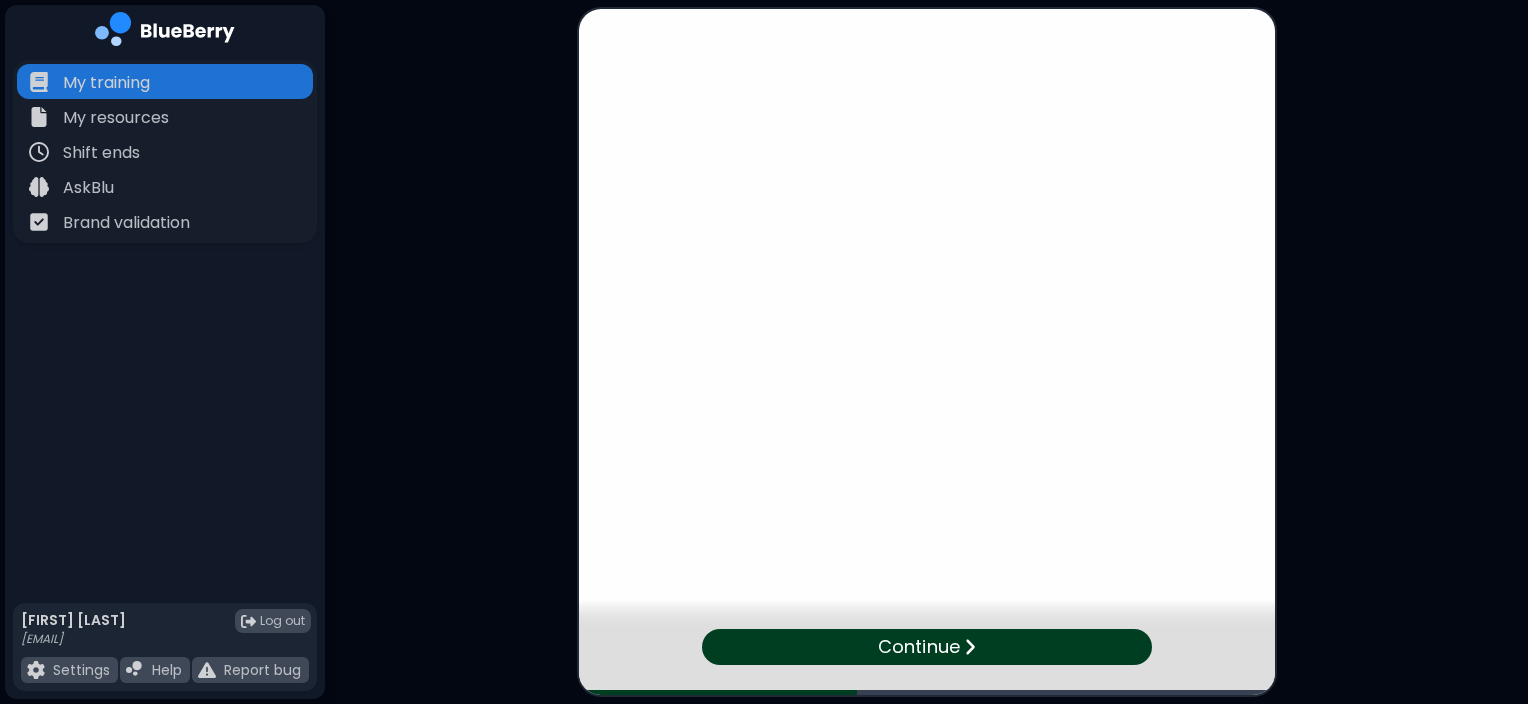 scroll, scrollTop: 0, scrollLeft: 0, axis: both 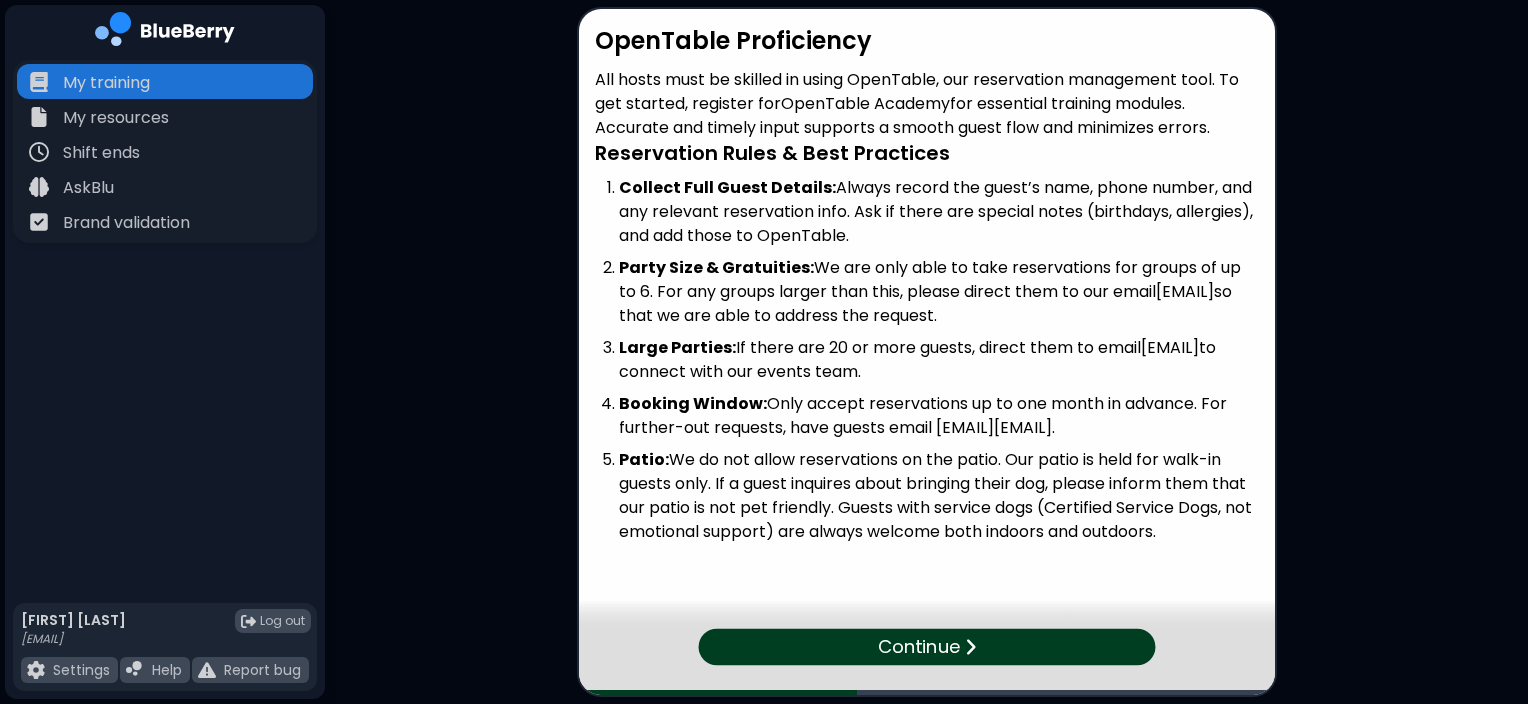 click on "Continue" at bounding box center [926, 647] 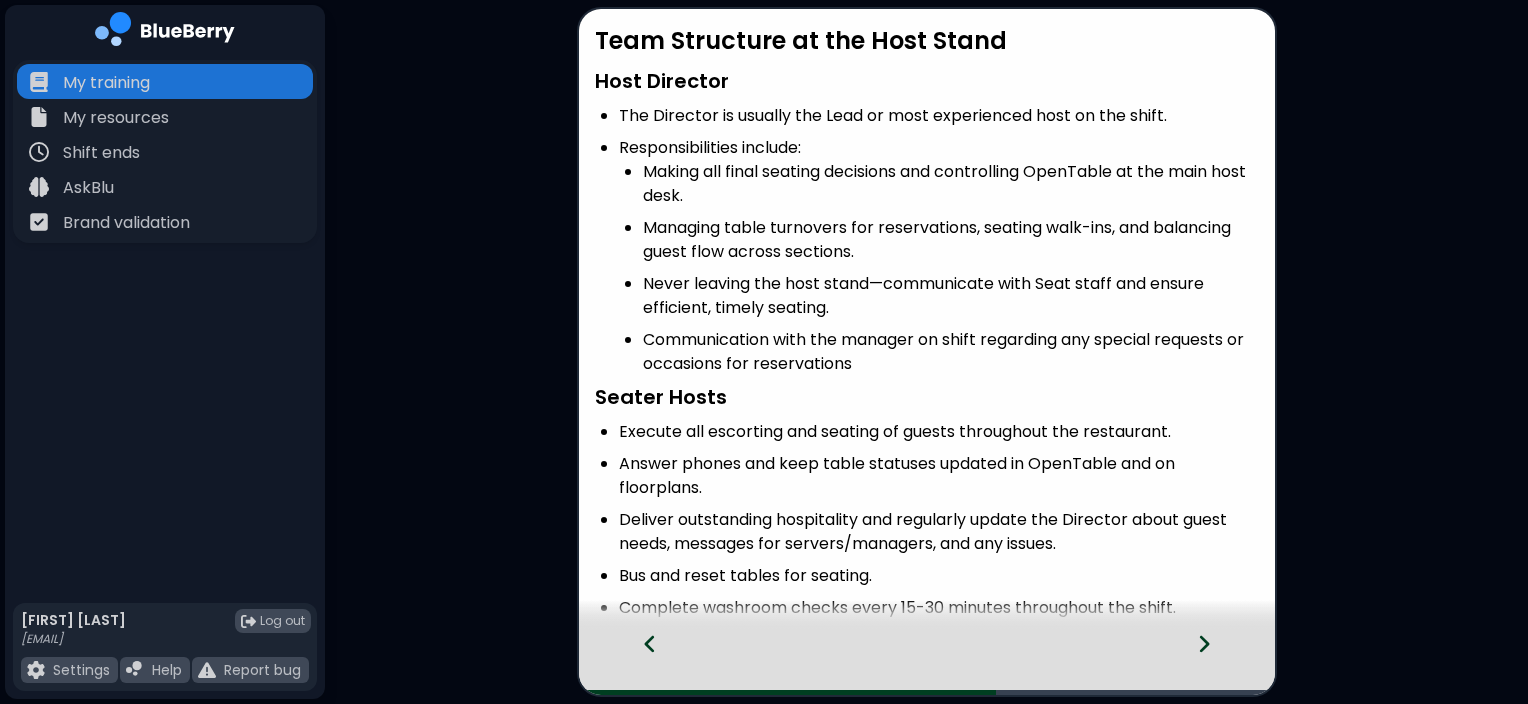 click 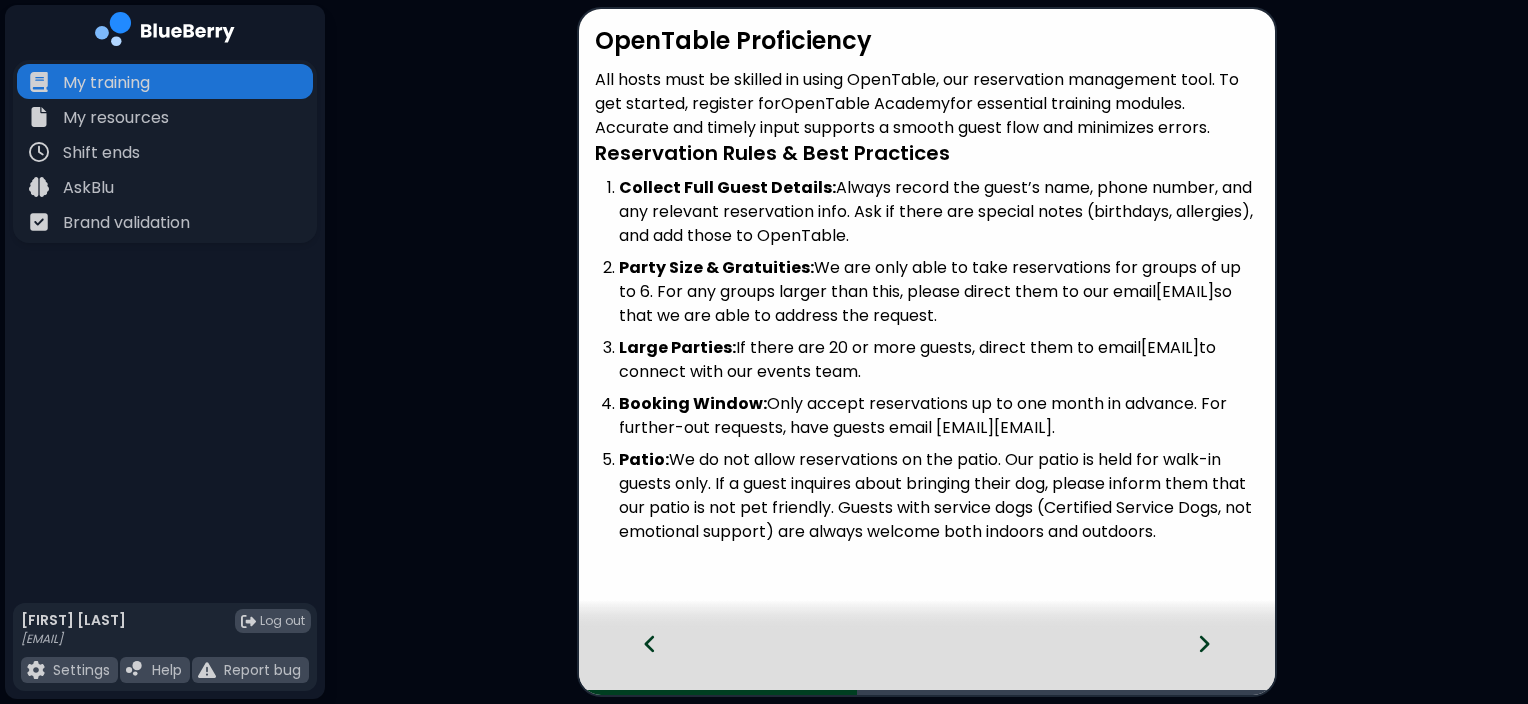 click 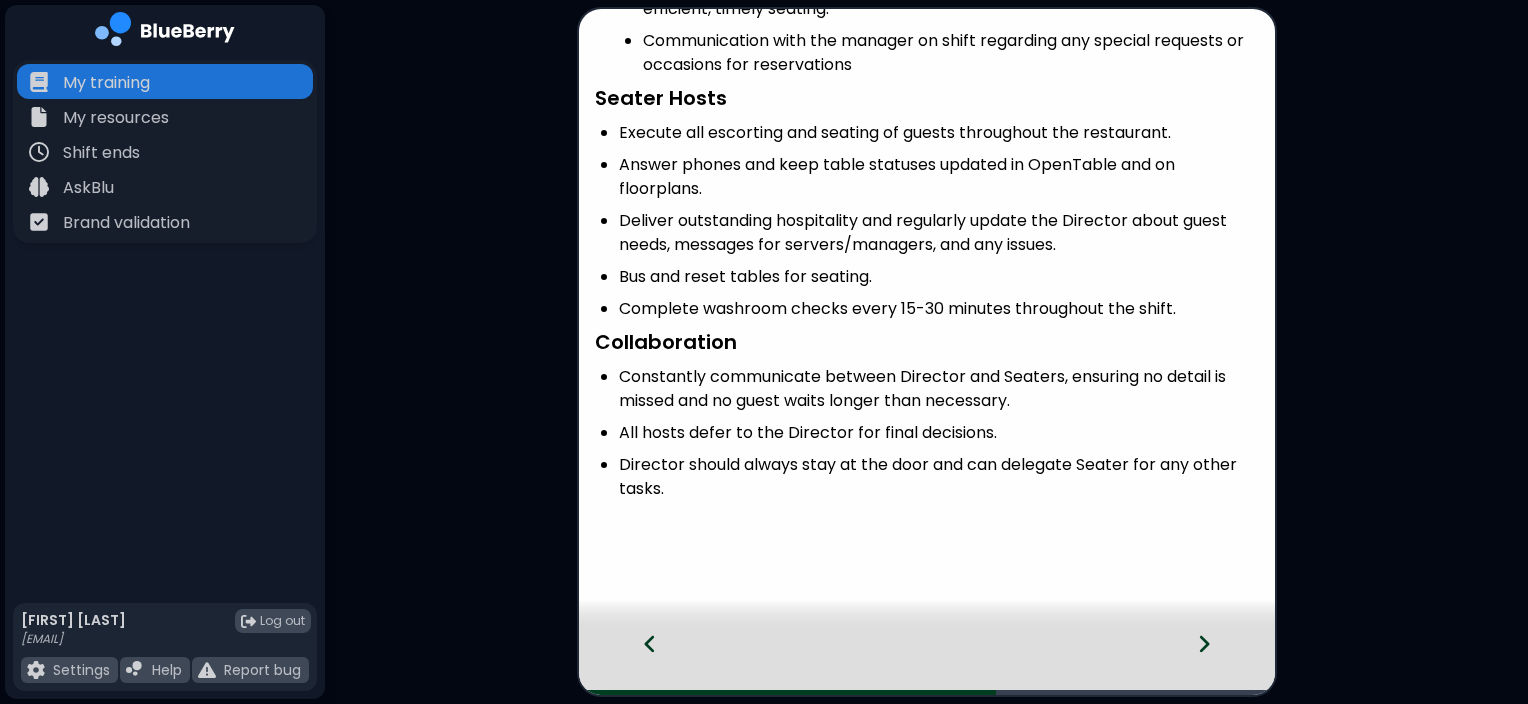 scroll, scrollTop: 306, scrollLeft: 0, axis: vertical 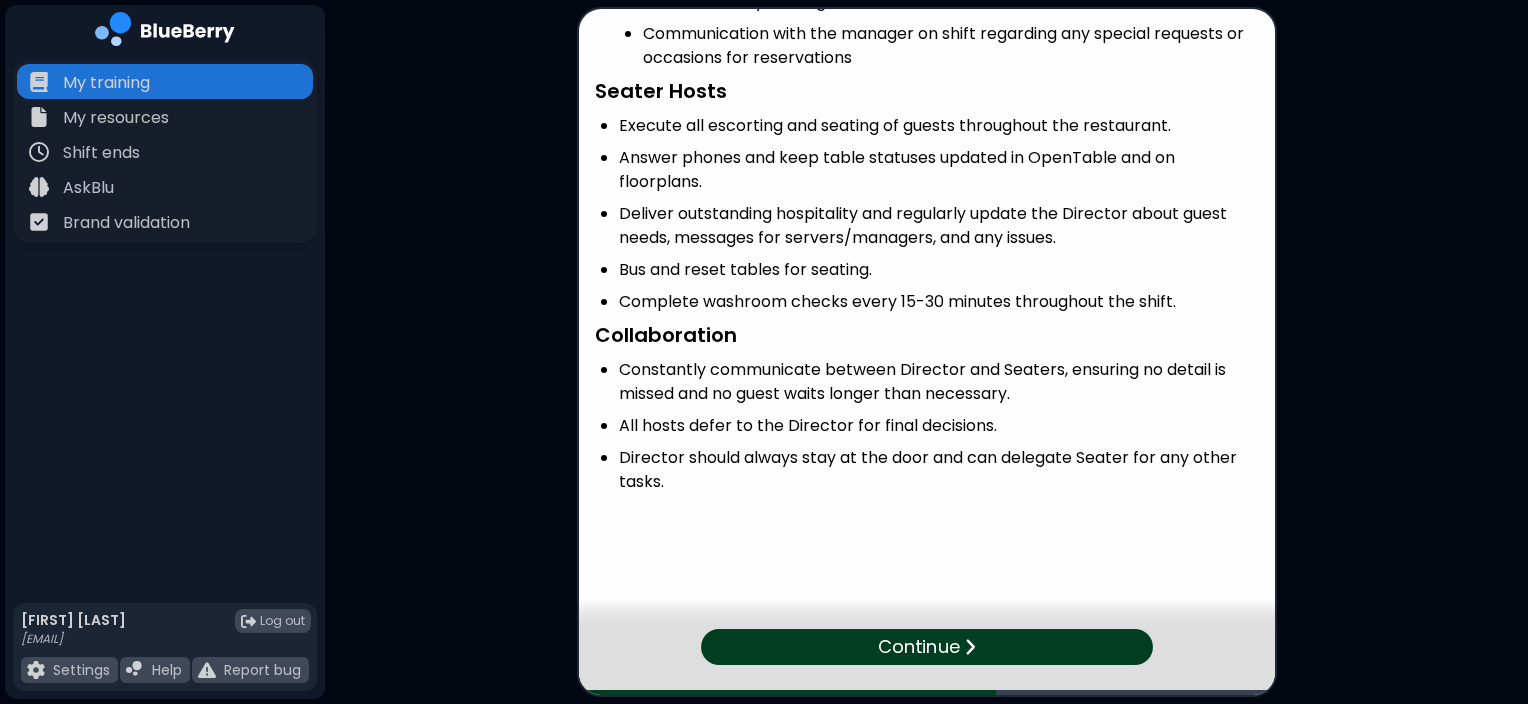 click on "Continue" at bounding box center (918, 647) 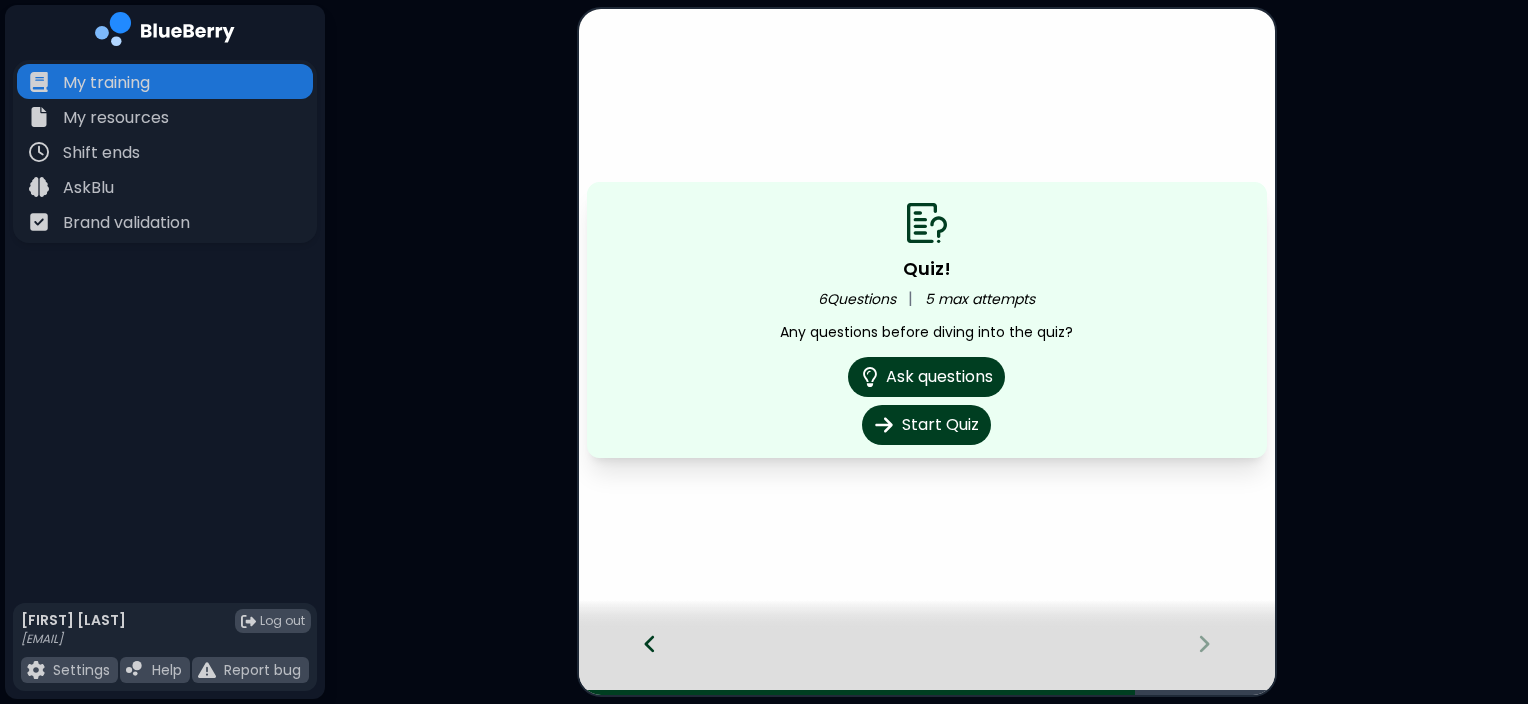 click at bounding box center (640, 662) 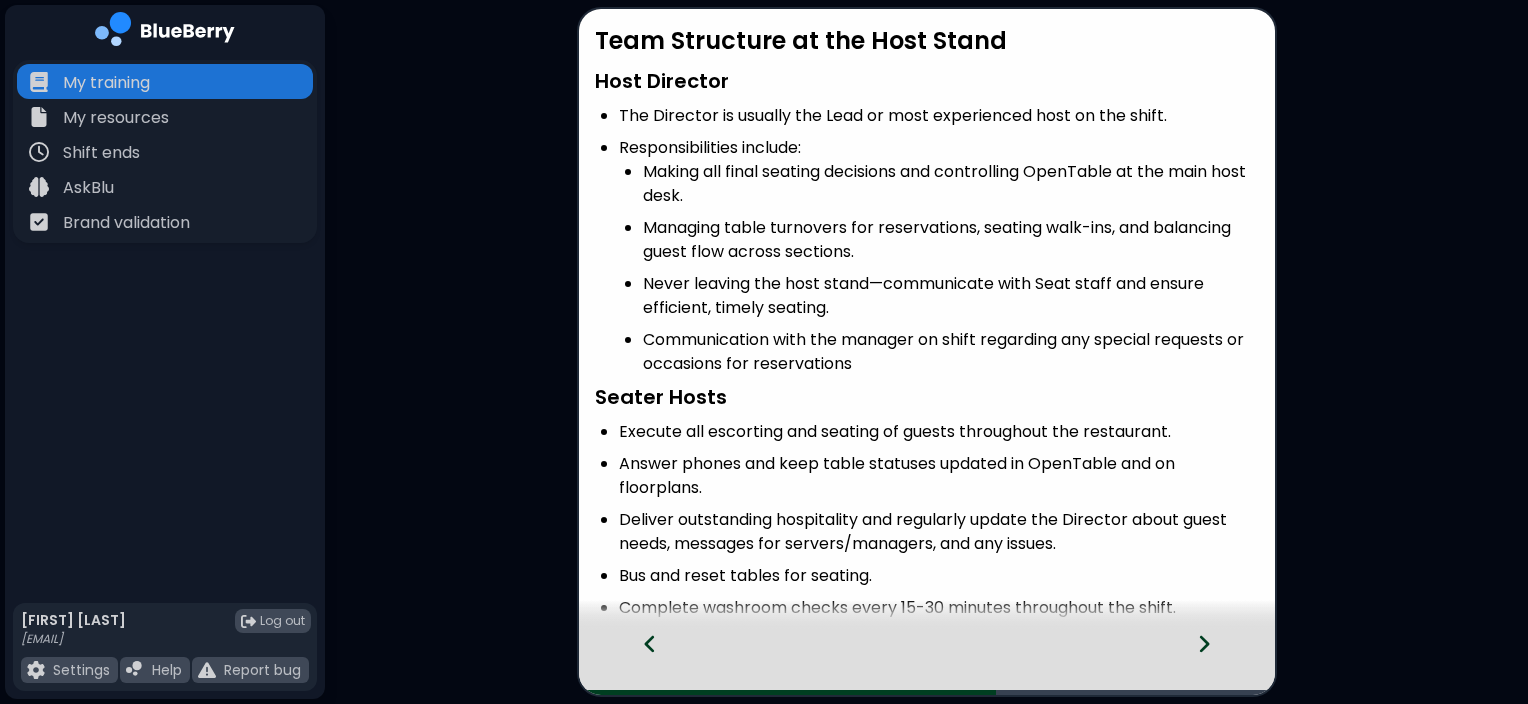 scroll, scrollTop: 306, scrollLeft: 0, axis: vertical 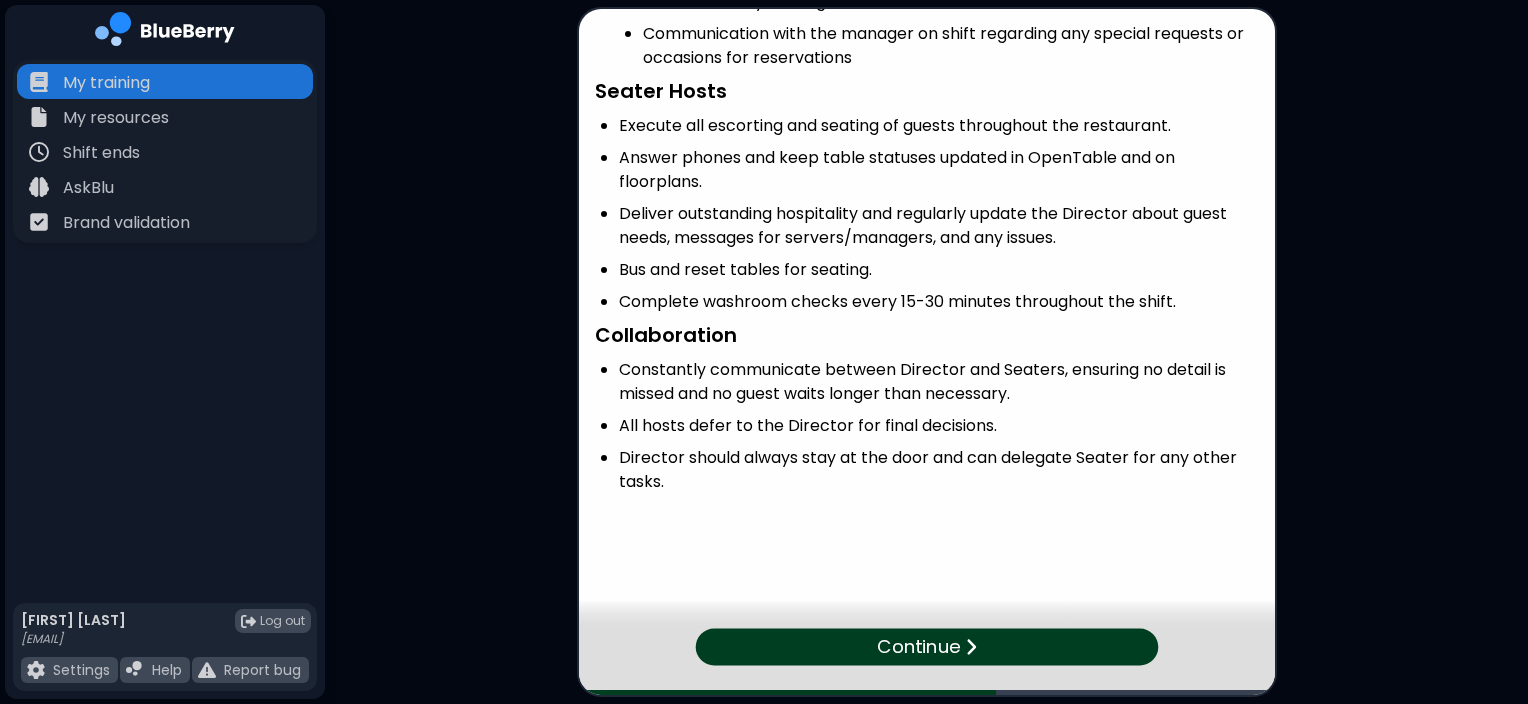 click on "Continue" at bounding box center [926, 646] 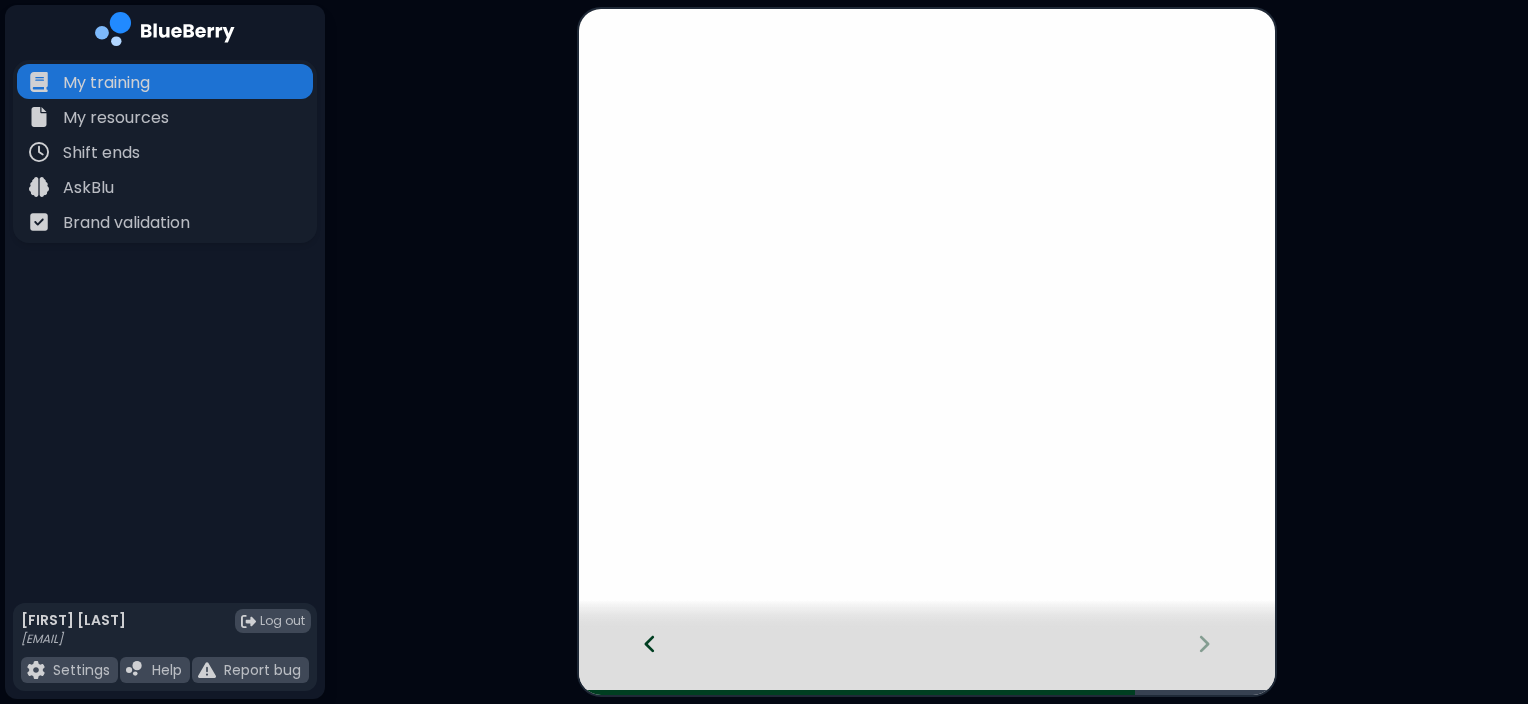 scroll, scrollTop: 0, scrollLeft: 0, axis: both 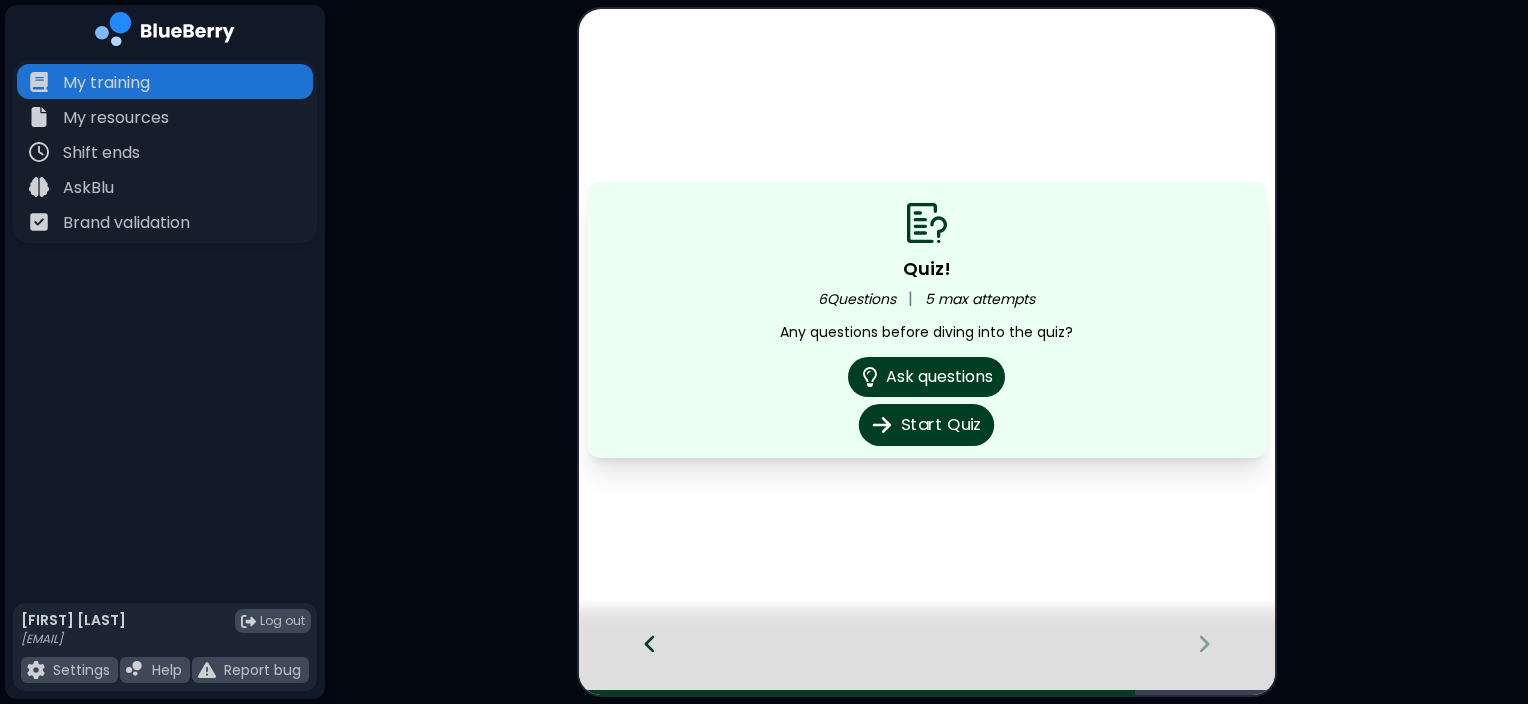 click on "Start Quiz" at bounding box center (926, 425) 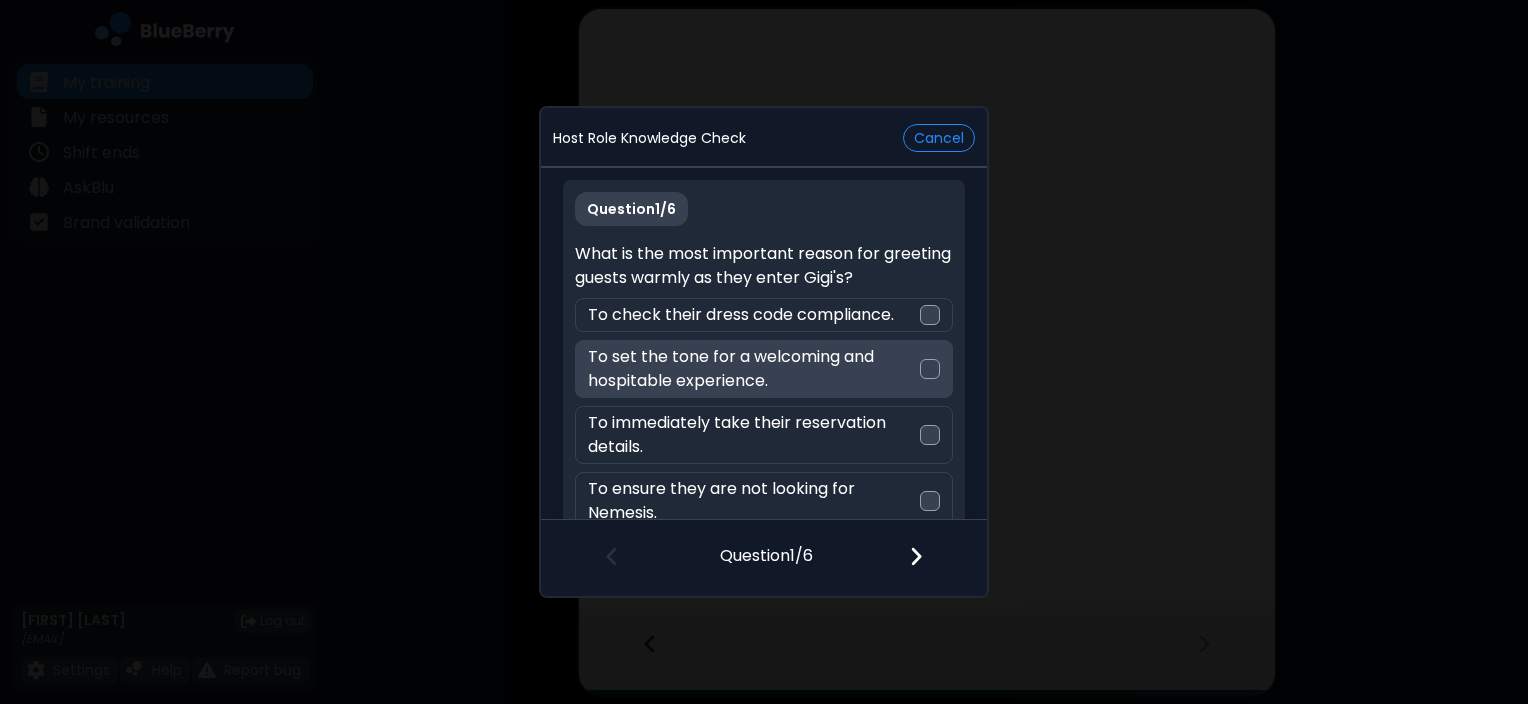 click on "To set the tone for a welcoming and hospitable experience." at bounding box center [753, 369] 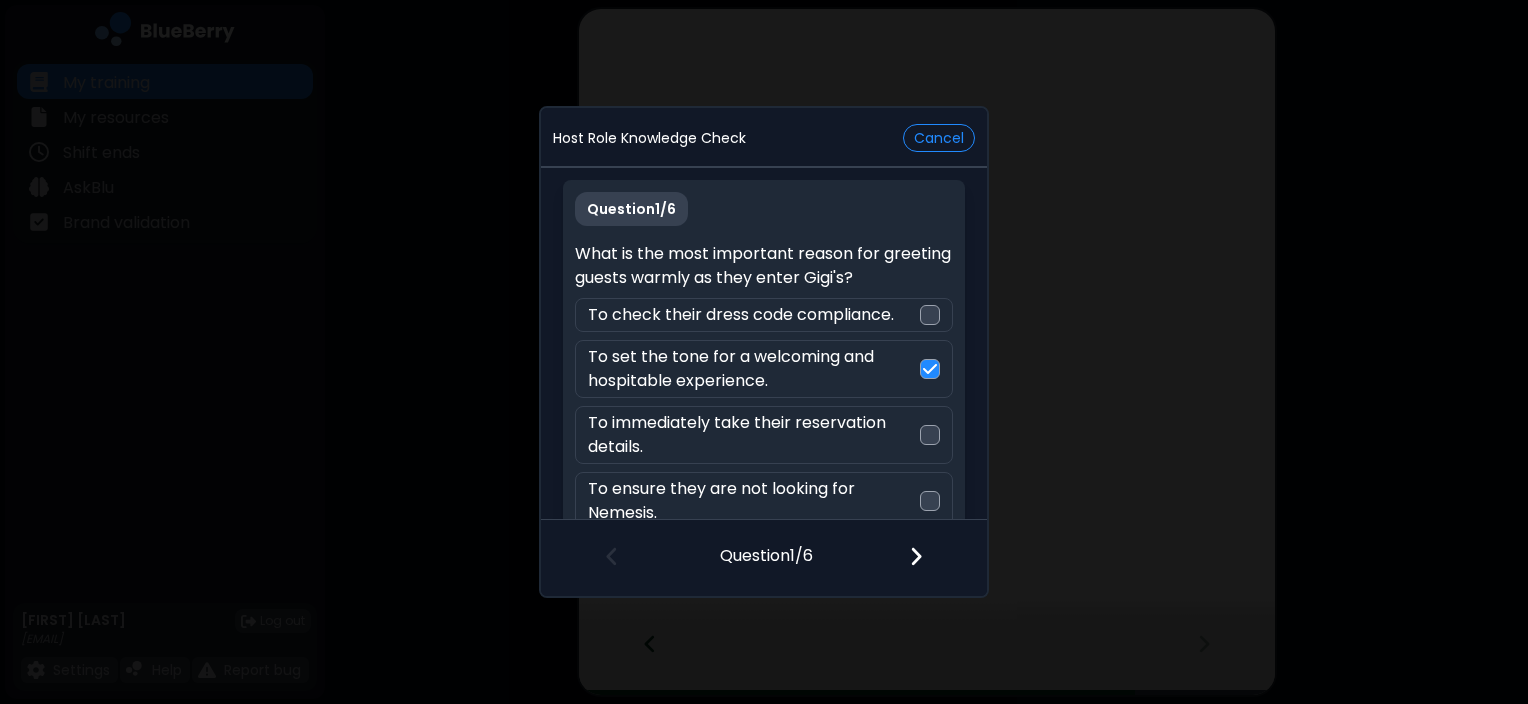 scroll, scrollTop: 36, scrollLeft: 0, axis: vertical 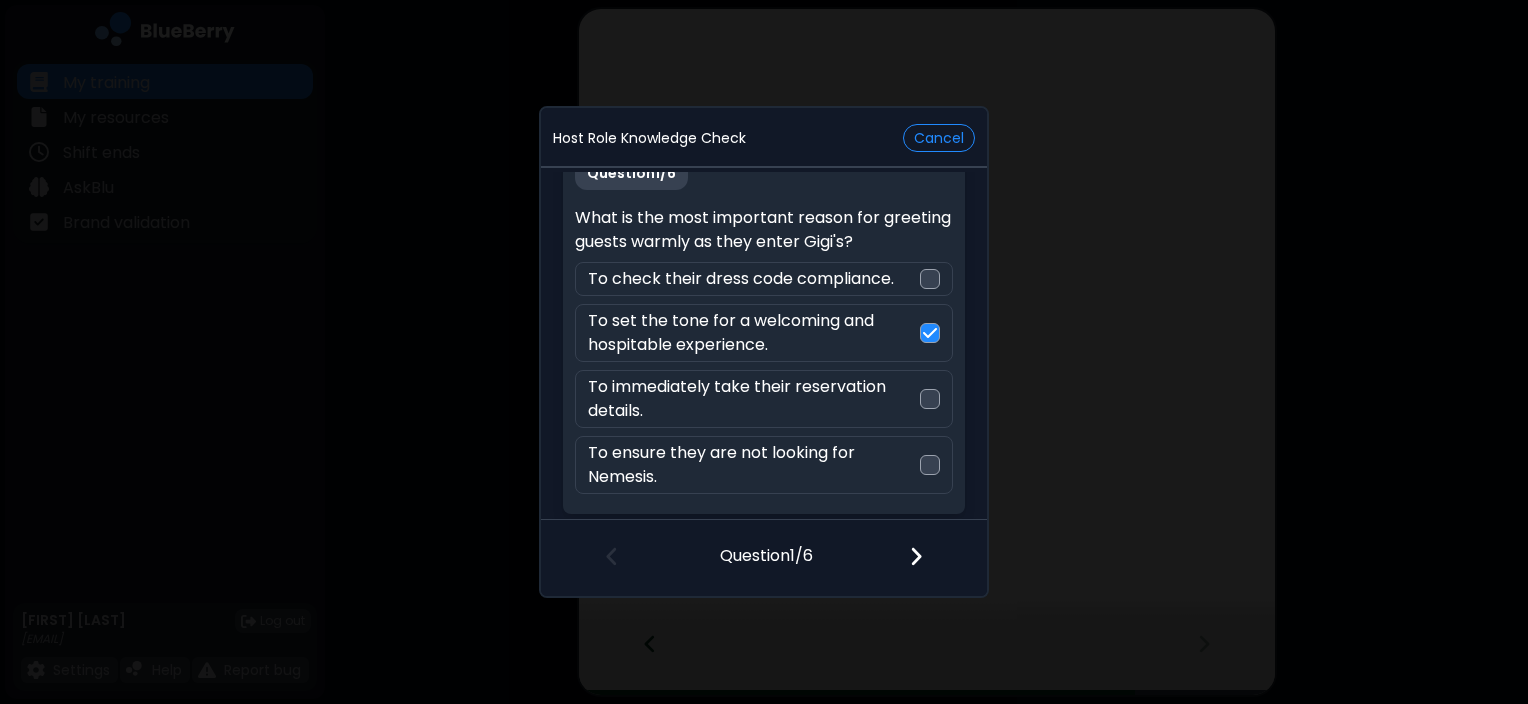 click at bounding box center [916, 556] 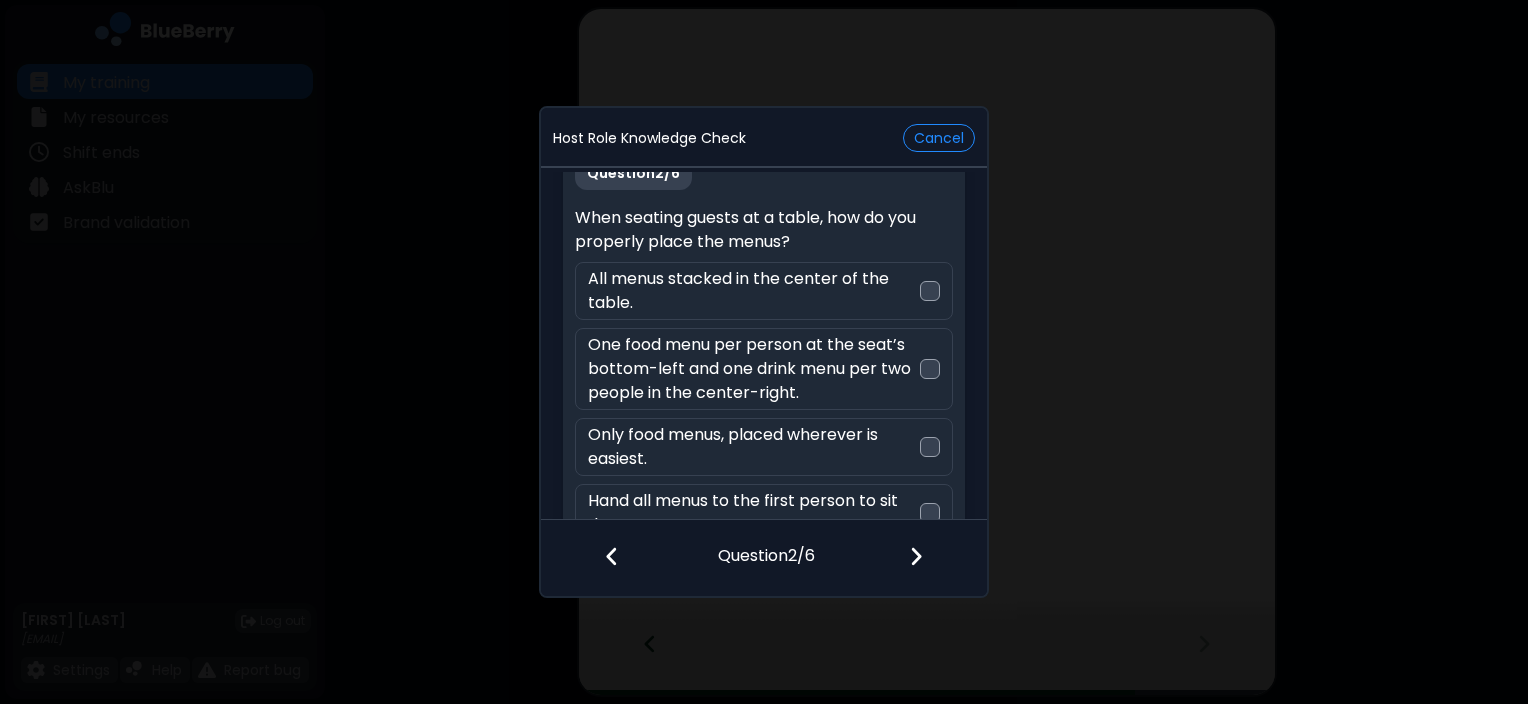 click at bounding box center (612, 556) 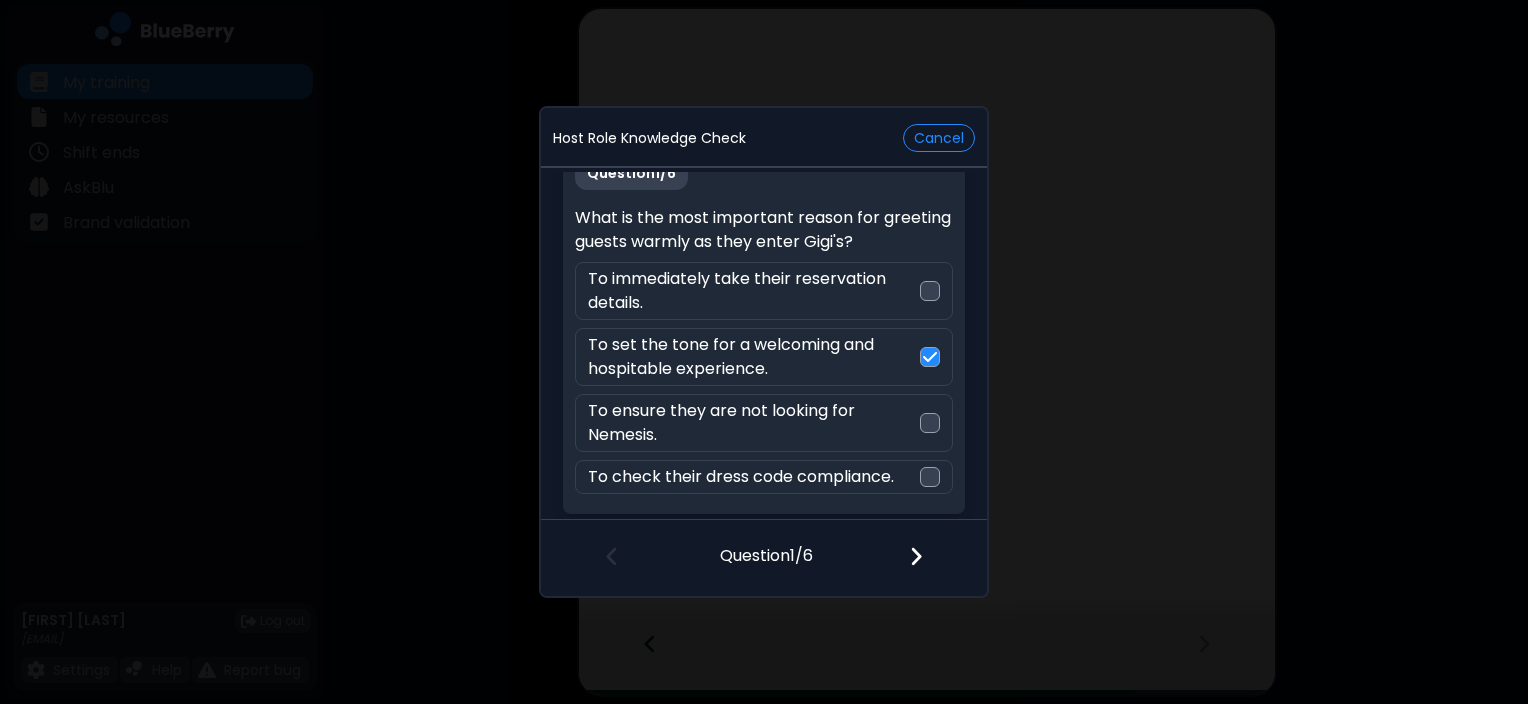 click at bounding box center (916, 556) 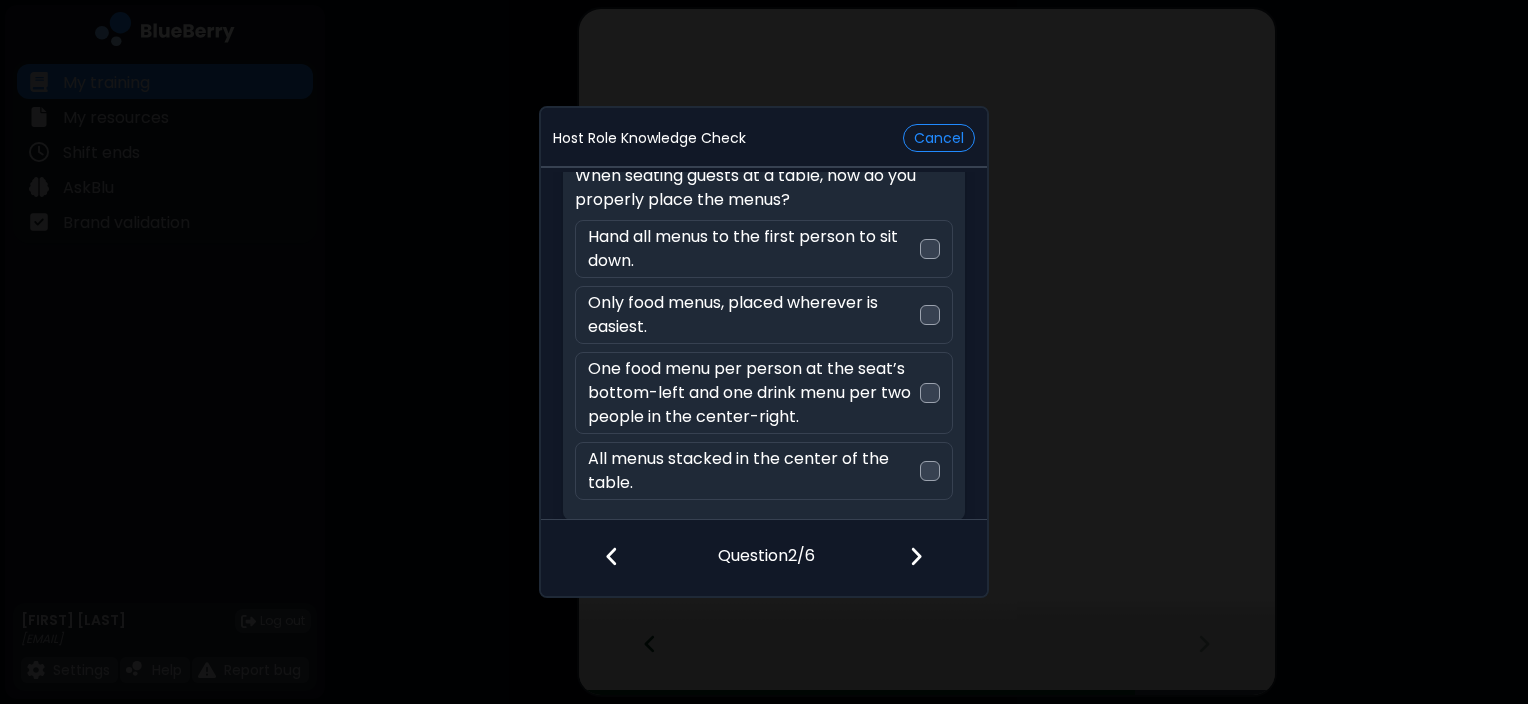 scroll, scrollTop: 84, scrollLeft: 0, axis: vertical 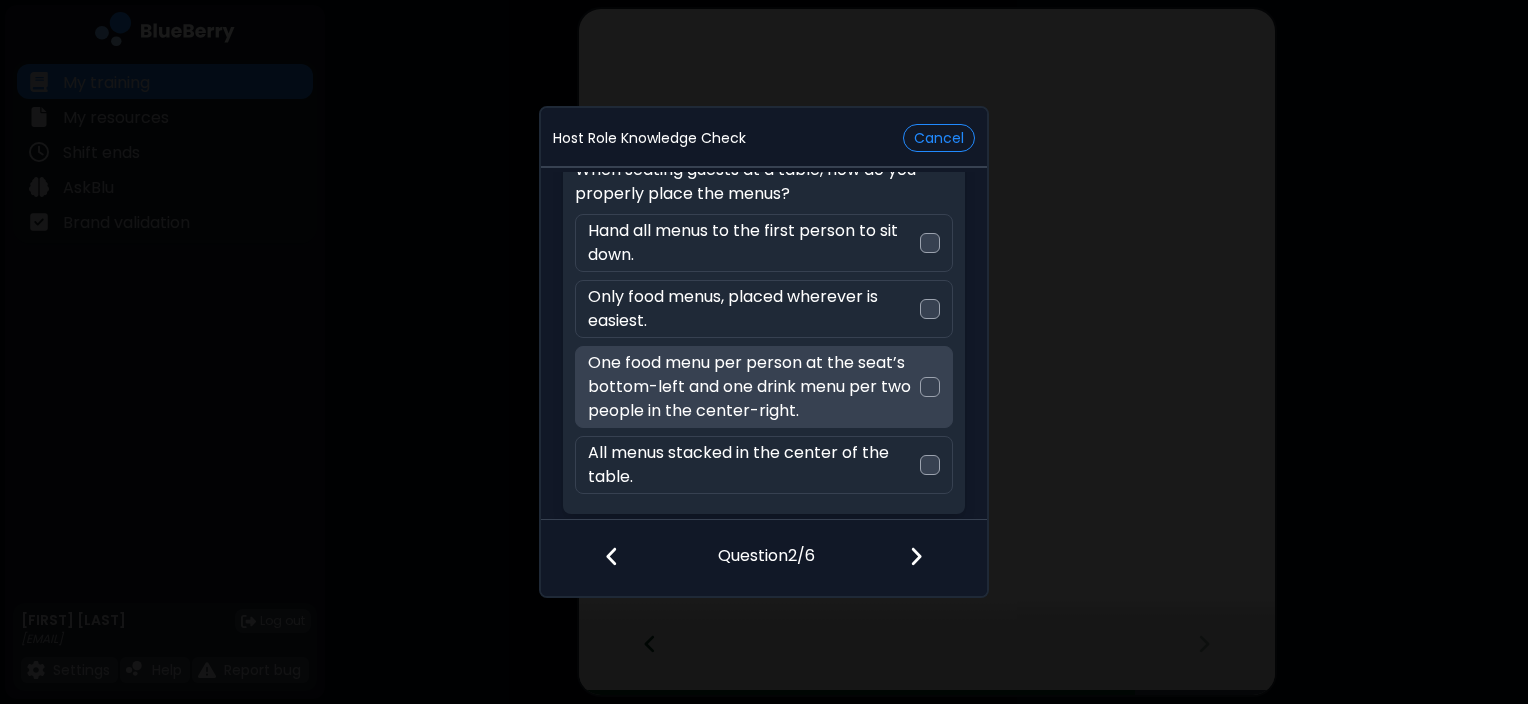 click on "One food menu per person at the seat’s bottom-left and one drink menu per two people in the center-right." at bounding box center (753, 387) 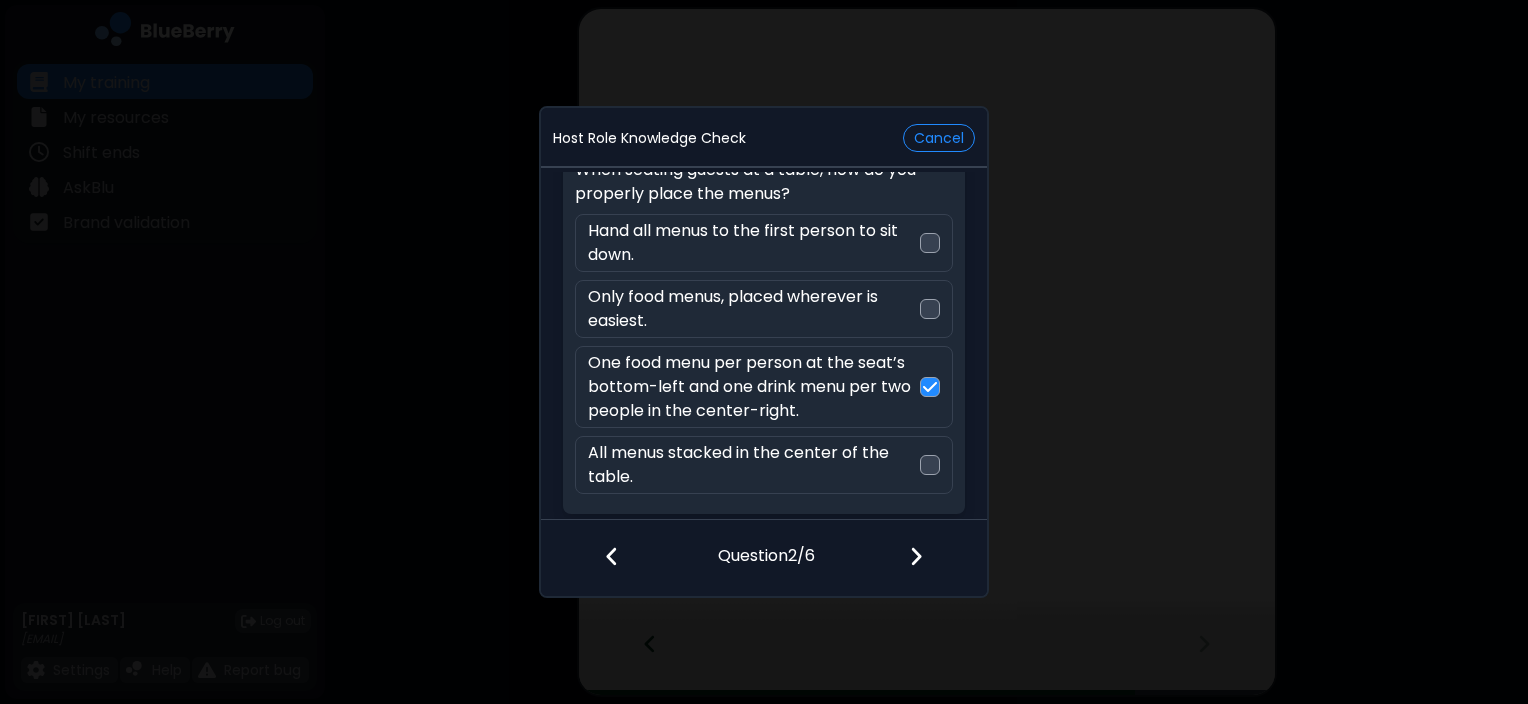 click at bounding box center (916, 556) 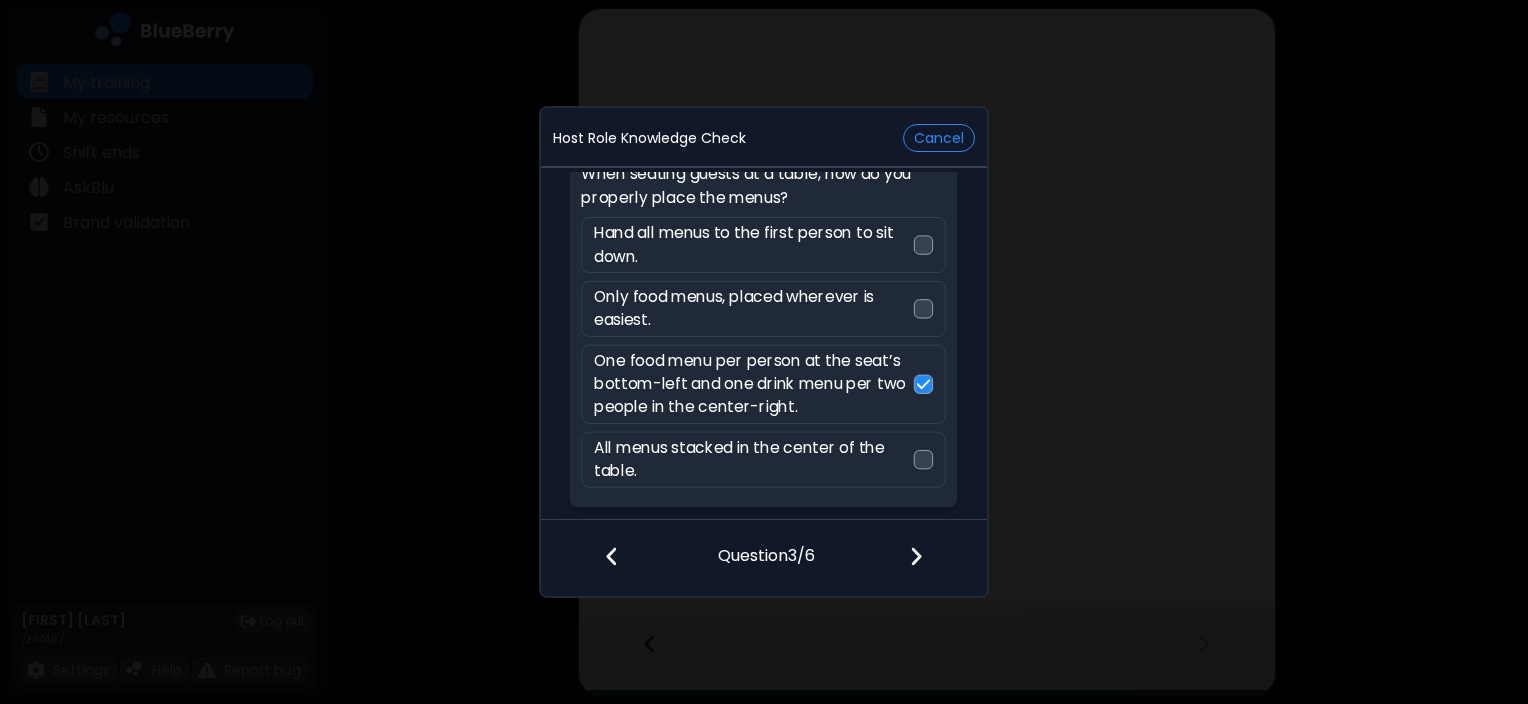 scroll, scrollTop: 36, scrollLeft: 0, axis: vertical 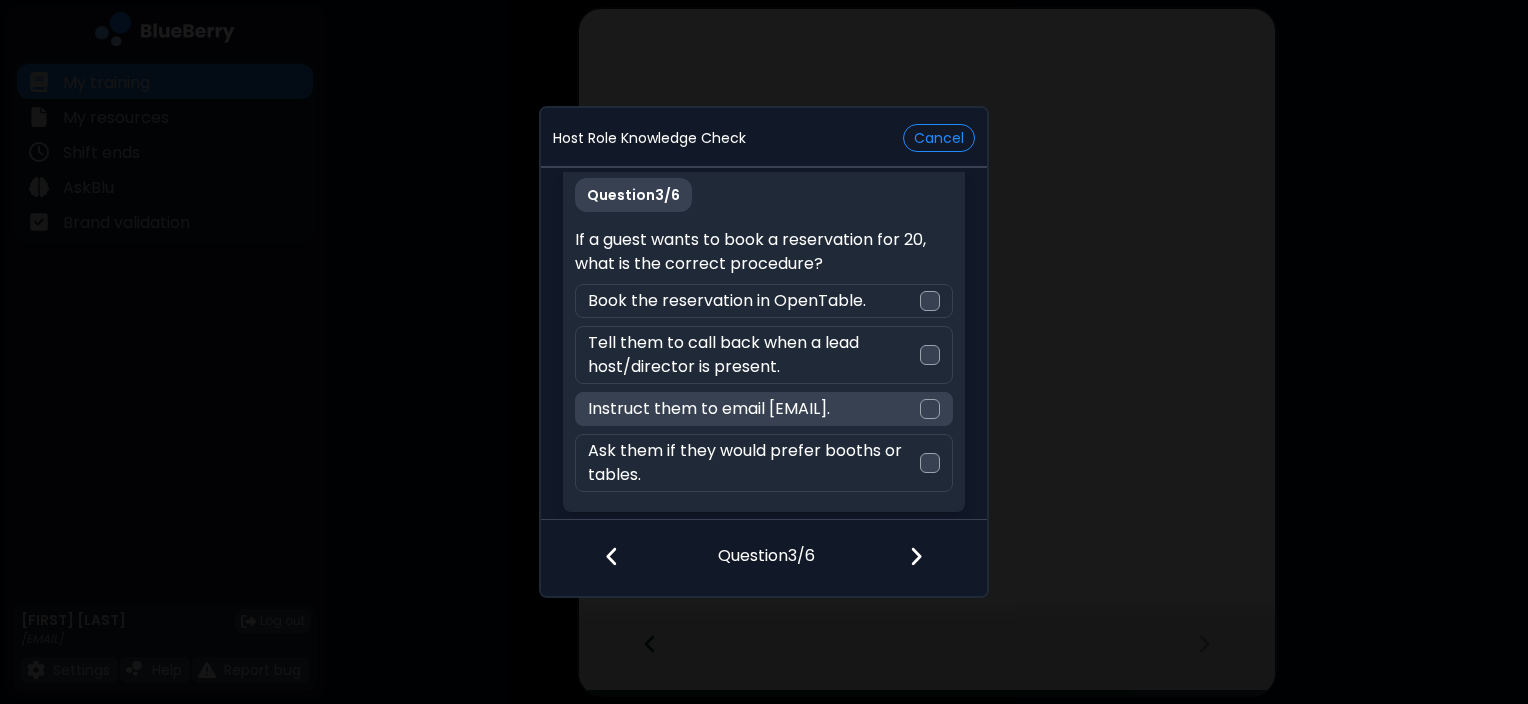 click on "Instruct them to email [EMAIL]." at bounding box center [709, 409] 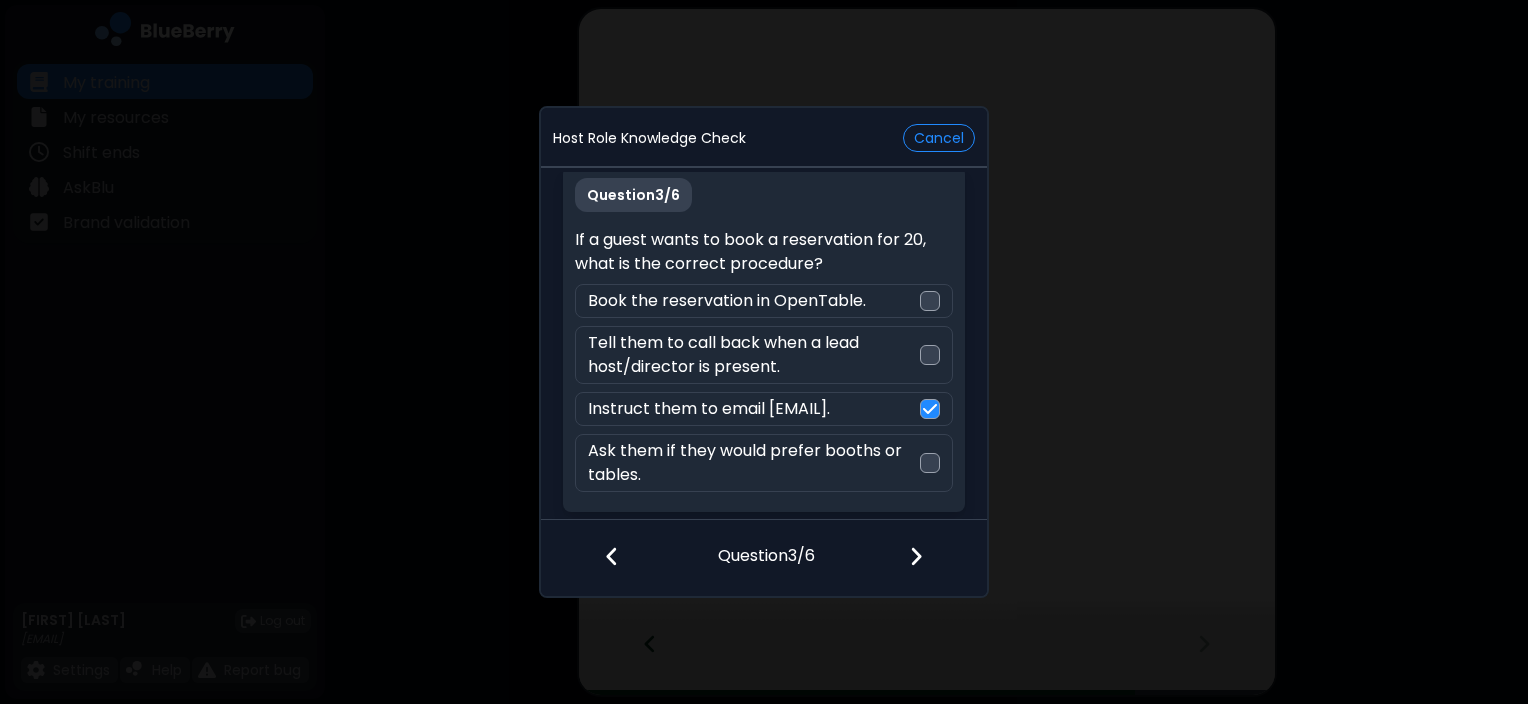 click at bounding box center [916, 556] 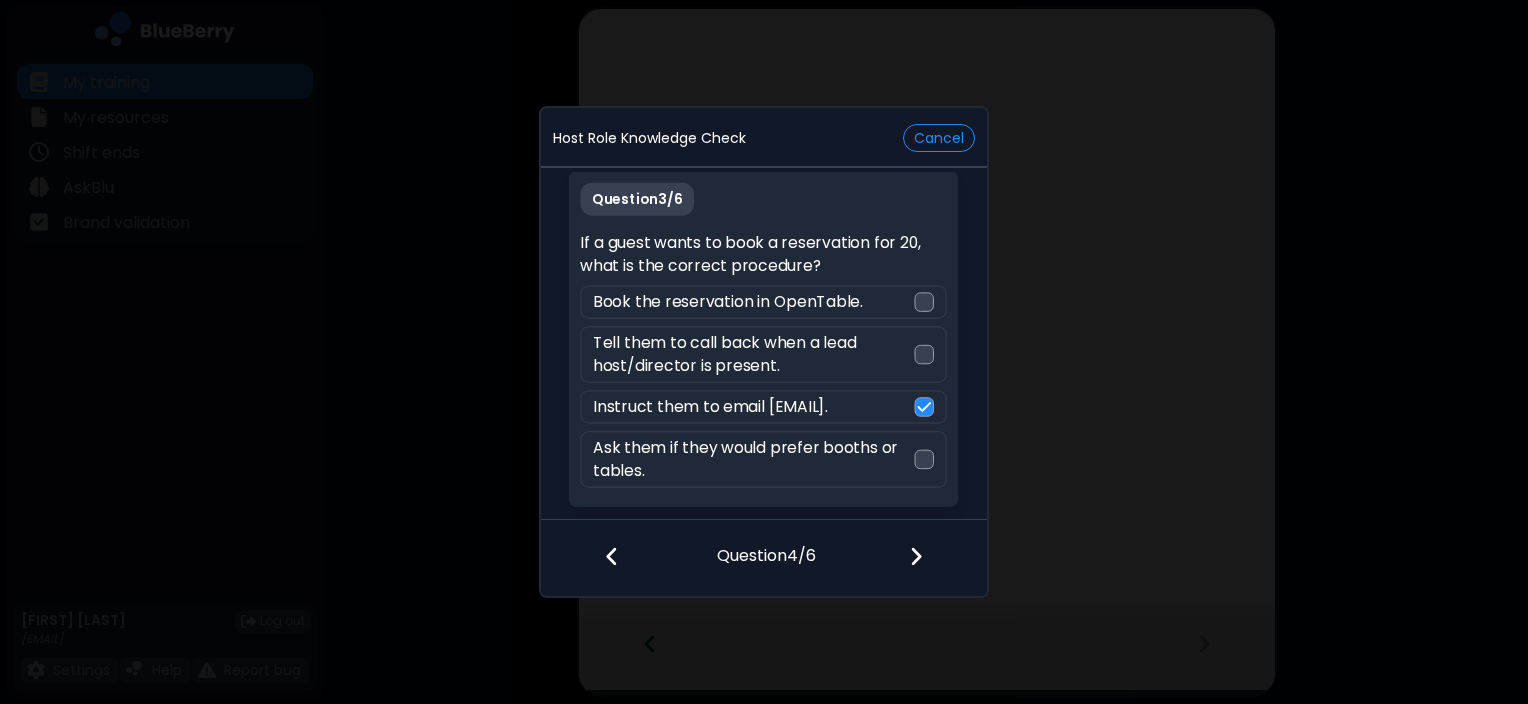 scroll, scrollTop: 12, scrollLeft: 0, axis: vertical 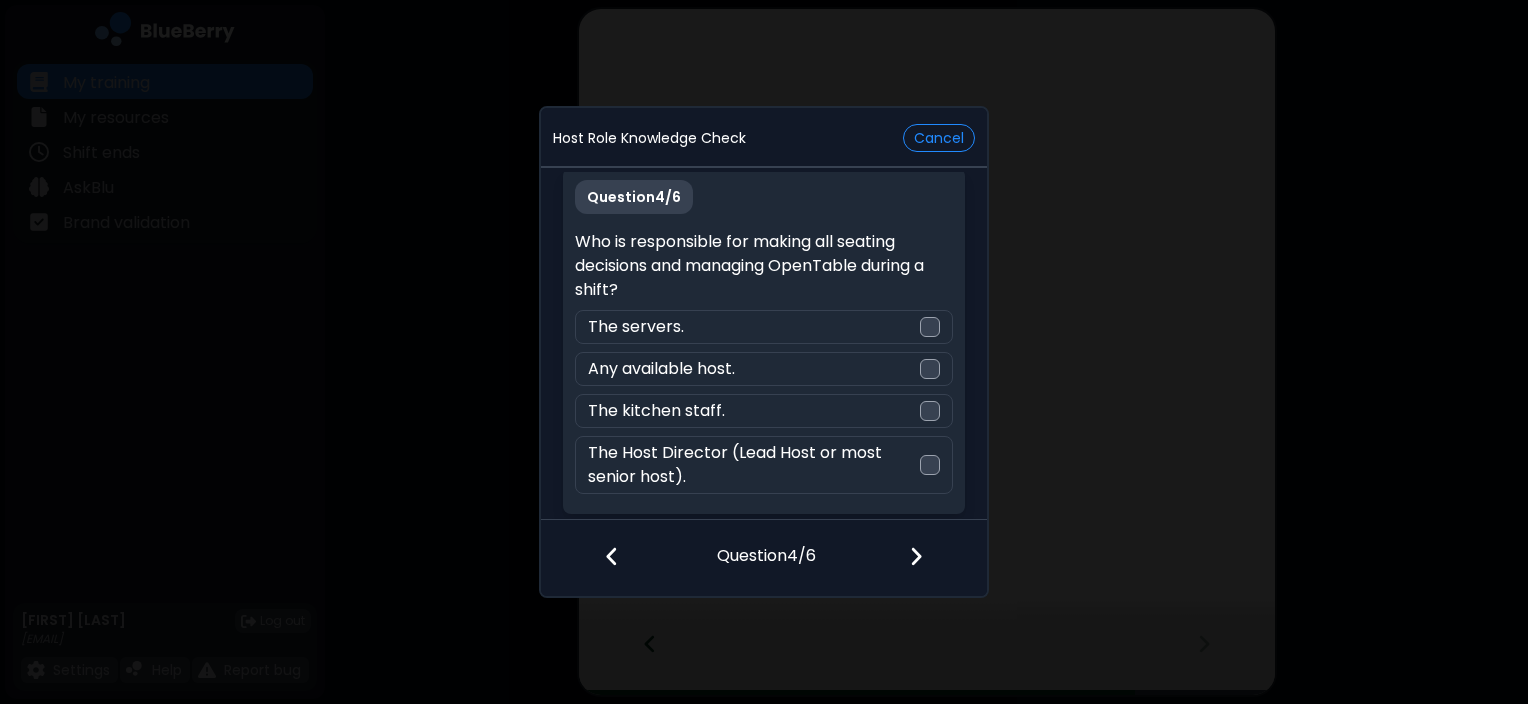 click at bounding box center [602, 558] 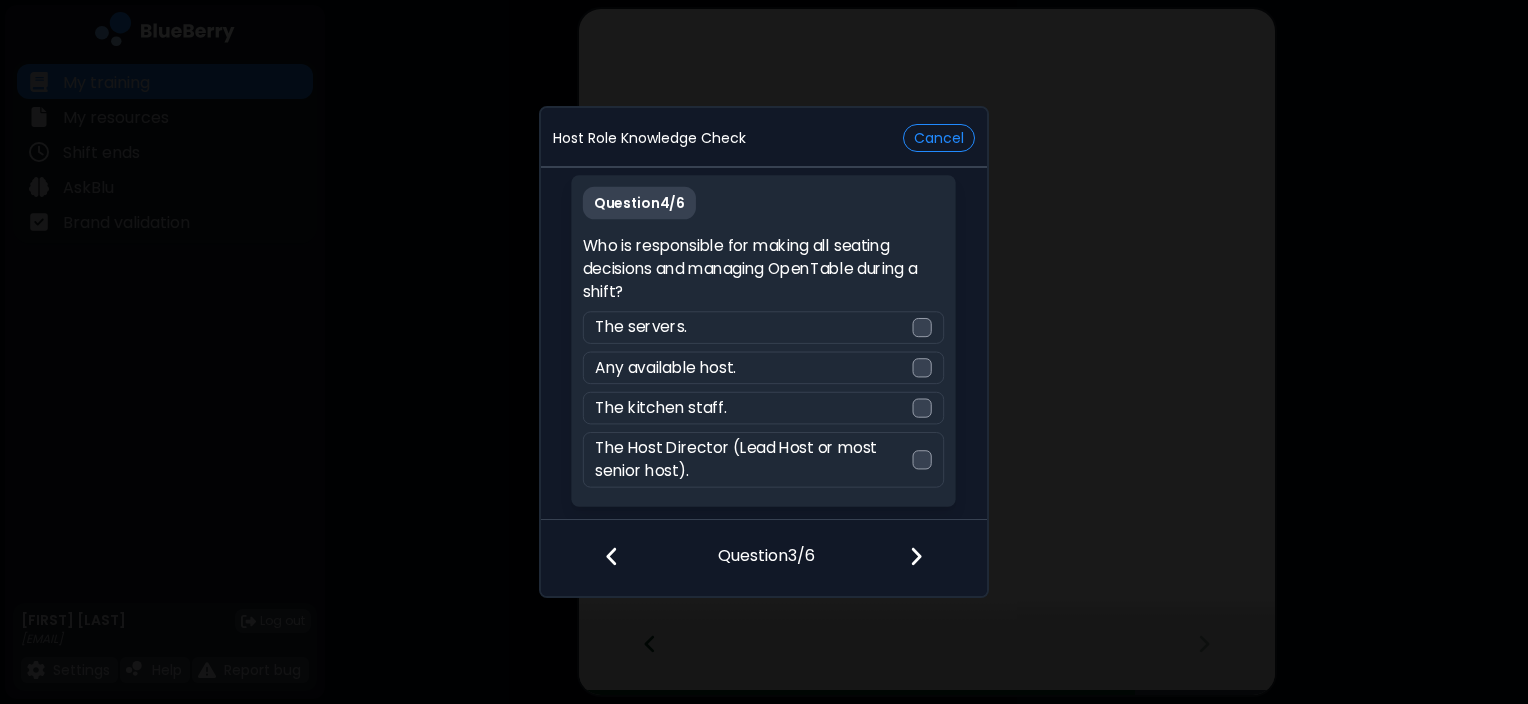 scroll, scrollTop: 36, scrollLeft: 0, axis: vertical 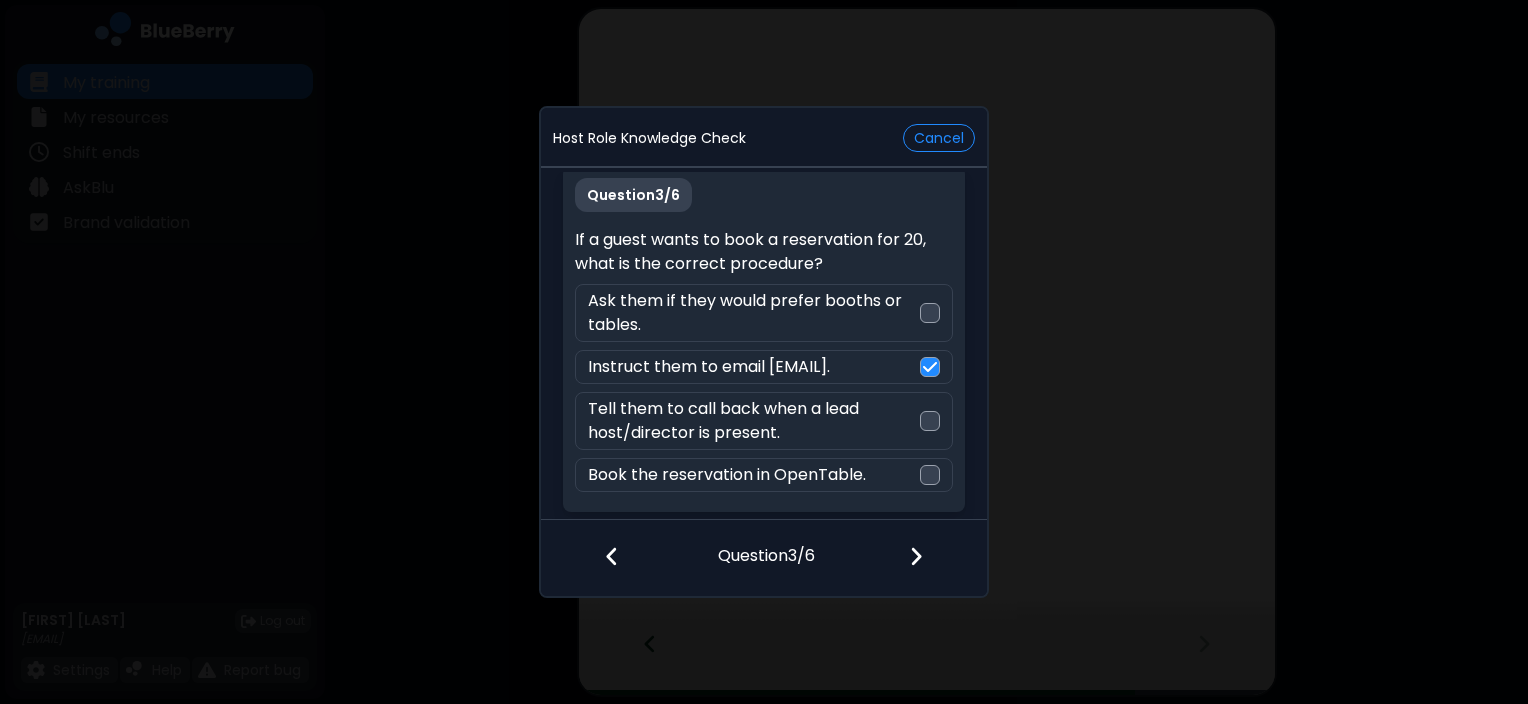 click at bounding box center [916, 556] 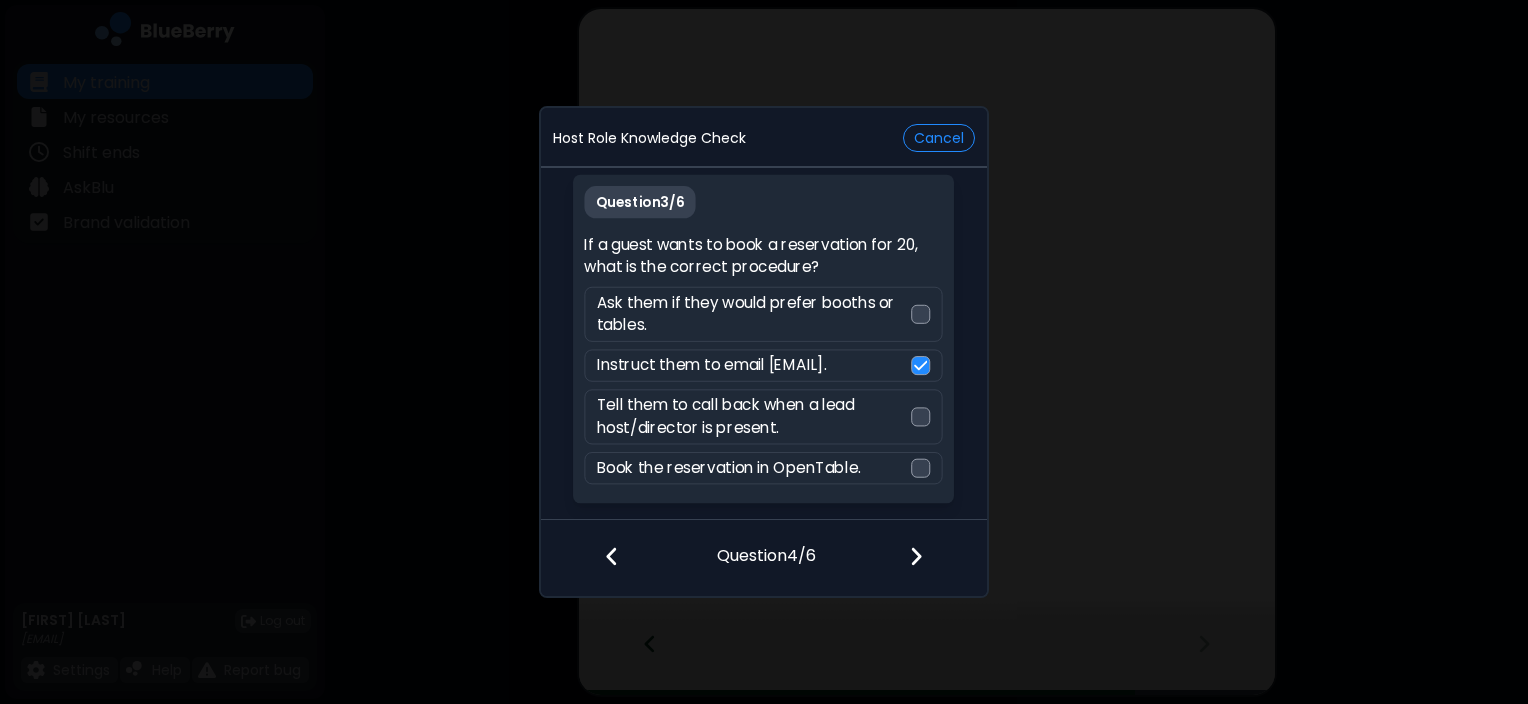 scroll, scrollTop: 12, scrollLeft: 0, axis: vertical 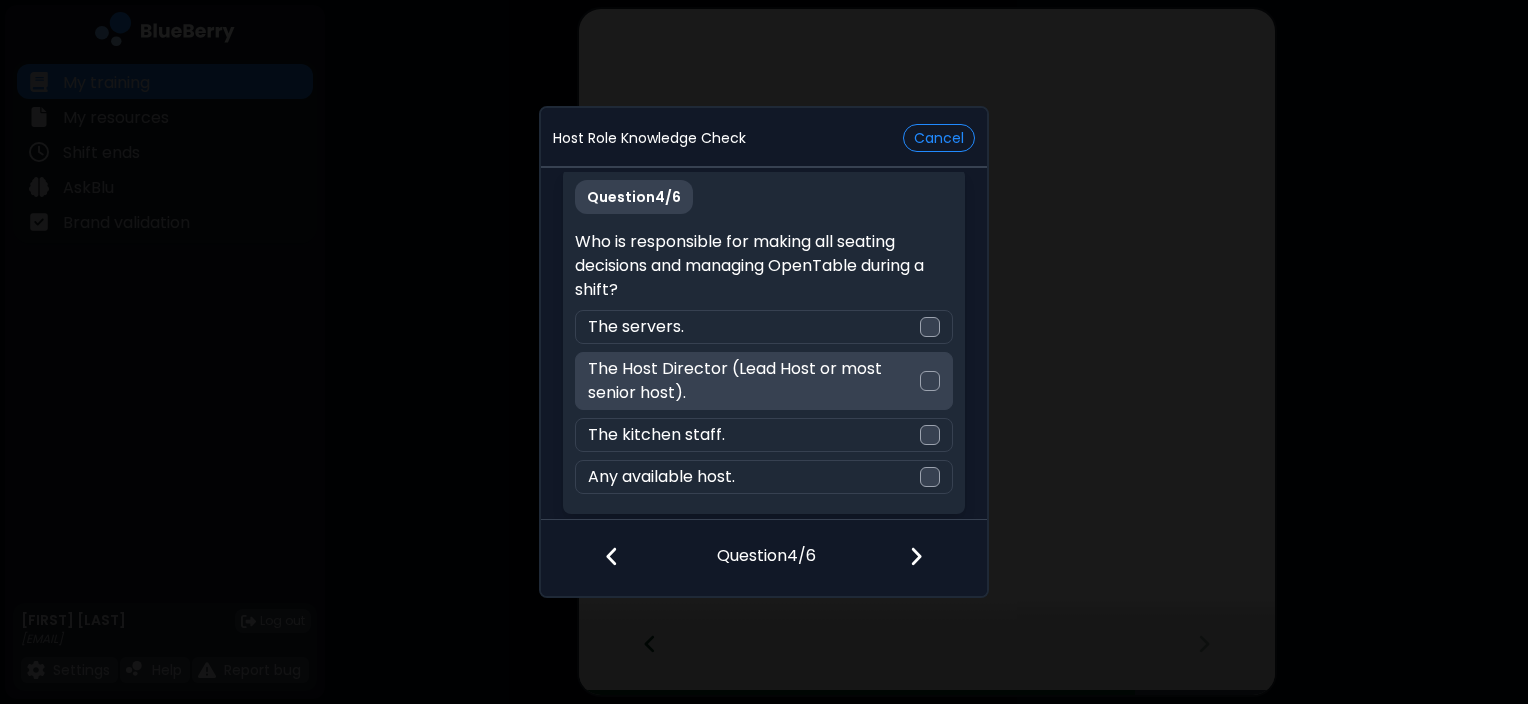 click on "The Host Director (Lead Host or most senior host)." at bounding box center (753, 381) 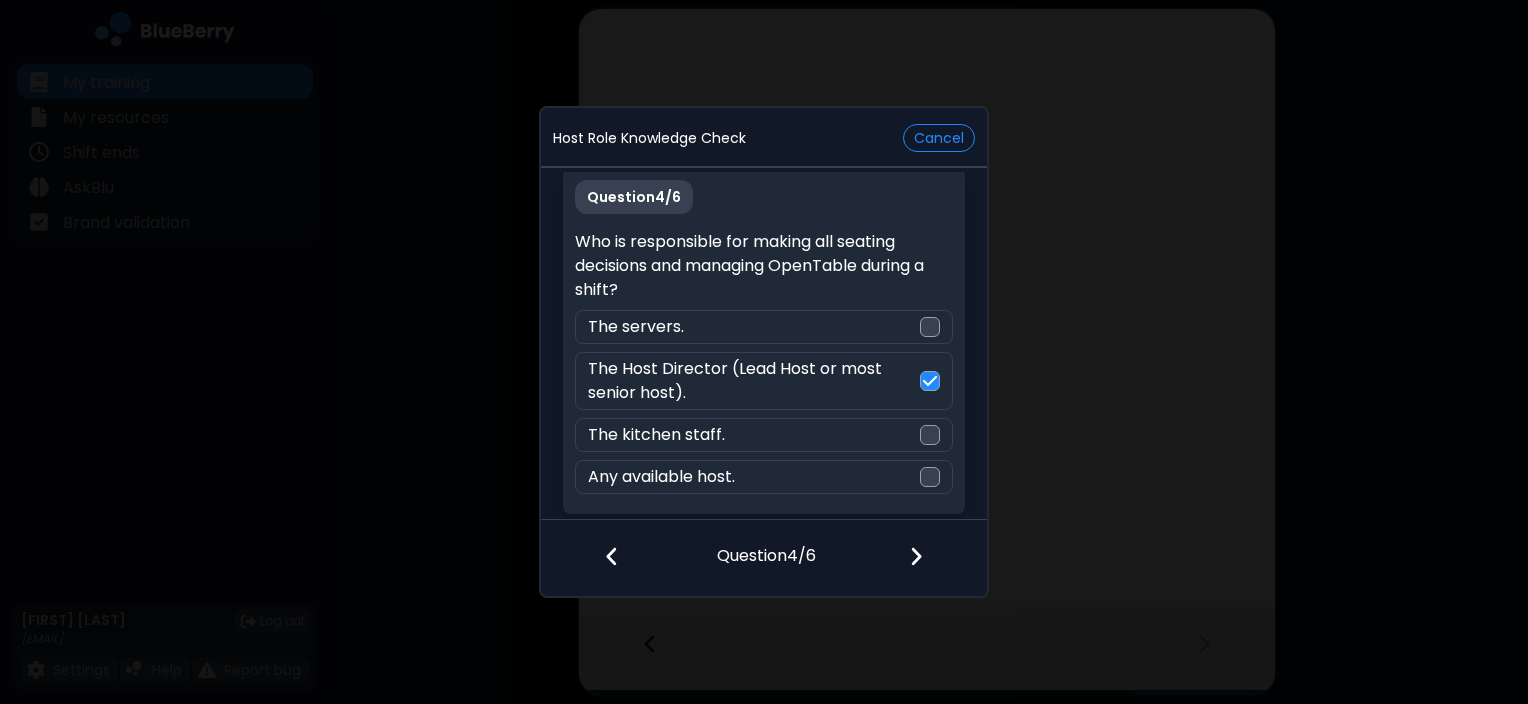 click at bounding box center (916, 556) 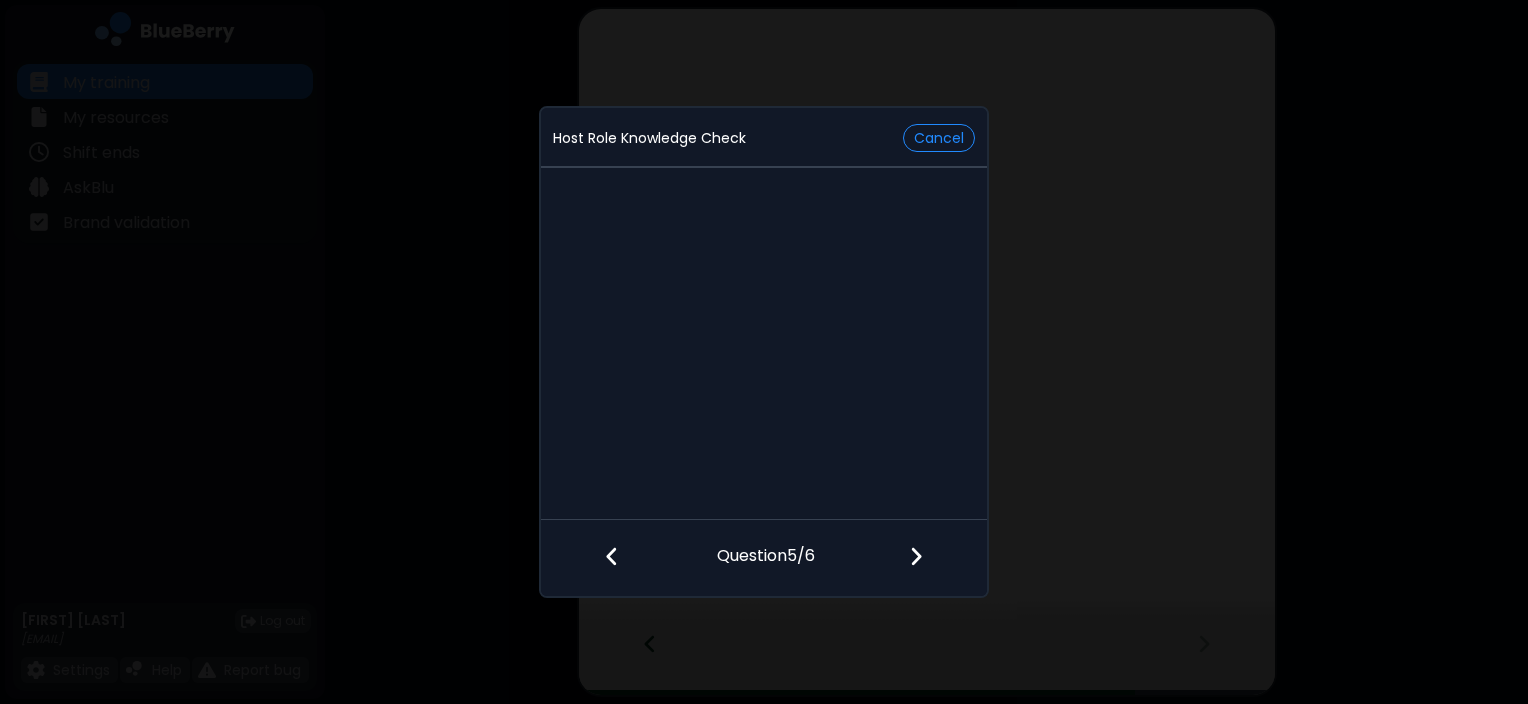 scroll, scrollTop: 0, scrollLeft: 0, axis: both 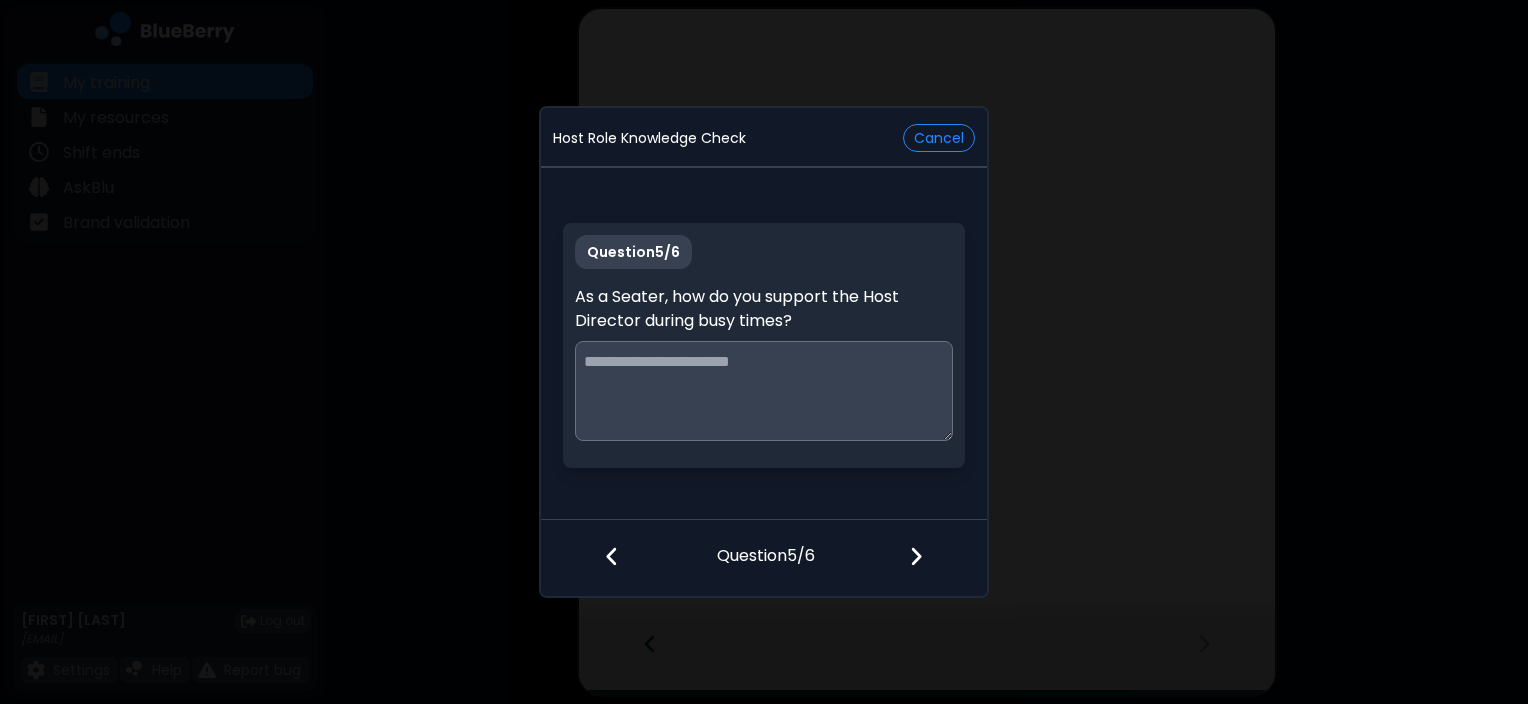 click at bounding box center [763, 391] 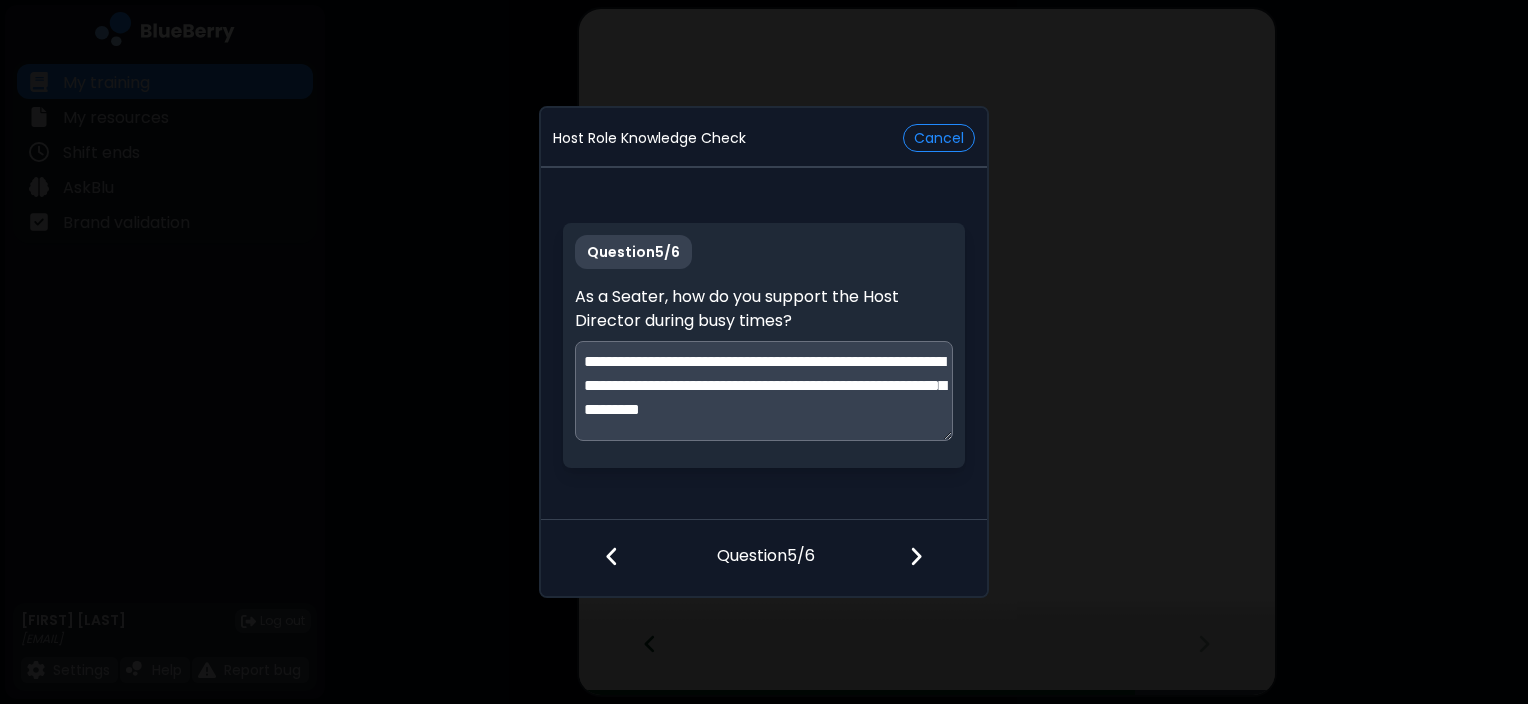 scroll, scrollTop: 4, scrollLeft: 0, axis: vertical 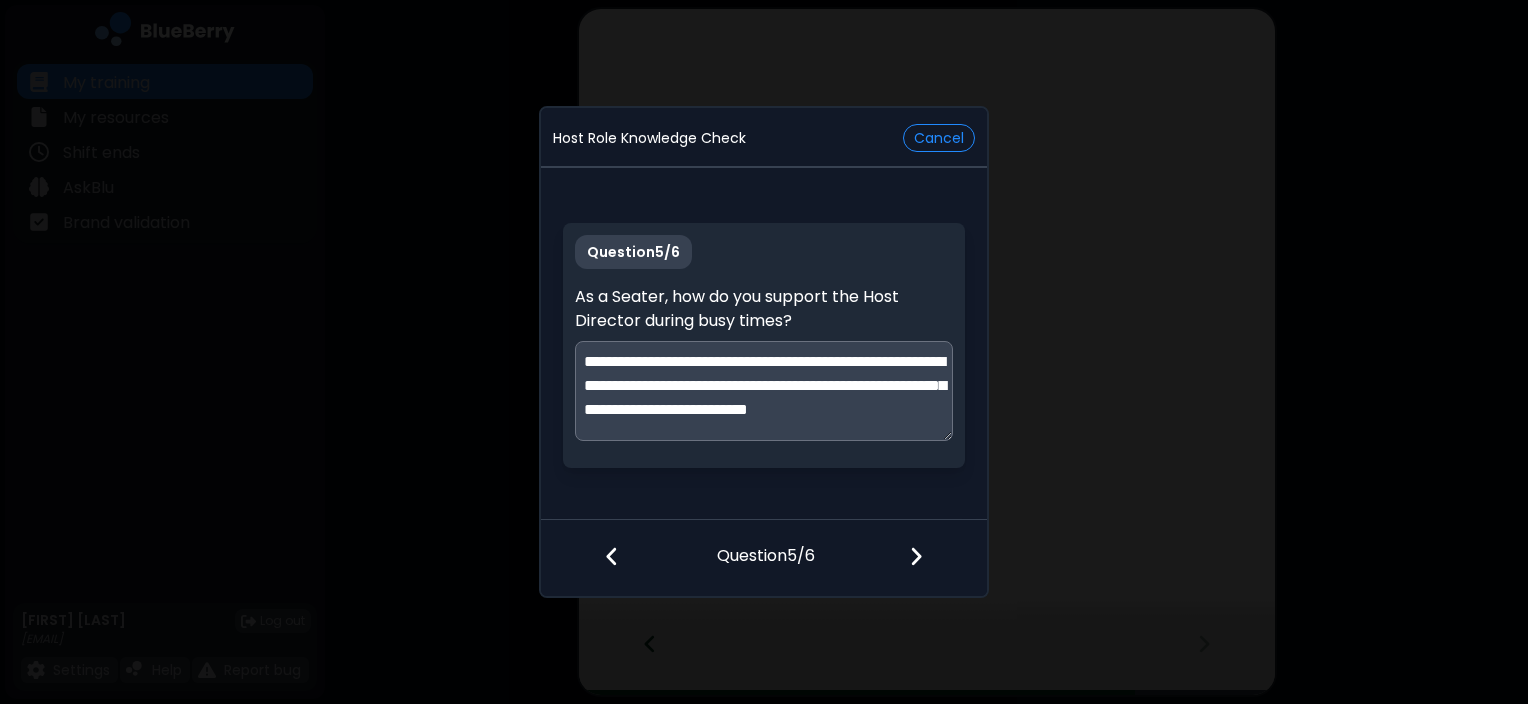 click on "**********" at bounding box center [764, 391] 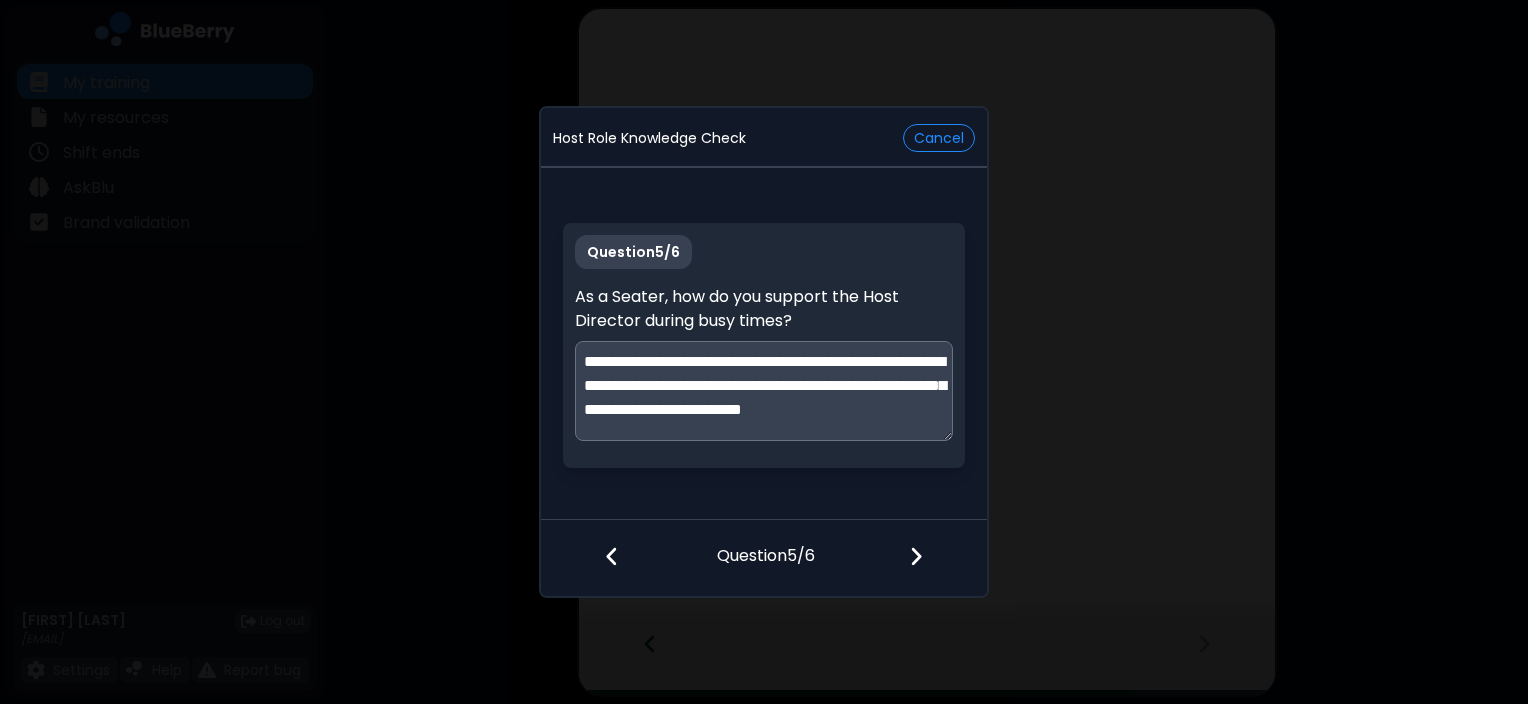 scroll, scrollTop: 8, scrollLeft: 0, axis: vertical 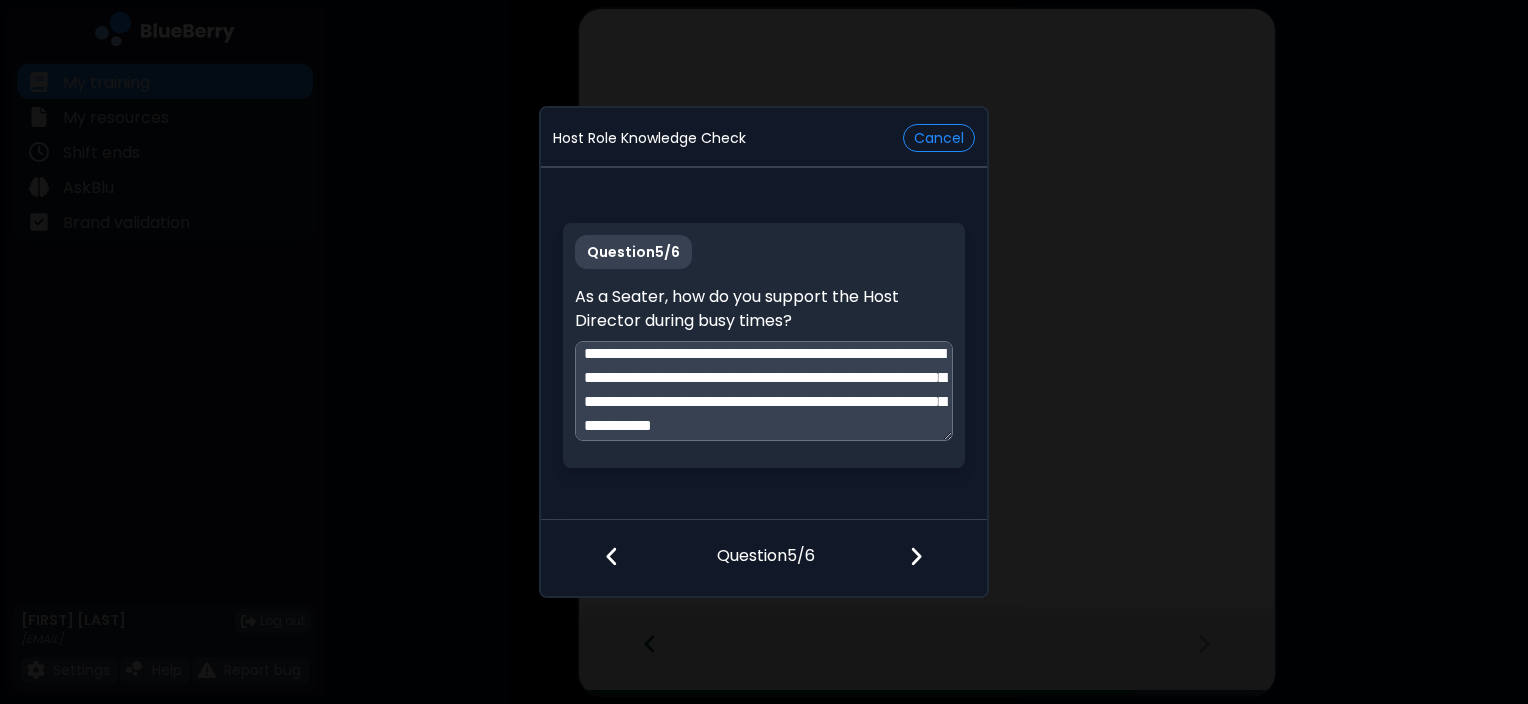 click on "**********" at bounding box center (764, 391) 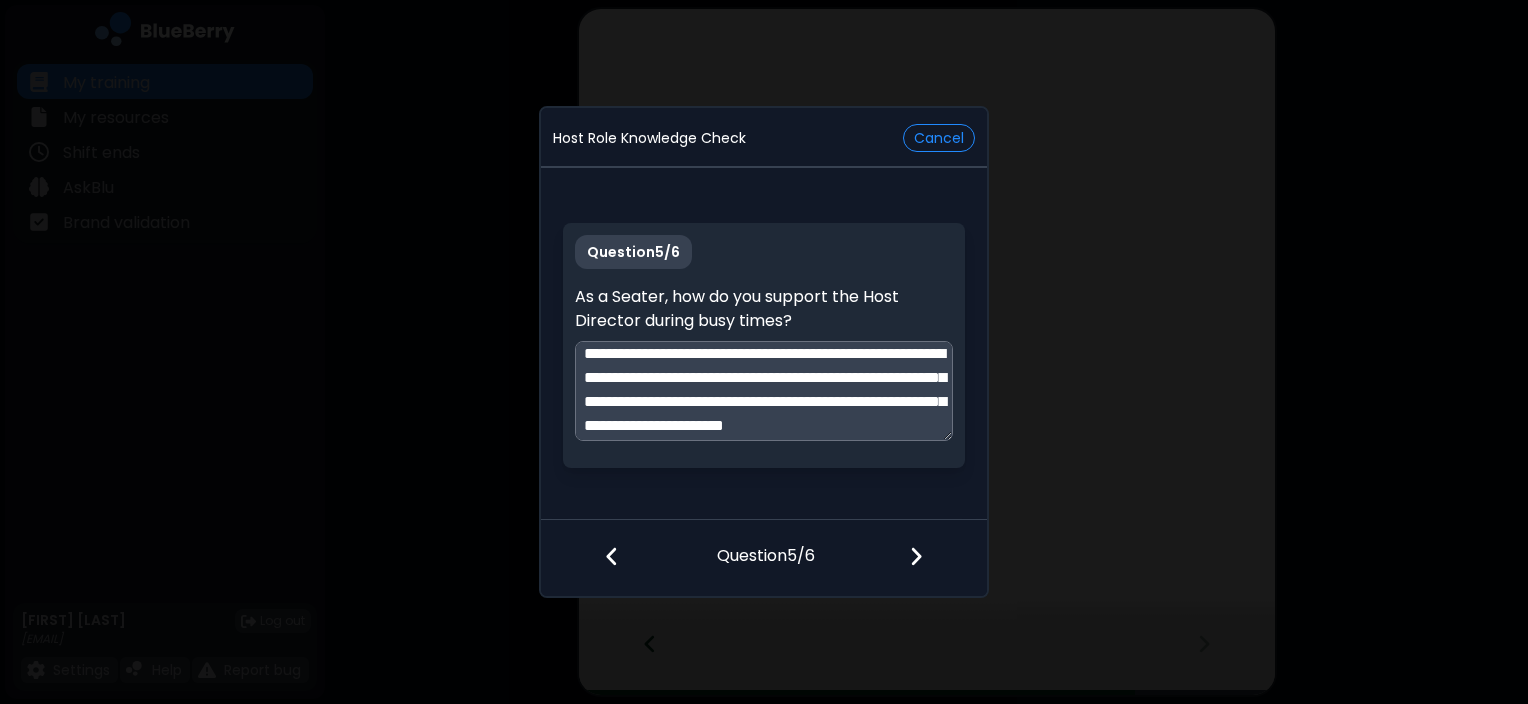 click on "**********" at bounding box center (764, 391) 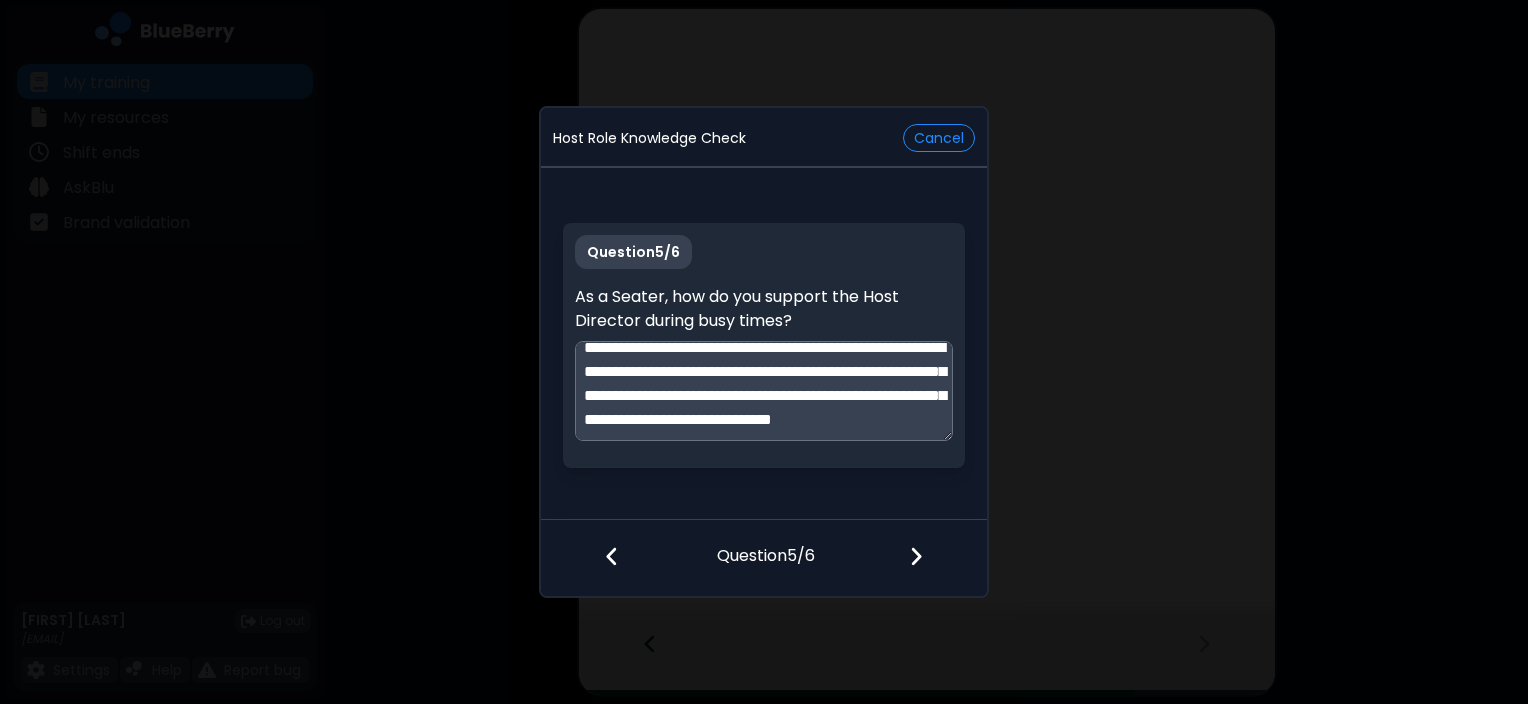 scroll, scrollTop: 61, scrollLeft: 0, axis: vertical 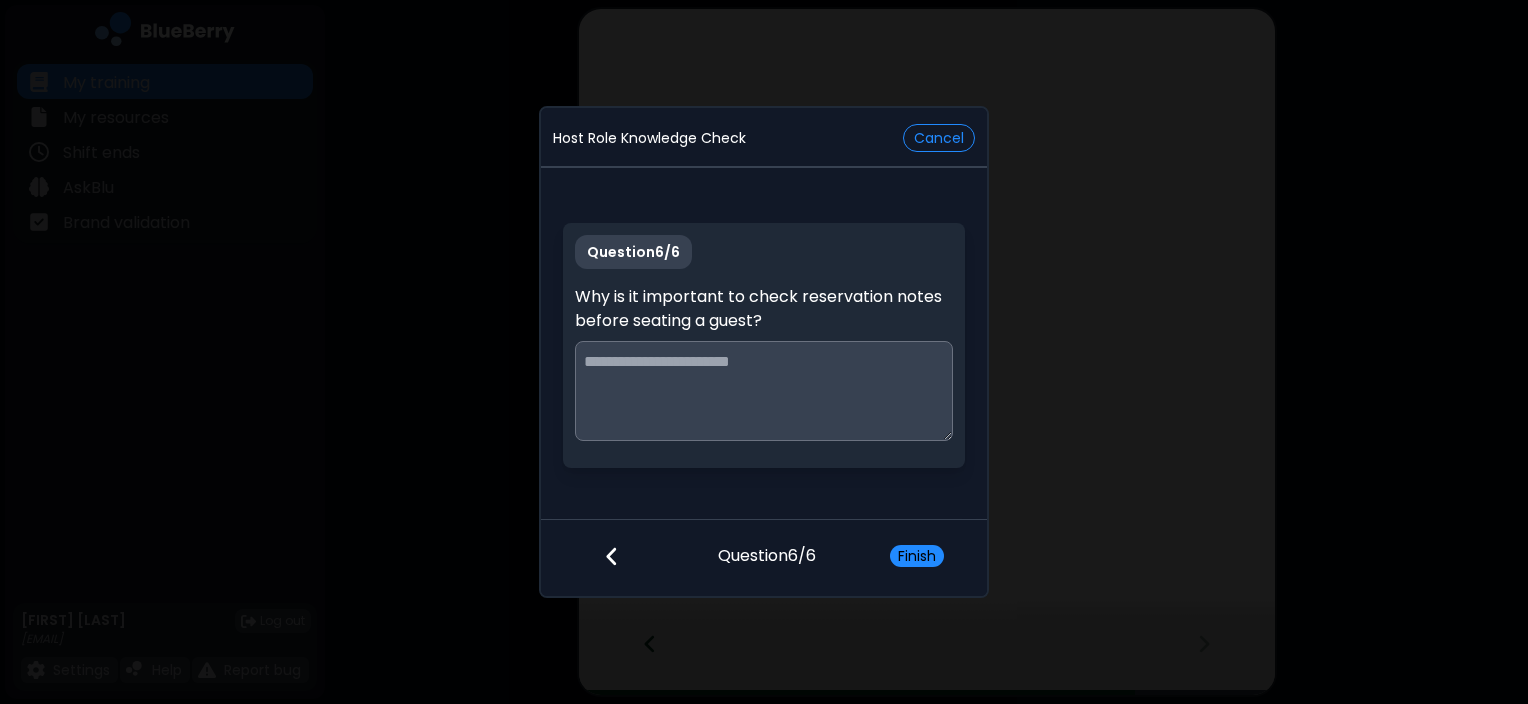 click at bounding box center [763, 391] 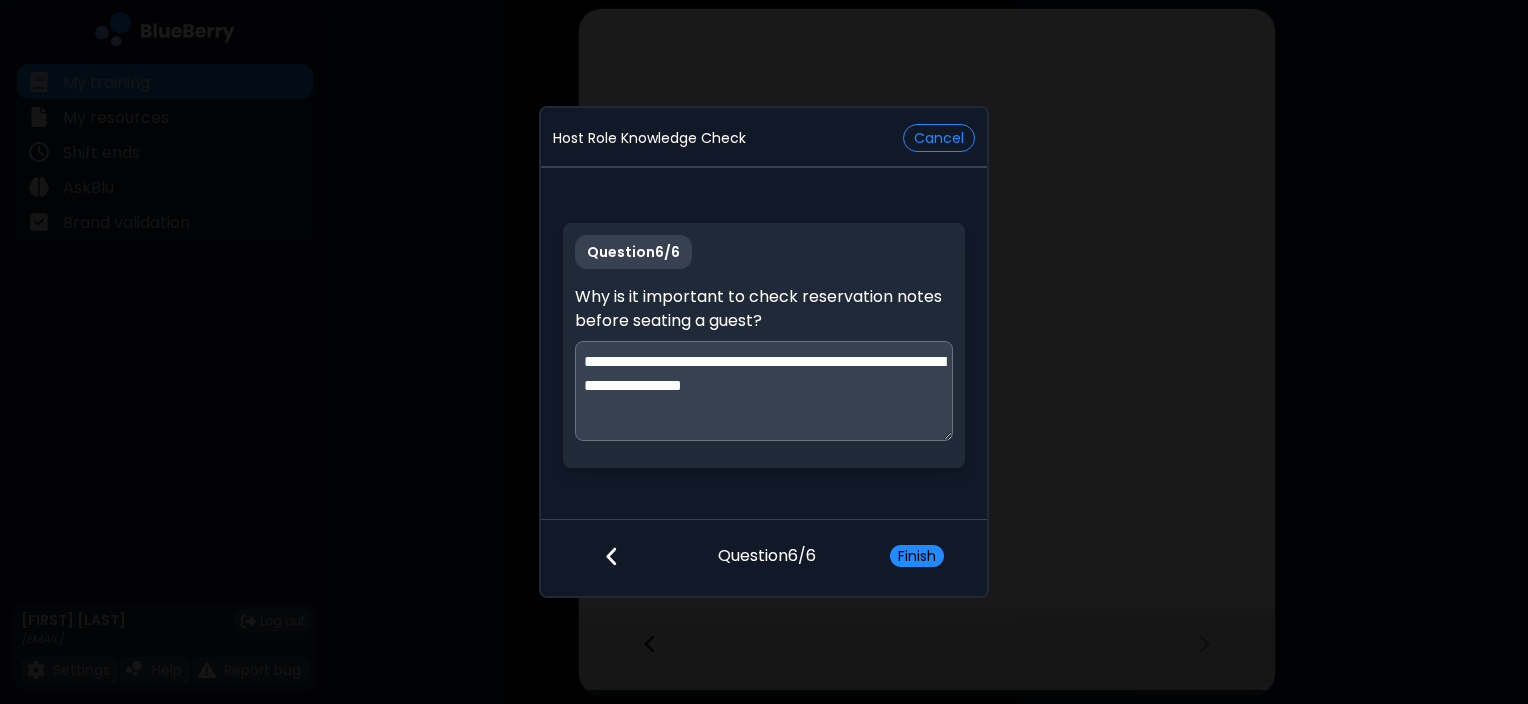 click on "**********" at bounding box center (764, 391) 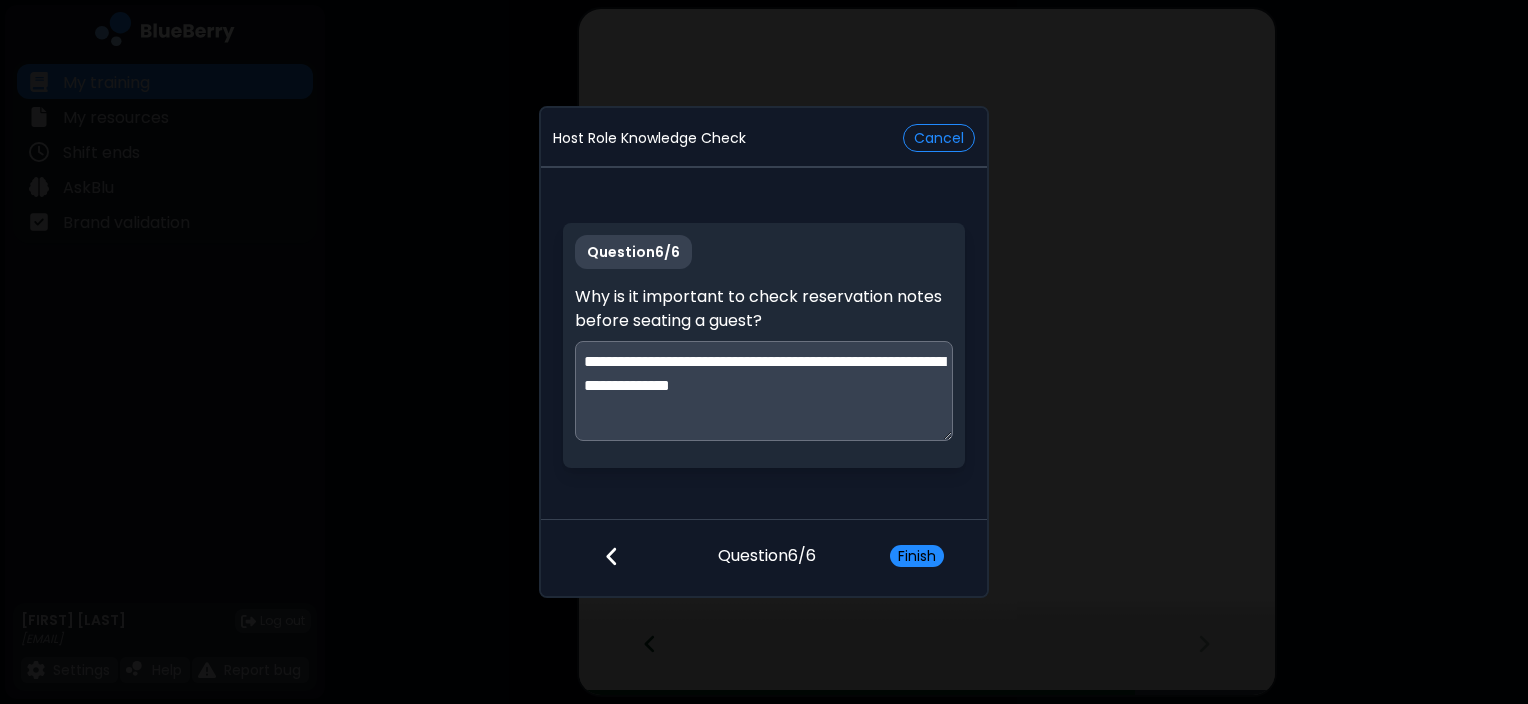 click on "**********" at bounding box center (764, 391) 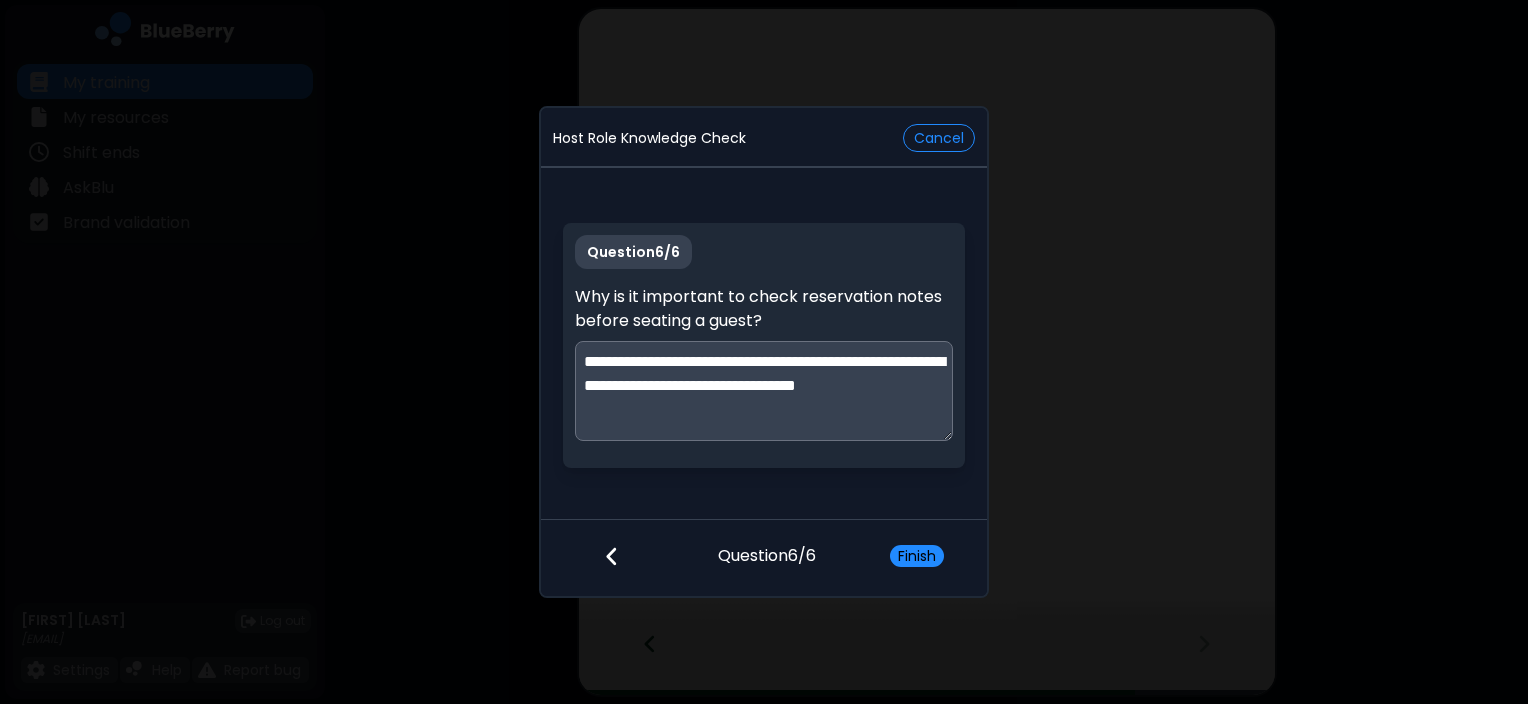 click on "**********" at bounding box center (764, 391) 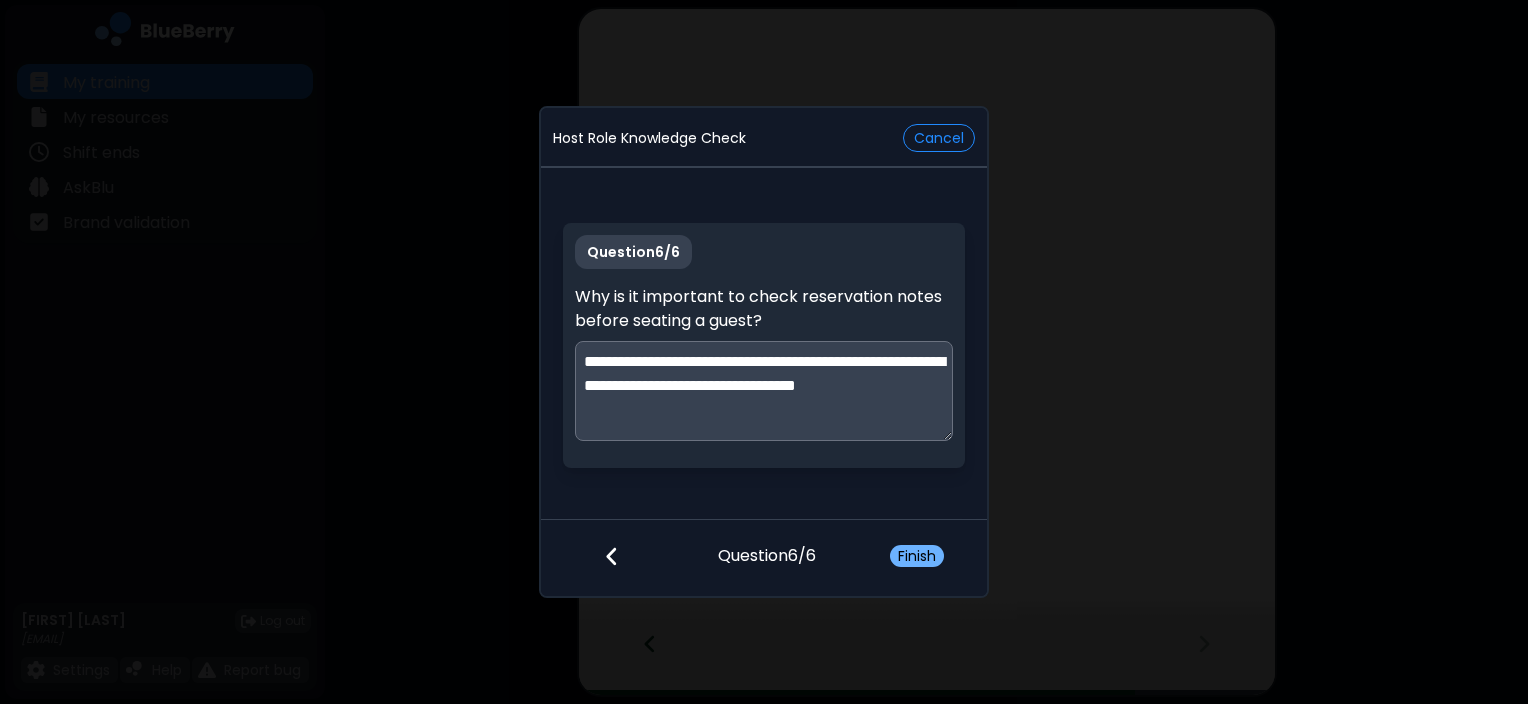 type on "**********" 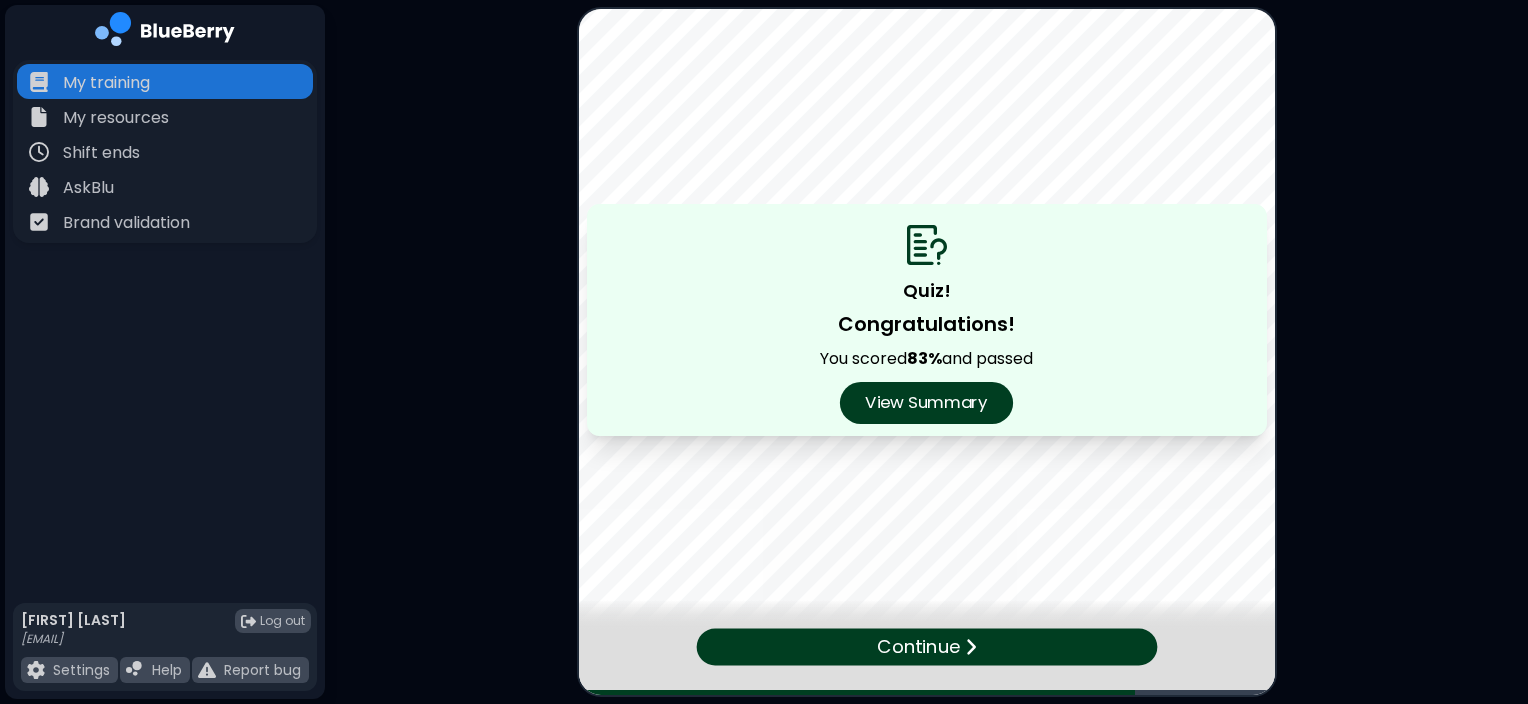 click on "View Summary" at bounding box center (926, 403) 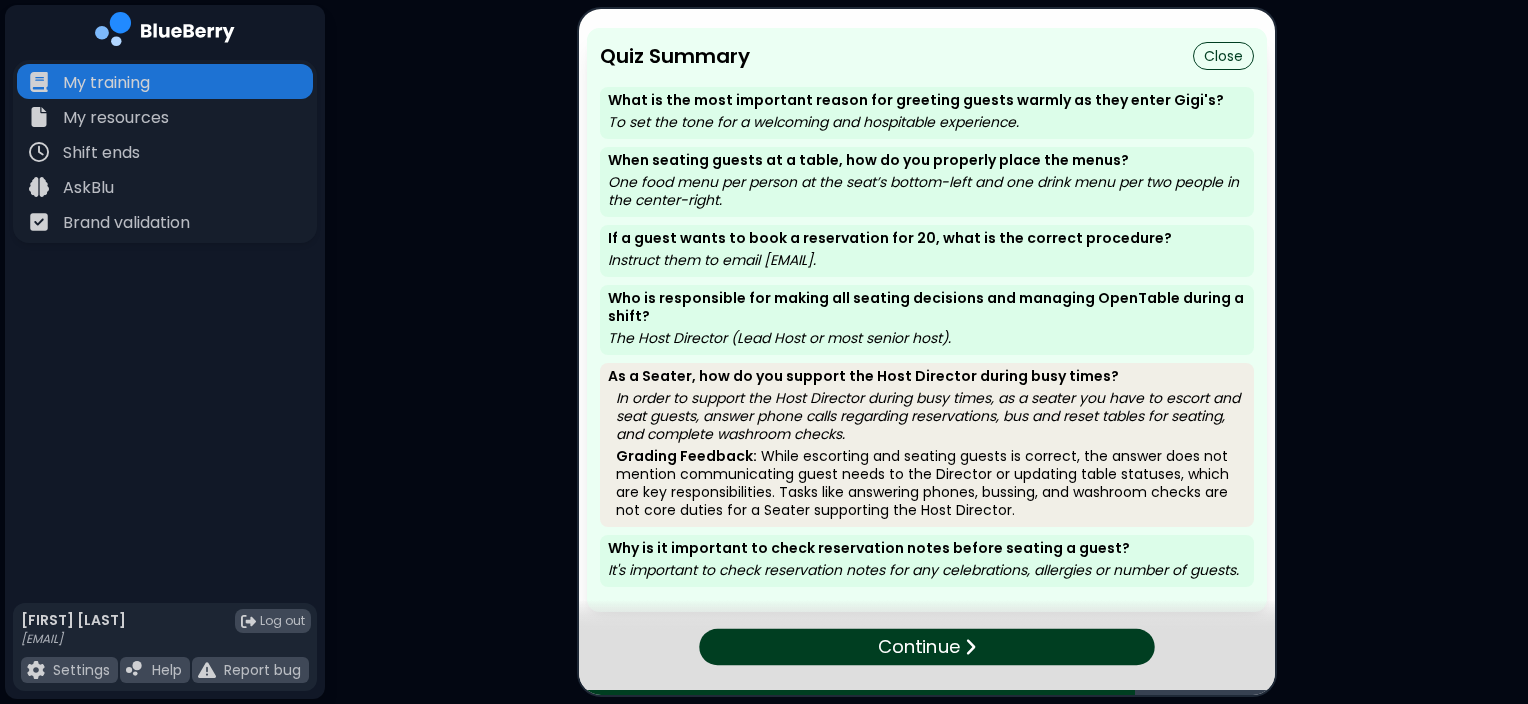 click on "Continue" at bounding box center [926, 647] 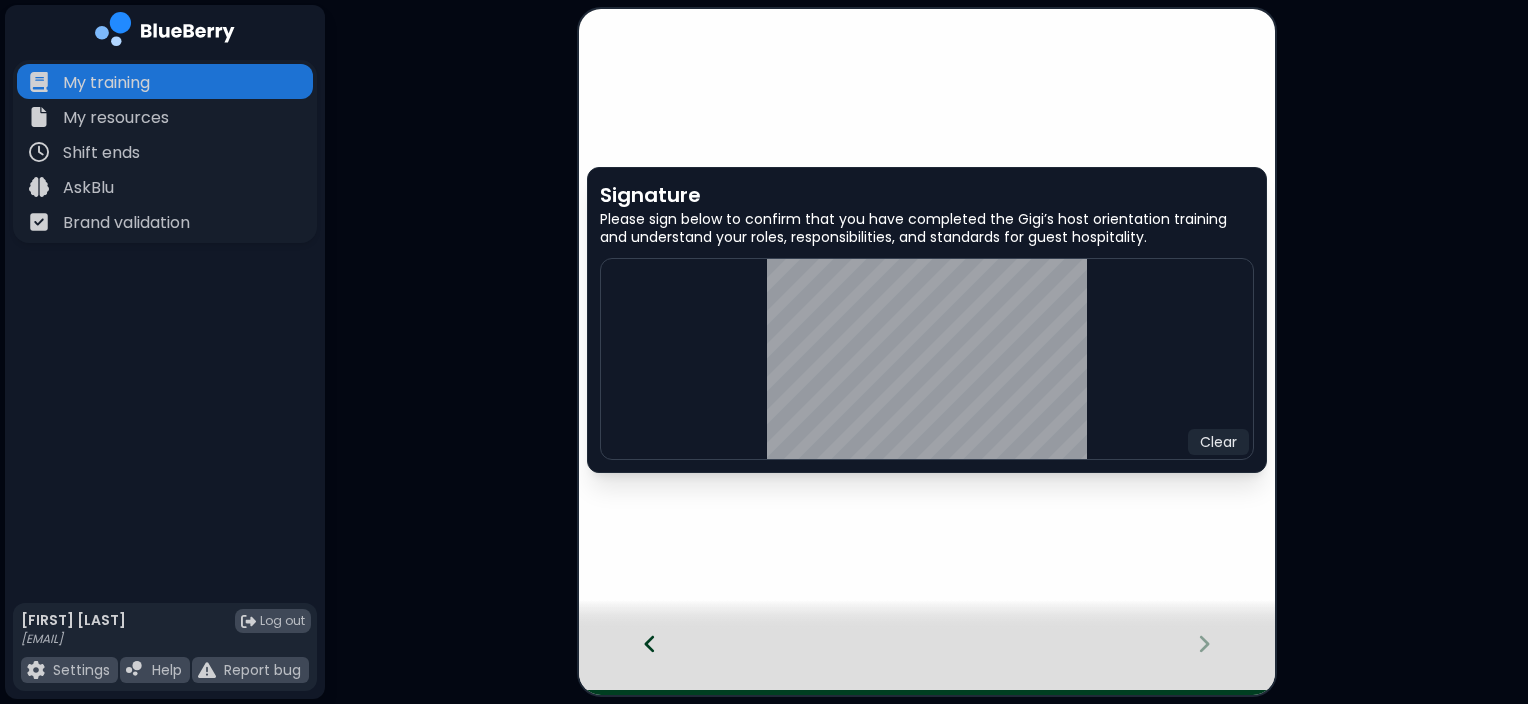 click 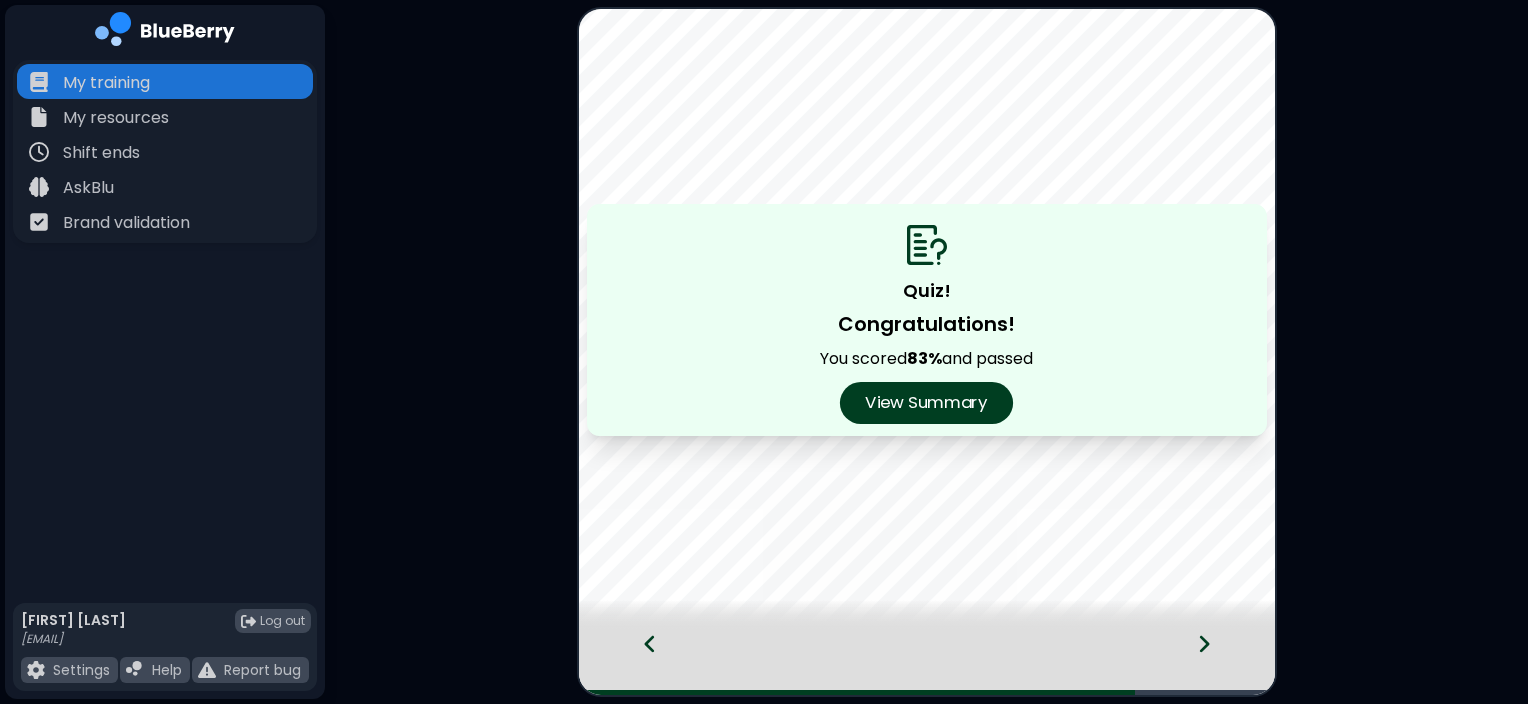 click on "View Summary" at bounding box center [926, 403] 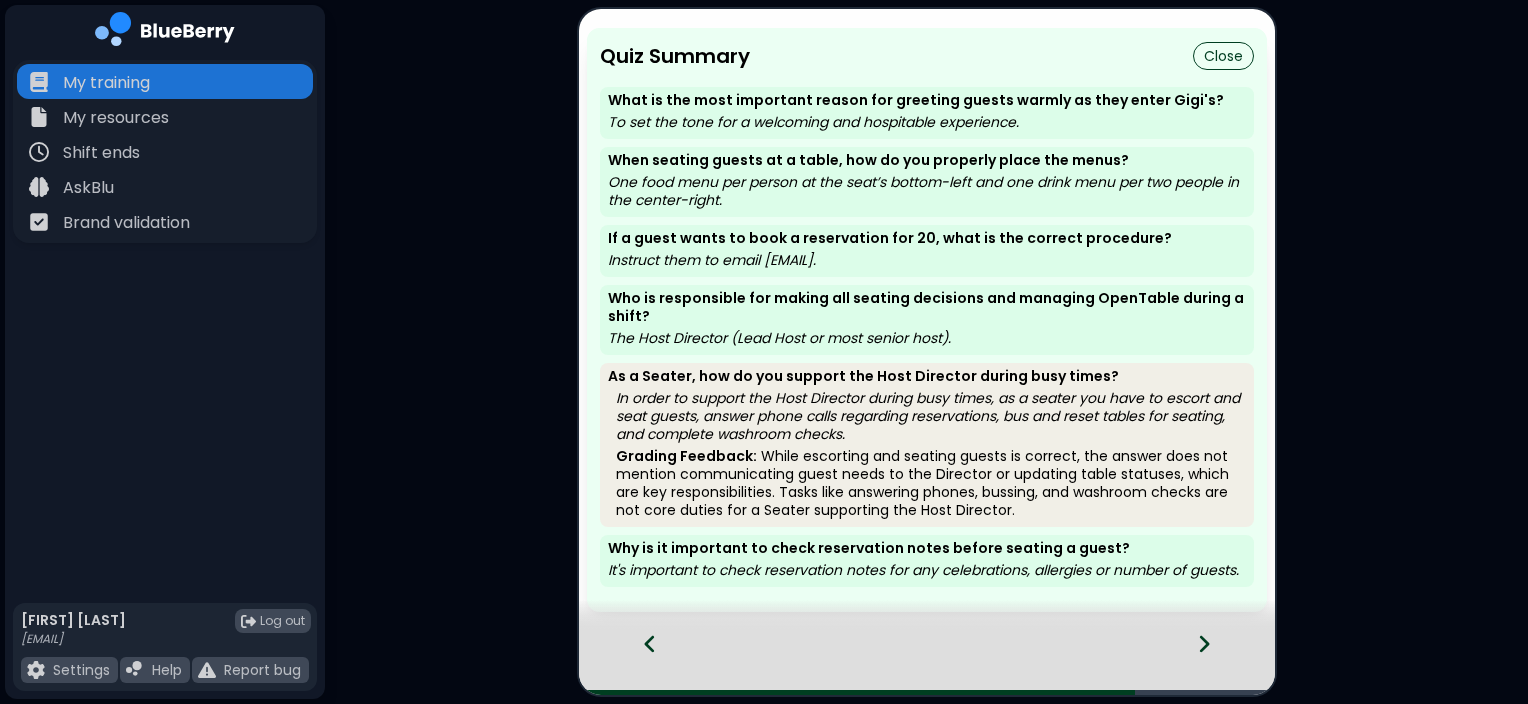 click on "Close" at bounding box center [1223, 56] 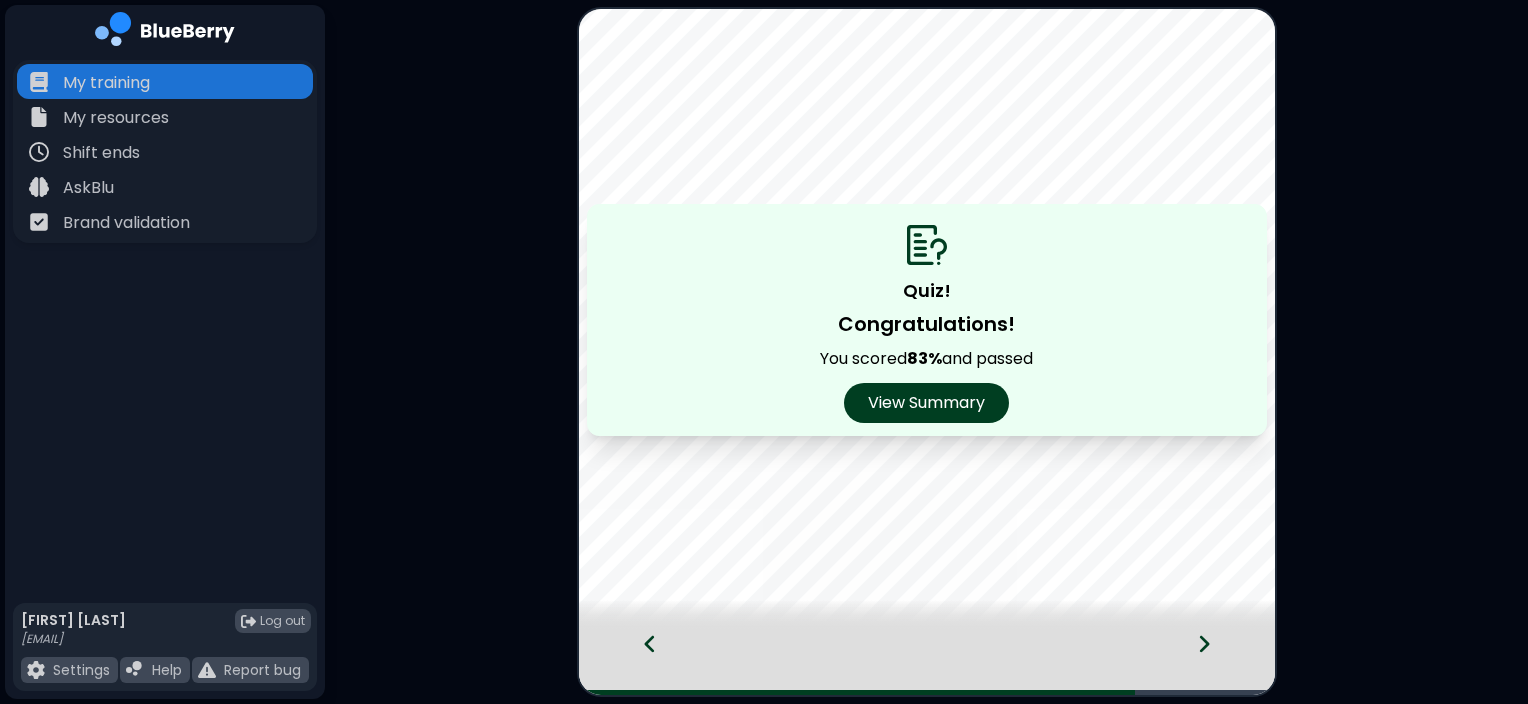 click at bounding box center (1216, 662) 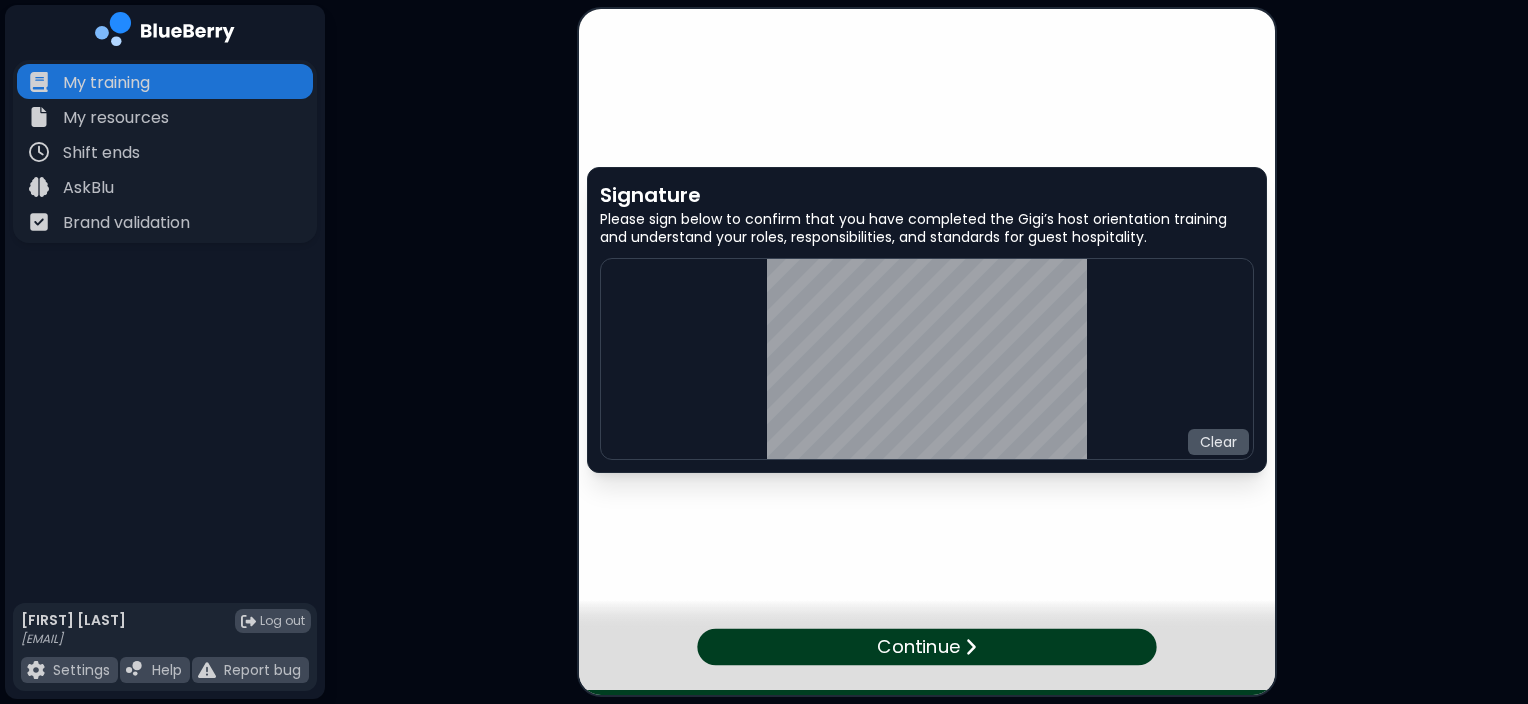 click on "Clear" at bounding box center [1218, 442] 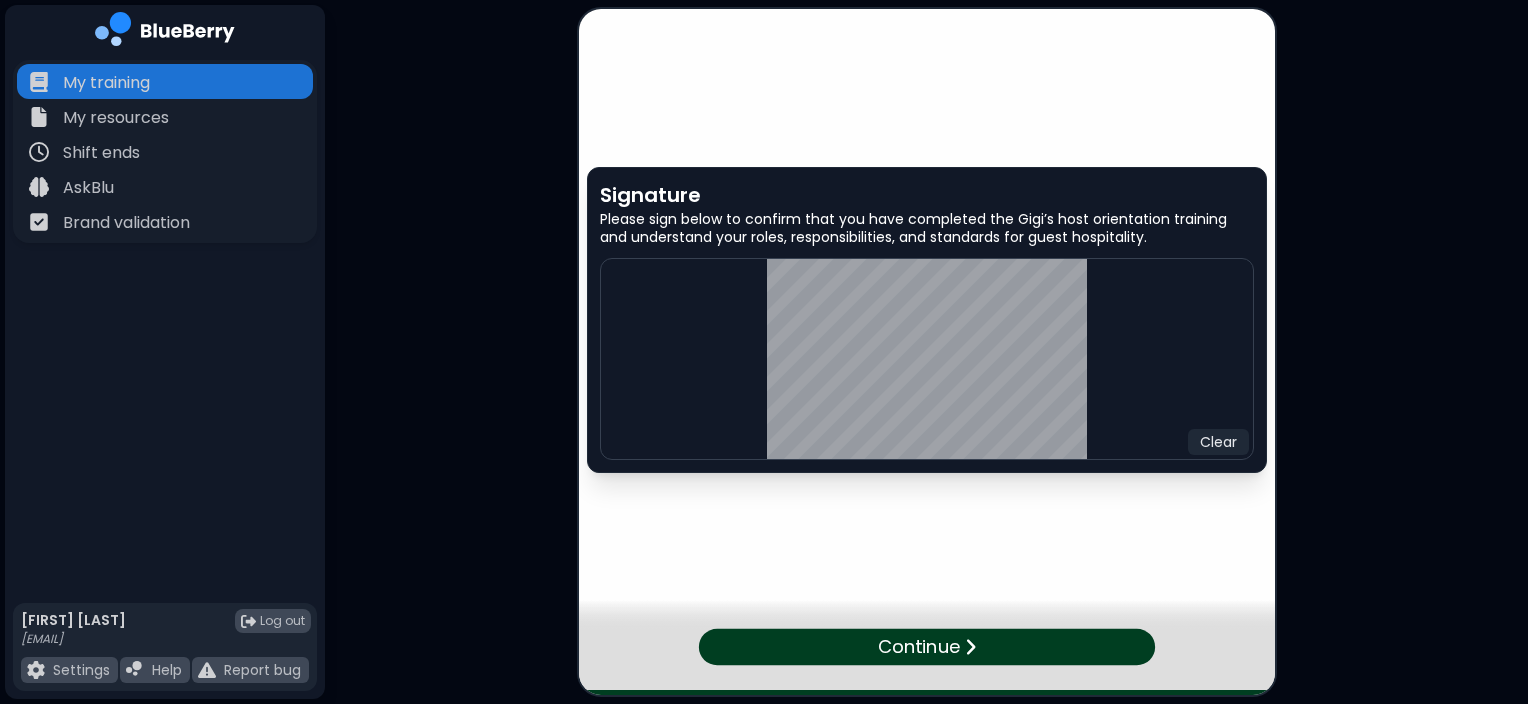 click on "Continue" at bounding box center (918, 647) 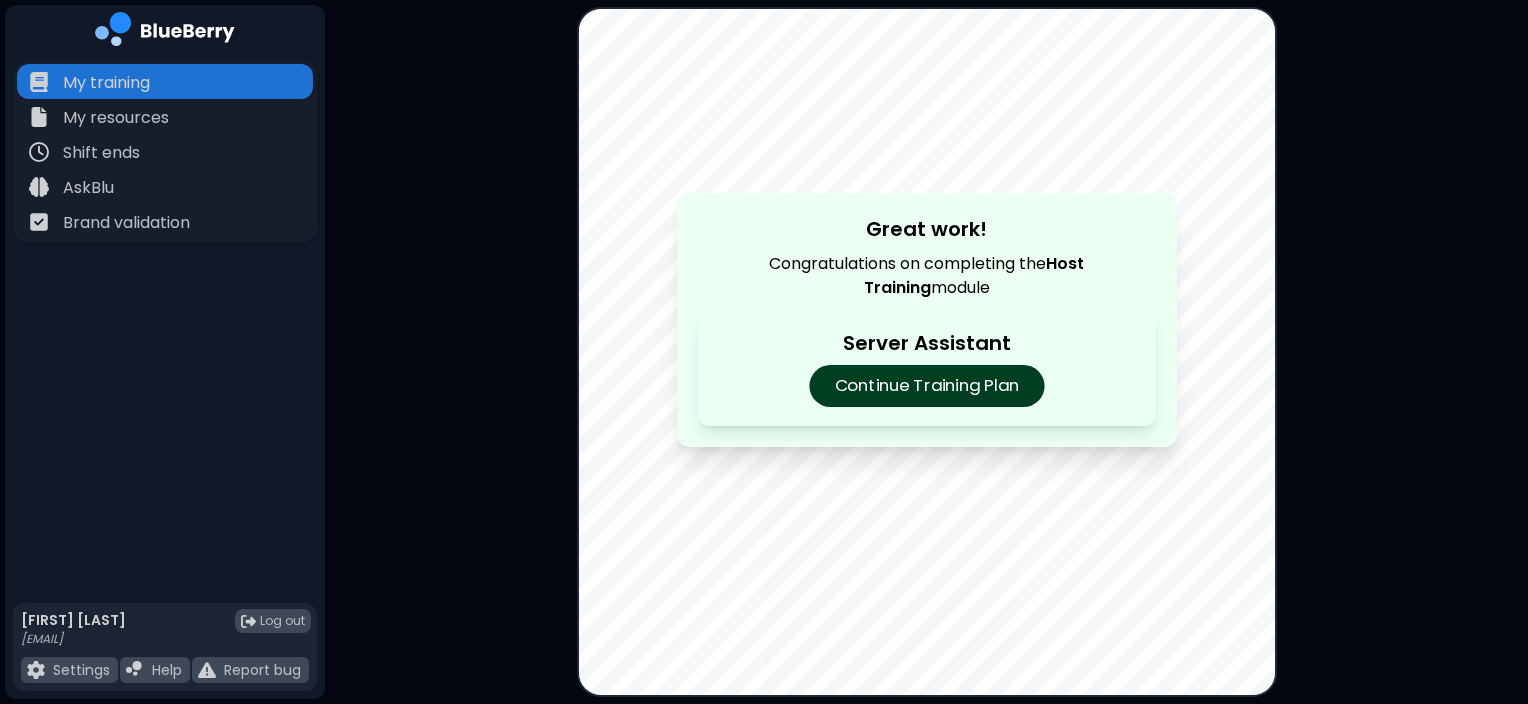 click on "Continue Training Plan" at bounding box center [926, 386] 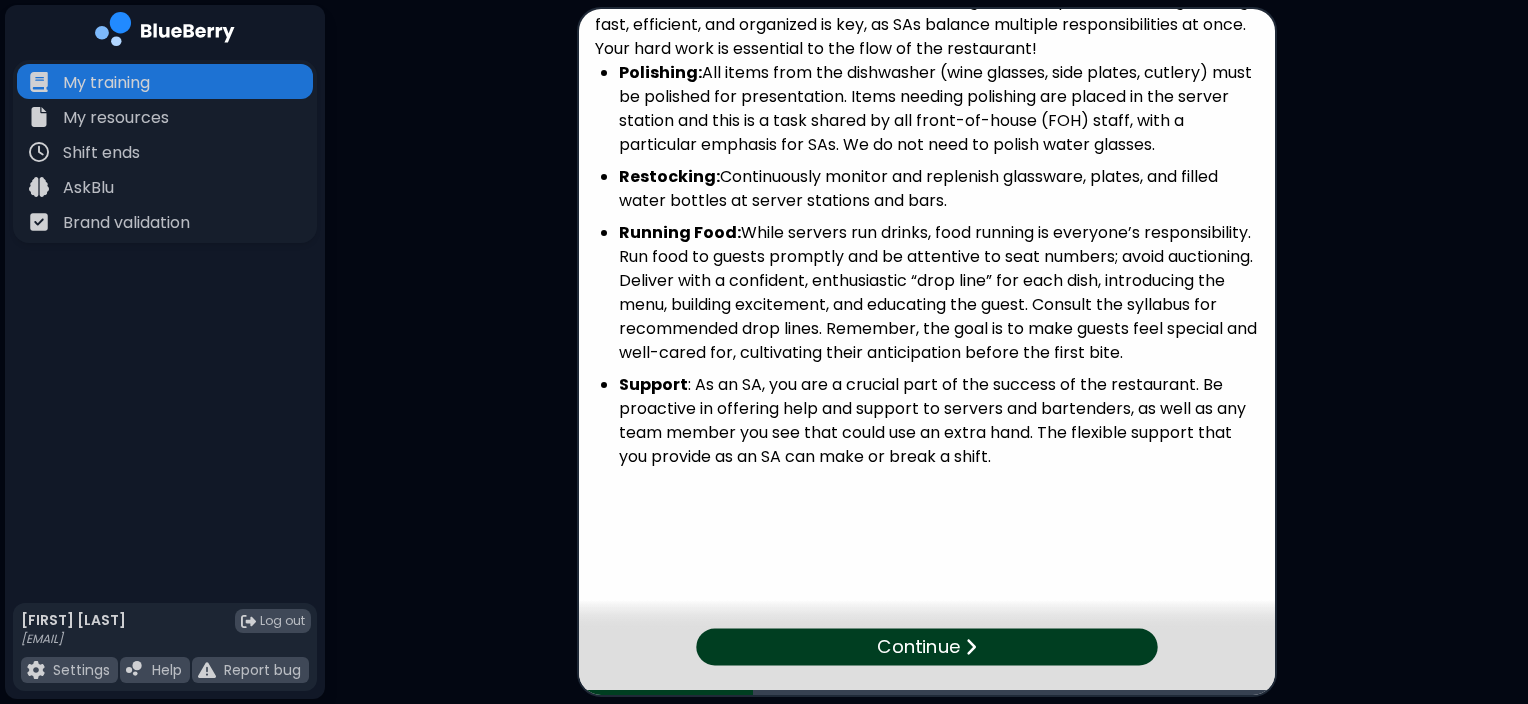 scroll, scrollTop: 102, scrollLeft: 0, axis: vertical 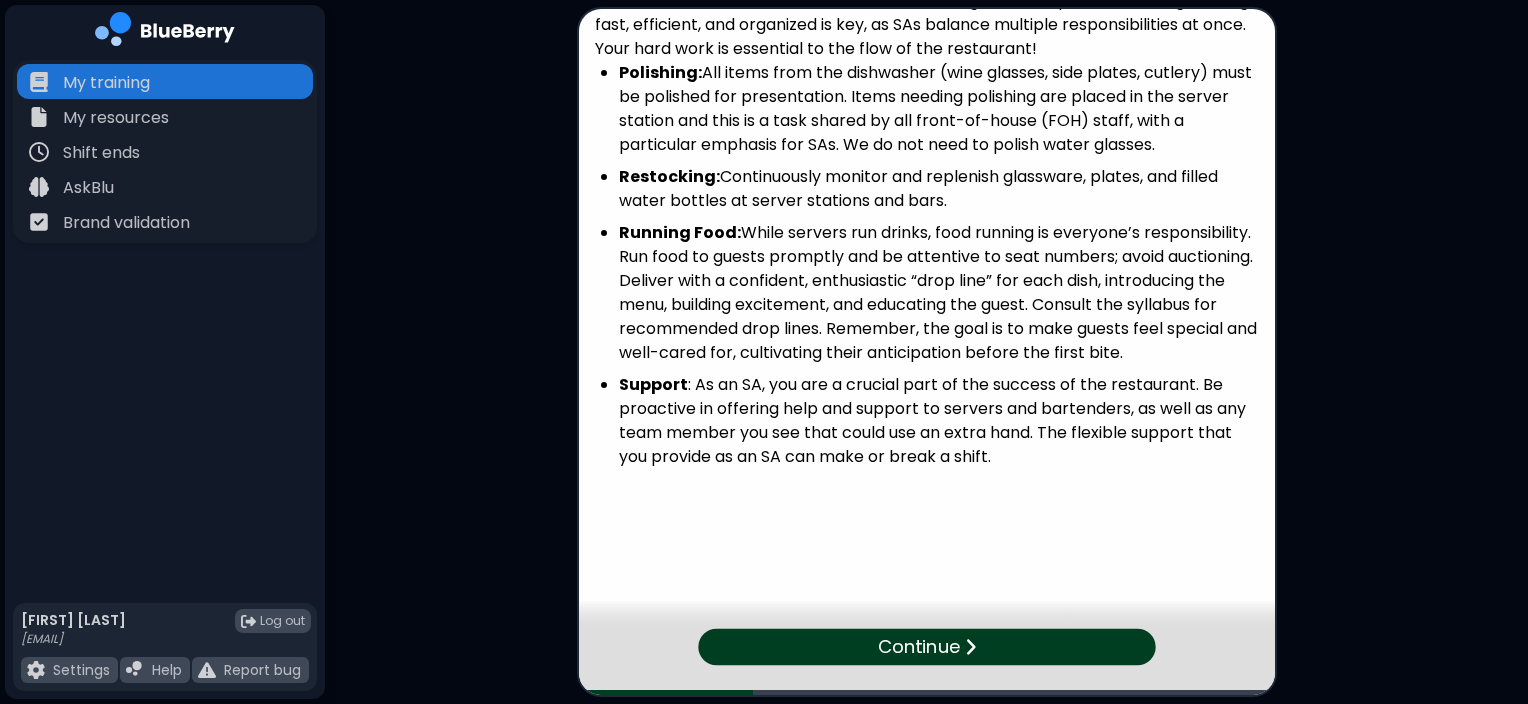 click on "Server Assistants: Duties and Expectations
Server Assistants (SAs) are crucial in maintaining smooth operations at Gigi's. Being fast, efficient, and organized is key, as SAs balance multiple responsibilities at once. Your hard work is essential to the flow of the restaurant!
Polishing:  All items from the dishwasher (wine glasses, side plates, cutlery) must be polished for presentation. Items needing polishing are placed in the server station and this is a task shared by all front-of-house (FOH) staff, with a particular emphasis for SAs. We do not need to polish water glasses.
Restocking:  Continuously monitor and replenish glassware, plates, and filled water bottles at server stations and bars.
Running Food:
Support : As an SA, you are a crucial part of the success of the restaurant. Be proactive in offering help and support to servers and bartenders, as well as any team member you see that could use an extra hand. The flexible support that you provide as an SA can make or break a shift." at bounding box center [764, 352] 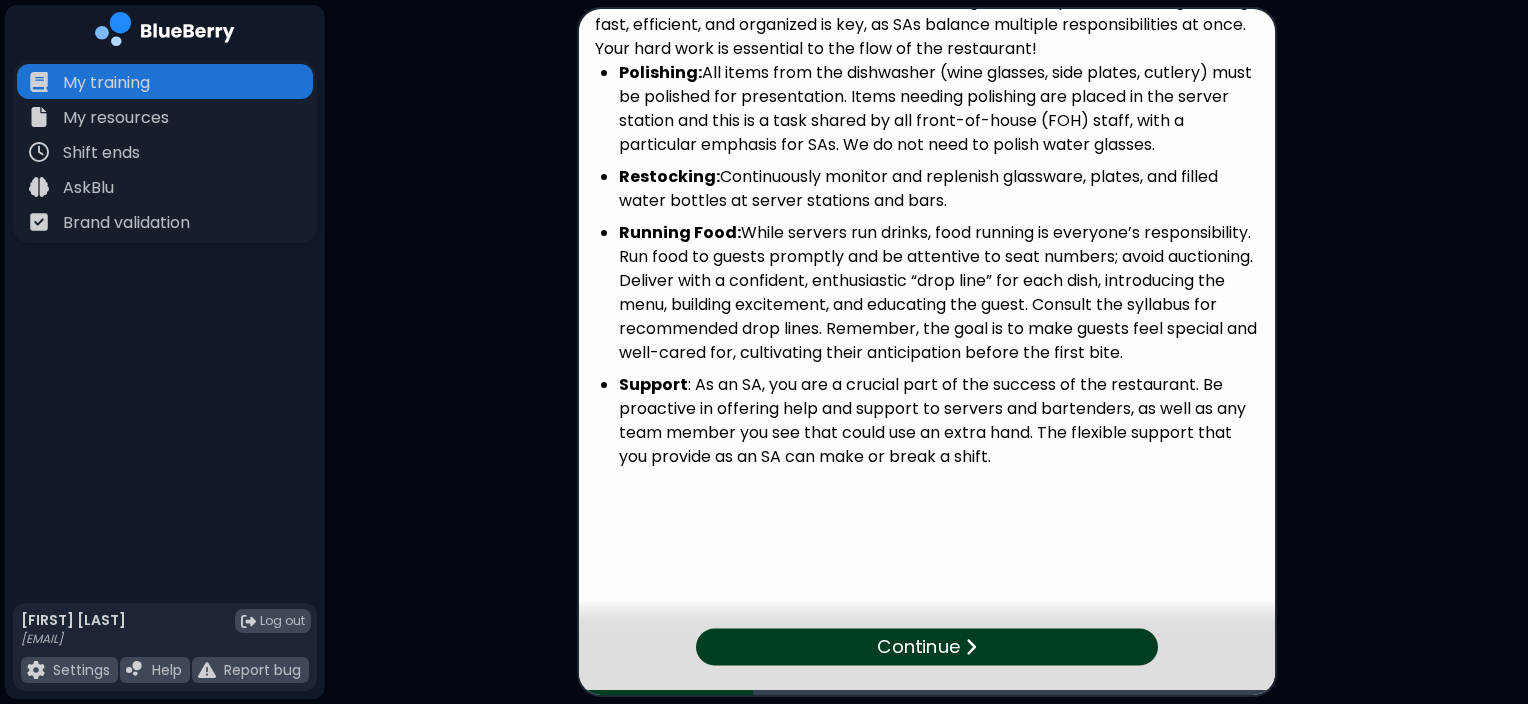 click on "Continue" at bounding box center (927, 646) 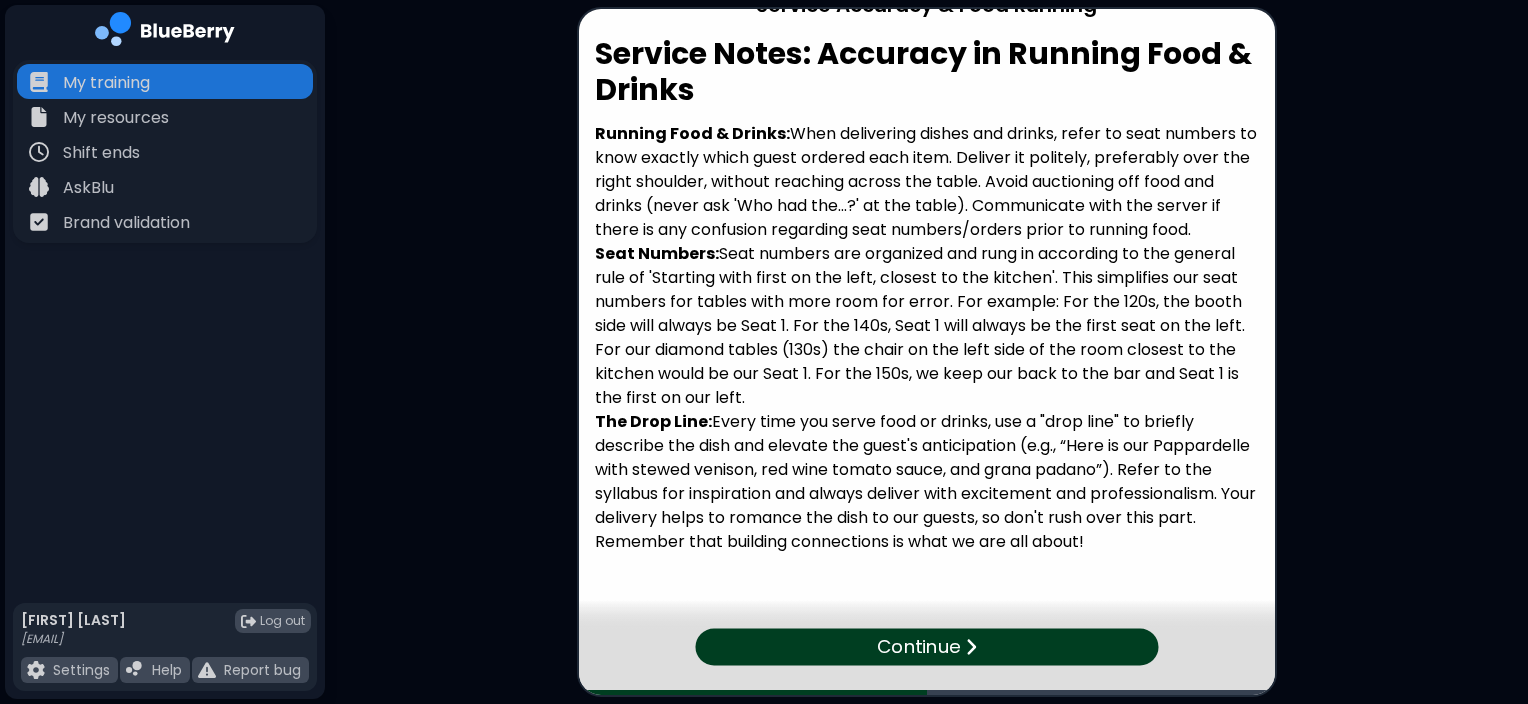 scroll, scrollTop: 0, scrollLeft: 0, axis: both 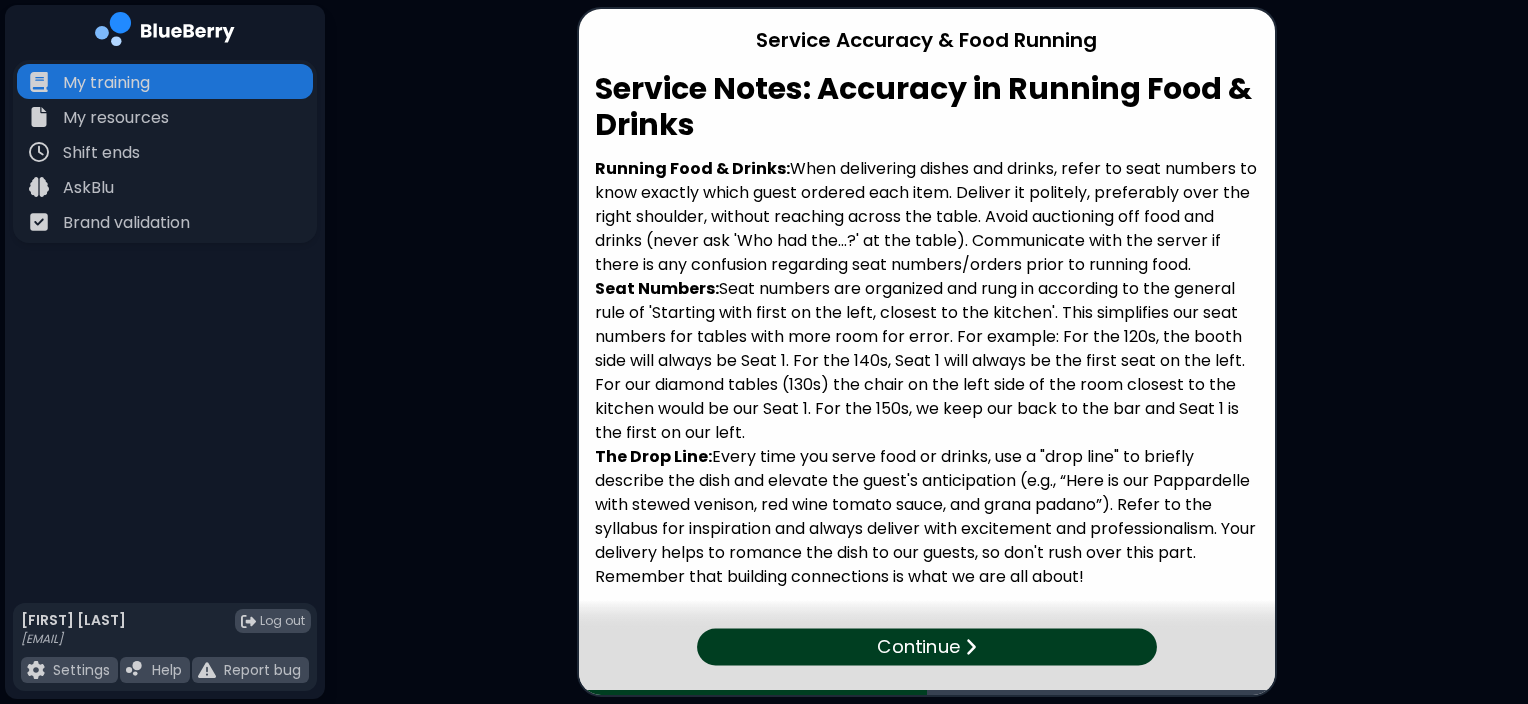 click on "Seat Numbers:  Seat numbers are organized and rung in according to the general rule of 'Starting with first on the left, closest to the kitchen'. This simplifies our seat numbers for tables with more room for error. For example: For the 120s, the booth side will always be Seat 1. For the 140s, Seat 1 will always be the first seat on the left. For our diamond tables (130s) the chair on the left side of the room closest to the kitchen would be our Seat 1. For the 150s, we keep our back to the bar and Seat 1 is the first on our left." at bounding box center [927, 361] 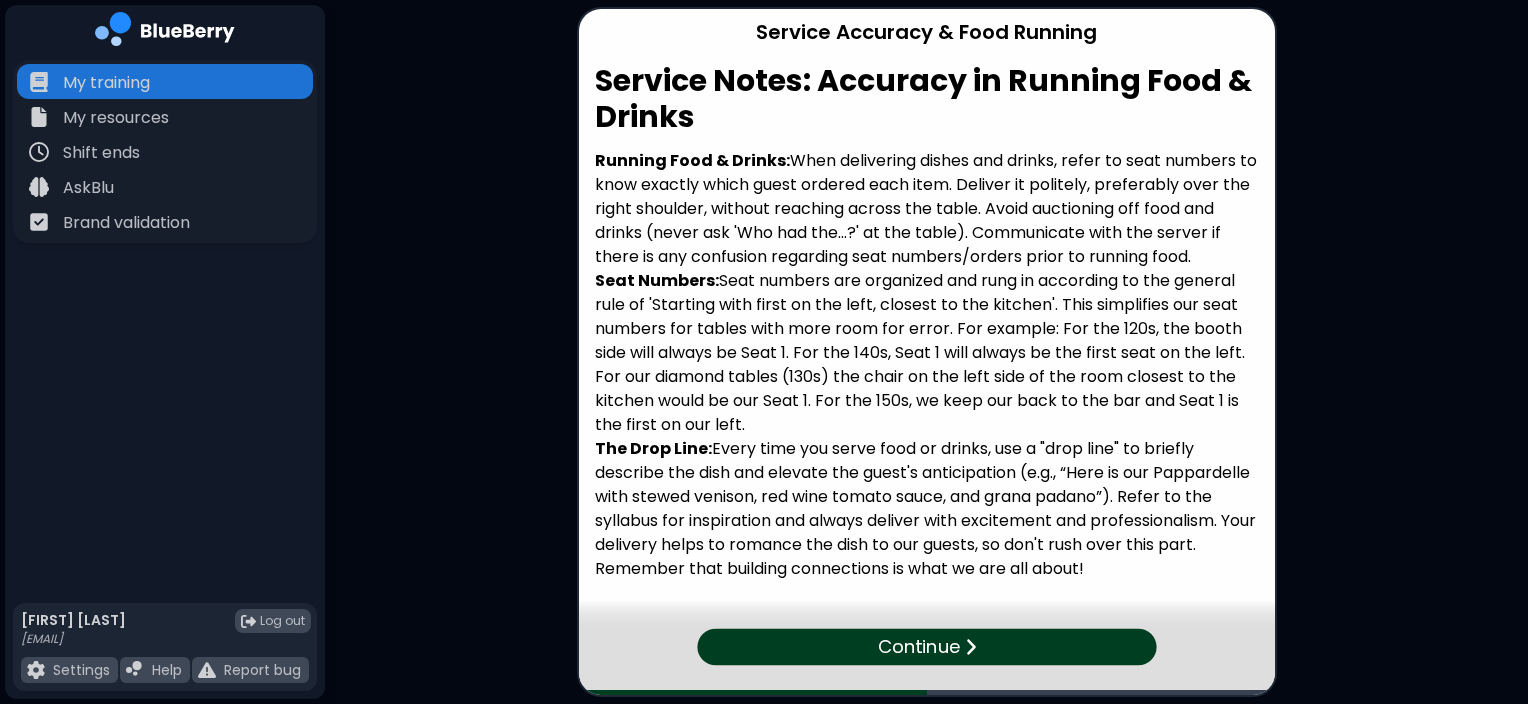 scroll, scrollTop: 87, scrollLeft: 0, axis: vertical 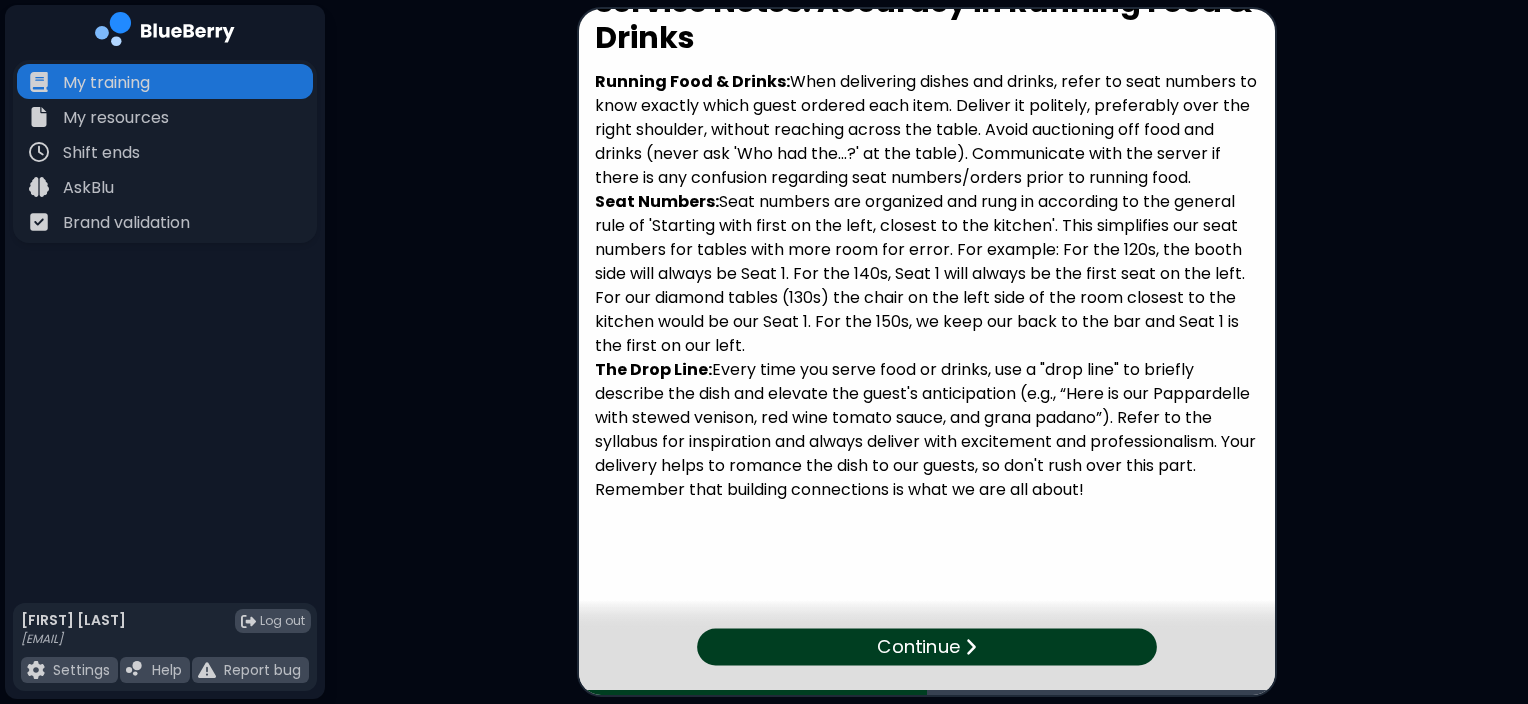 click on "Continue" at bounding box center [927, 647] 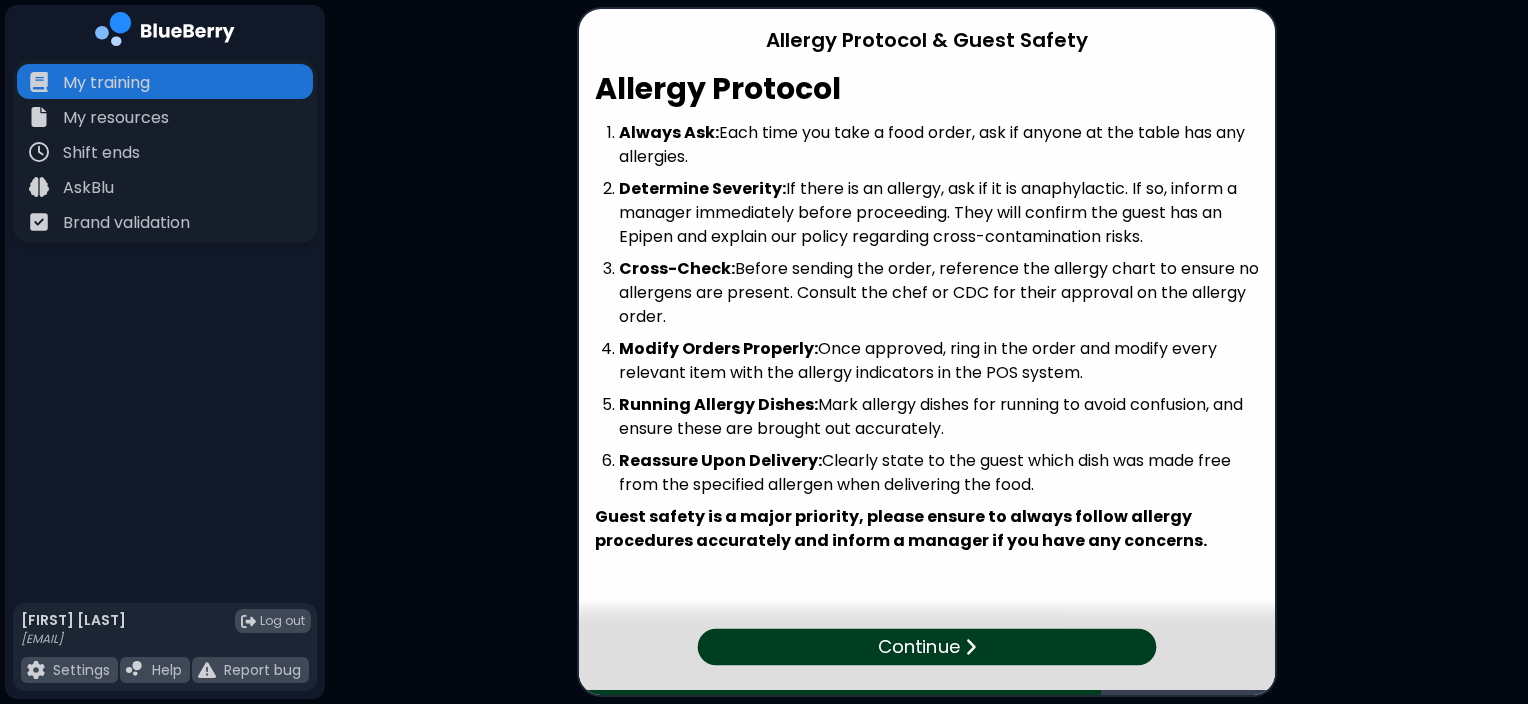 click on "Continue" at bounding box center [926, 647] 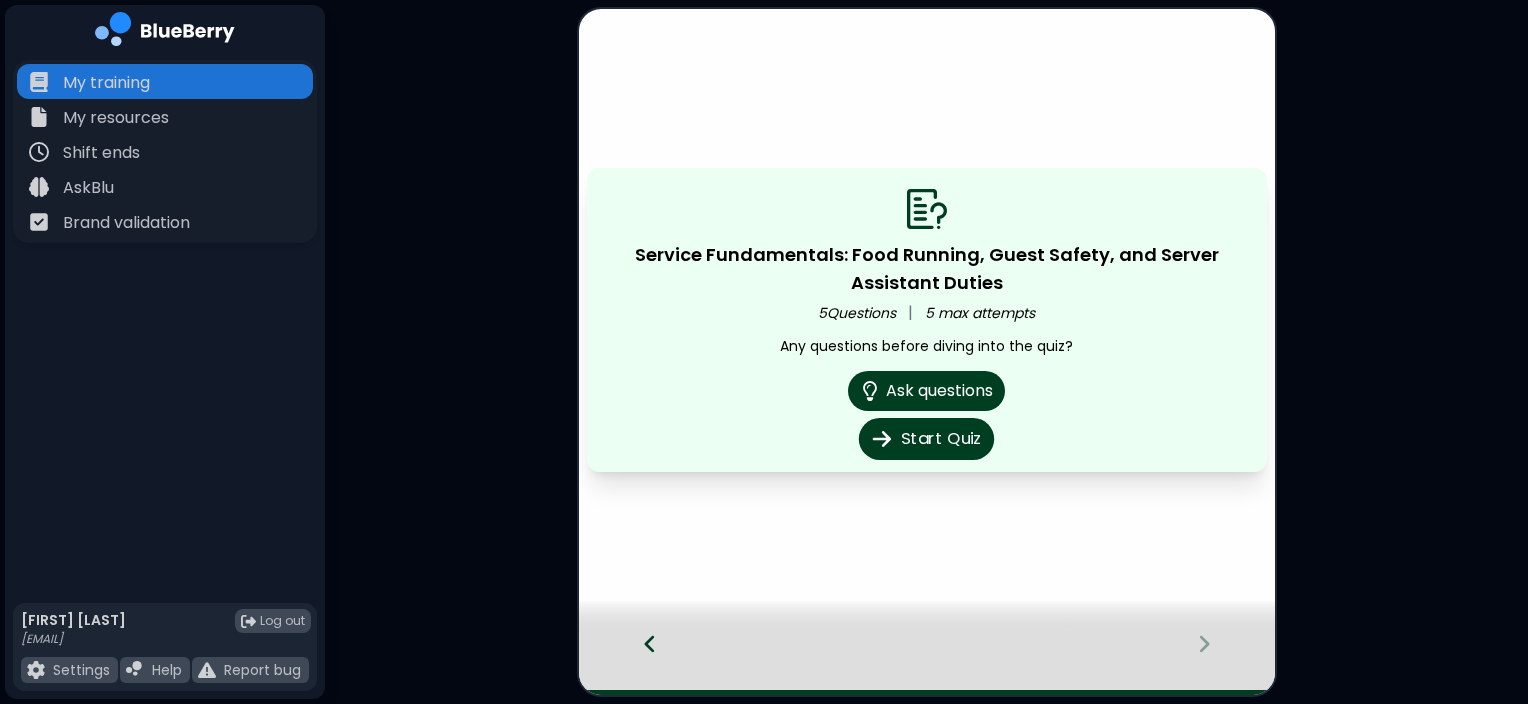 click on "Start Quiz" at bounding box center (926, 439) 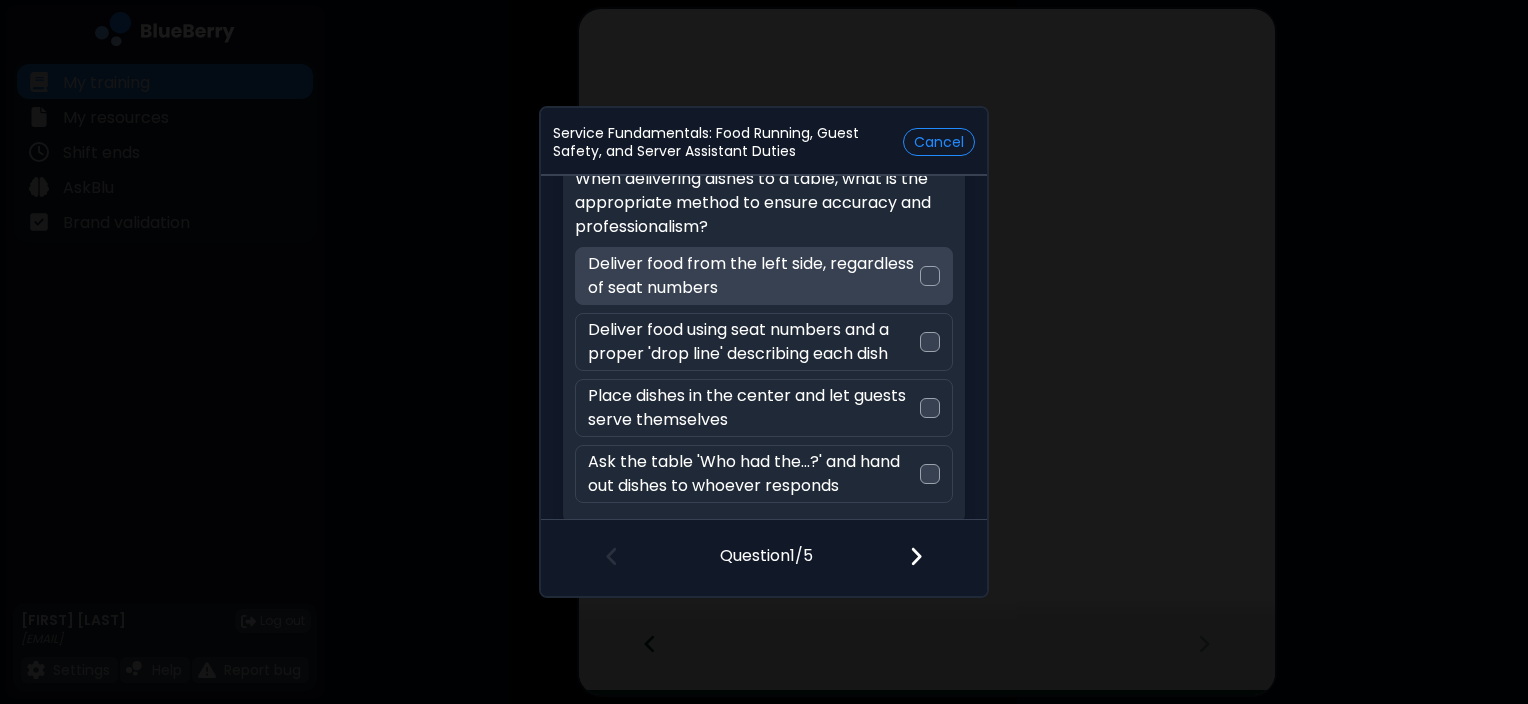 scroll, scrollTop: 76, scrollLeft: 0, axis: vertical 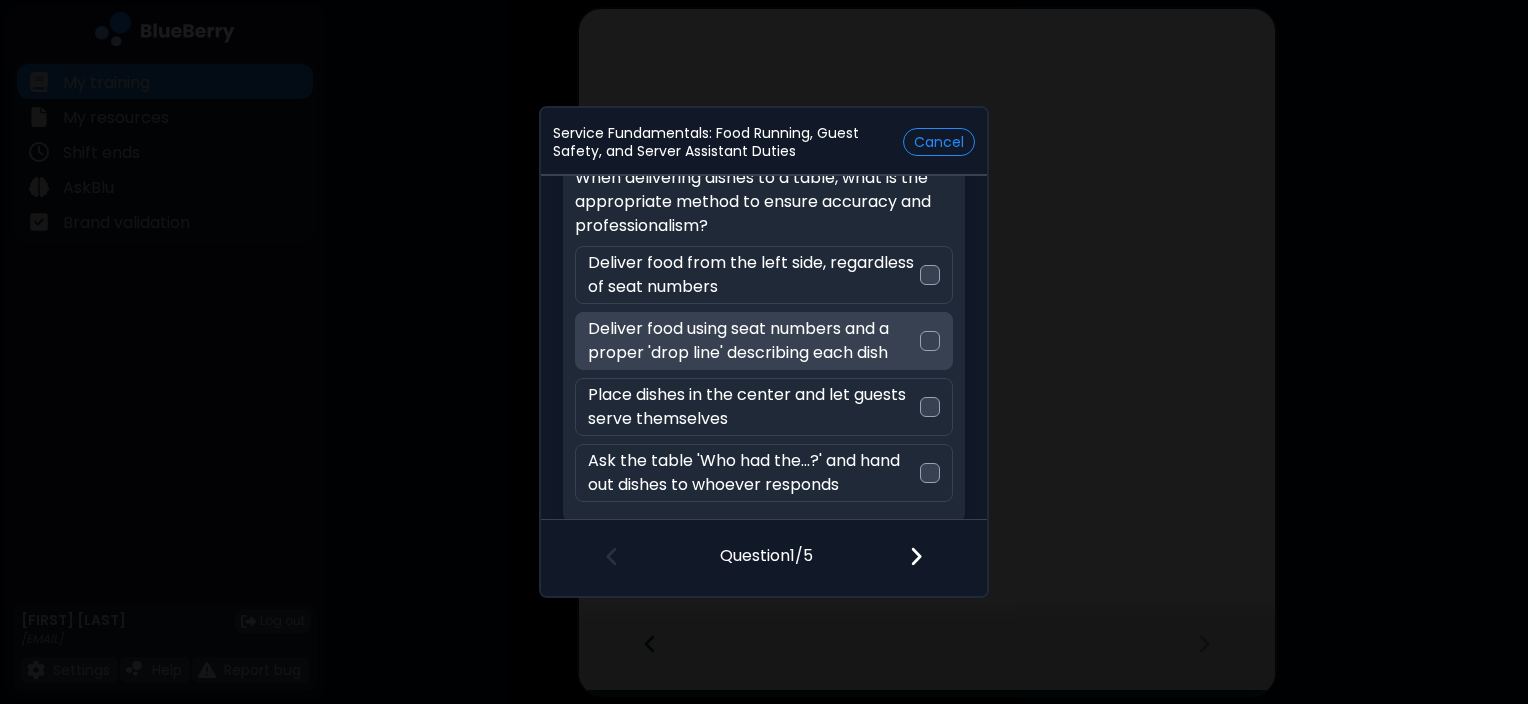 click on "Deliver food using seat numbers and a proper 'drop line' describing each dish" at bounding box center [753, 341] 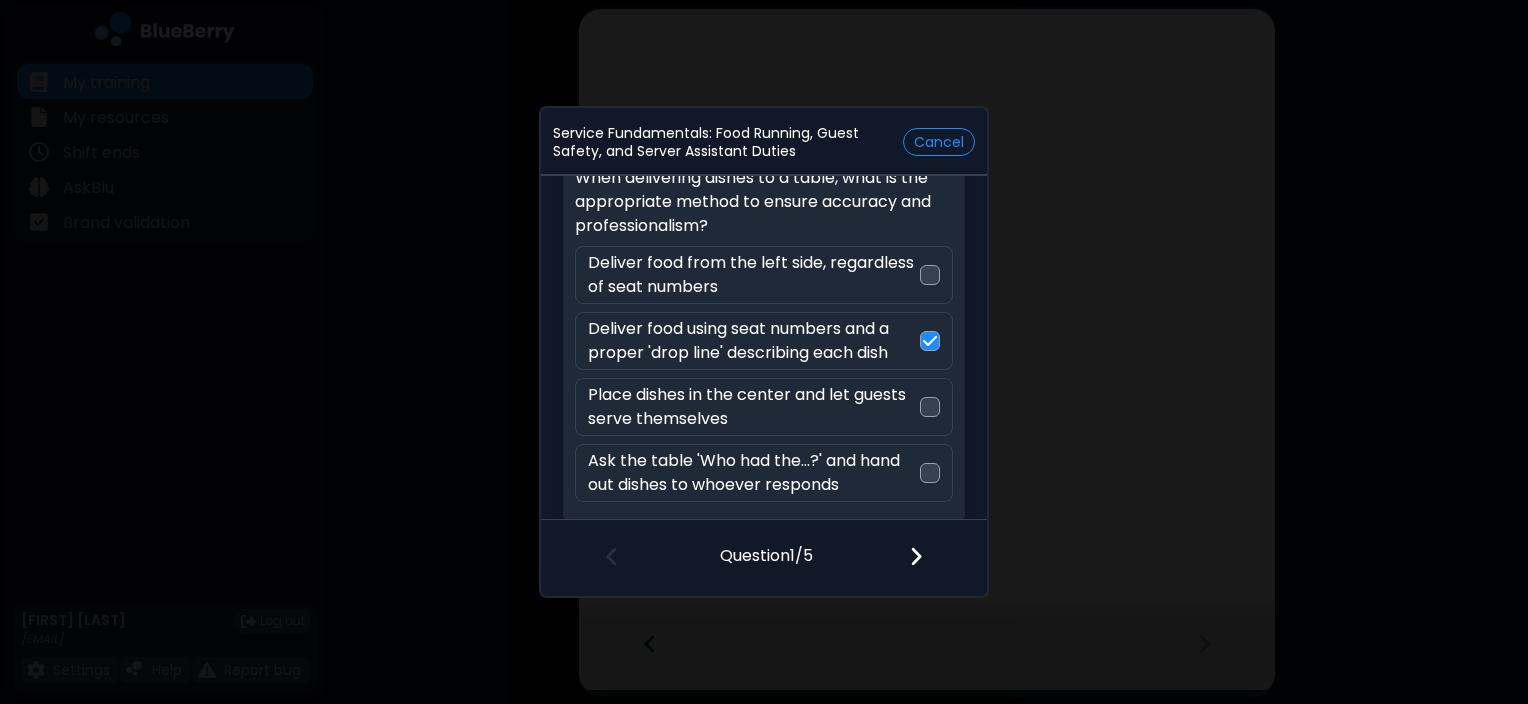 click at bounding box center (928, 558) 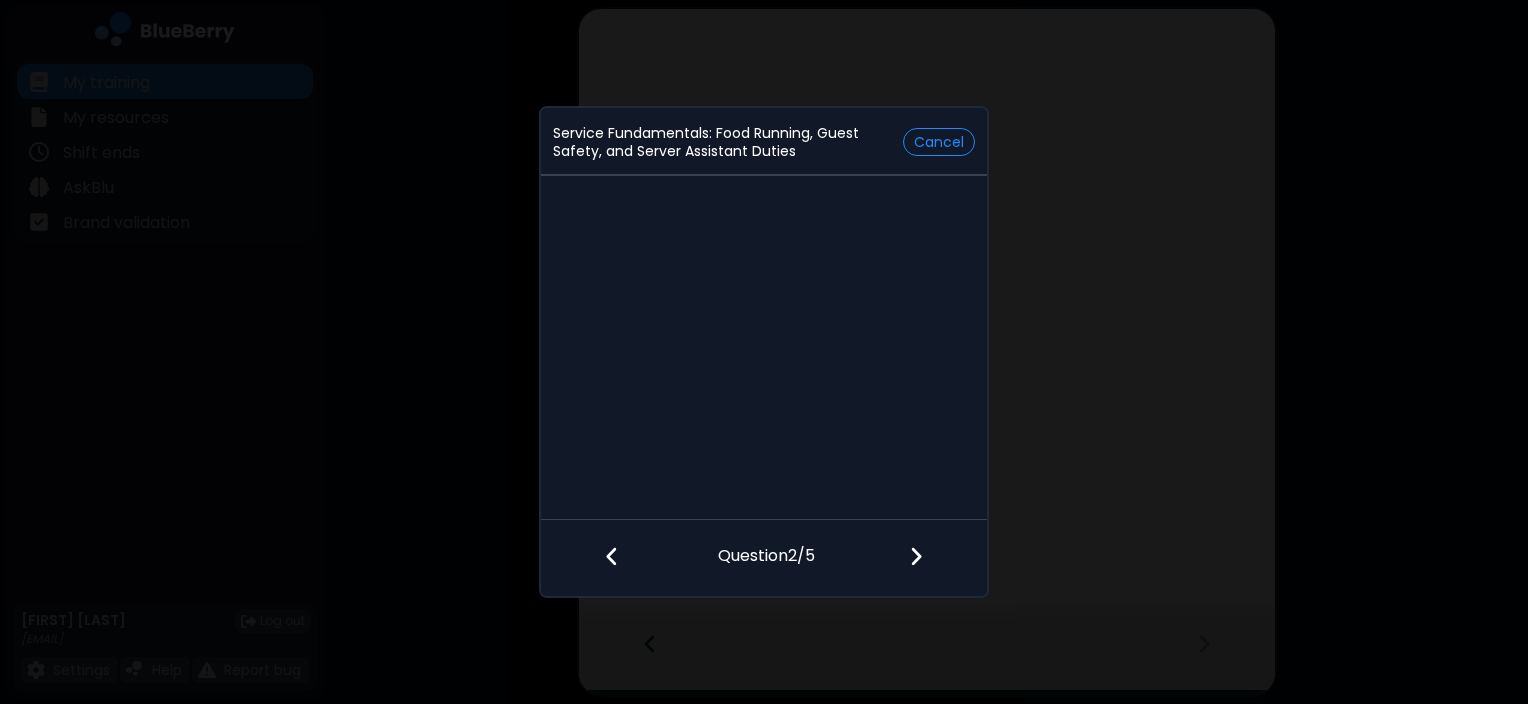 scroll, scrollTop: 0, scrollLeft: 0, axis: both 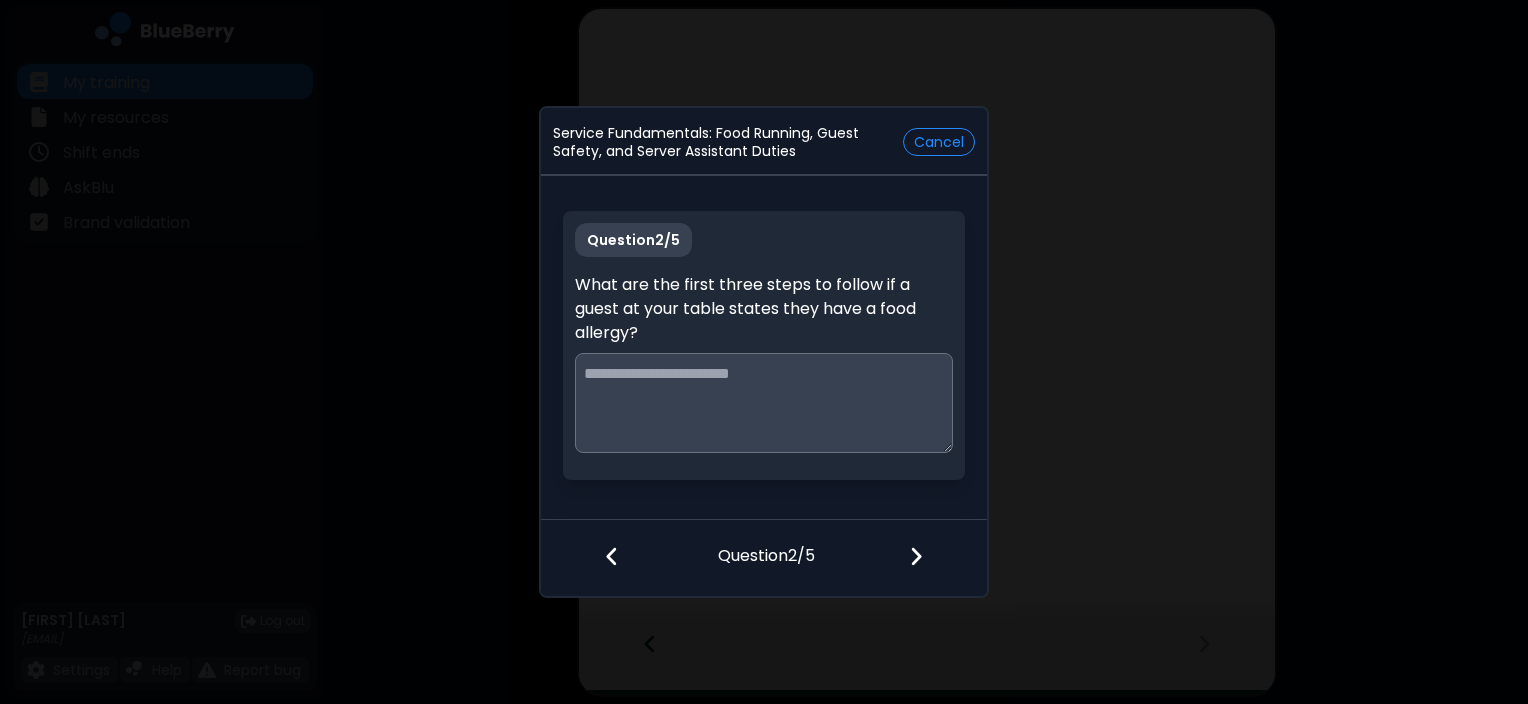 click at bounding box center [763, 403] 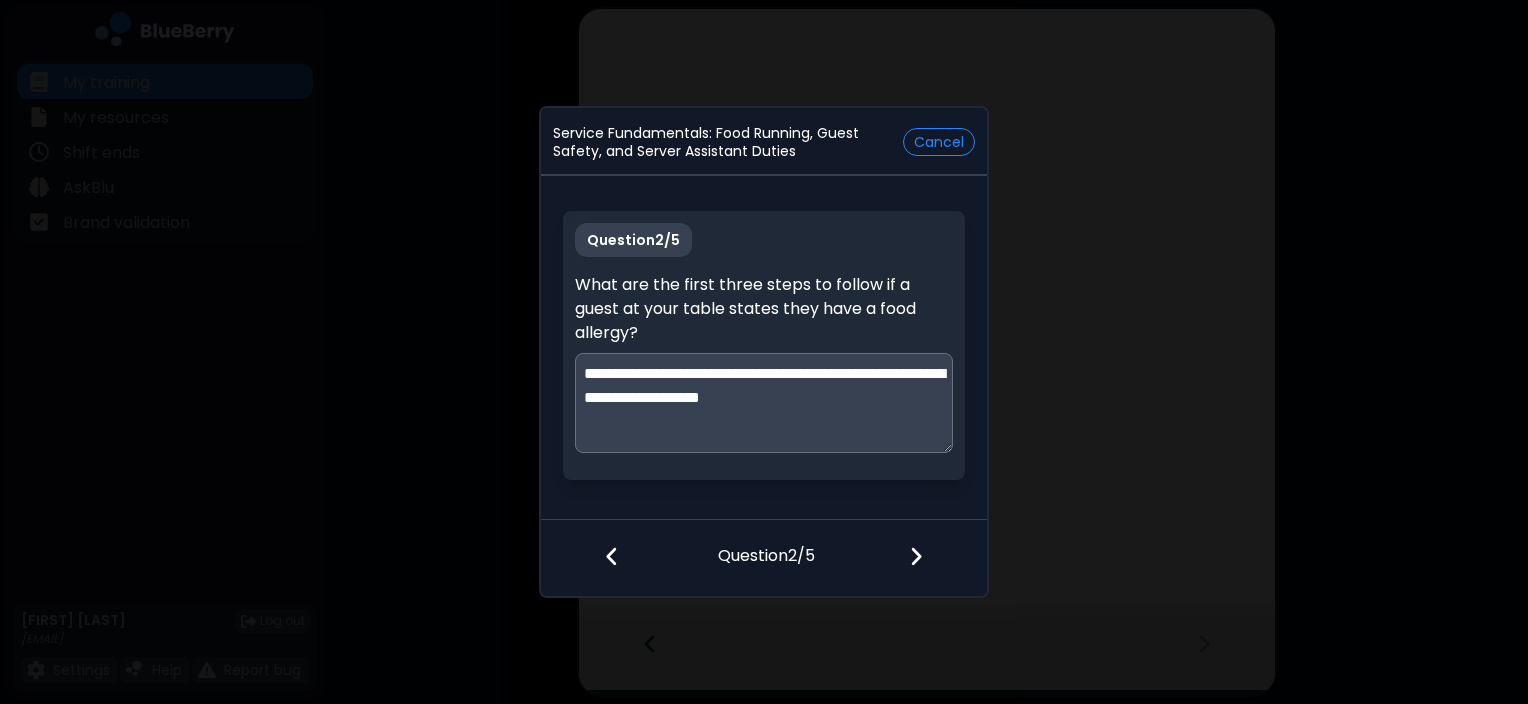 click on "**********" at bounding box center (764, 403) 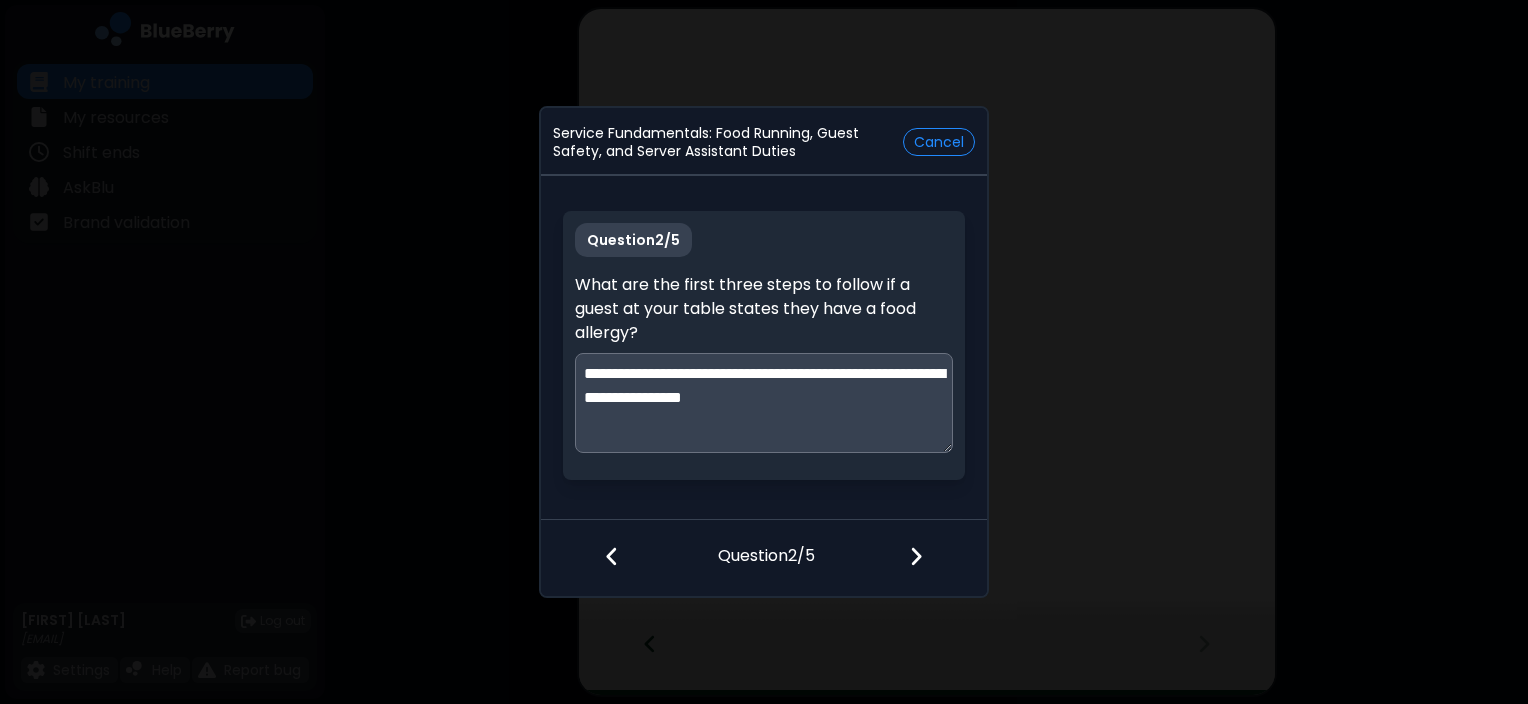 click on "**********" at bounding box center (764, 403) 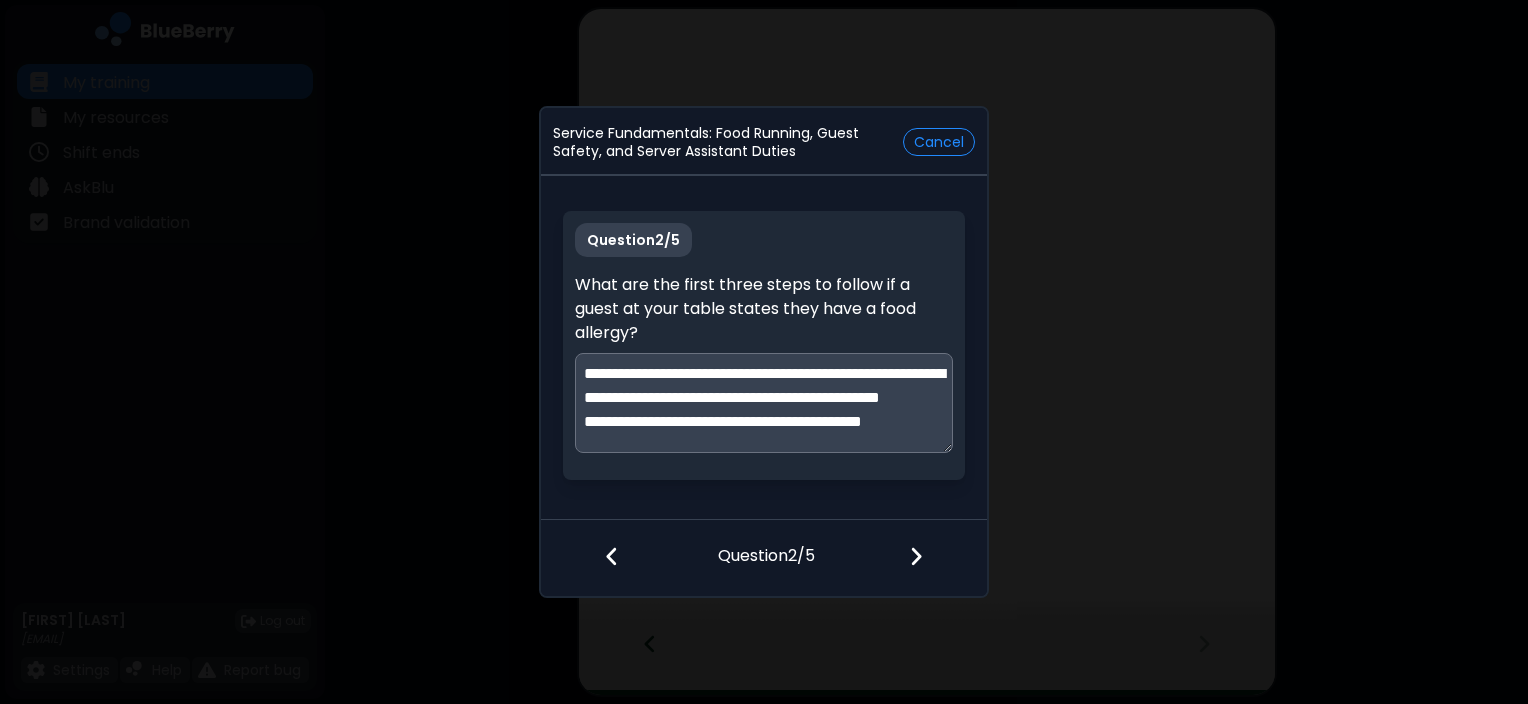 scroll, scrollTop: 28, scrollLeft: 0, axis: vertical 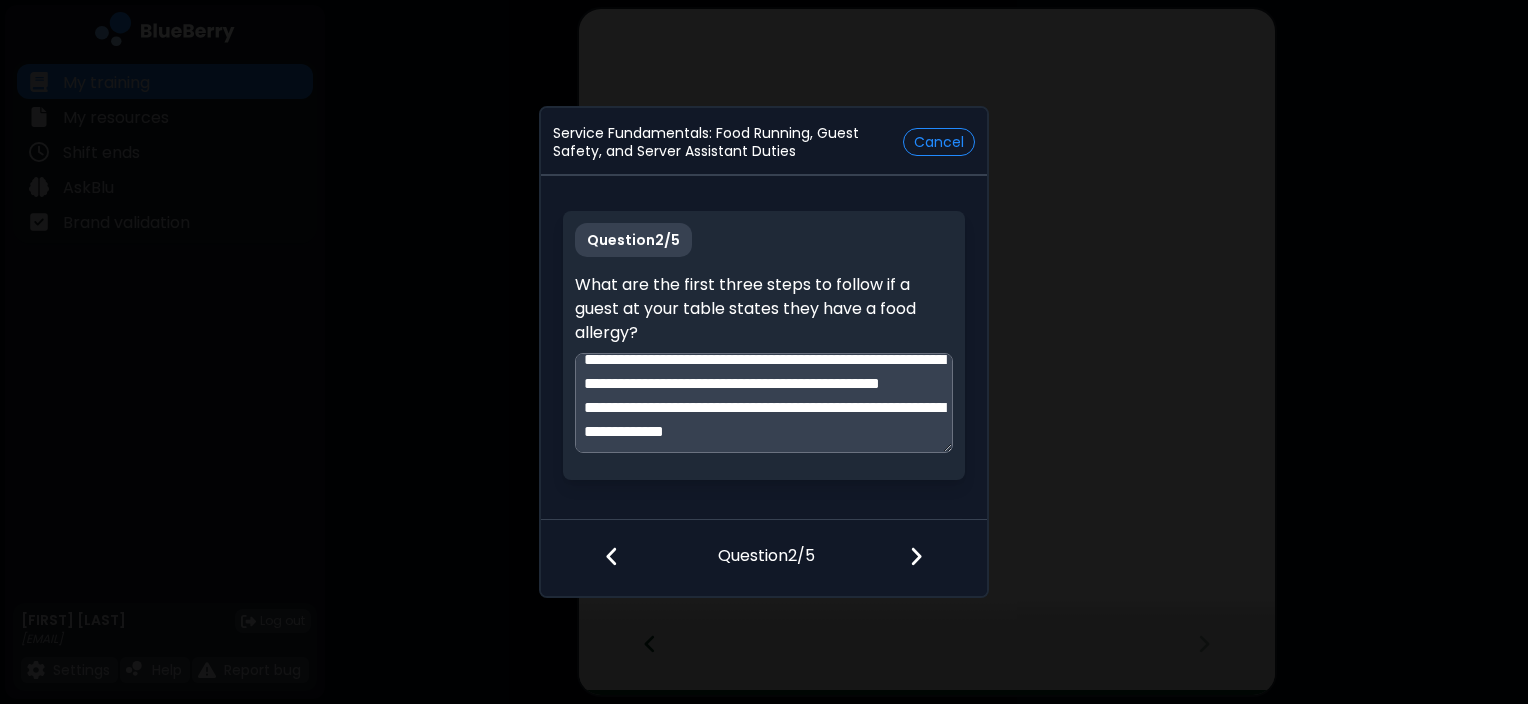 click on "**********" at bounding box center (764, 403) 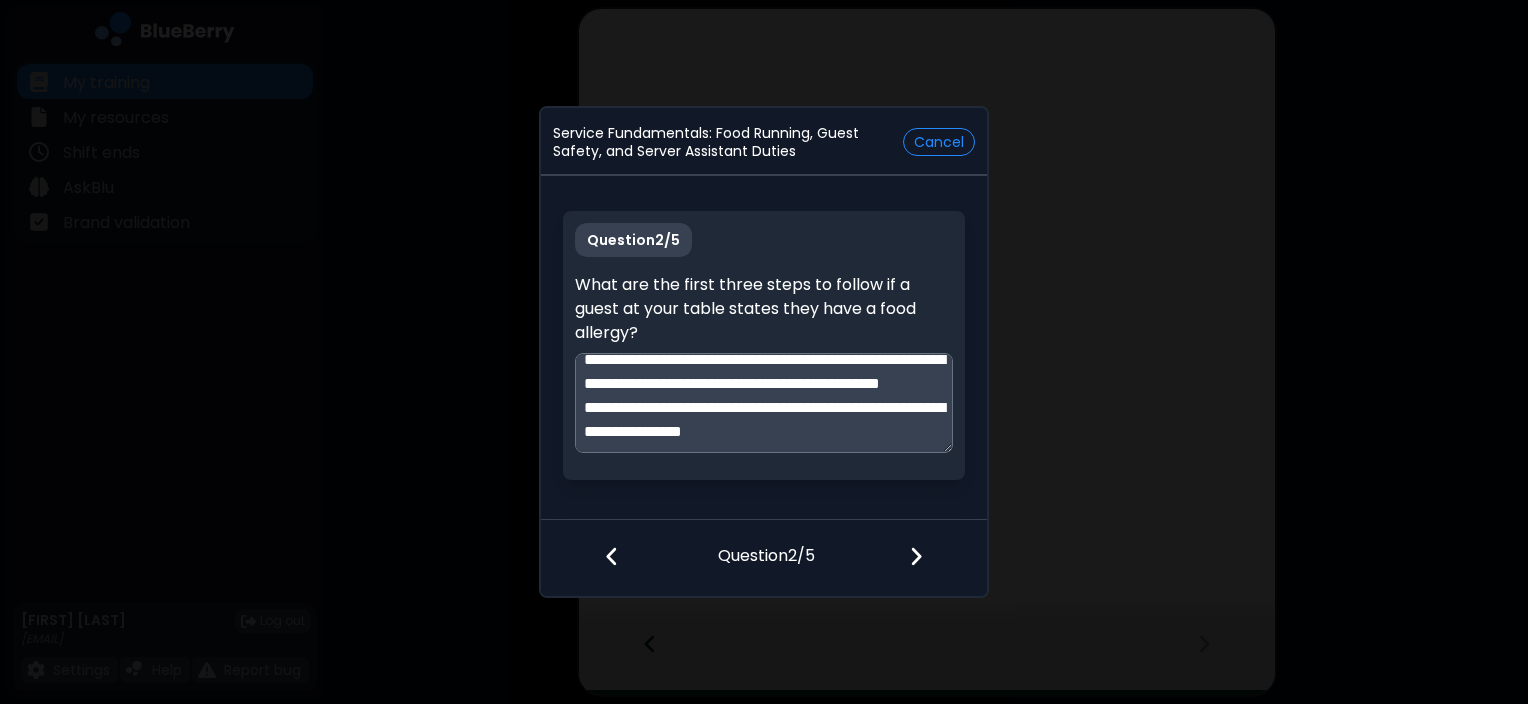 scroll, scrollTop: 52, scrollLeft: 0, axis: vertical 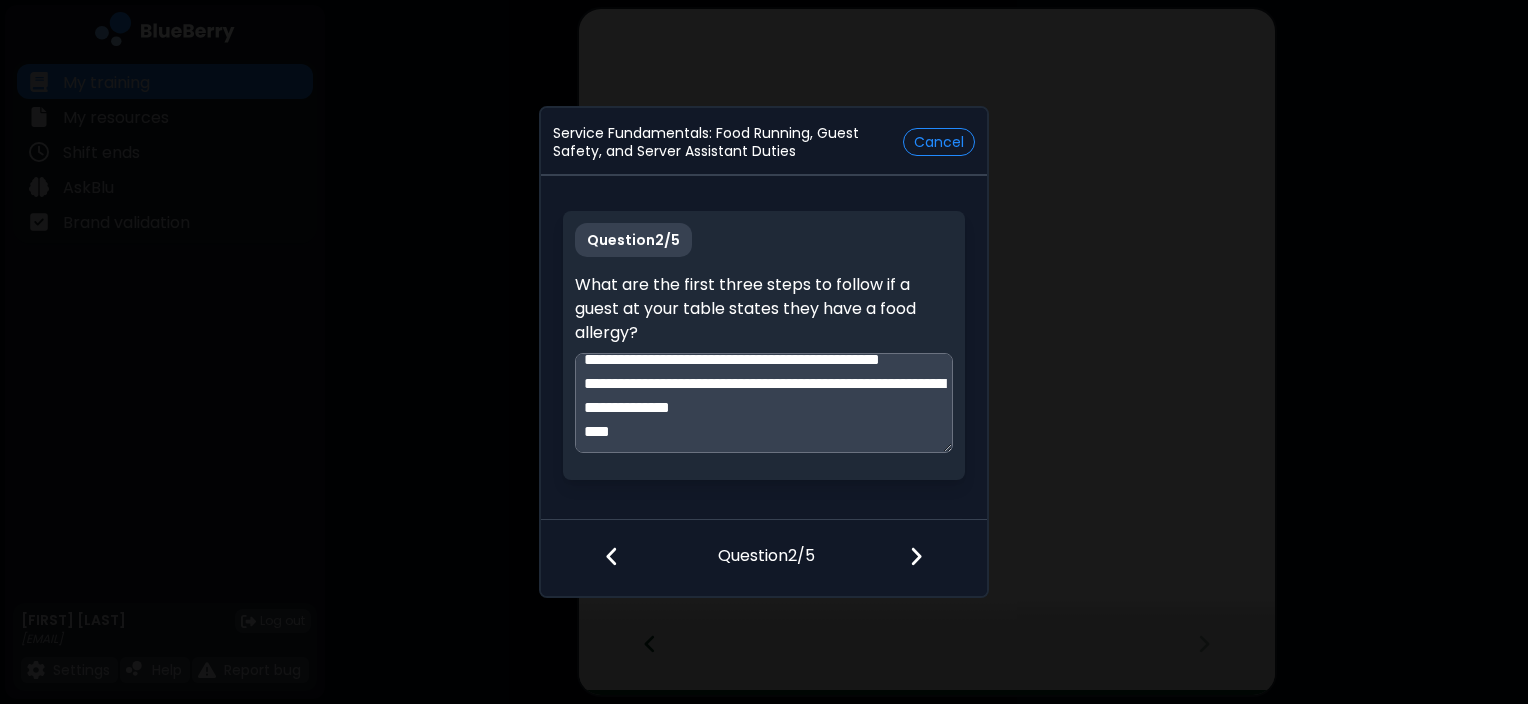 click on "**********" at bounding box center [764, 403] 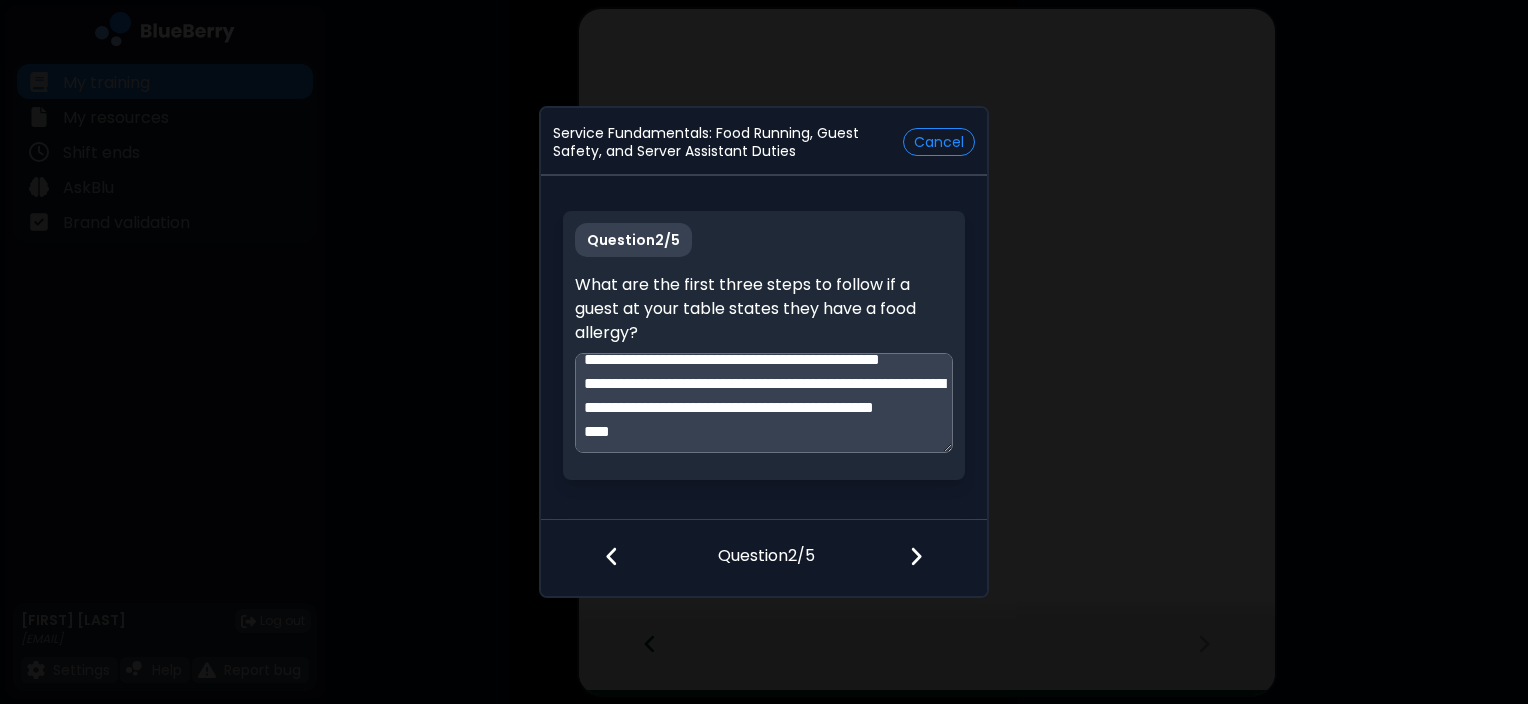 scroll, scrollTop: 85, scrollLeft: 0, axis: vertical 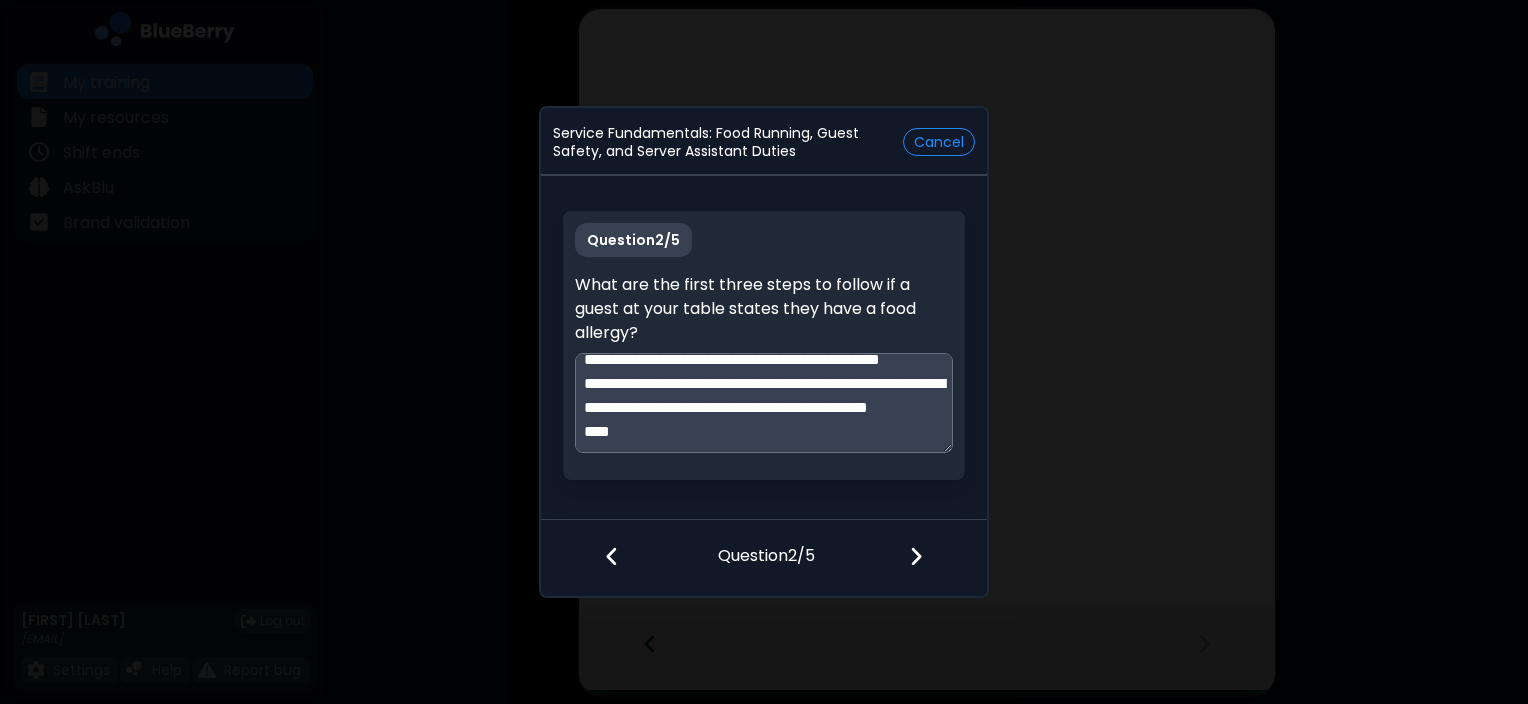 click on "**********" at bounding box center (764, 403) 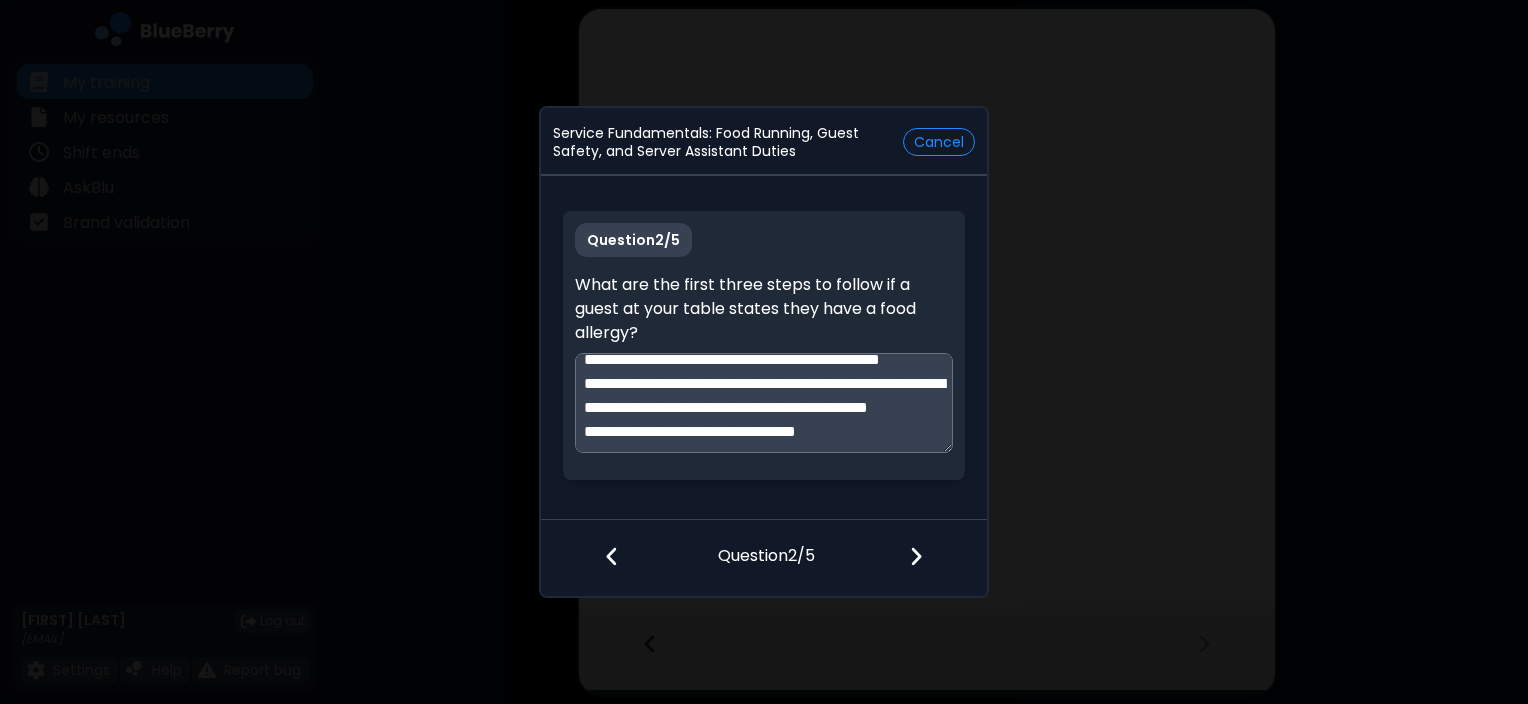 click on "**********" at bounding box center (764, 403) 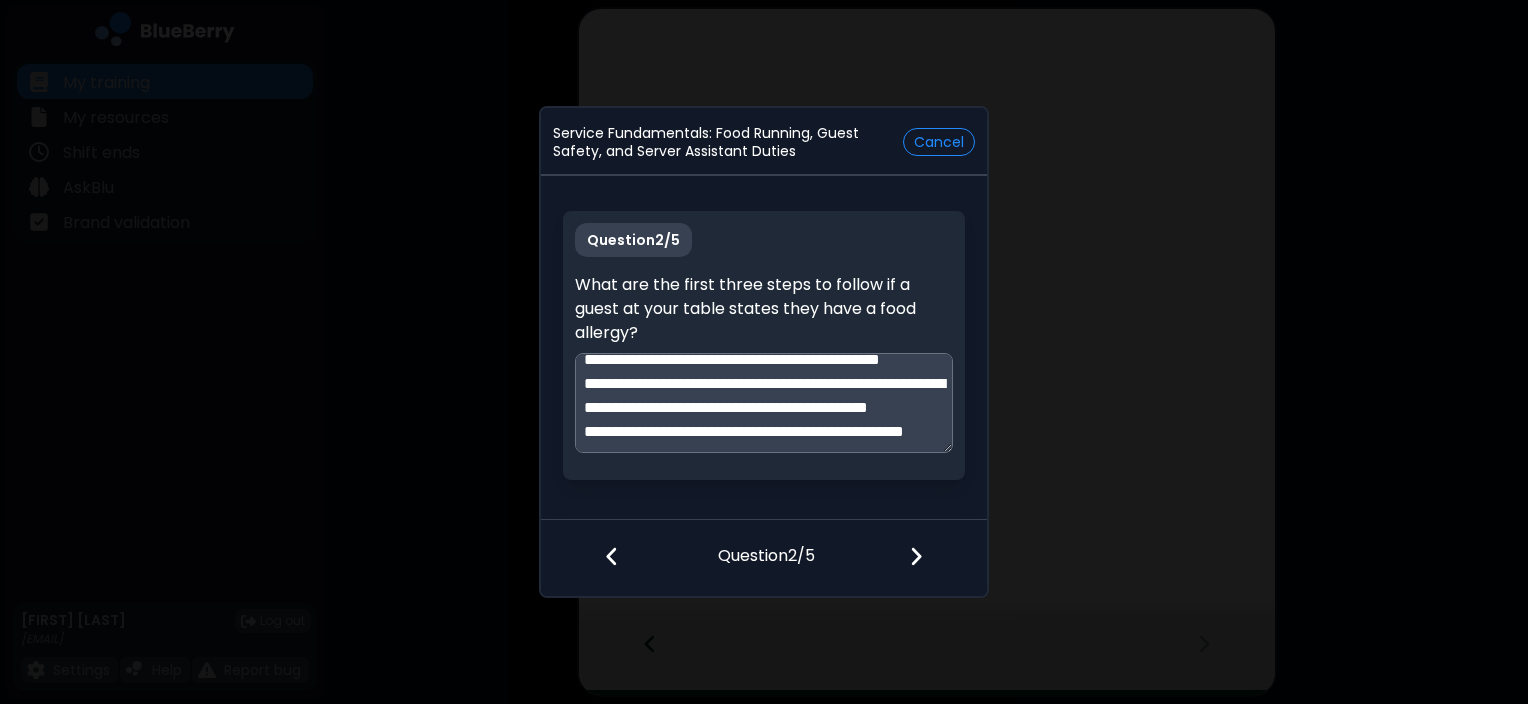 scroll, scrollTop: 109, scrollLeft: 0, axis: vertical 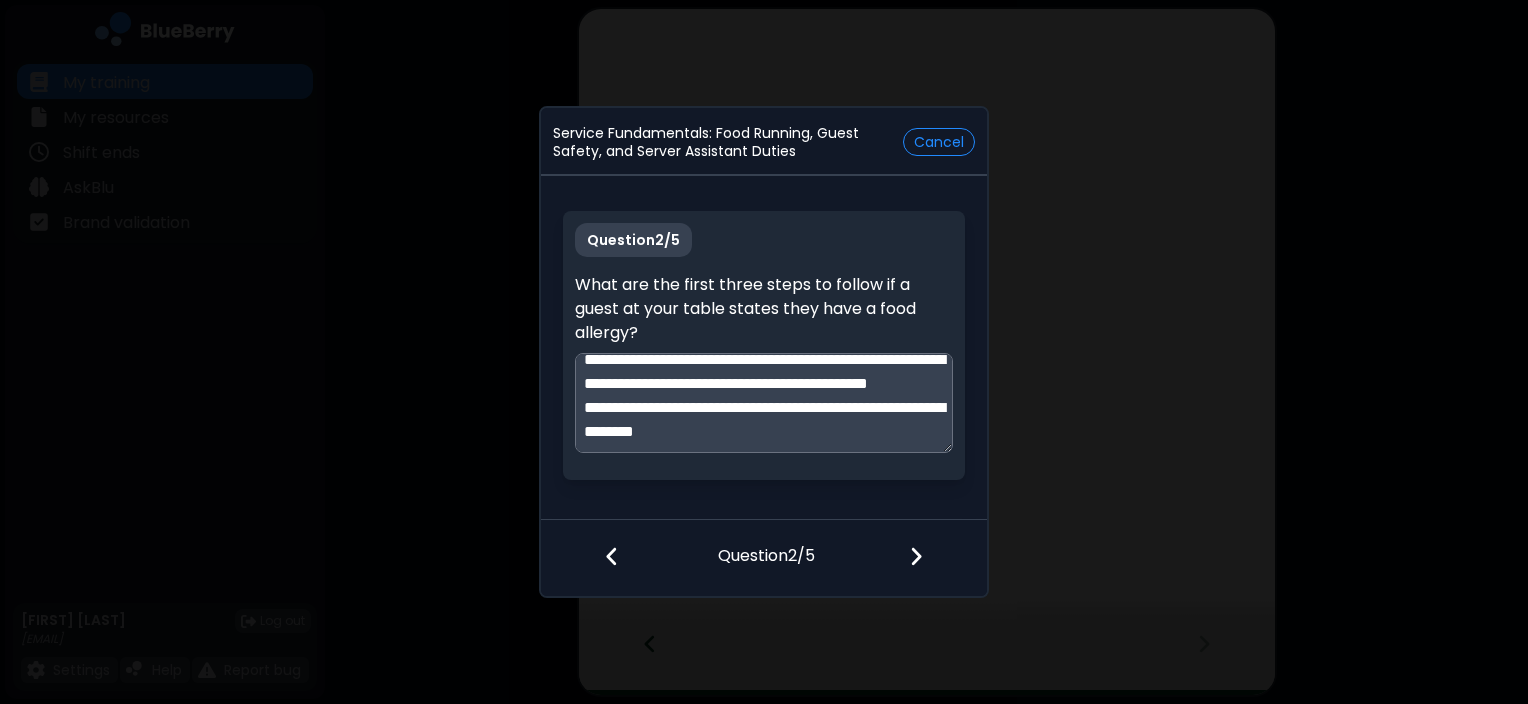 type on "**********" 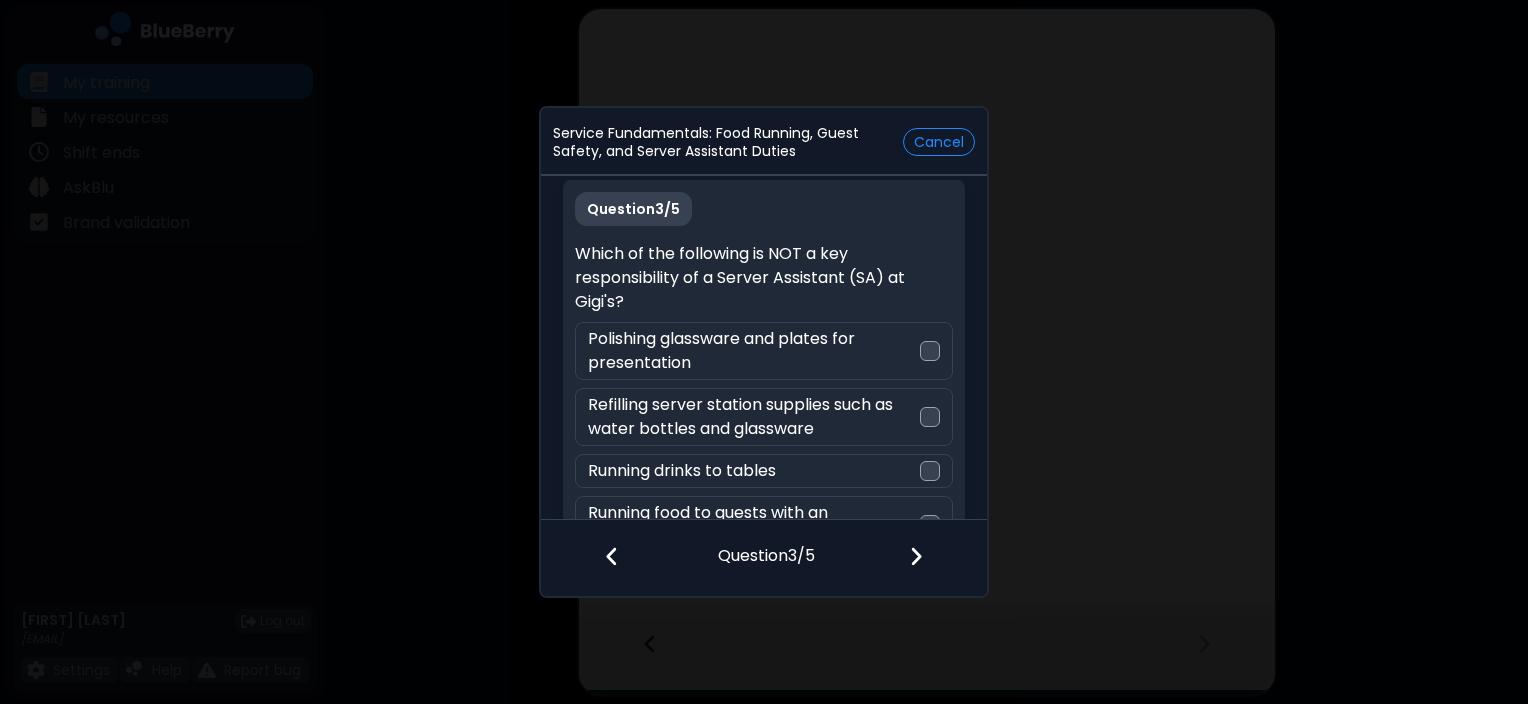 click at bounding box center [612, 556] 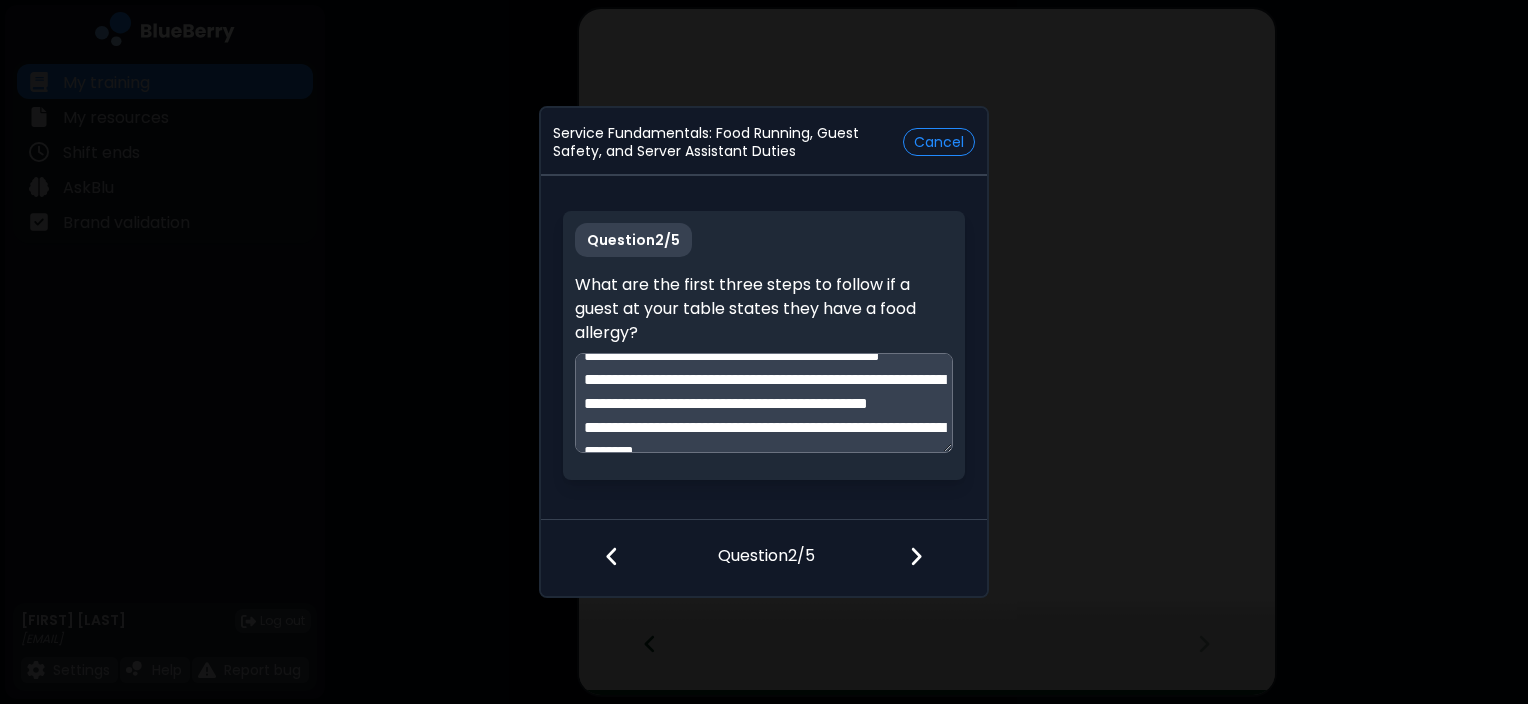 scroll, scrollTop: 109, scrollLeft: 0, axis: vertical 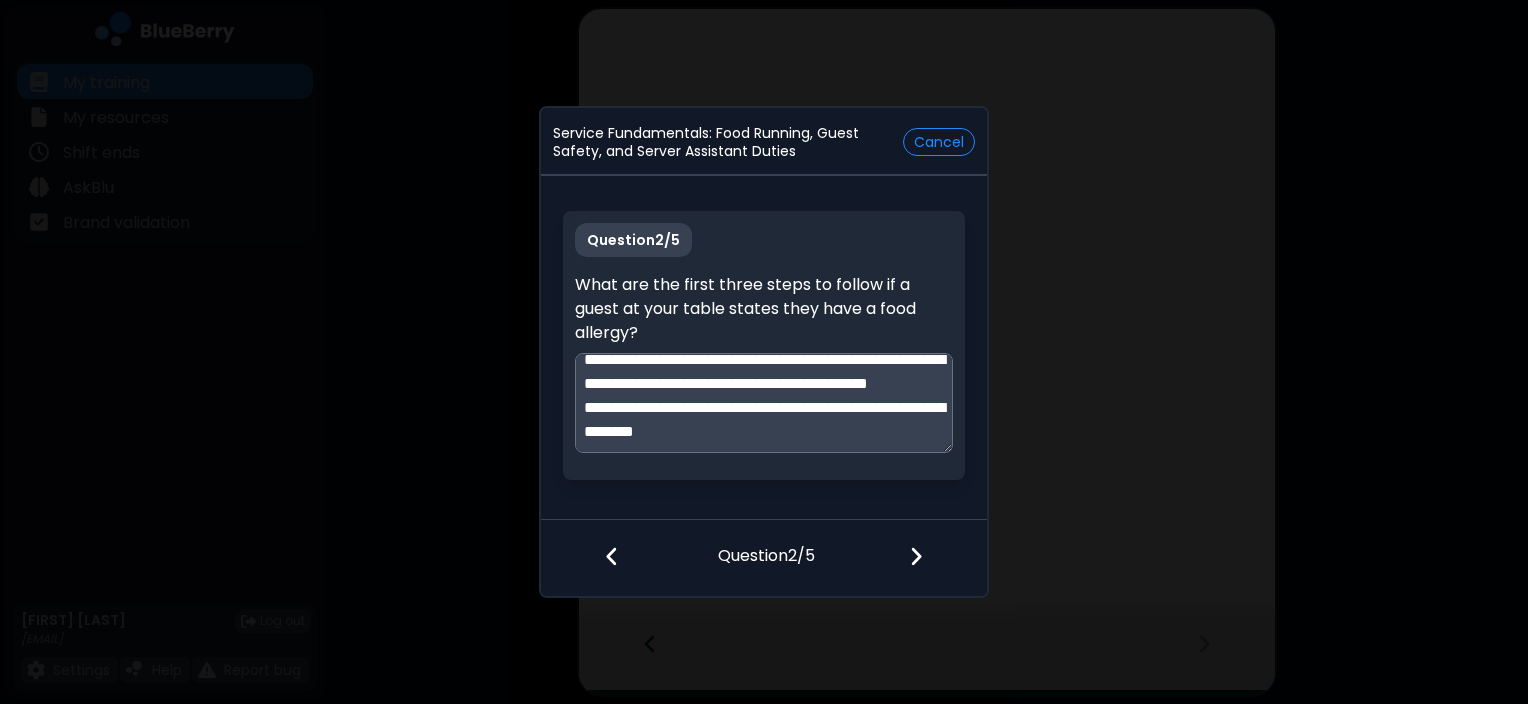 click at bounding box center [928, 558] 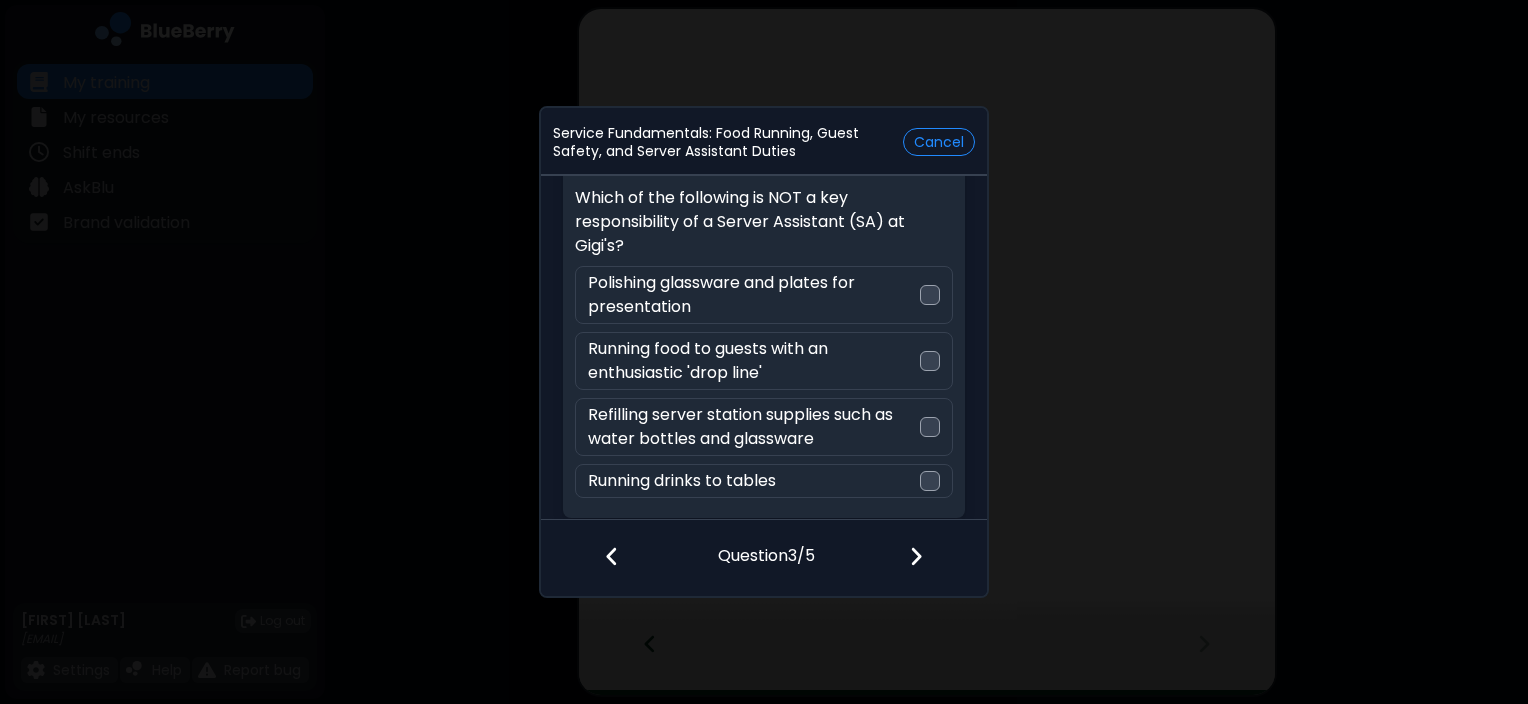 scroll, scrollTop: 60, scrollLeft: 0, axis: vertical 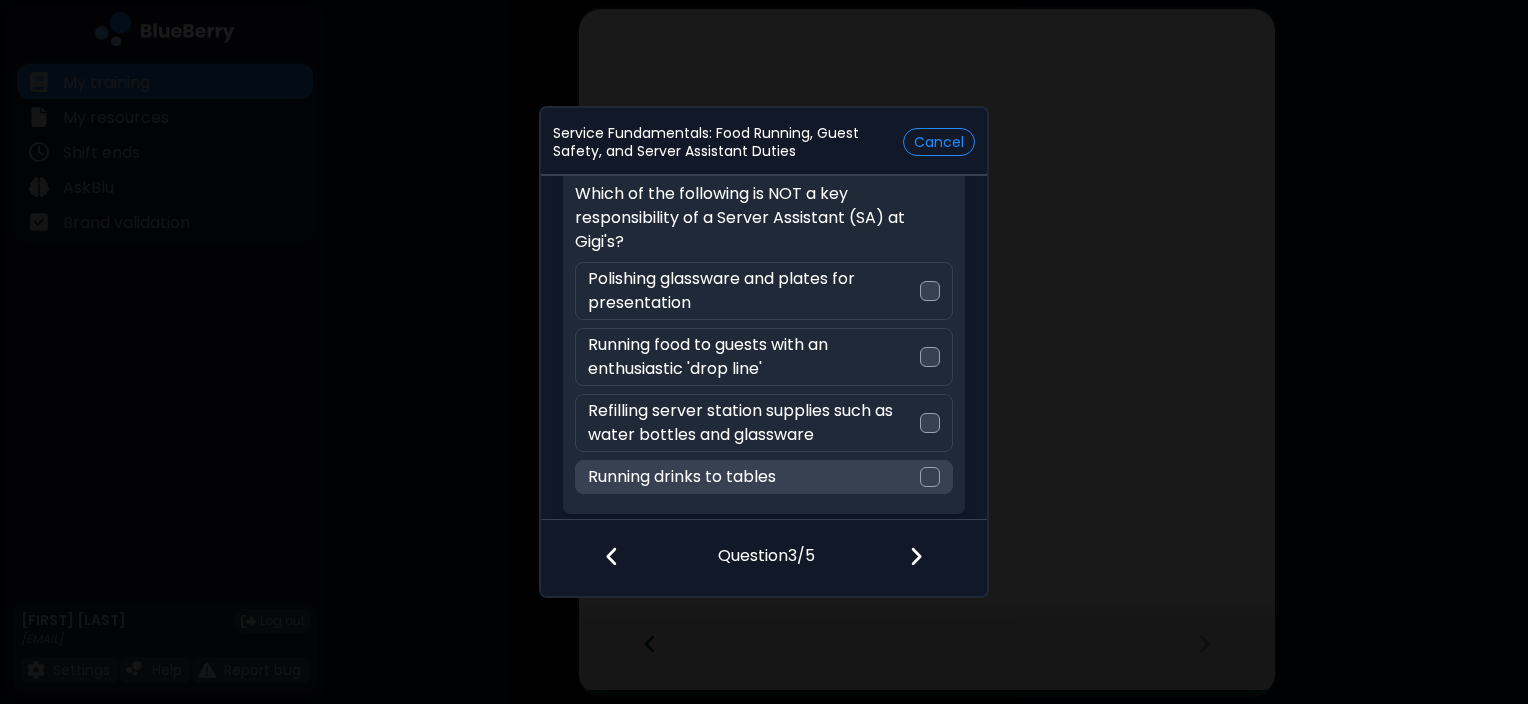 click on "Running drinks to tables" at bounding box center (763, 477) 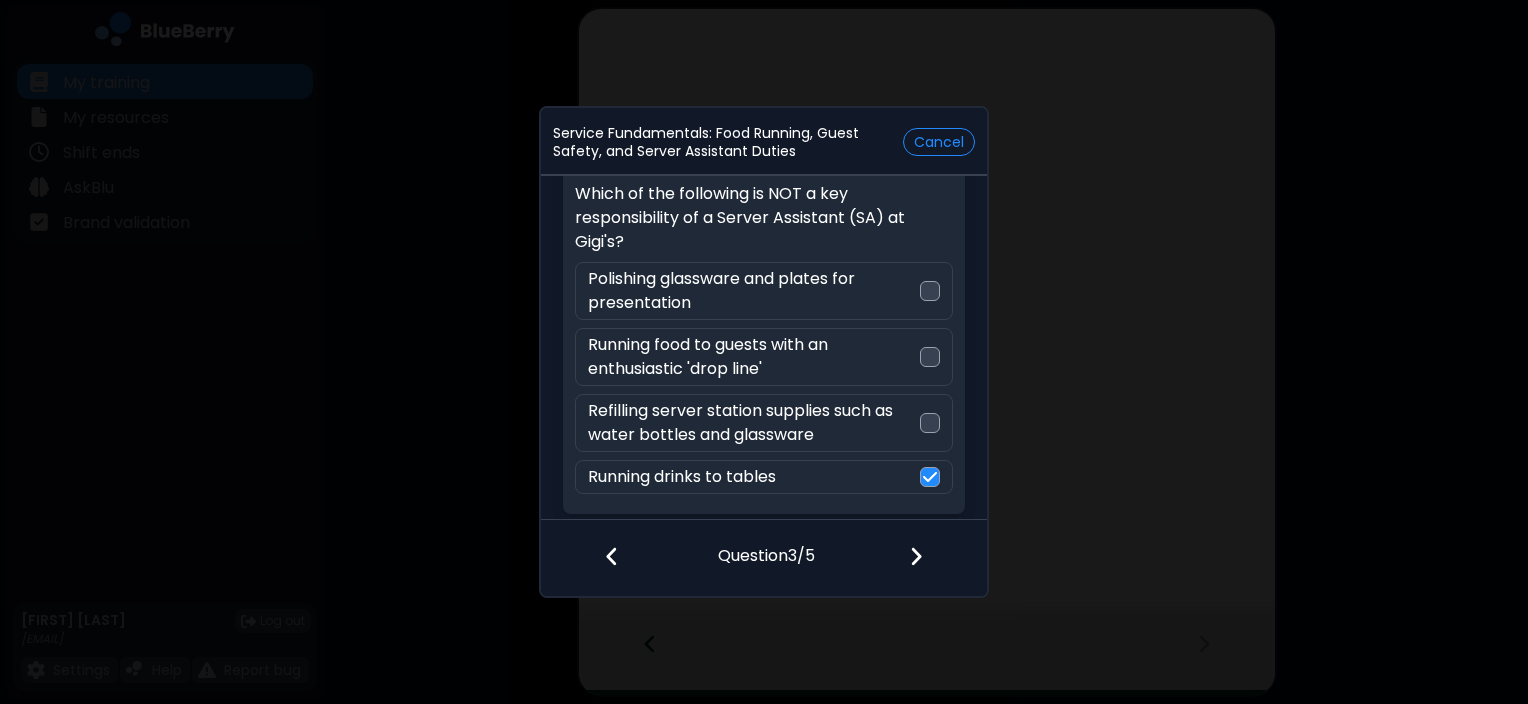 click at bounding box center (916, 556) 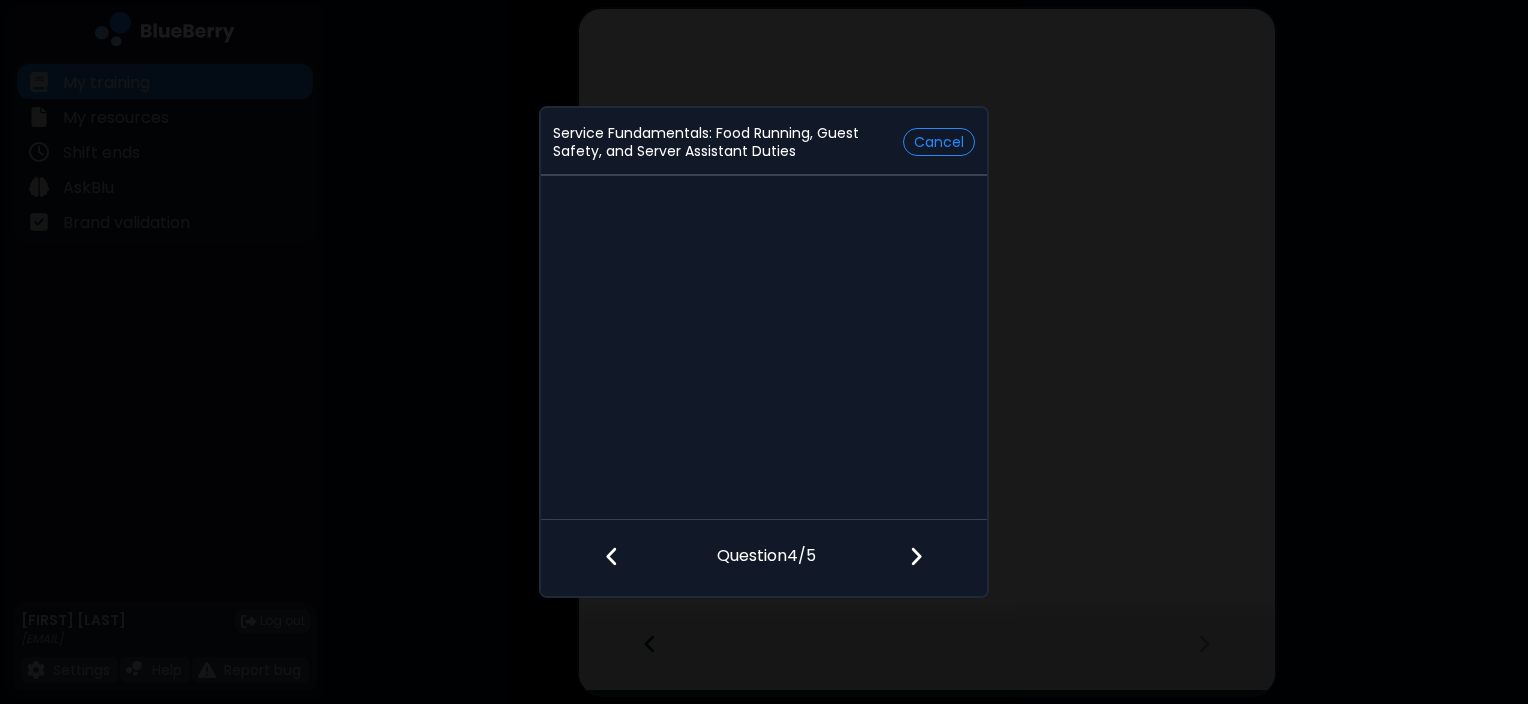 scroll, scrollTop: 36, scrollLeft: 0, axis: vertical 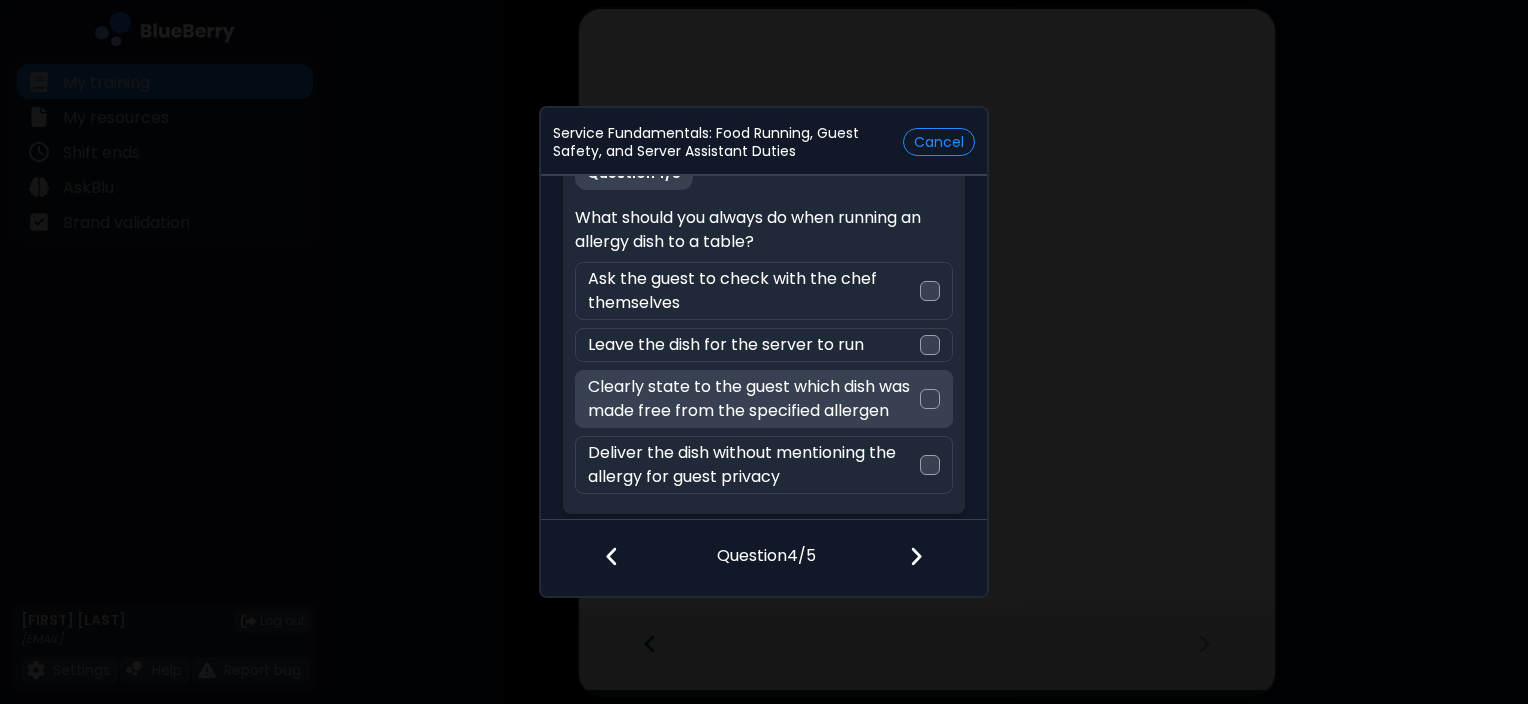 click at bounding box center [930, 399] 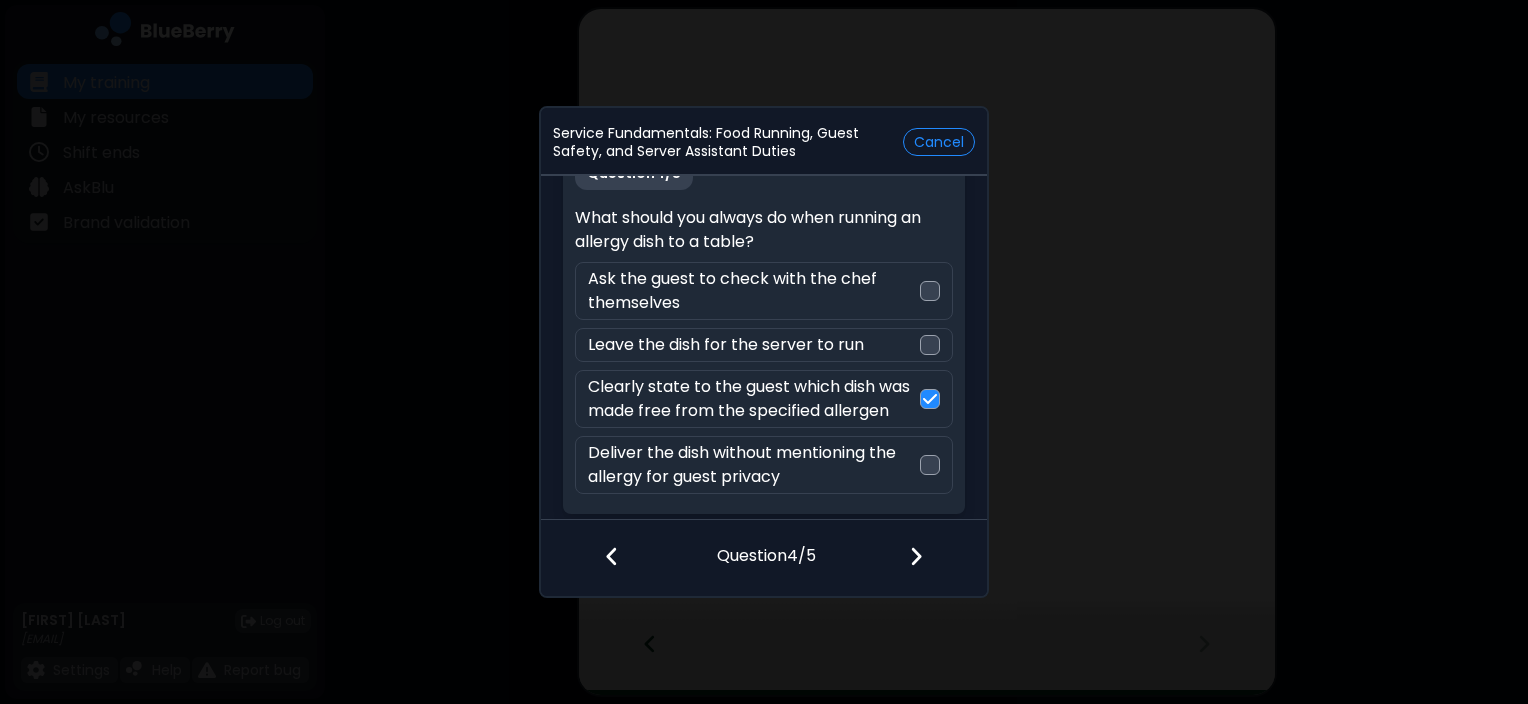 click at bounding box center [928, 558] 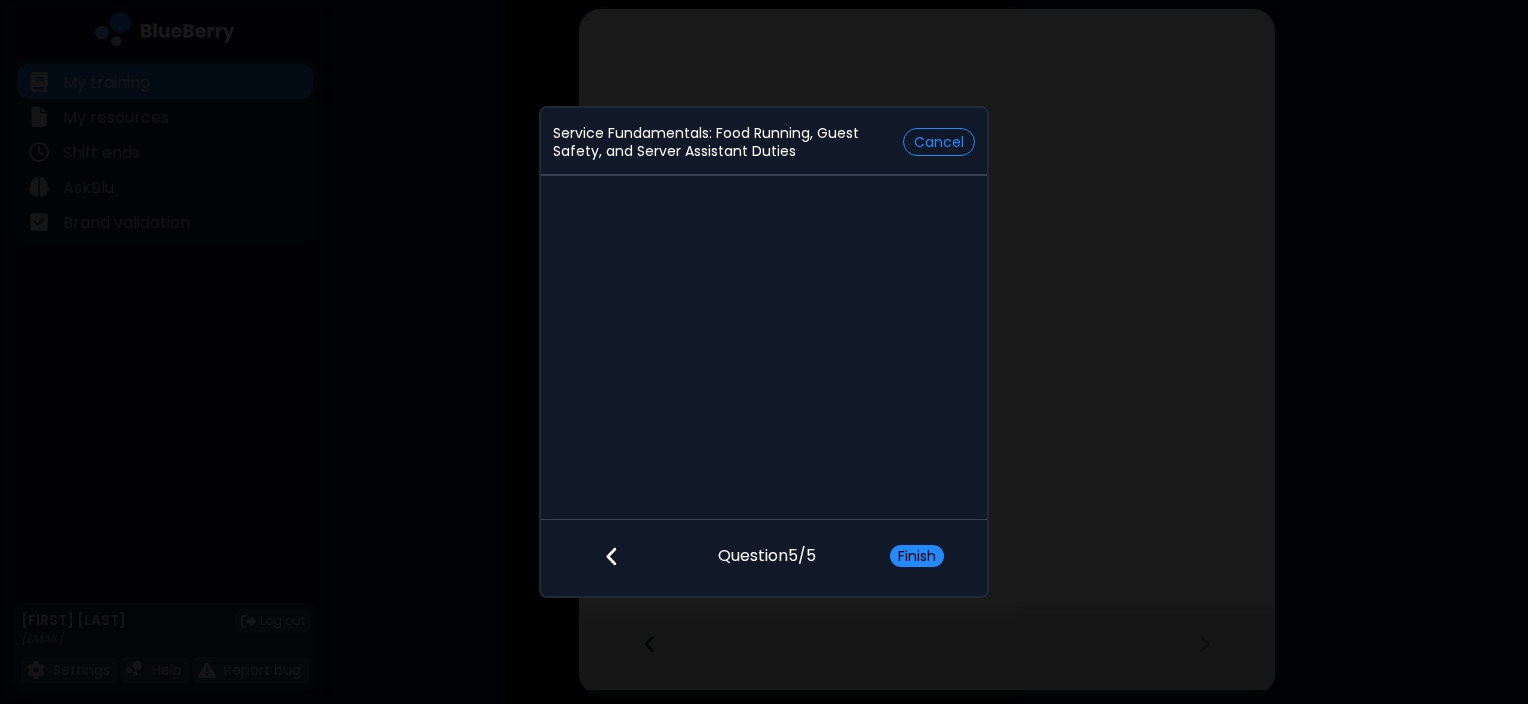 scroll, scrollTop: 0, scrollLeft: 0, axis: both 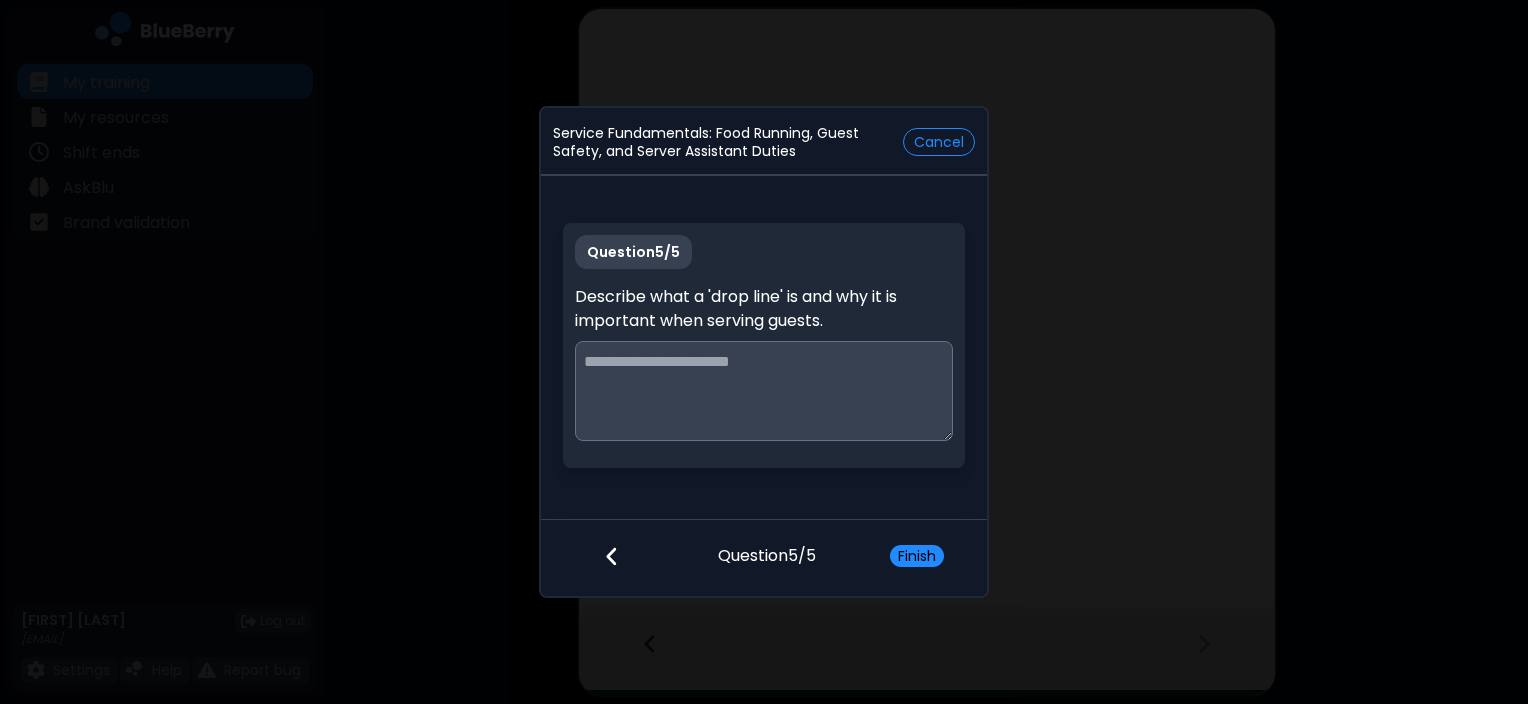 click at bounding box center [763, 391] 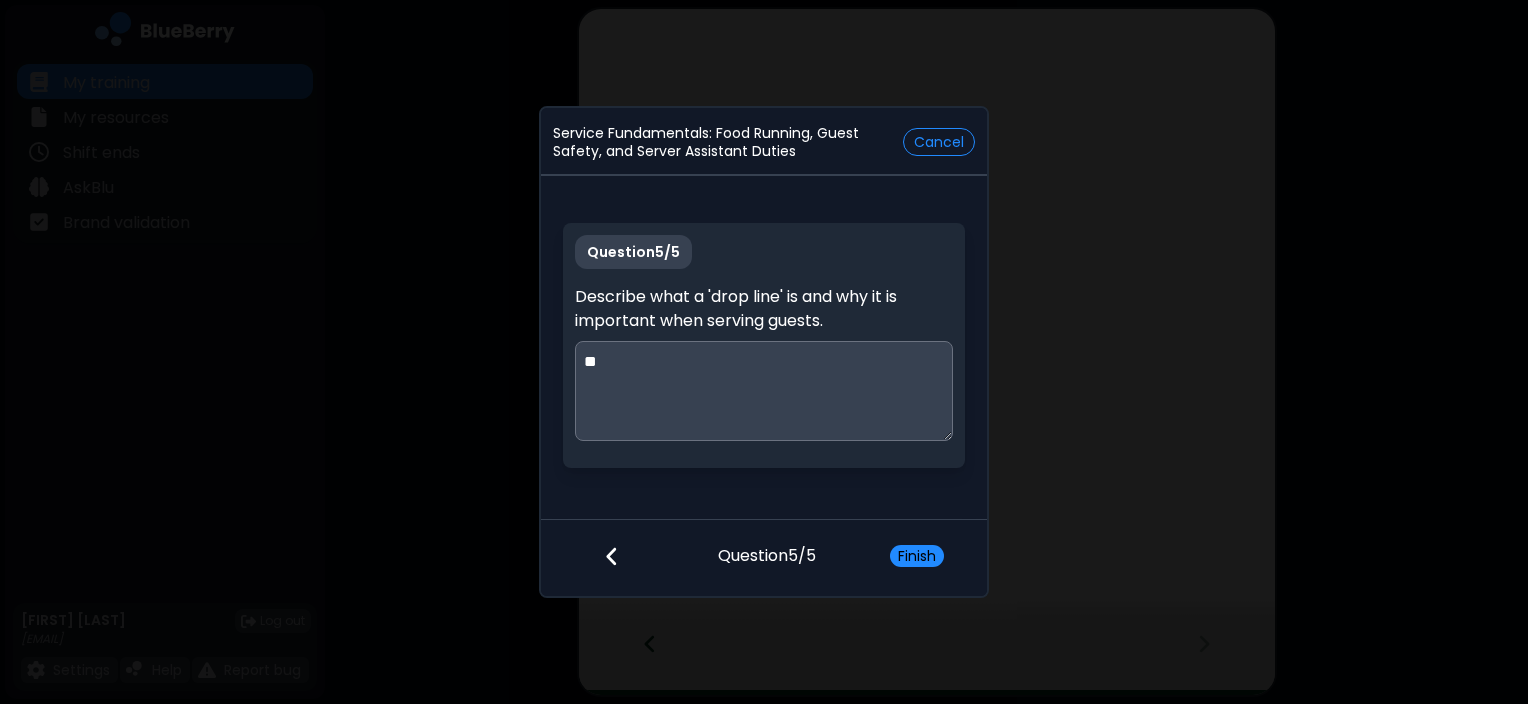 type on "*" 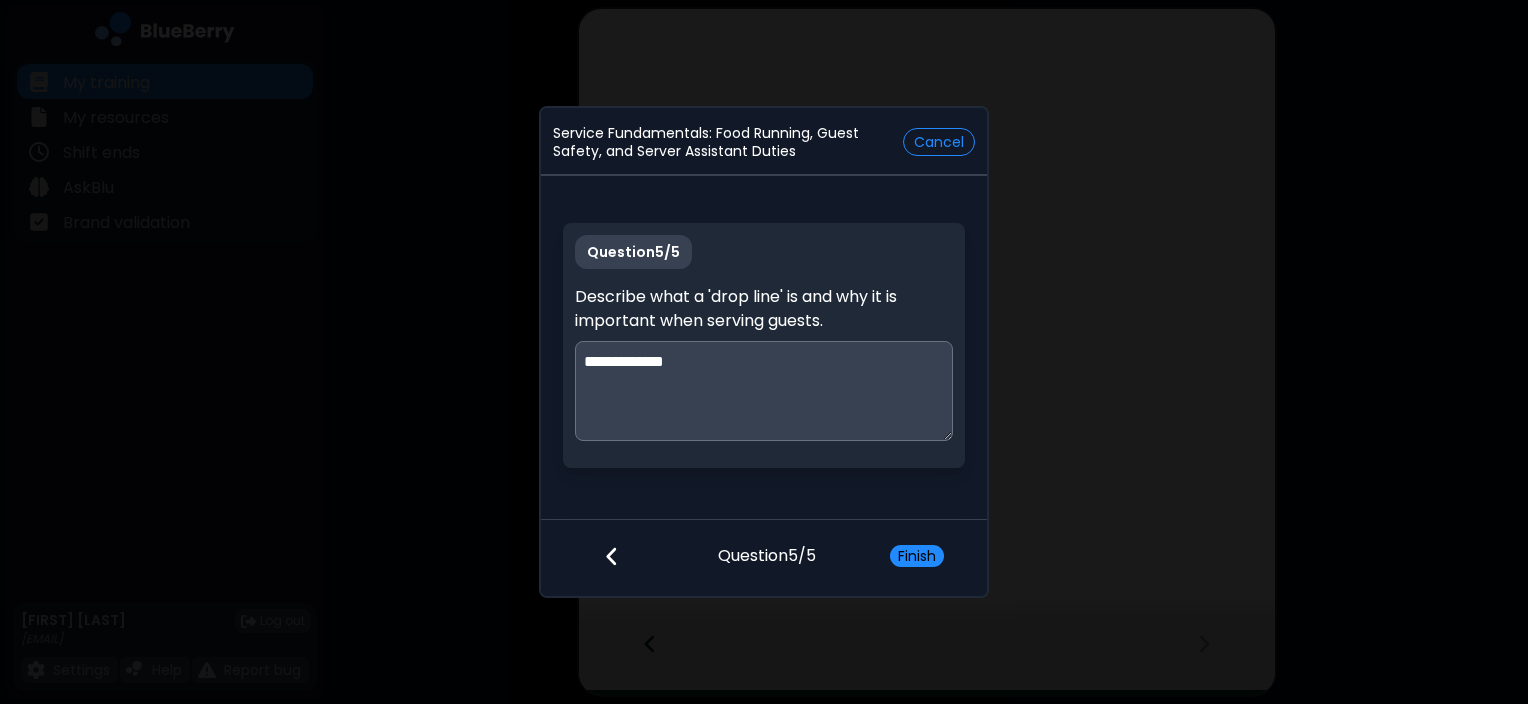 click on "**********" at bounding box center [764, 391] 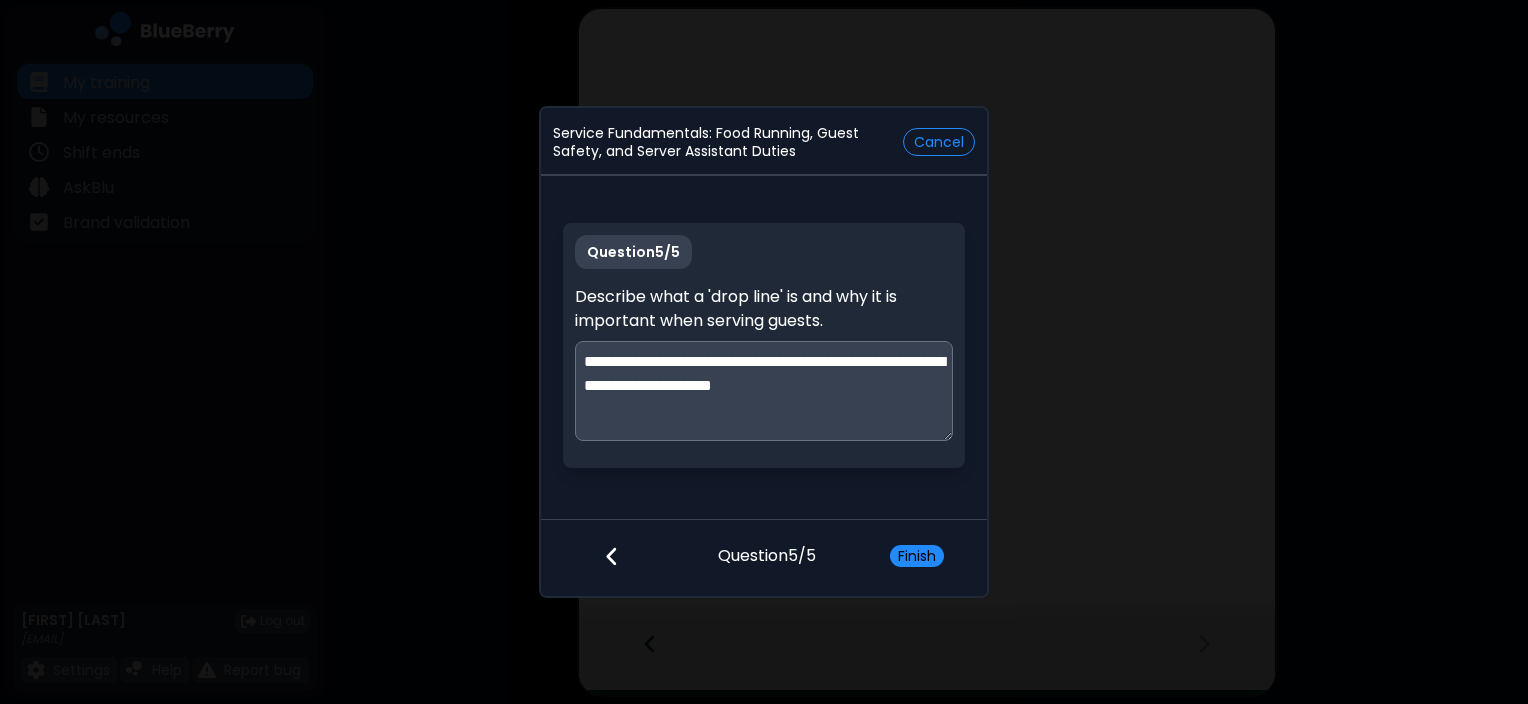 drag, startPoint x: 851, startPoint y: 360, endPoint x: 647, endPoint y: 388, distance: 205.9126 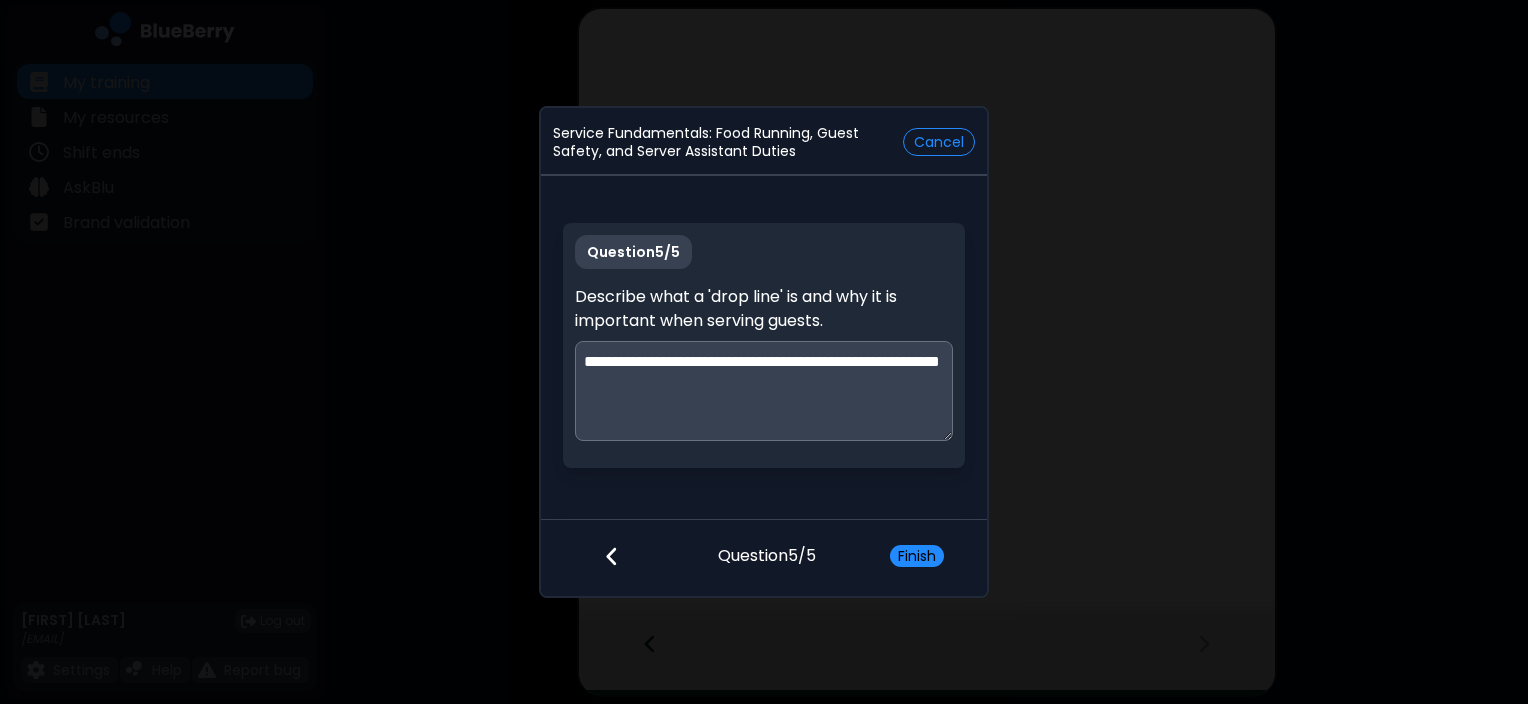 click on "**********" at bounding box center [764, 391] 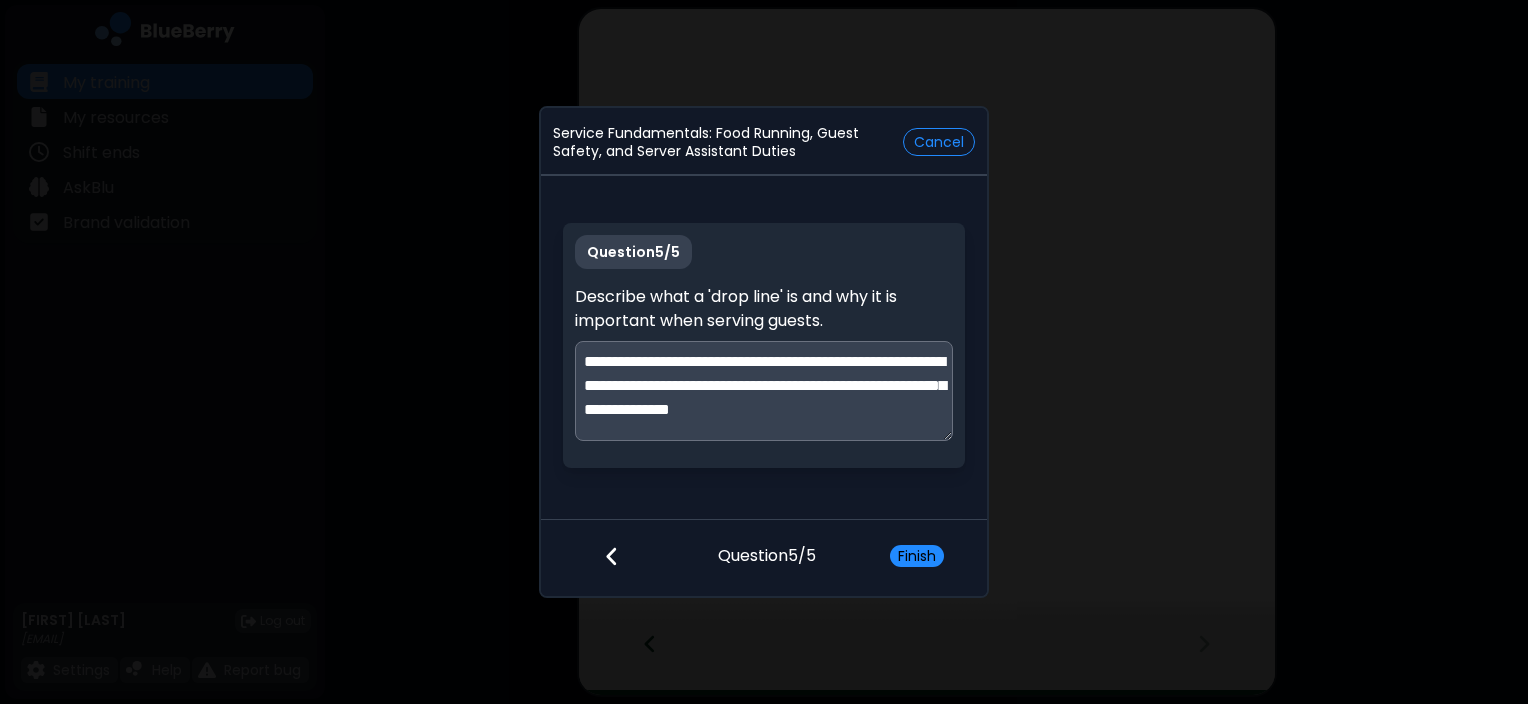 scroll, scrollTop: 4, scrollLeft: 0, axis: vertical 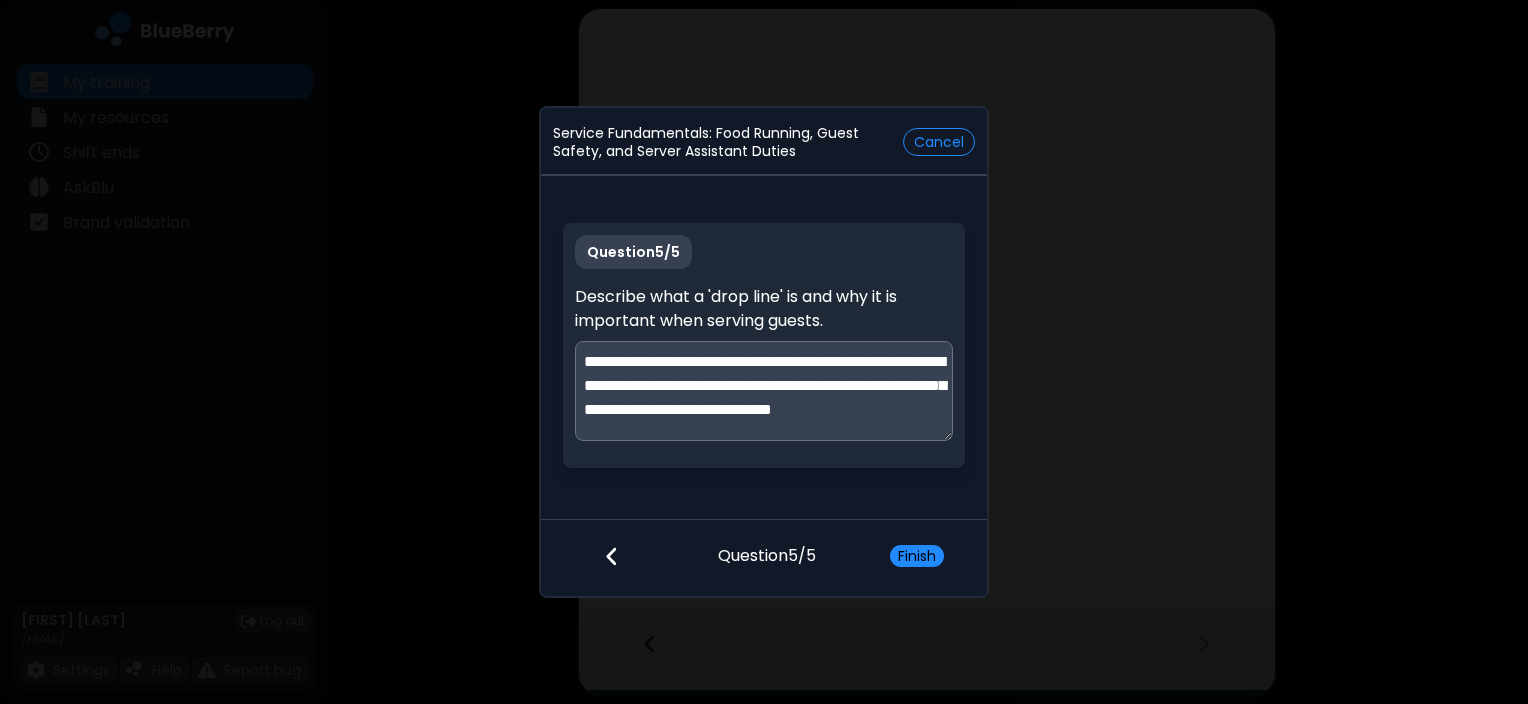 click on "**********" at bounding box center [764, 391] 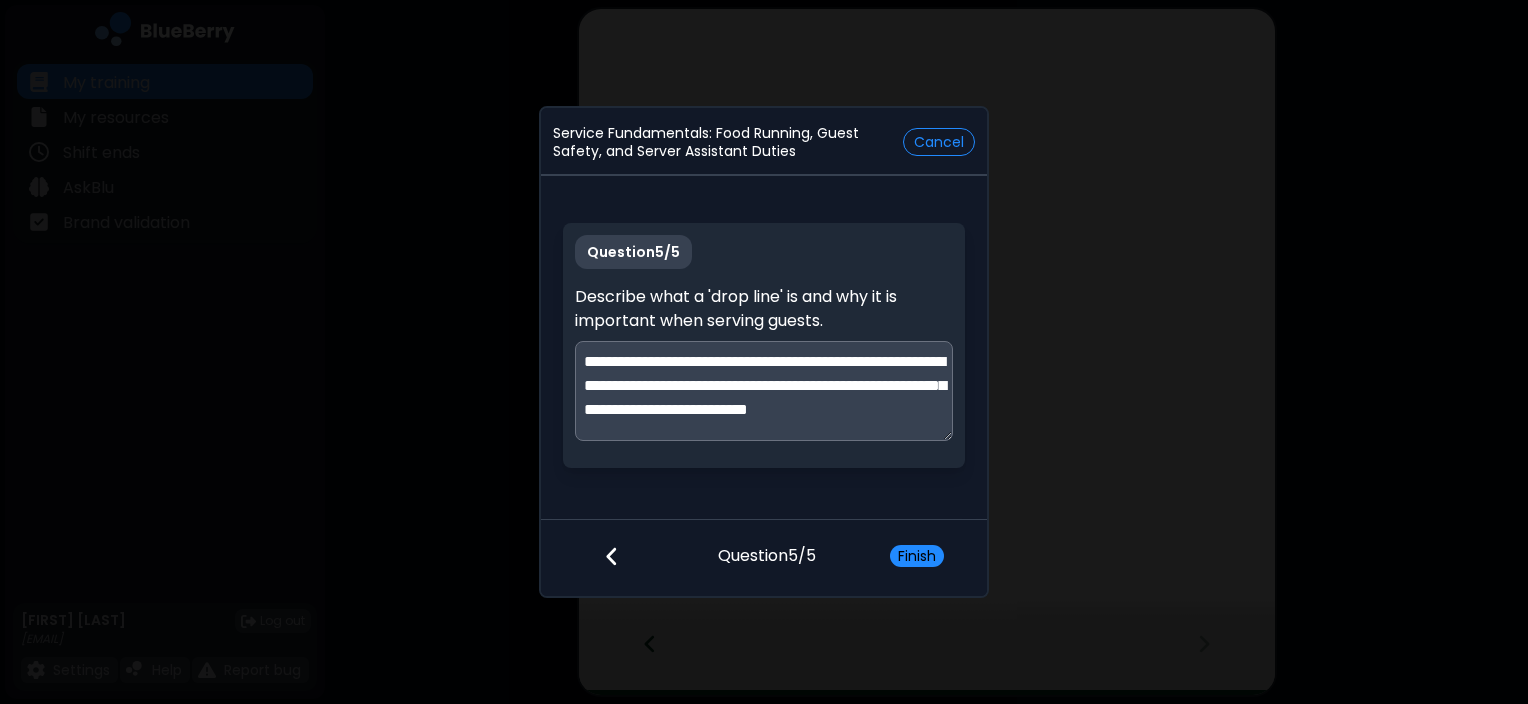 click on "**********" at bounding box center (764, 391) 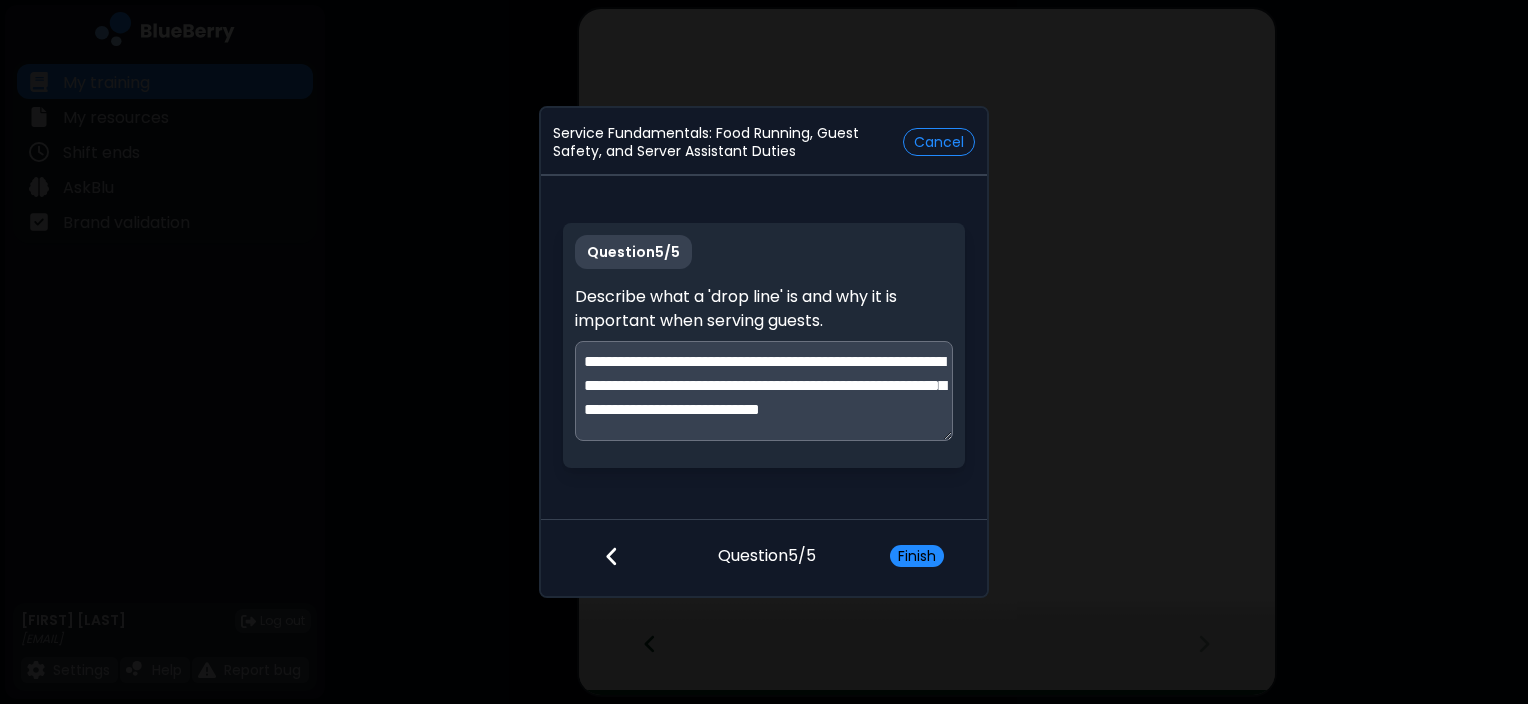 click on "**********" at bounding box center [764, 391] 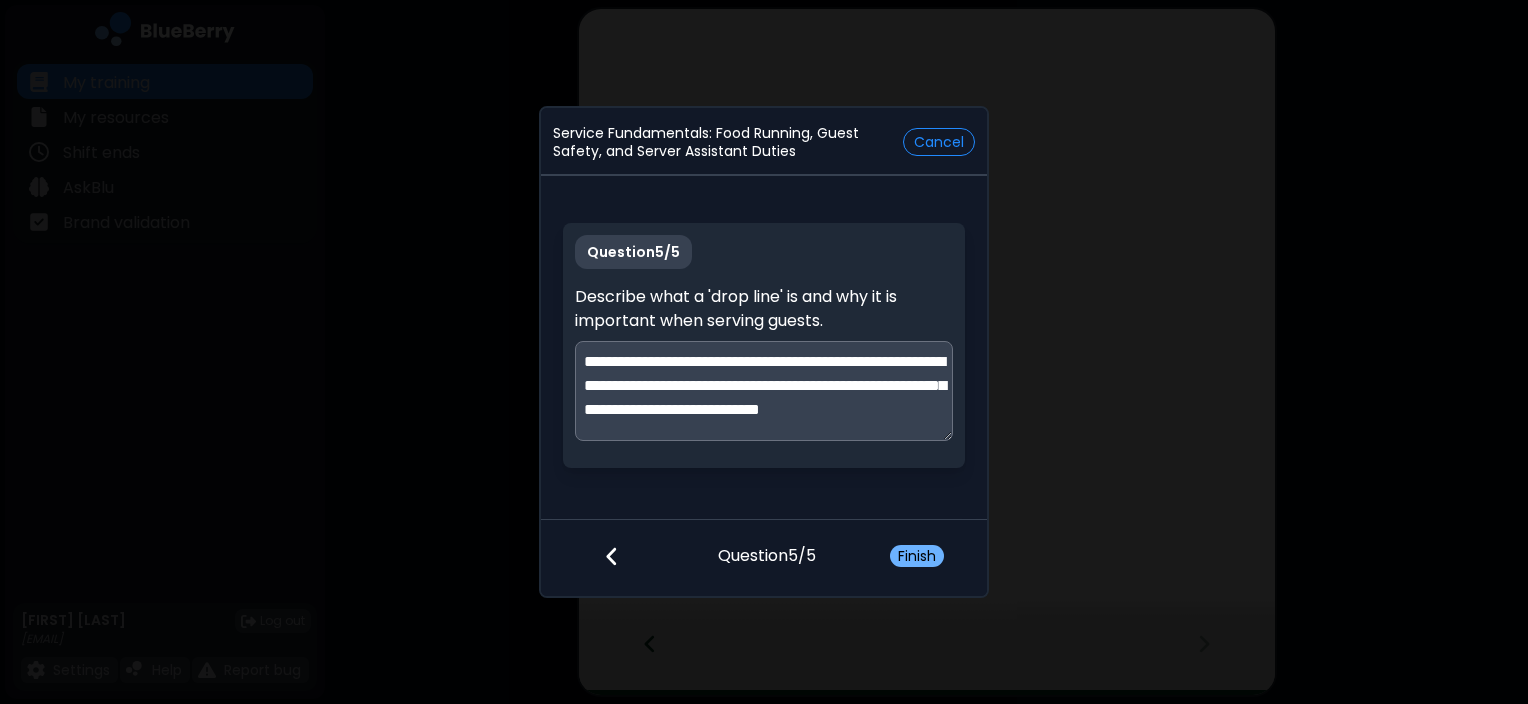 click on "Finish" at bounding box center [917, 556] 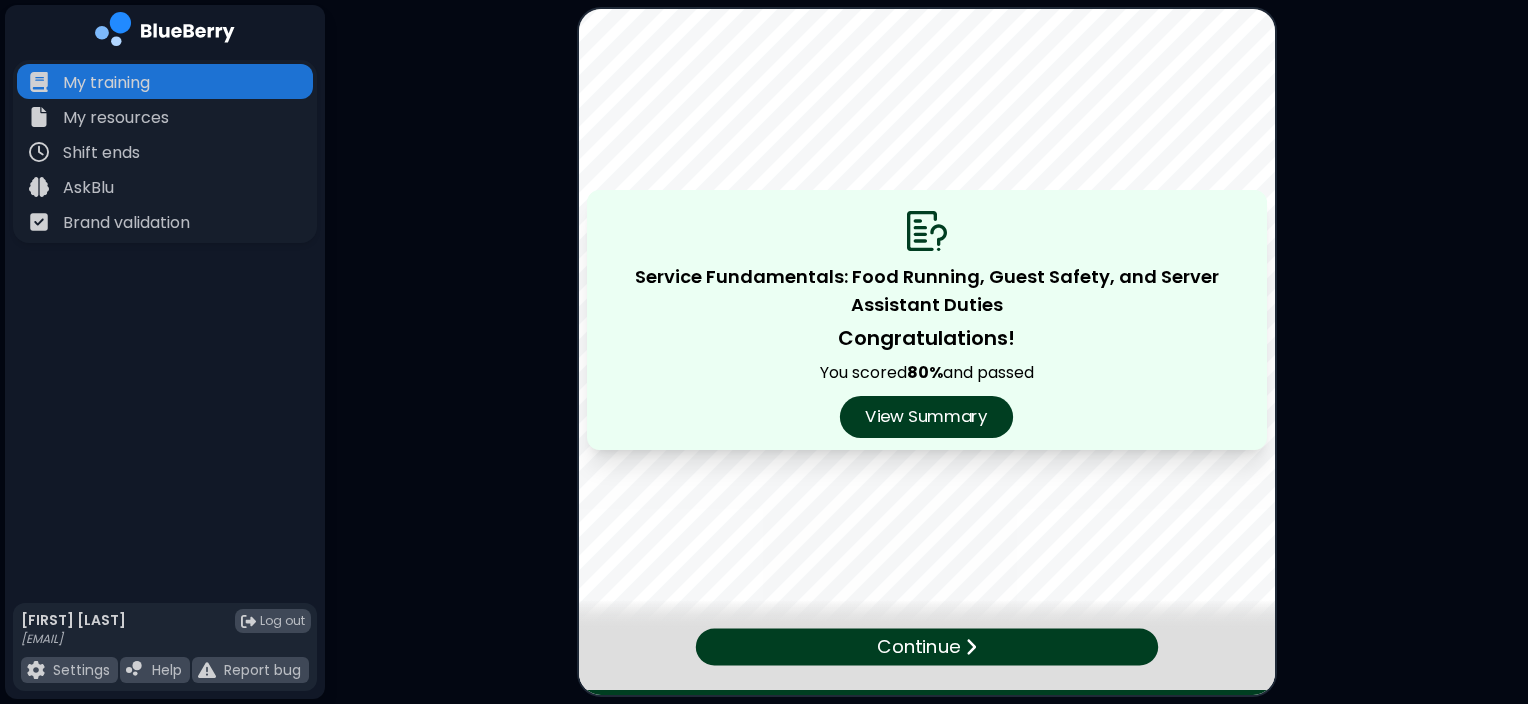 click on "View Summary" at bounding box center [926, 417] 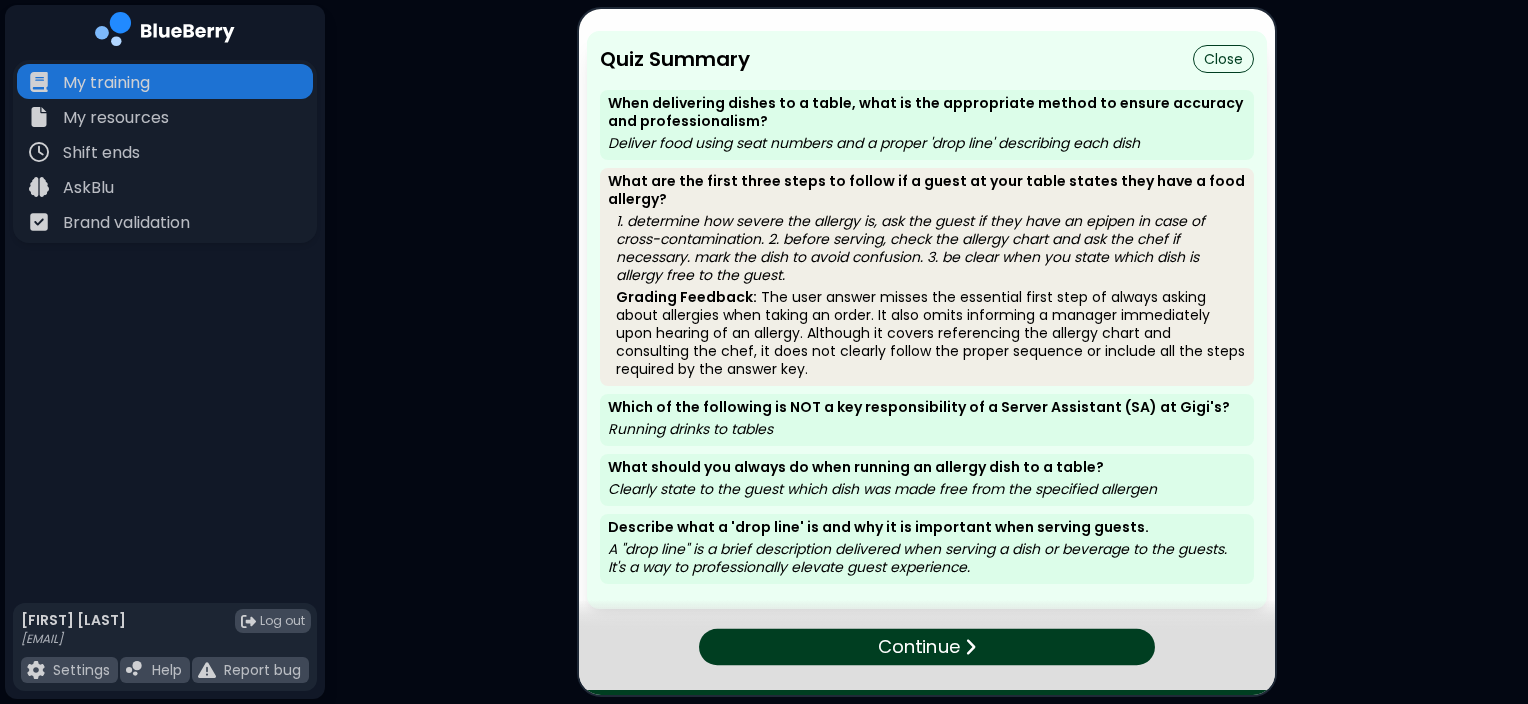 click on "Continue" at bounding box center [927, 647] 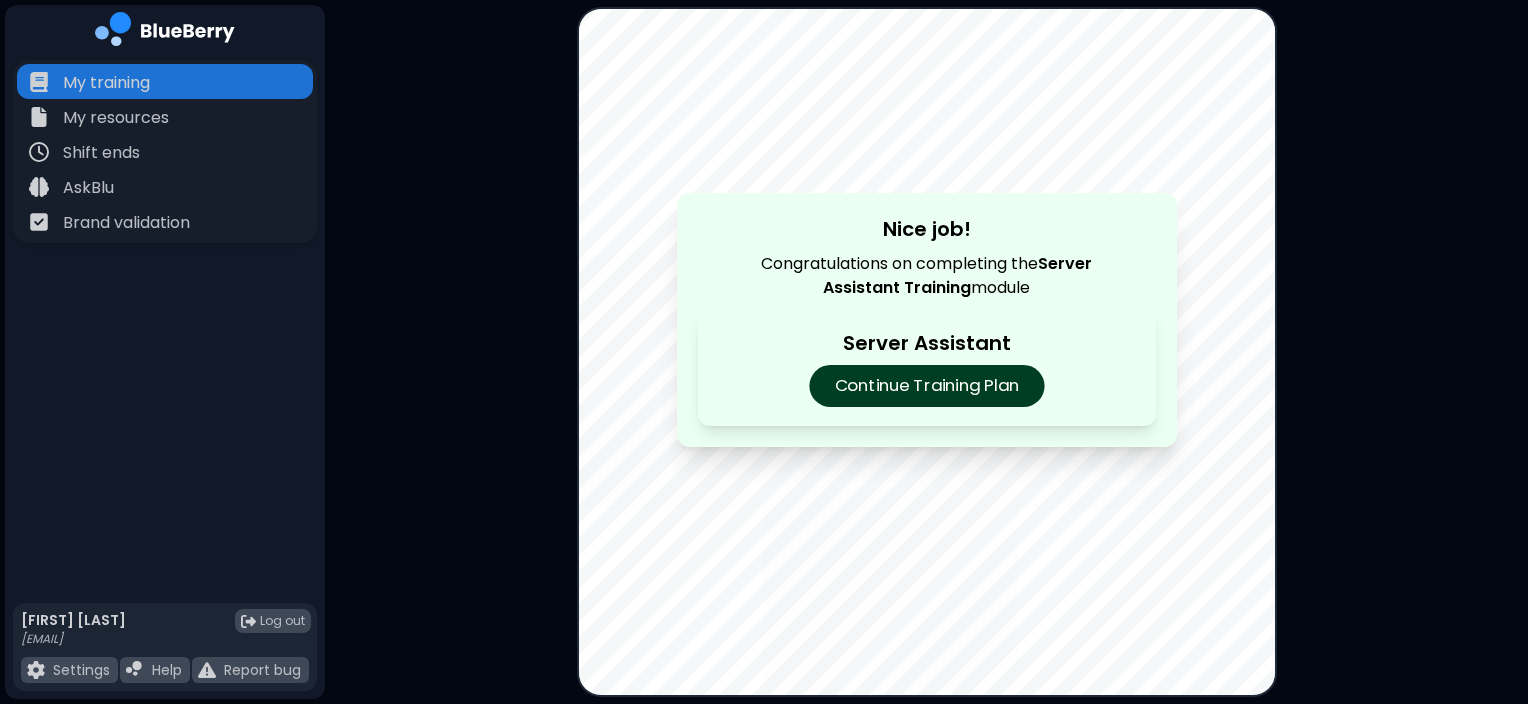 click on "Continue Training Plan" at bounding box center [926, 386] 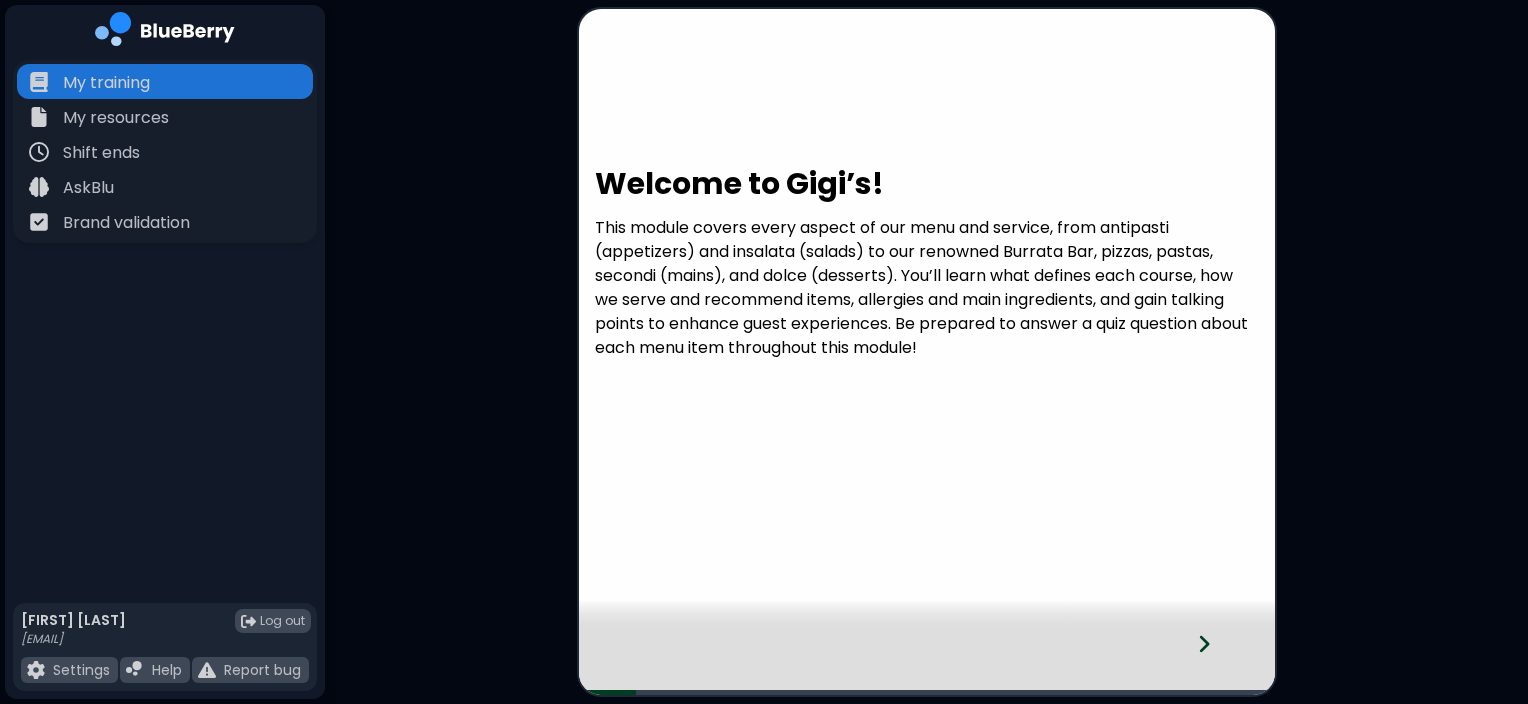 click 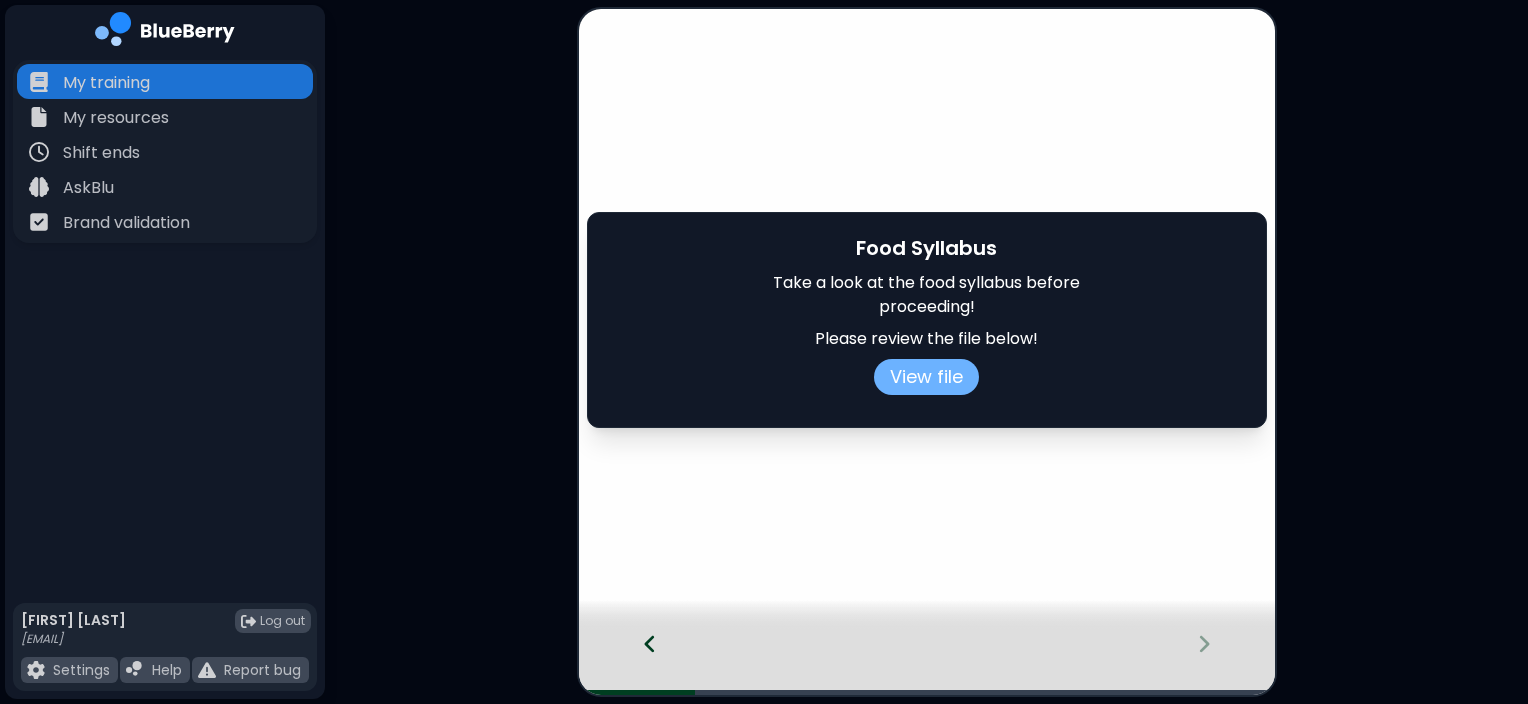 click on "View file" at bounding box center [926, 377] 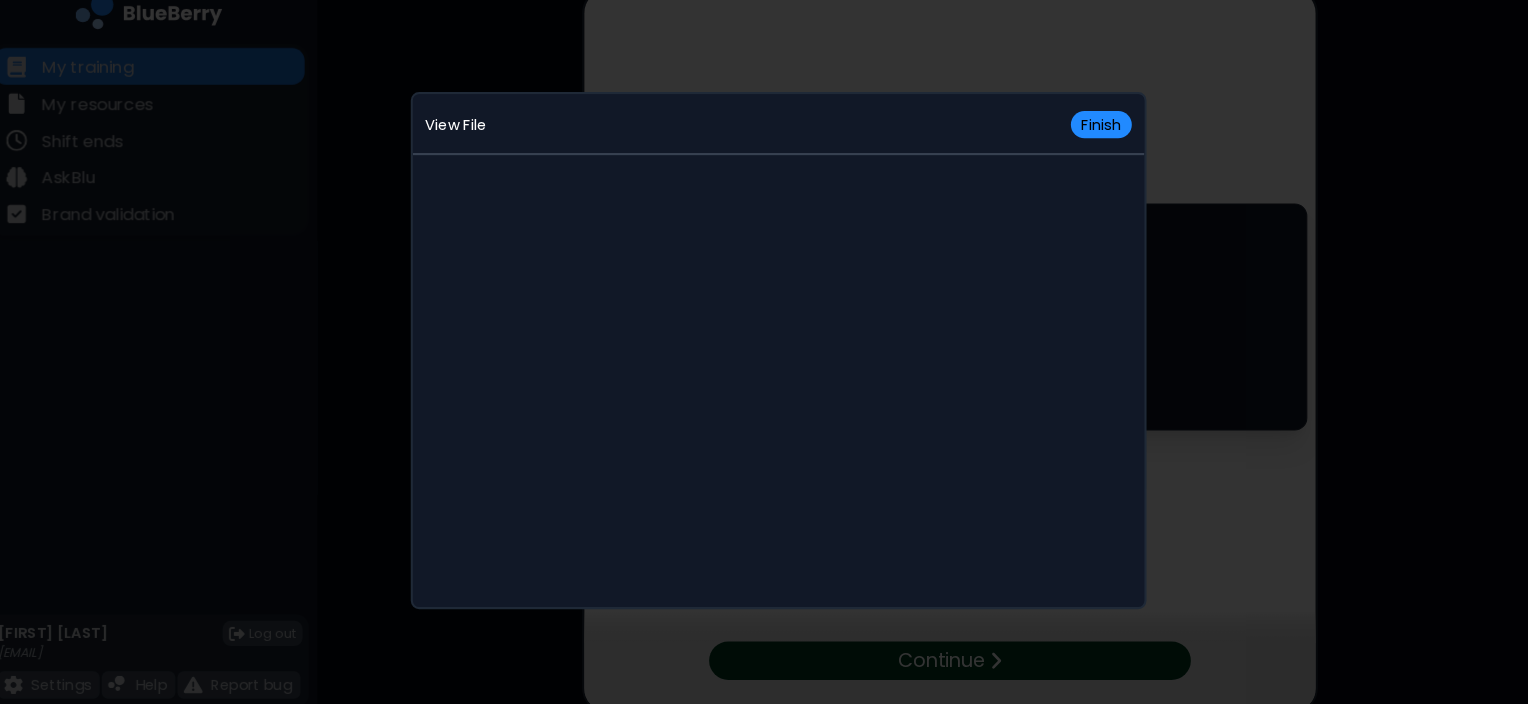 scroll, scrollTop: 0, scrollLeft: 0, axis: both 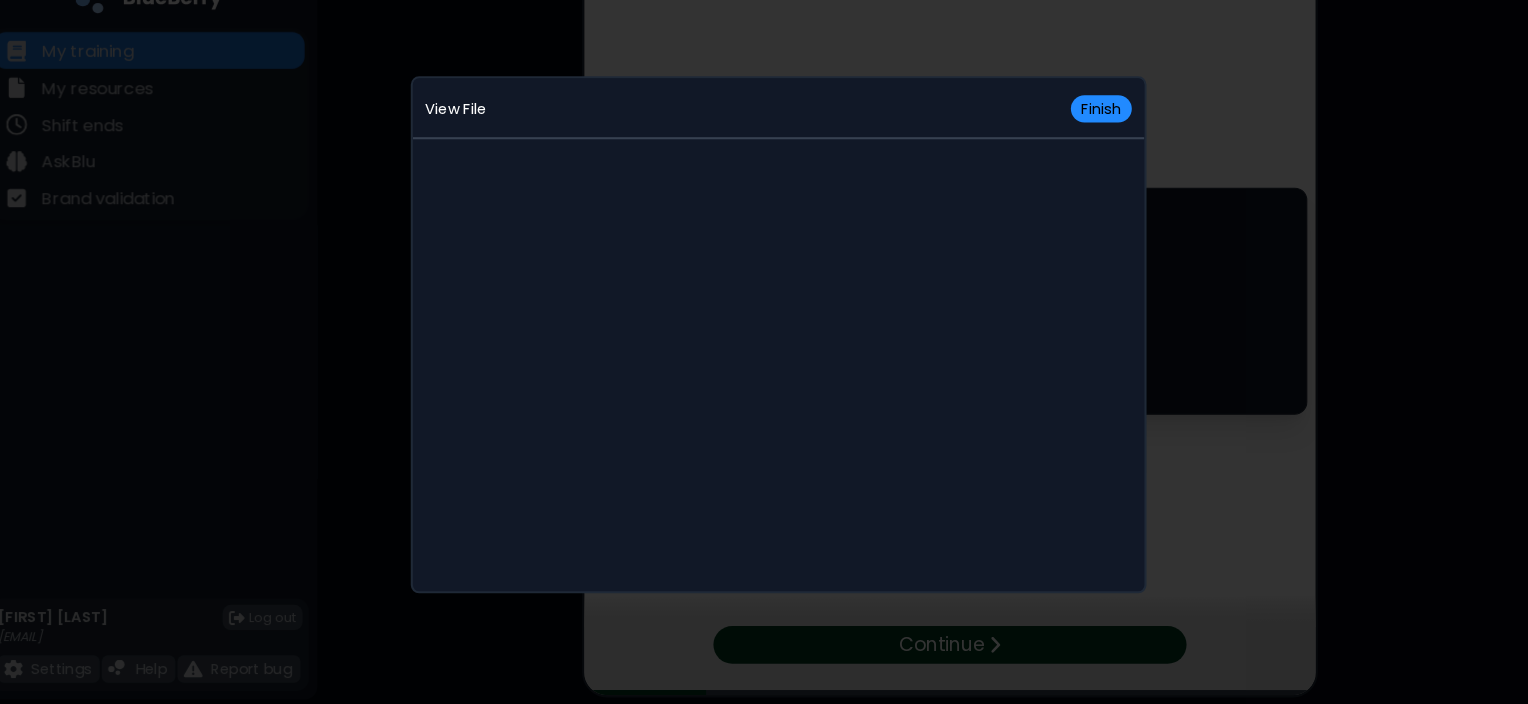 type 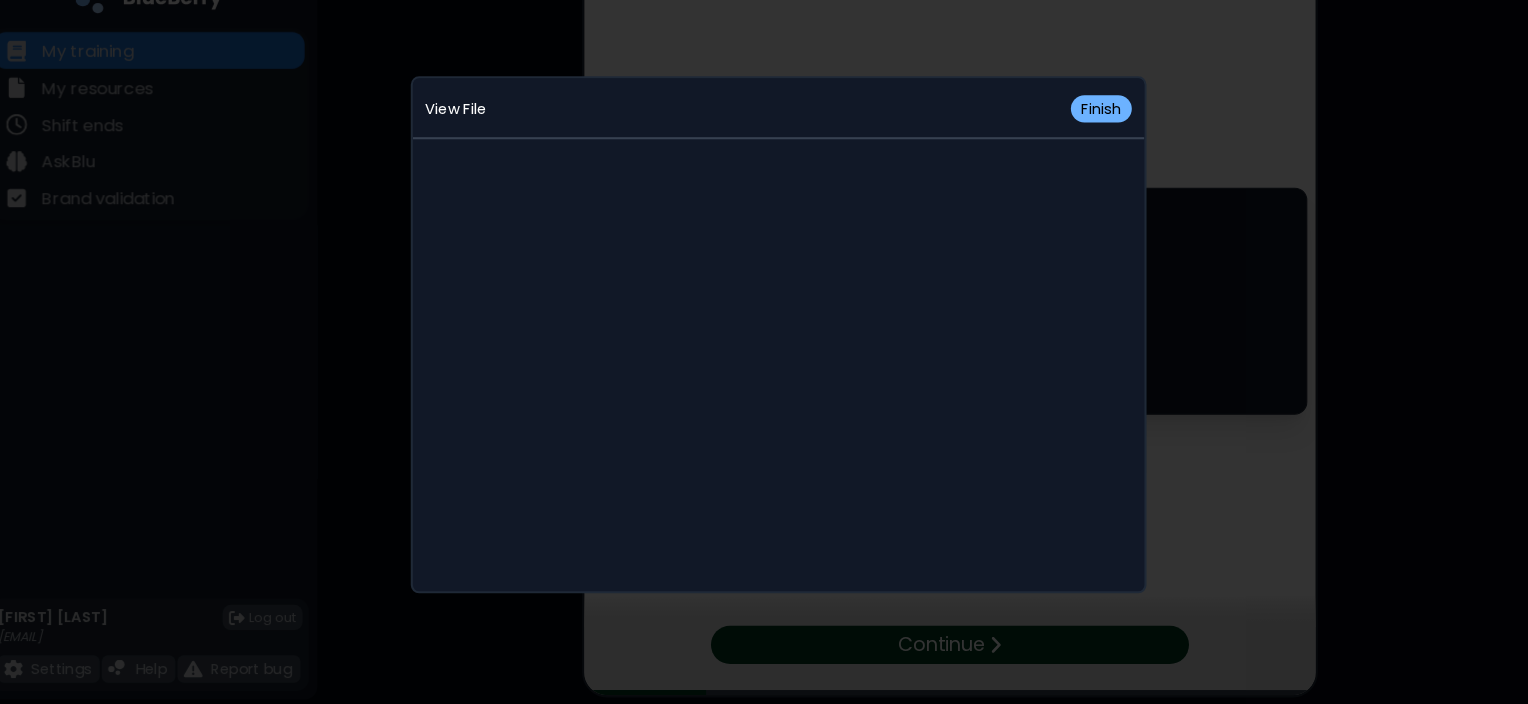 click on "Finish" at bounding box center [1071, 137] 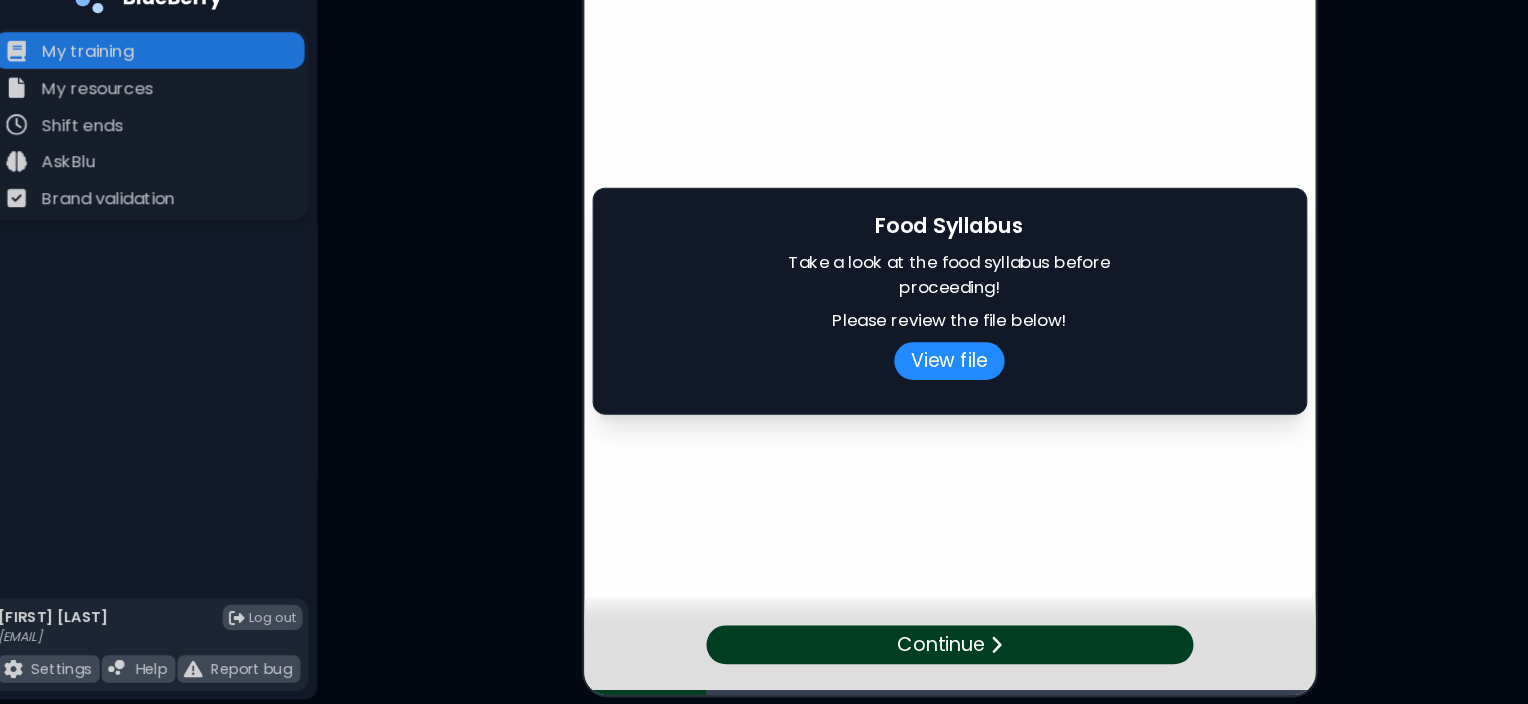 click on "Continue" at bounding box center (918, 647) 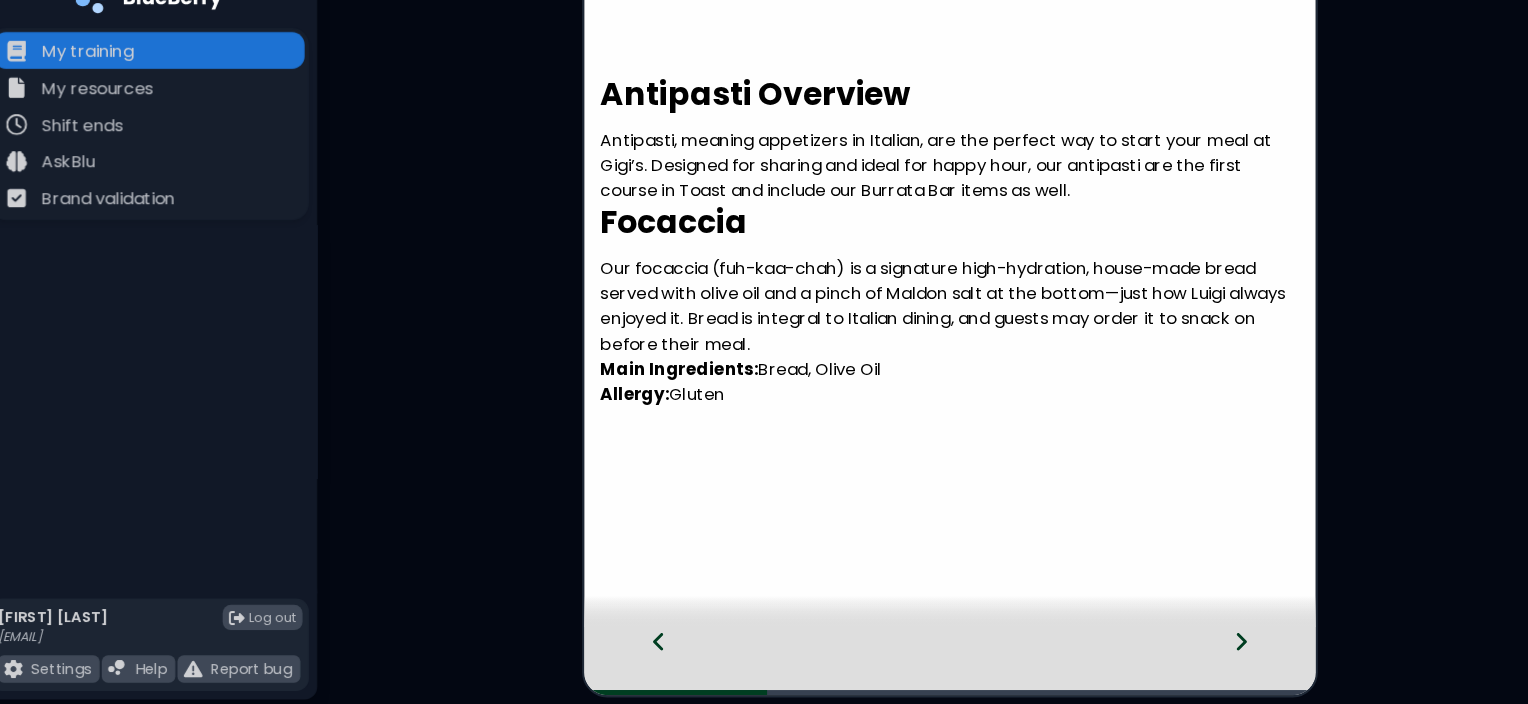 click 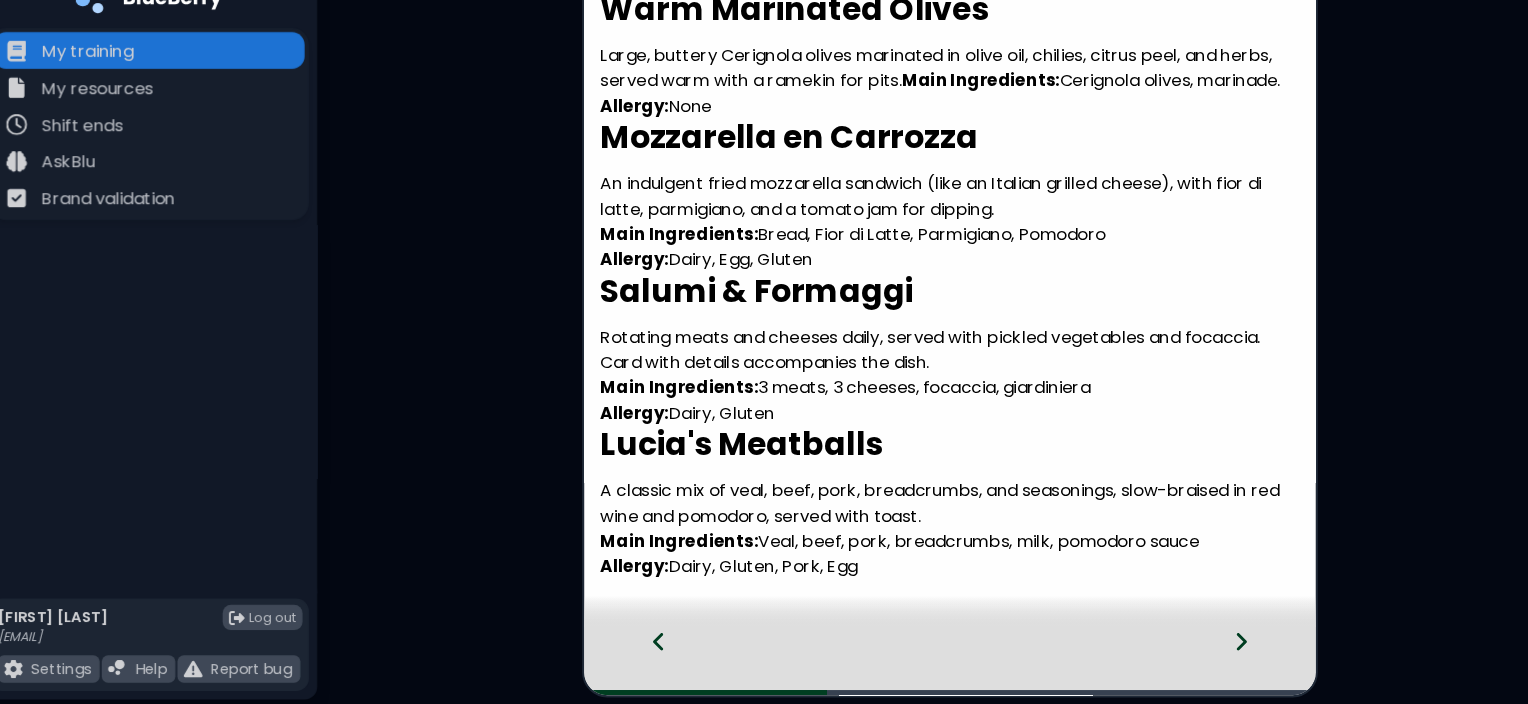 scroll, scrollTop: 0, scrollLeft: 0, axis: both 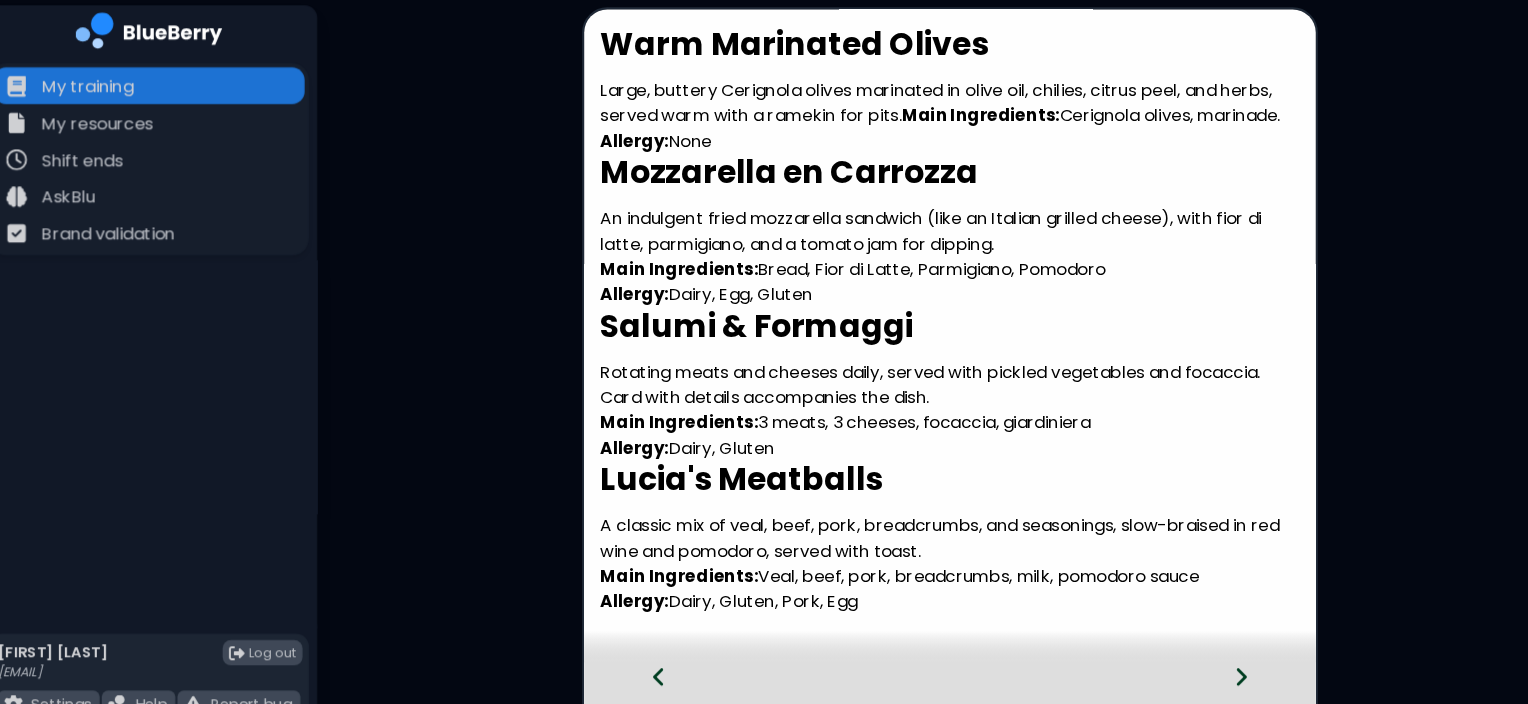 click at bounding box center (640, 662) 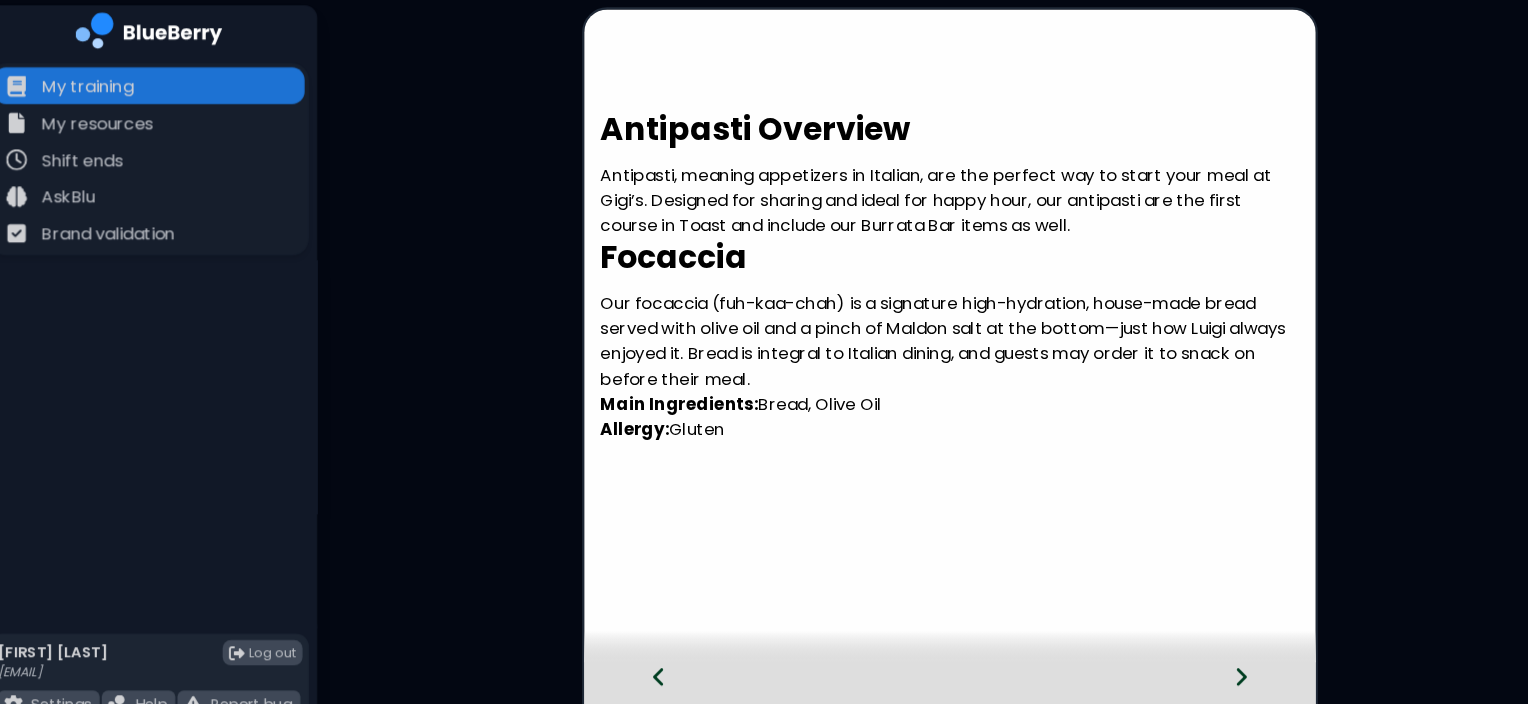 click at bounding box center (927, 615) 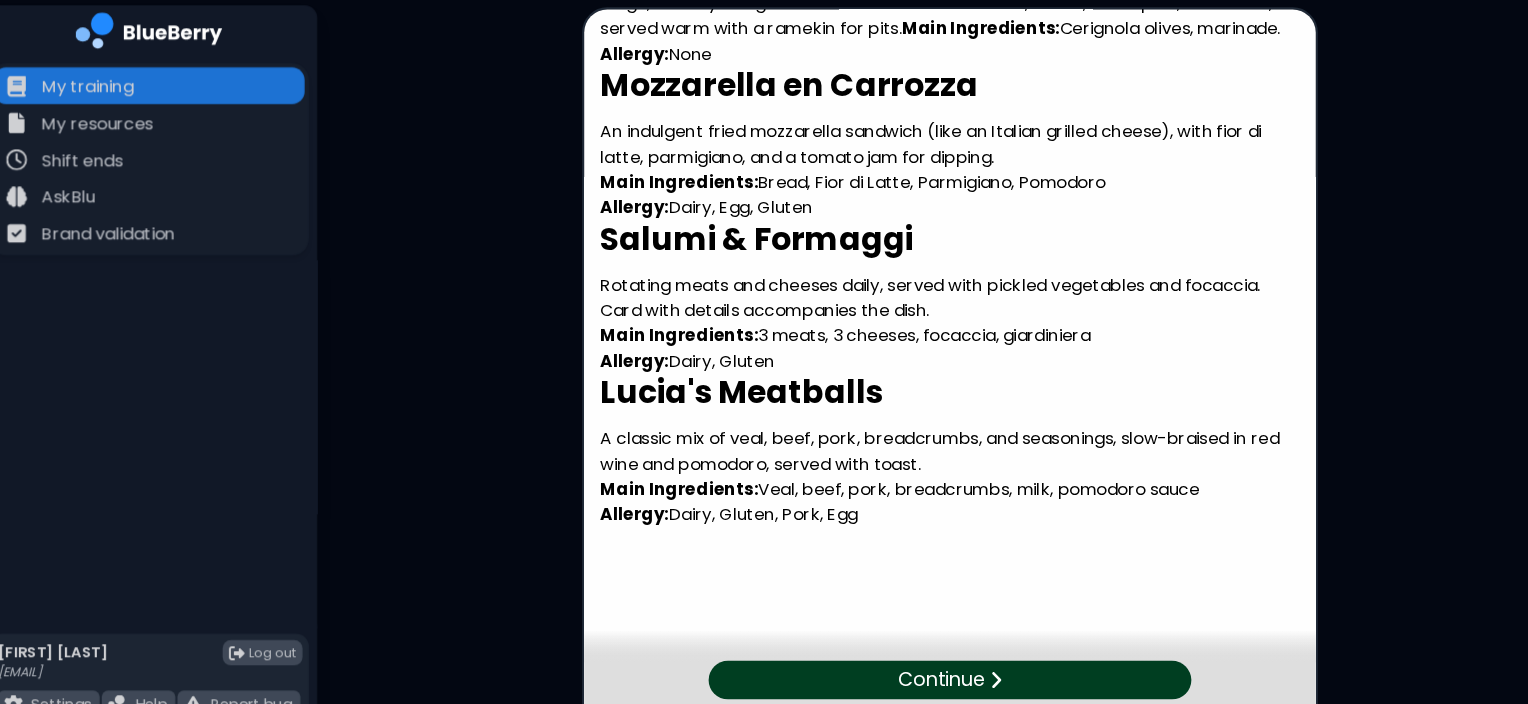 scroll, scrollTop: 0, scrollLeft: 0, axis: both 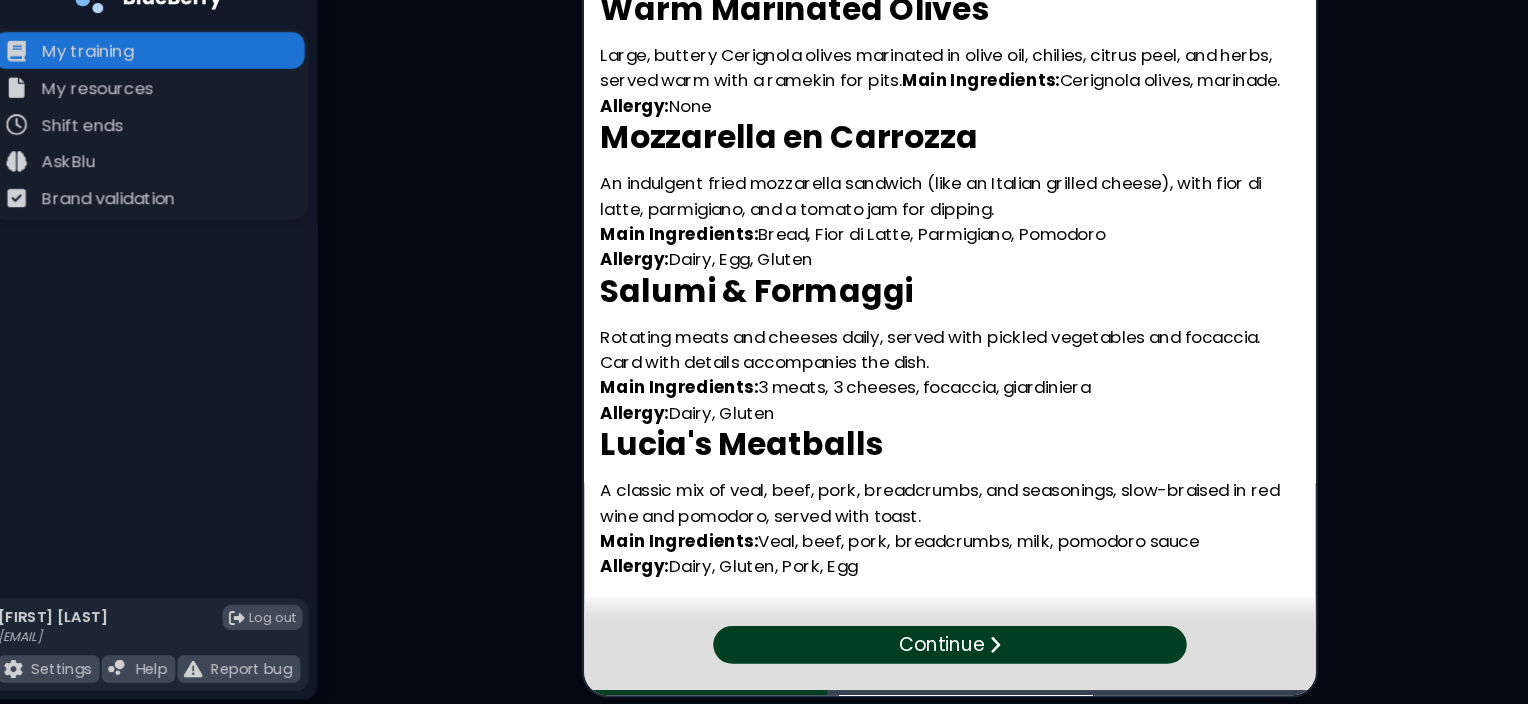 click on "Continue" at bounding box center (926, 647) 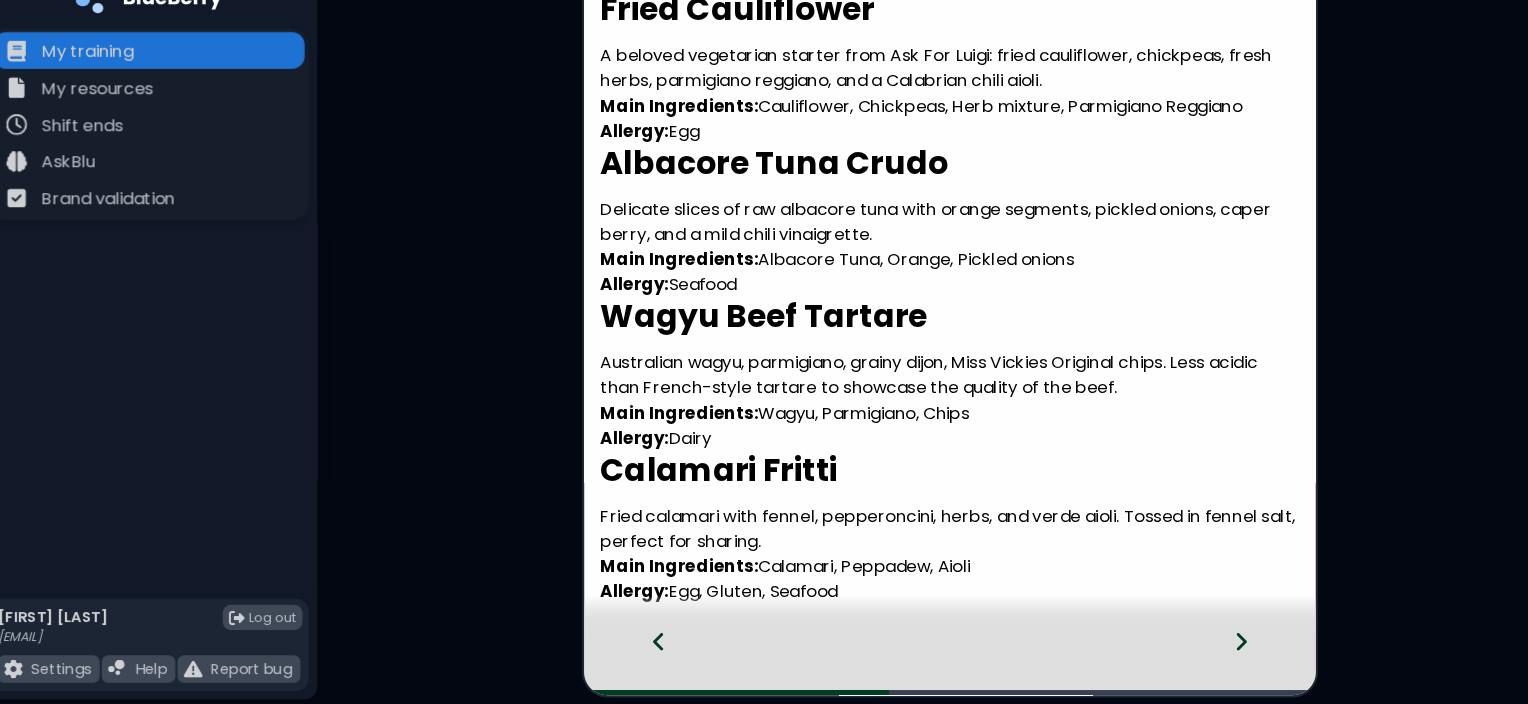 scroll, scrollTop: 0, scrollLeft: 0, axis: both 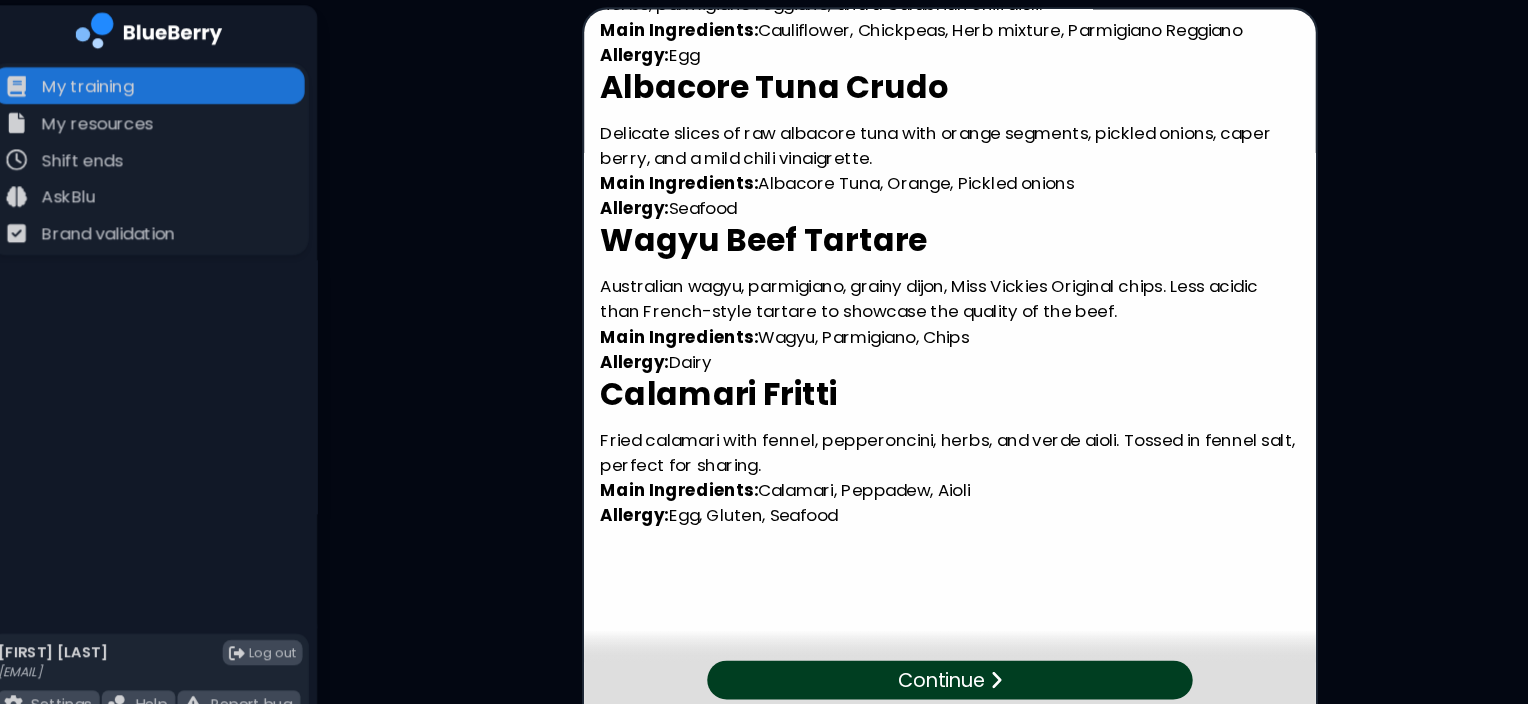 click on "Continue" at bounding box center (927, 646) 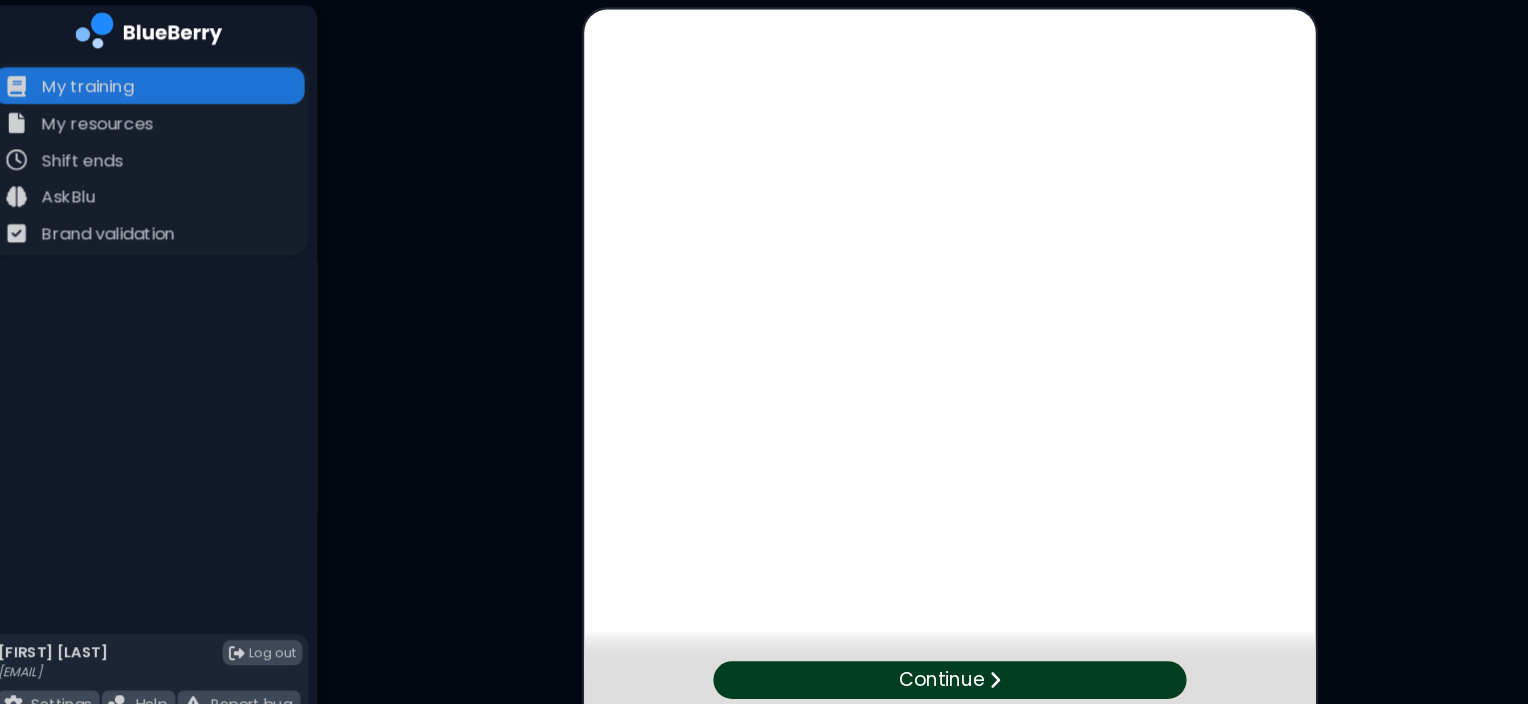scroll, scrollTop: 0, scrollLeft: 0, axis: both 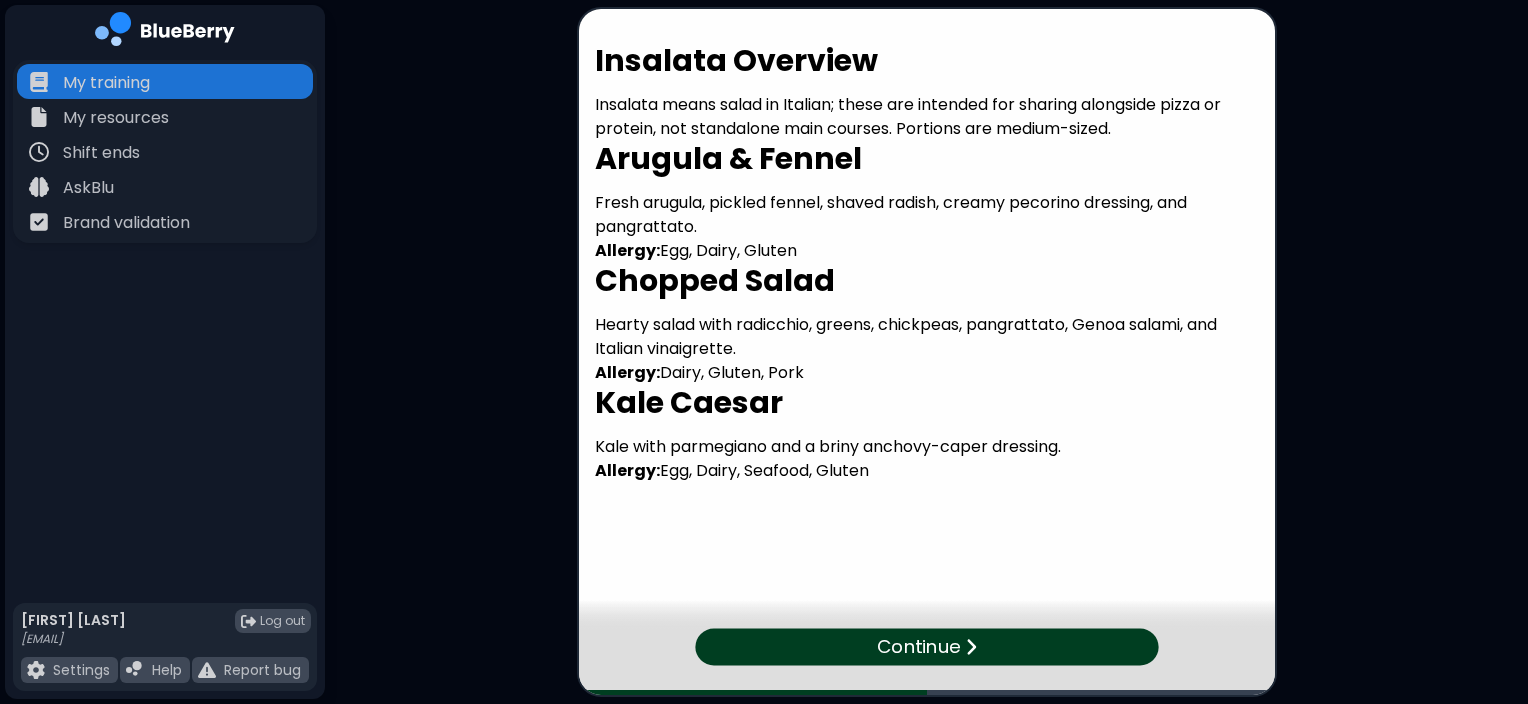 click on "Continue" at bounding box center [926, 646] 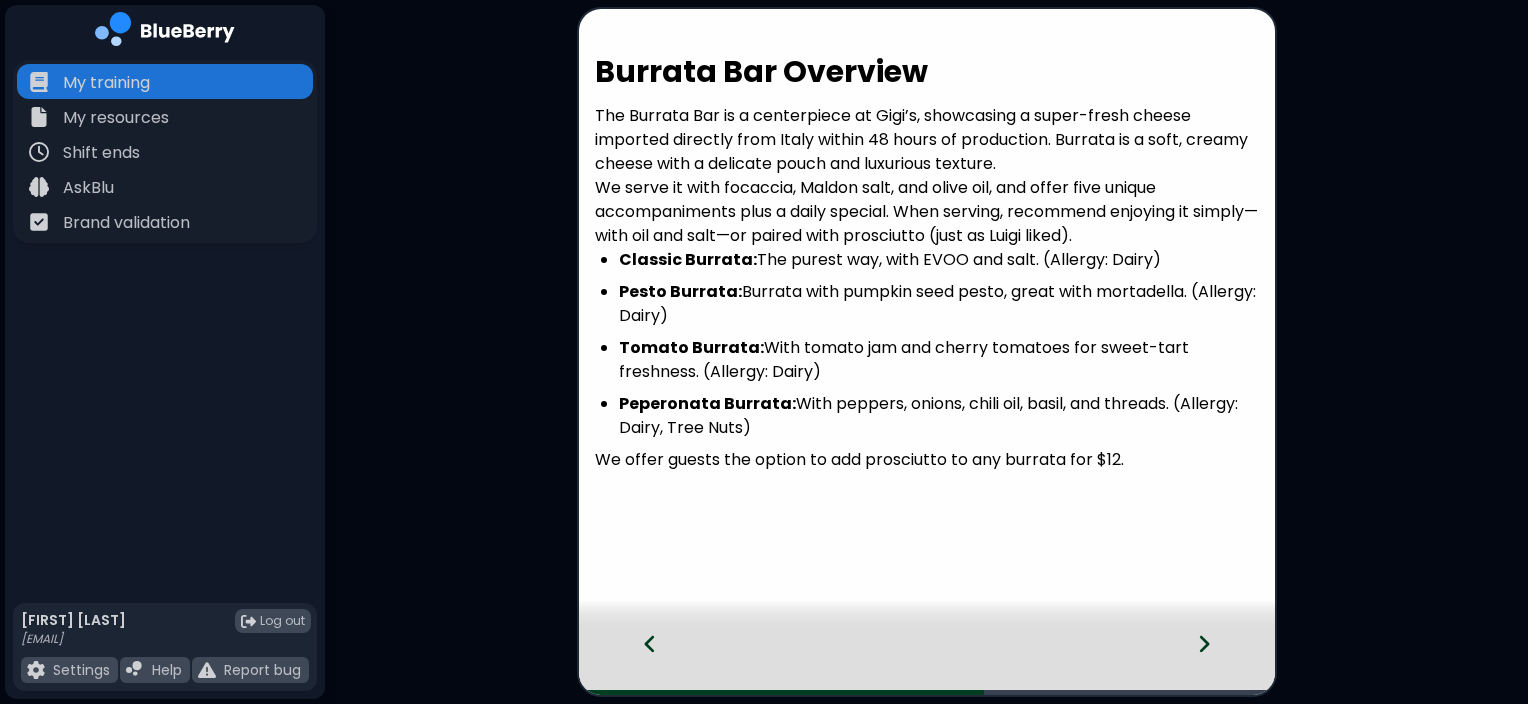 click 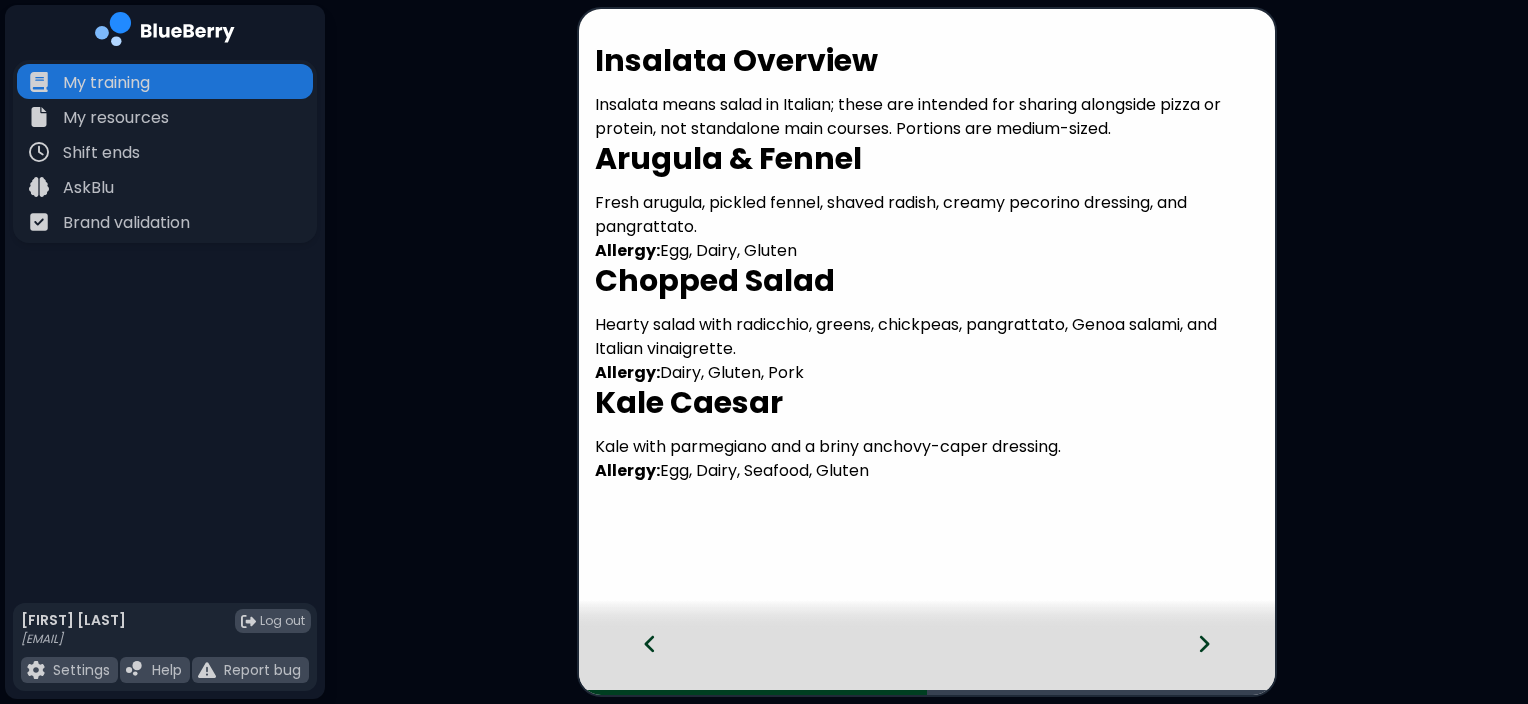 click at bounding box center [1216, 662] 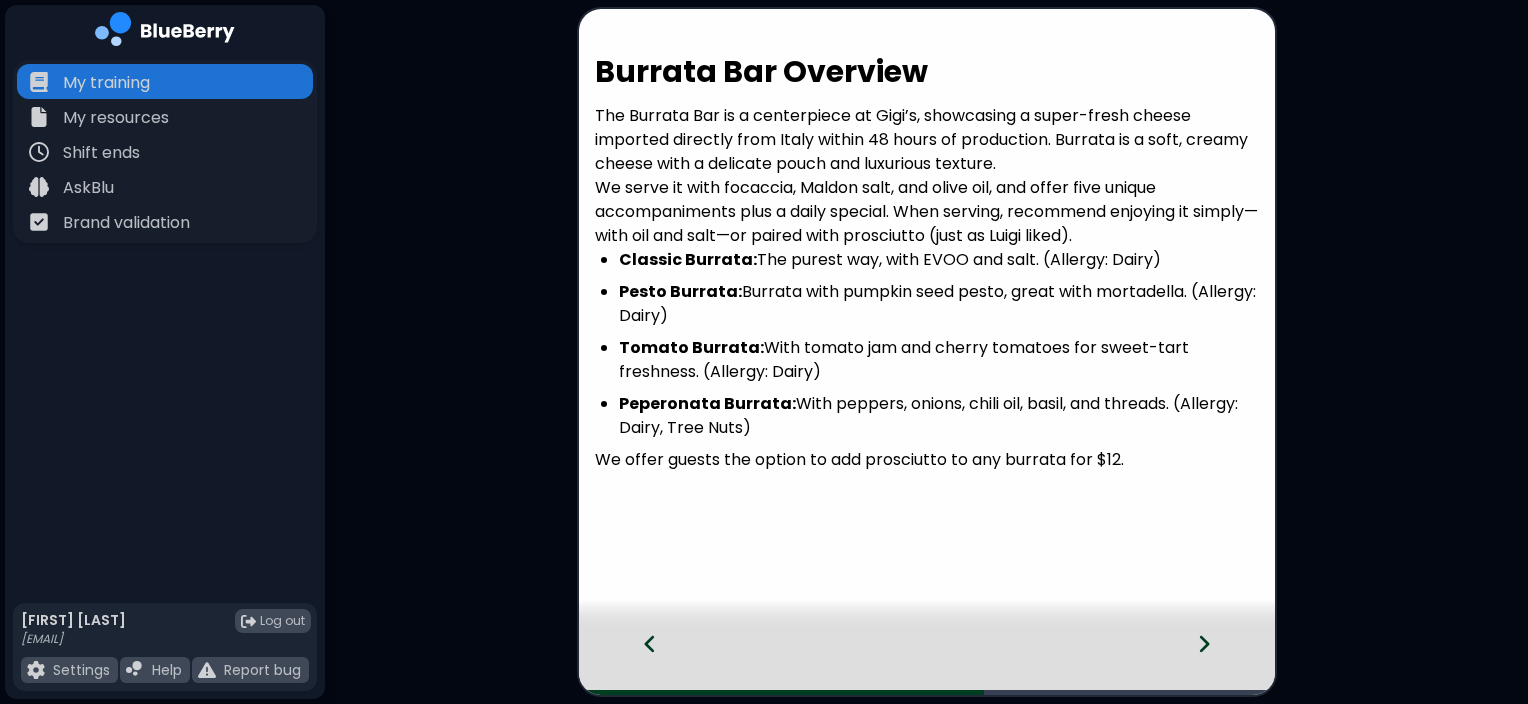 click on "Burrata Bar Overview
The Burrata Bar is a centerpiece at Gigi’s, showcasing a super-fresh cheese imported directly from Italy within 48 hours of production. Burrata is a soft, creamy cheese with a delicate pouch and luxurious texture.  We serve it with focaccia, Maldon salt, and olive oil, and offer five unique accompaniments plus a daily special. When serving, recommend enjoying it simply—with oil and salt—or paired with prosciutto (just as Luigi liked).
Classic Burrata:  The purest way, with EVOO and salt. (Allergy: Dairy)
Pesto Burrata:  Burrata with pumpkin seed pesto, great with mortadella. (Allergy: Dairy)
Tomato Burrata:  With tomato jam and cherry tomatoes for sweet-tart freshness. (Allergy: Dairy)
Peperonata Burrata:  With peppers, onions, chili oil, basil, and threads. (Allergy: Dairy, Tree Nuts)
We offer guests the option to add prosciutto to any burrata for $12." at bounding box center (764, 352) 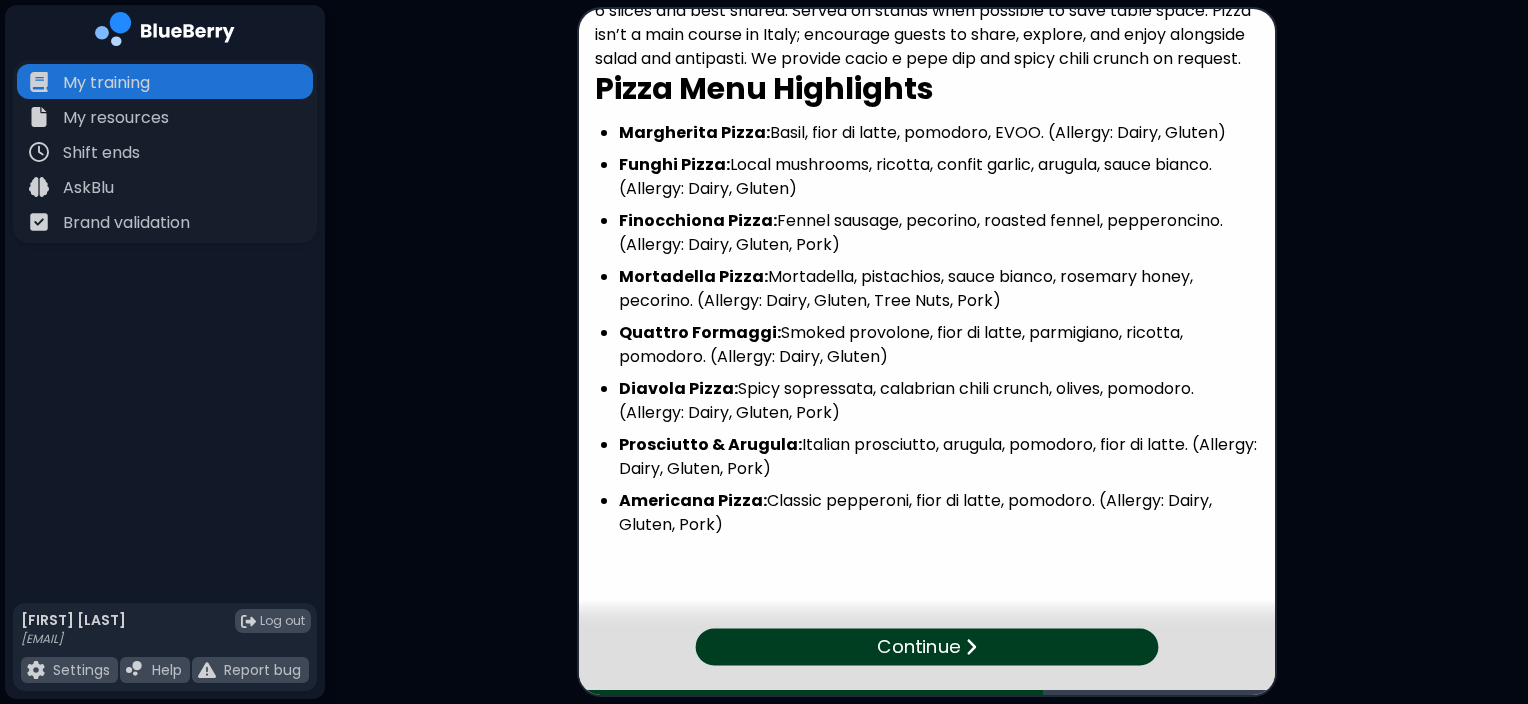 scroll, scrollTop: 166, scrollLeft: 0, axis: vertical 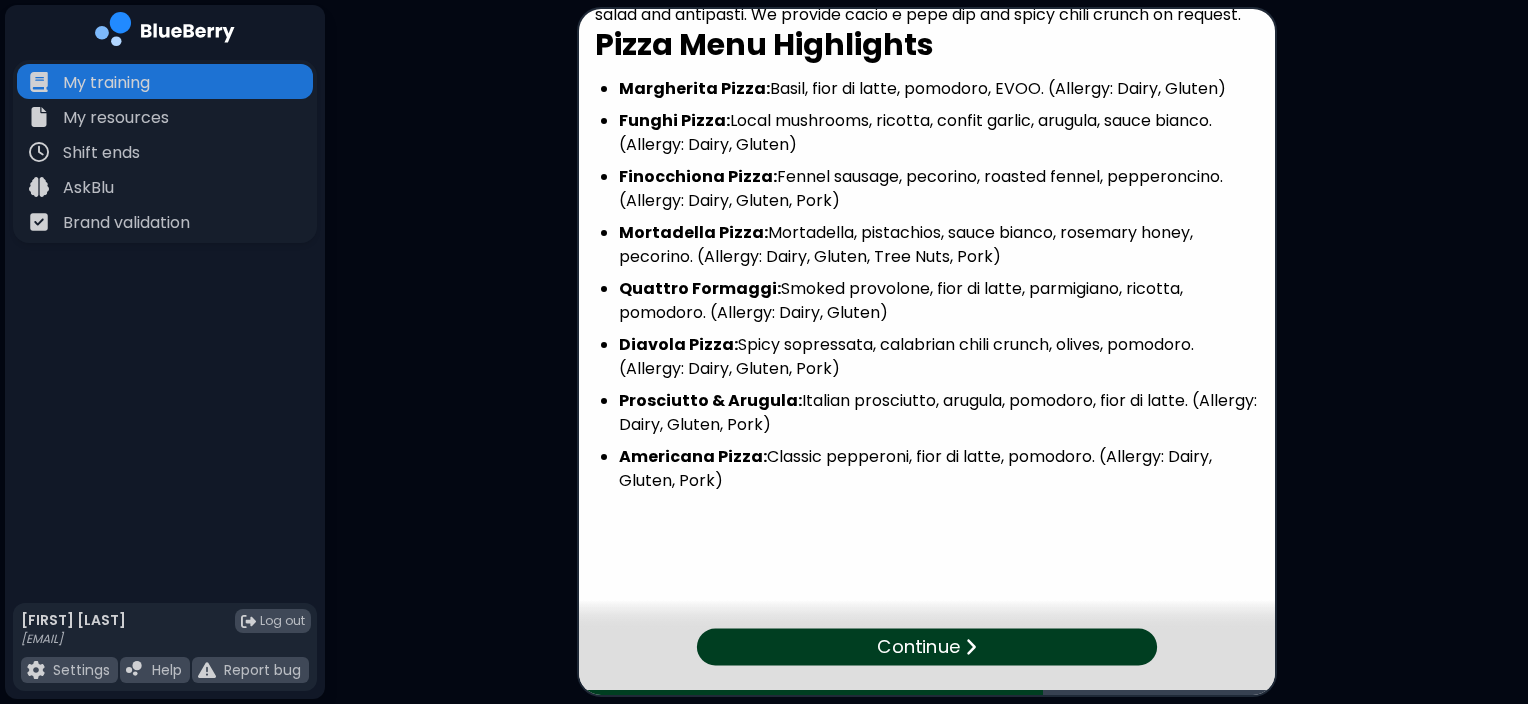 click on "Continue" at bounding box center [918, 647] 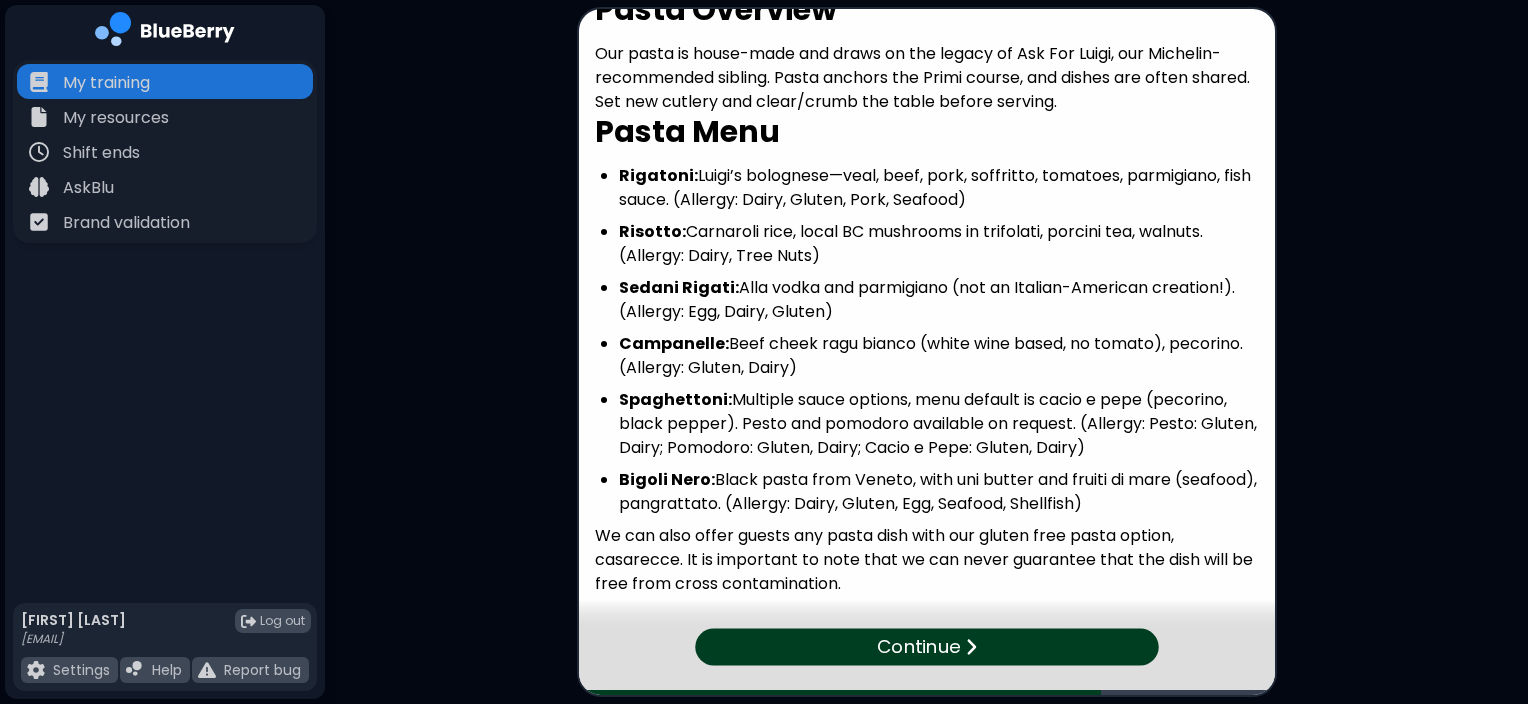 scroll, scrollTop: 34, scrollLeft: 0, axis: vertical 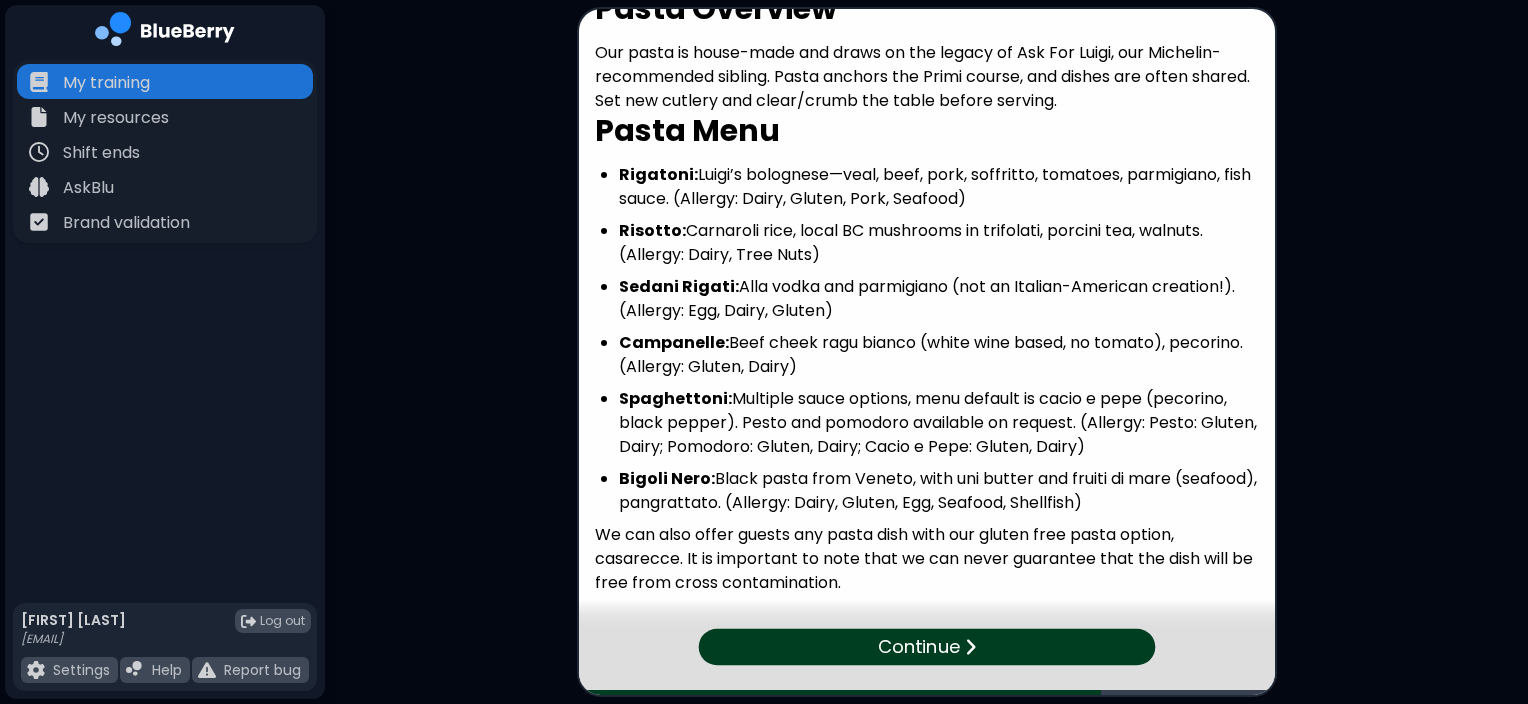 click on "Continue" at bounding box center (926, 647) 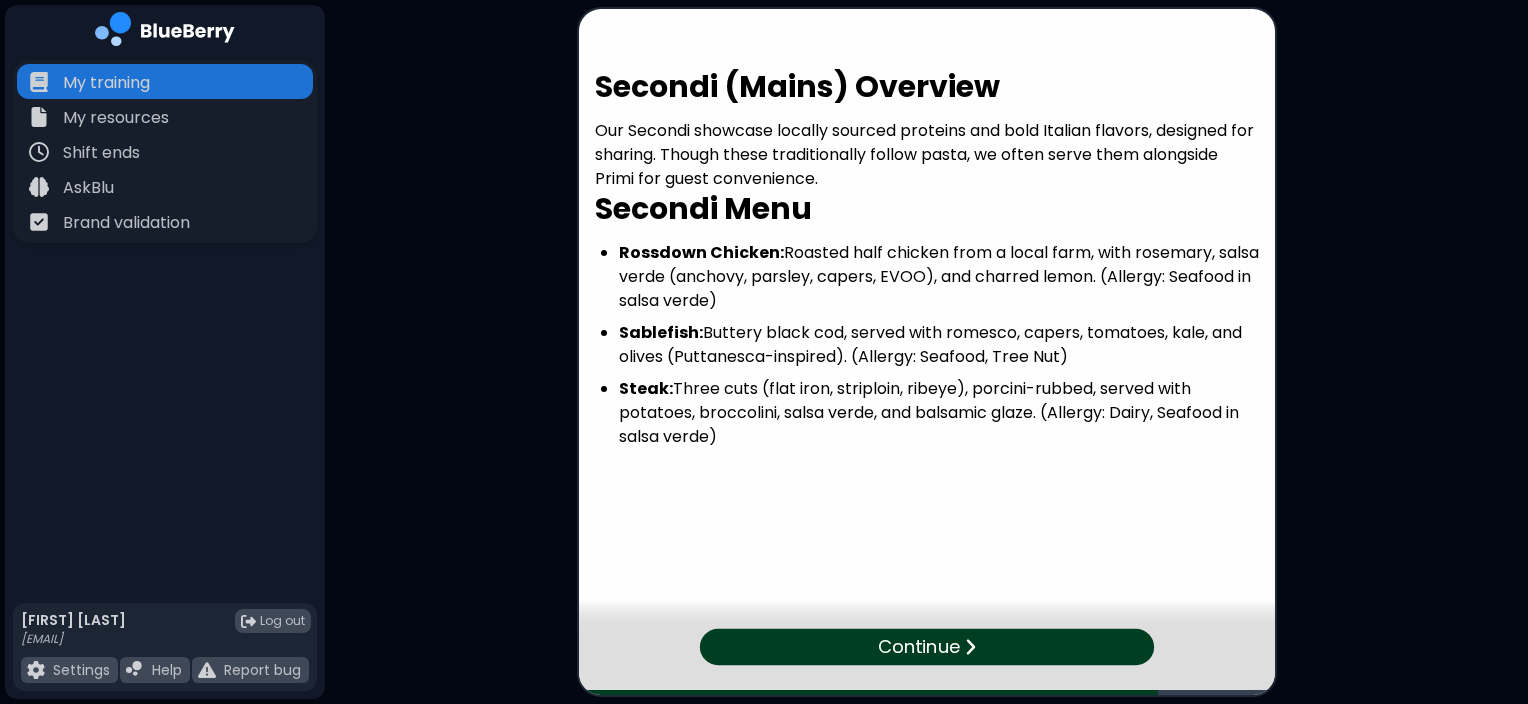 click on "Continue" at bounding box center [926, 647] 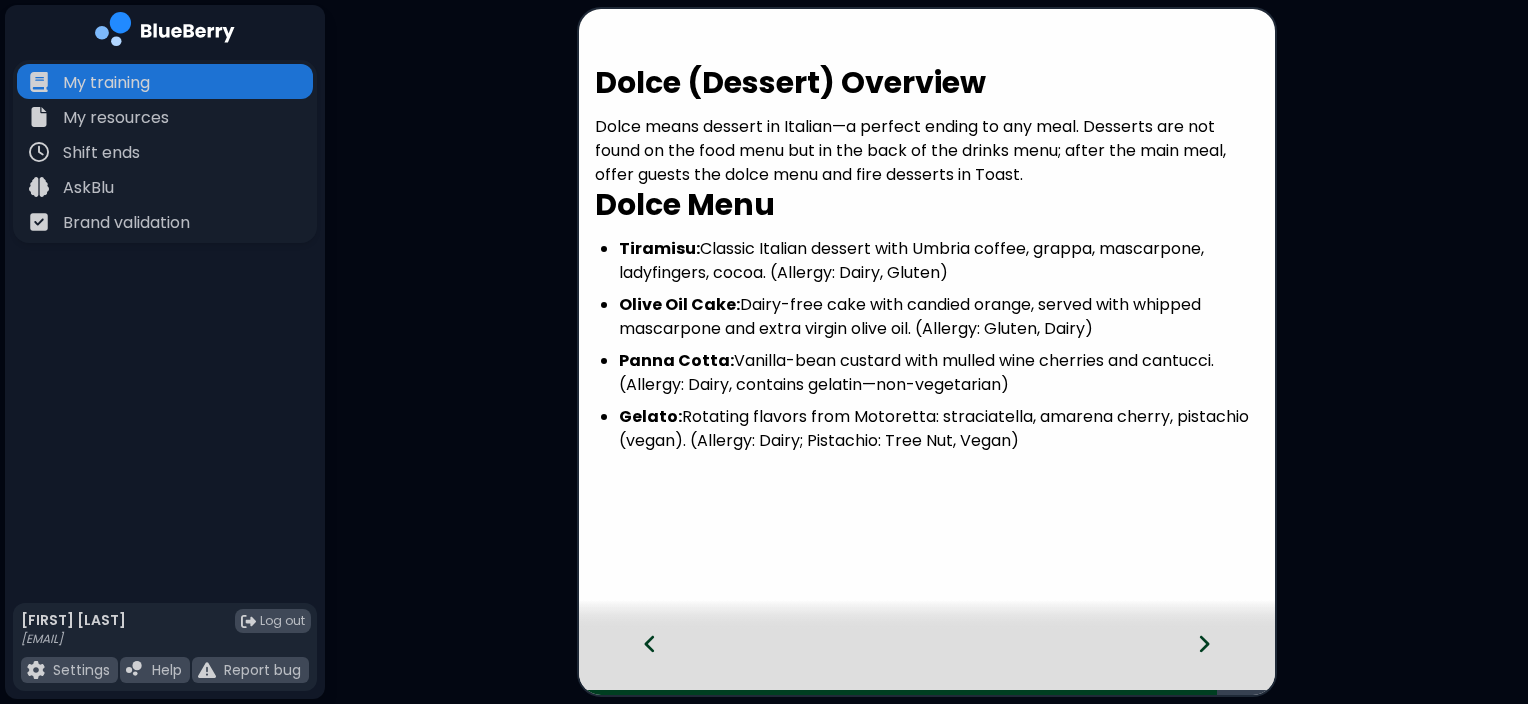 click 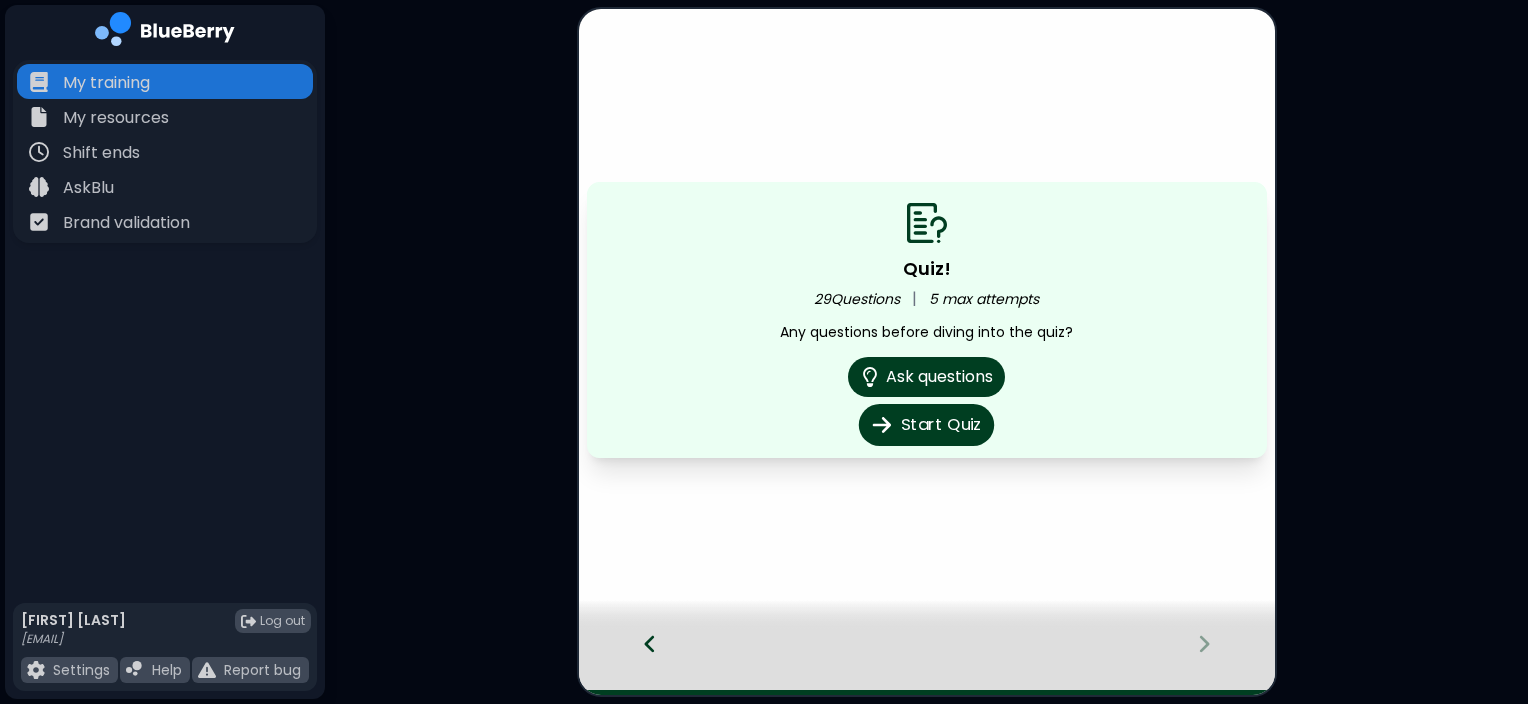 click on "Start Quiz" at bounding box center (926, 425) 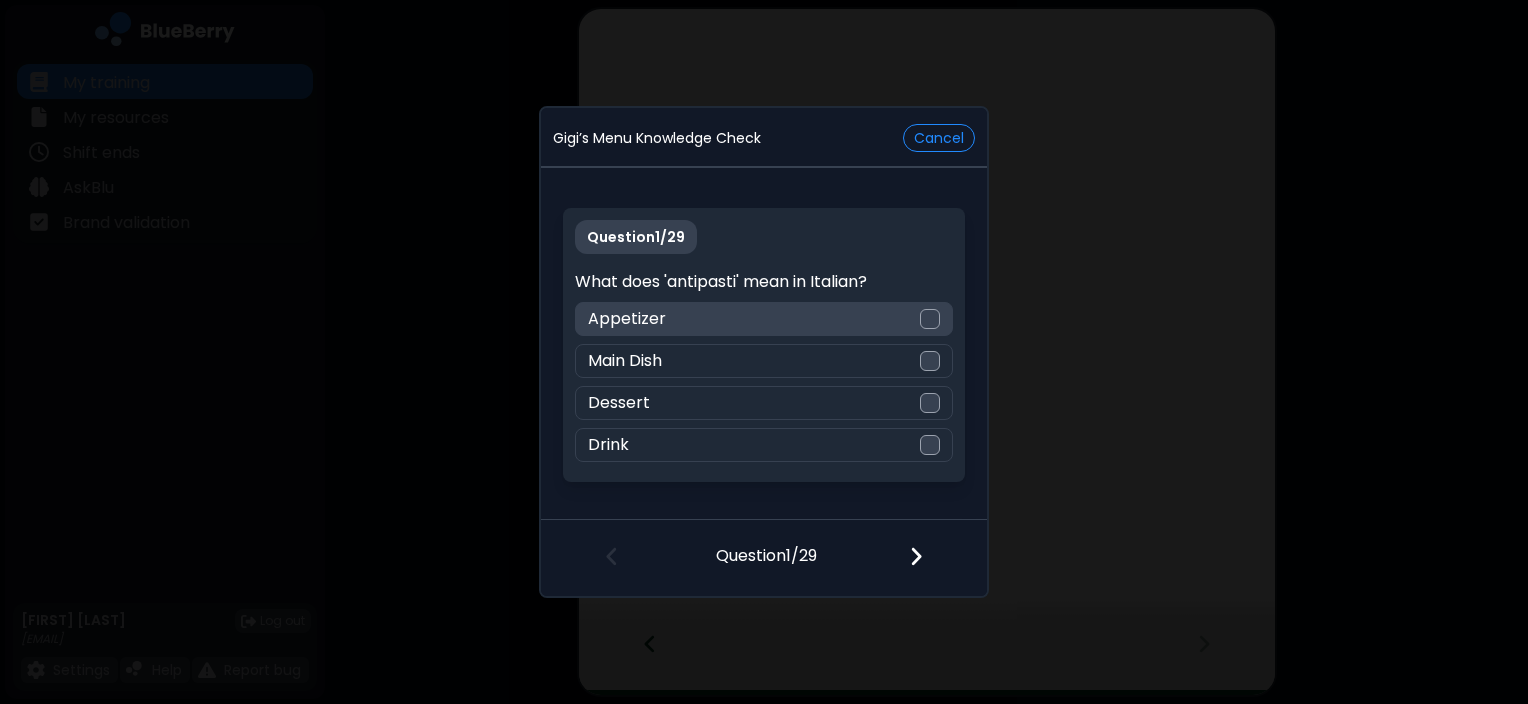 click at bounding box center (930, 319) 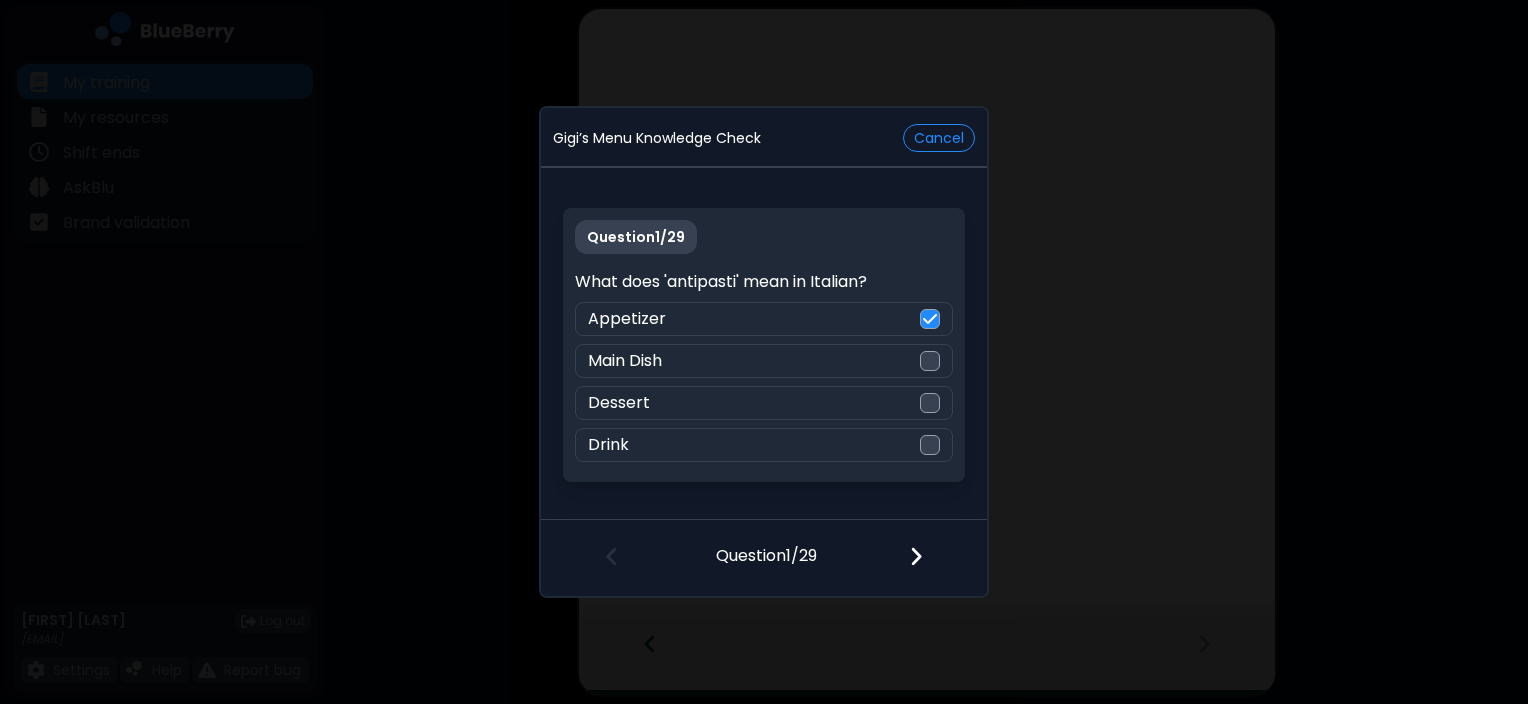 click at bounding box center [916, 556] 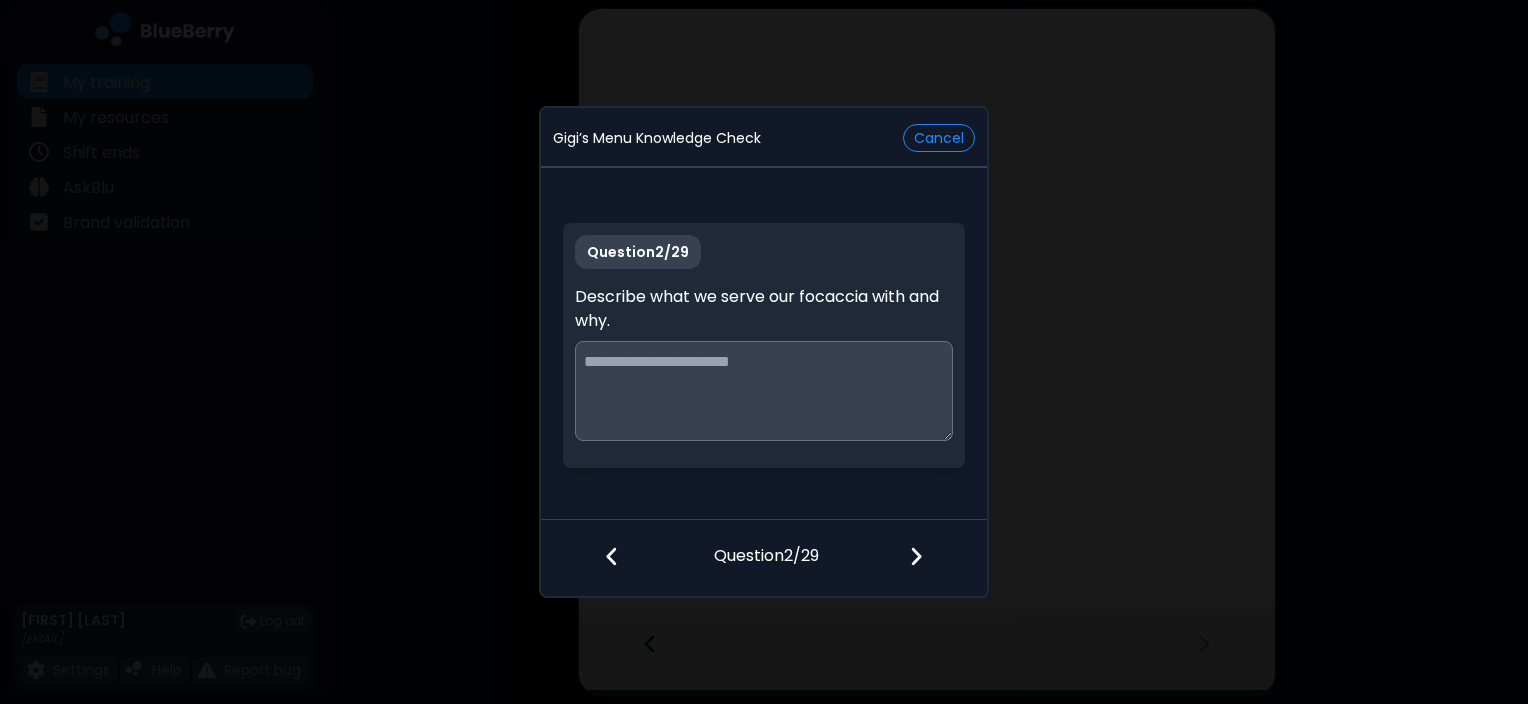 click at bounding box center [763, 391] 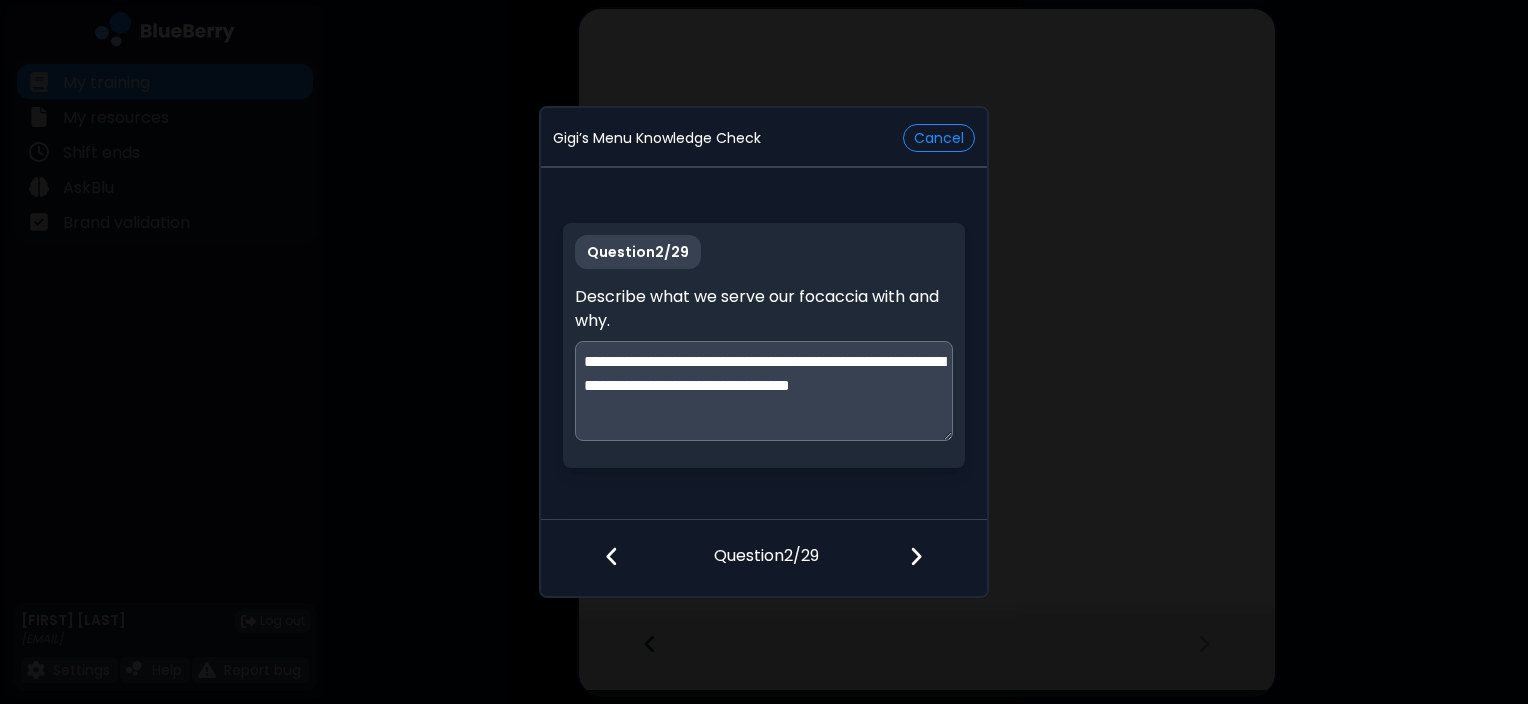 type on "**********" 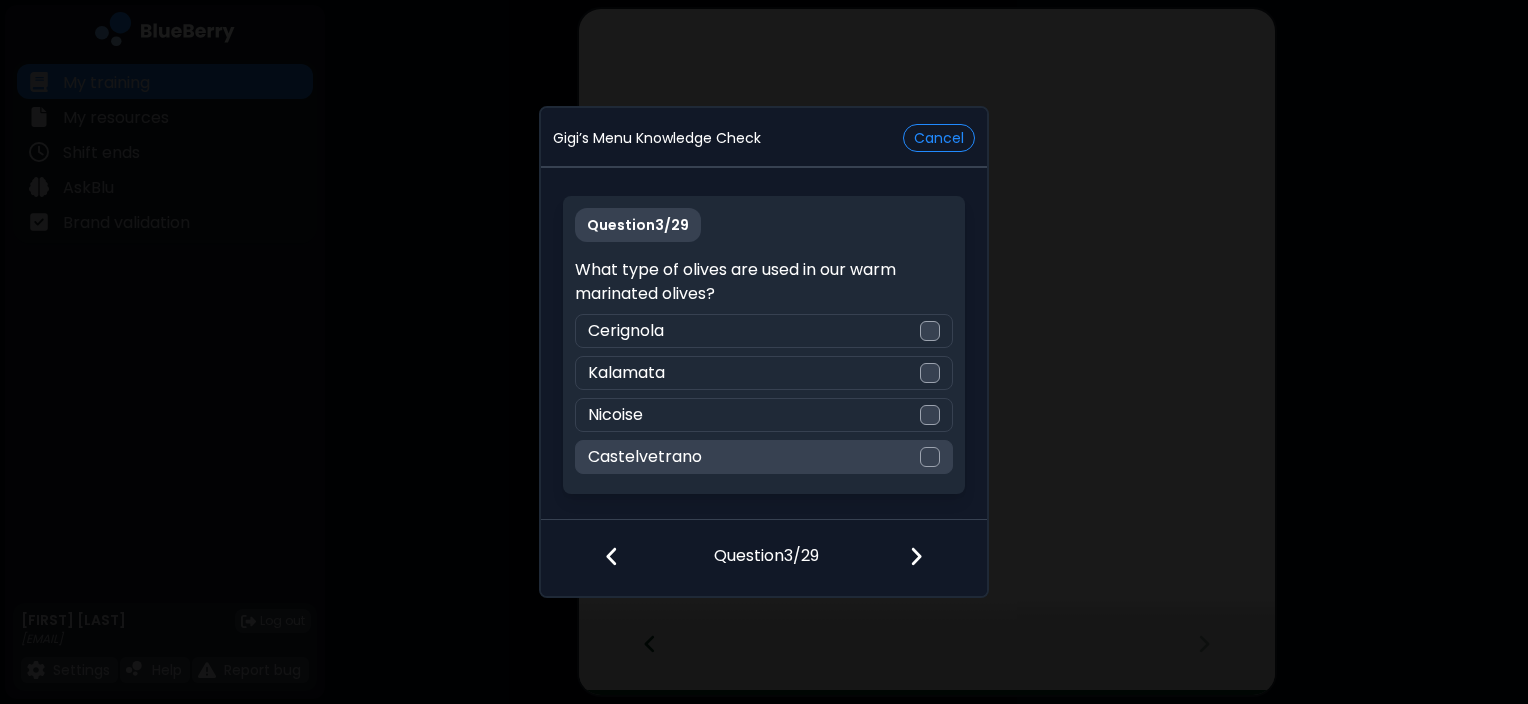 click at bounding box center [930, 457] 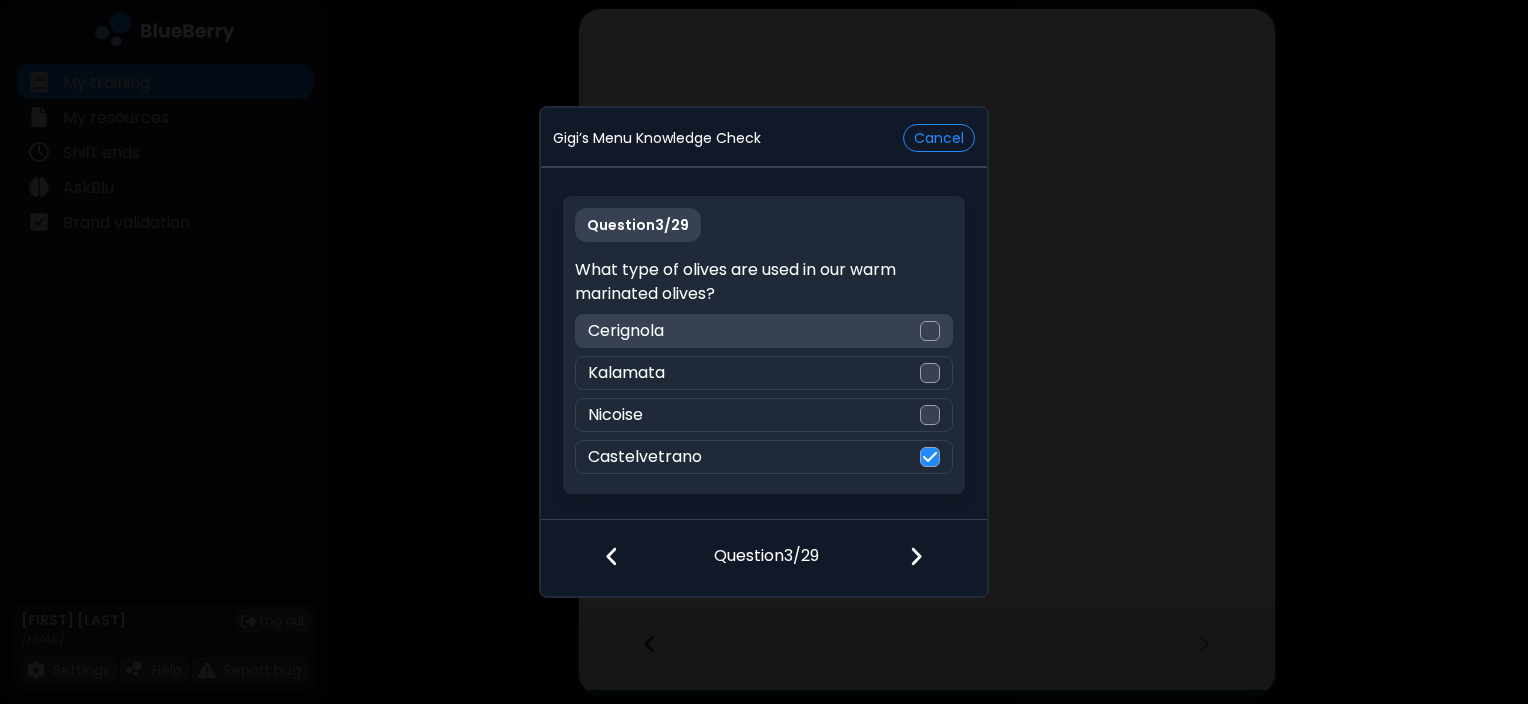click at bounding box center [930, 331] 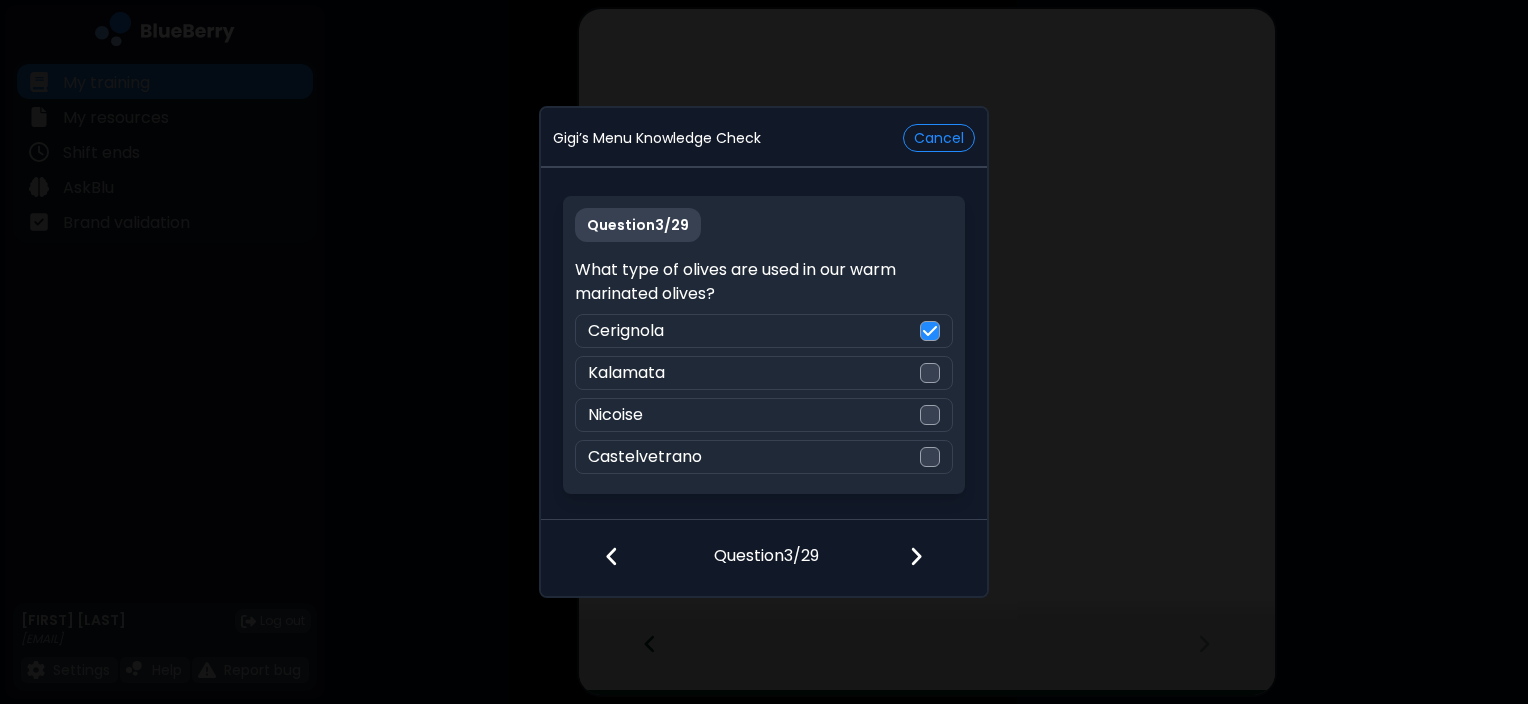 click at bounding box center [916, 556] 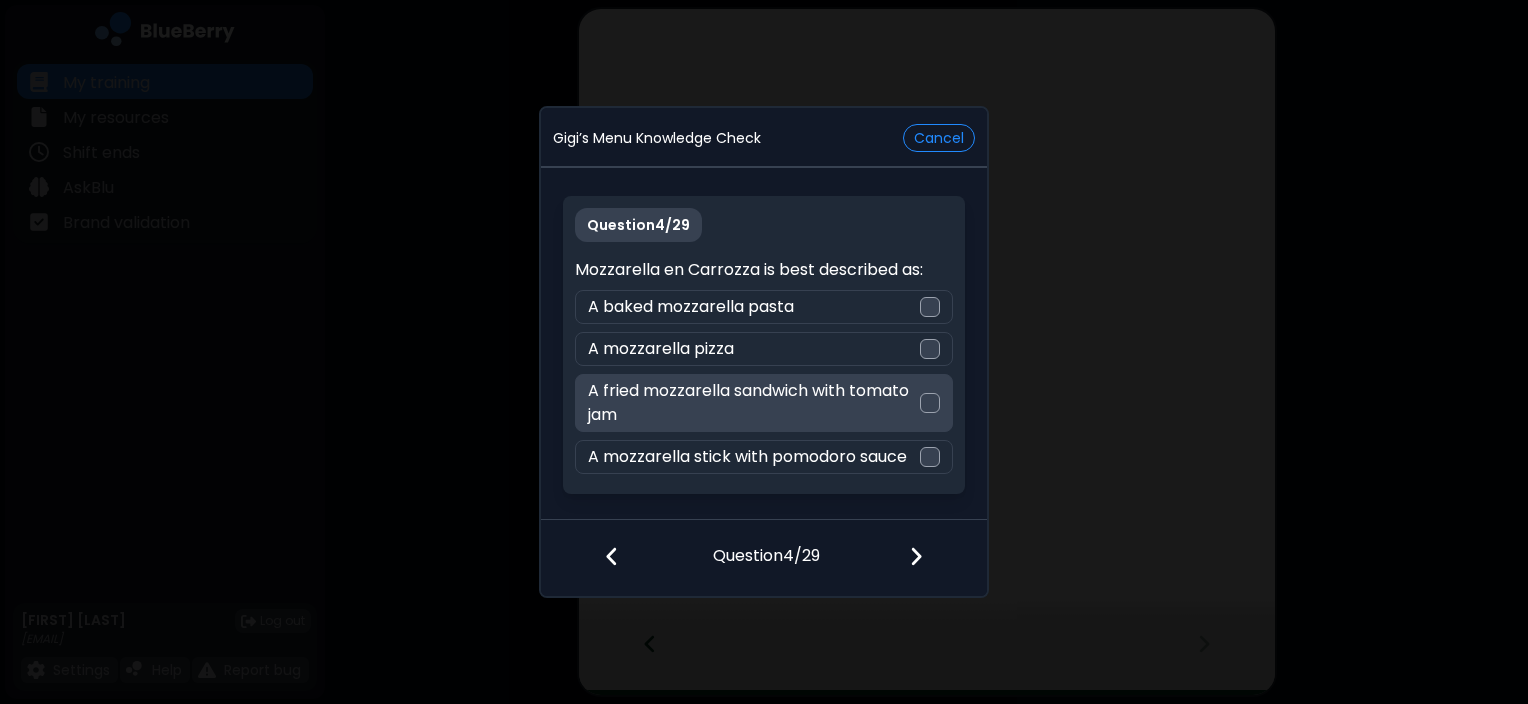 click on "A fried mozzarella sandwich with tomato jam" at bounding box center [753, 403] 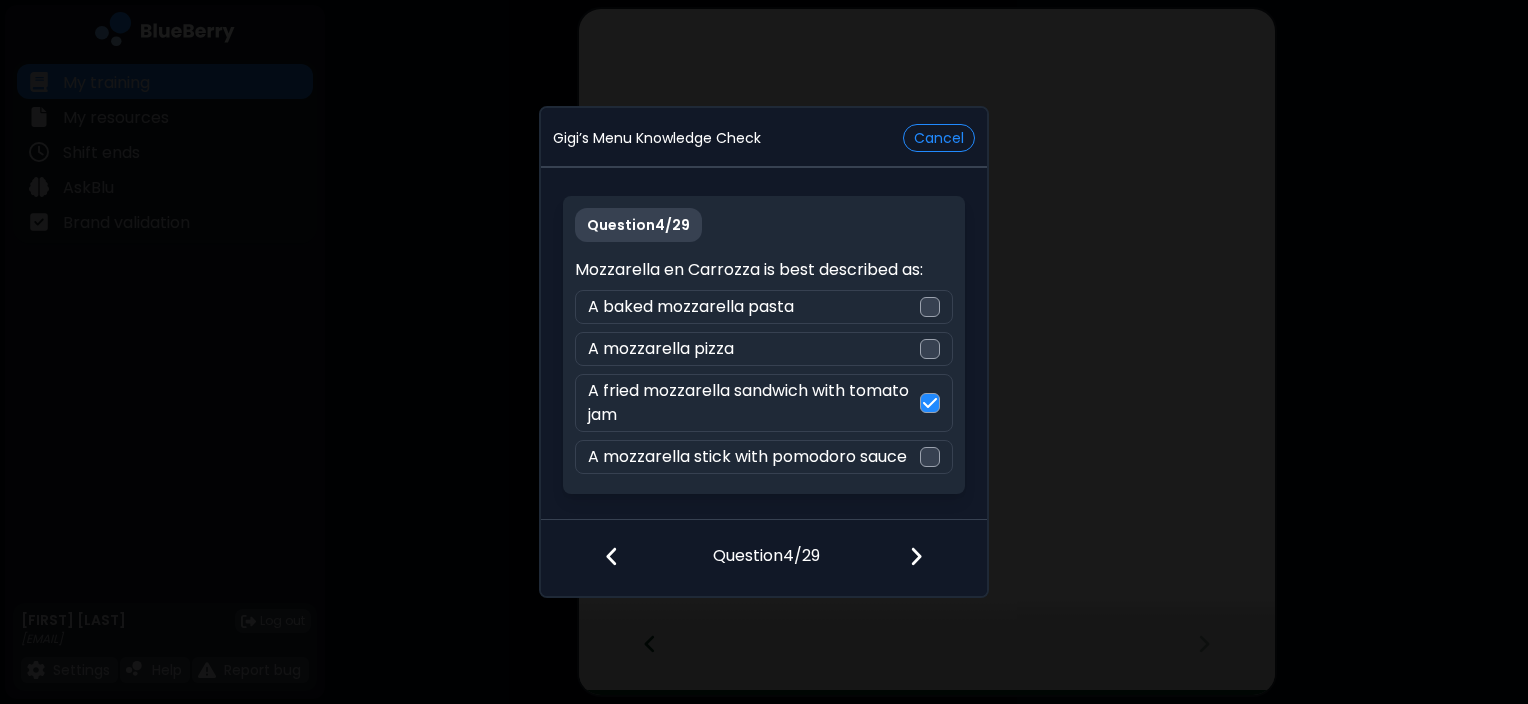 click at bounding box center [928, 558] 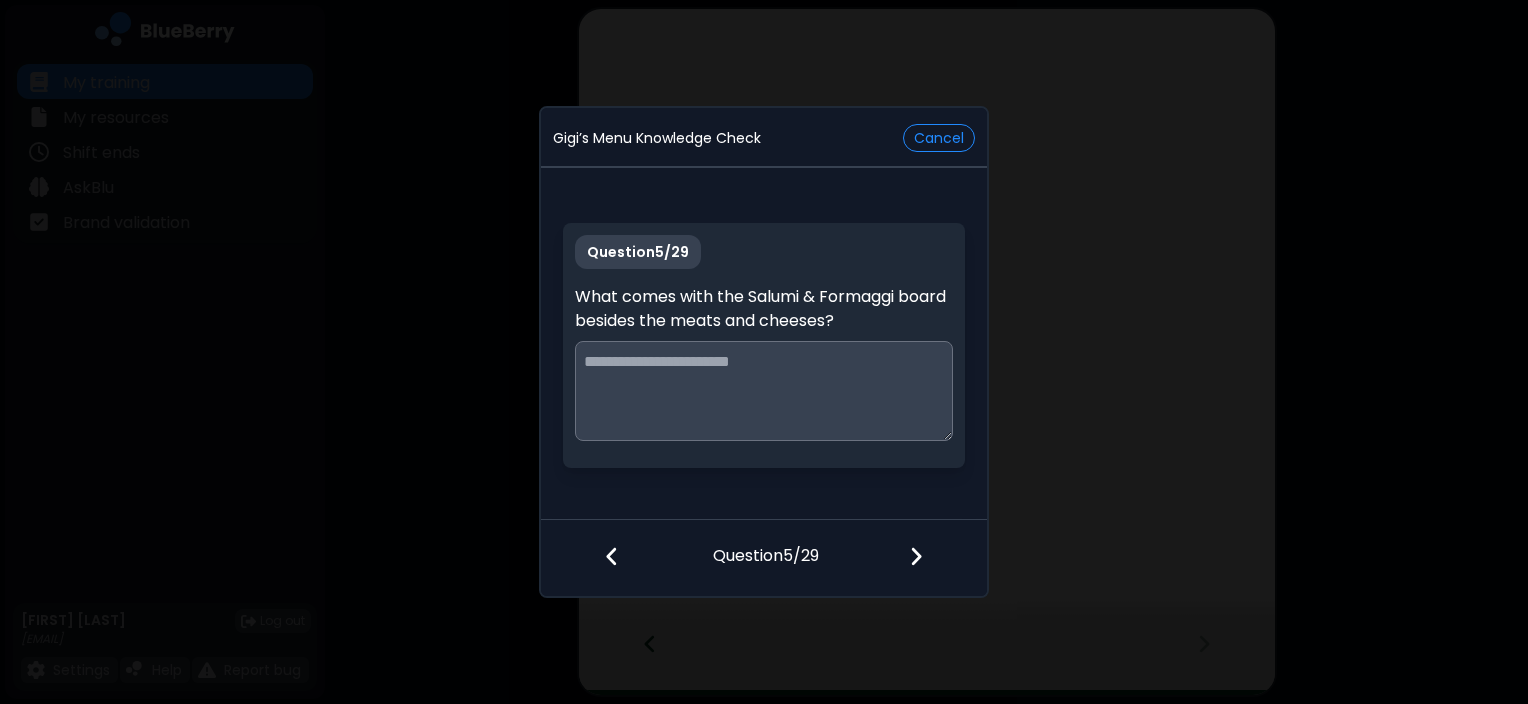 click at bounding box center (763, 391) 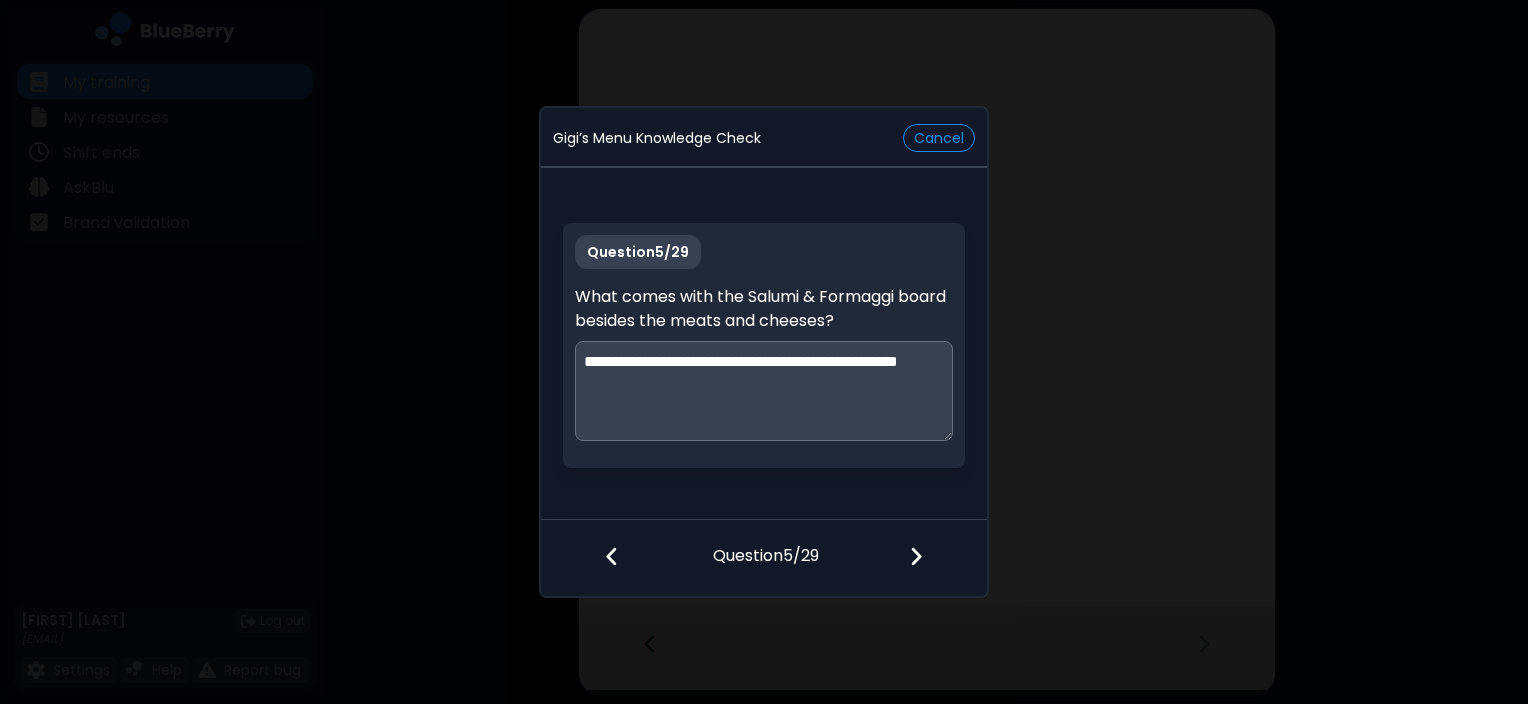 type on "**********" 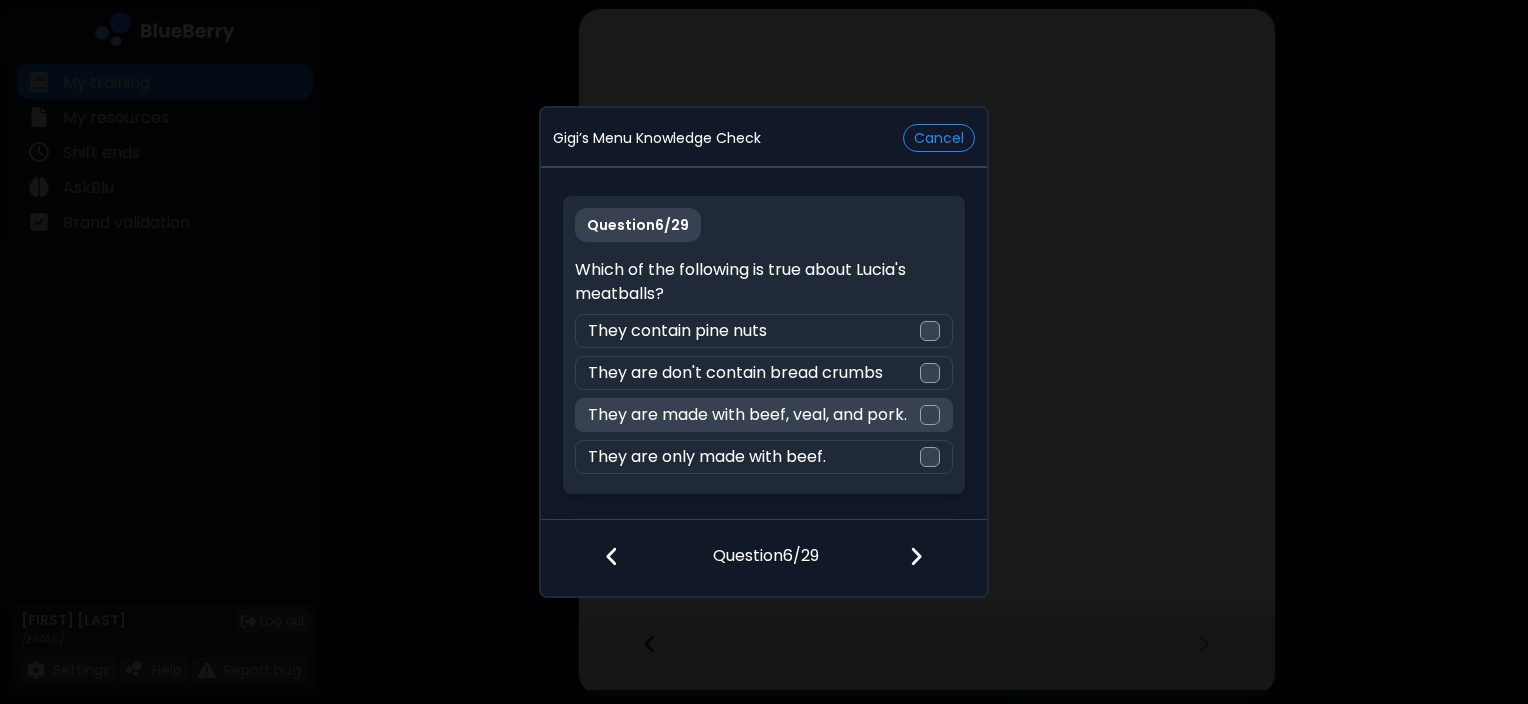 click on "They are made with beef, veal, and pork." at bounding box center [763, 415] 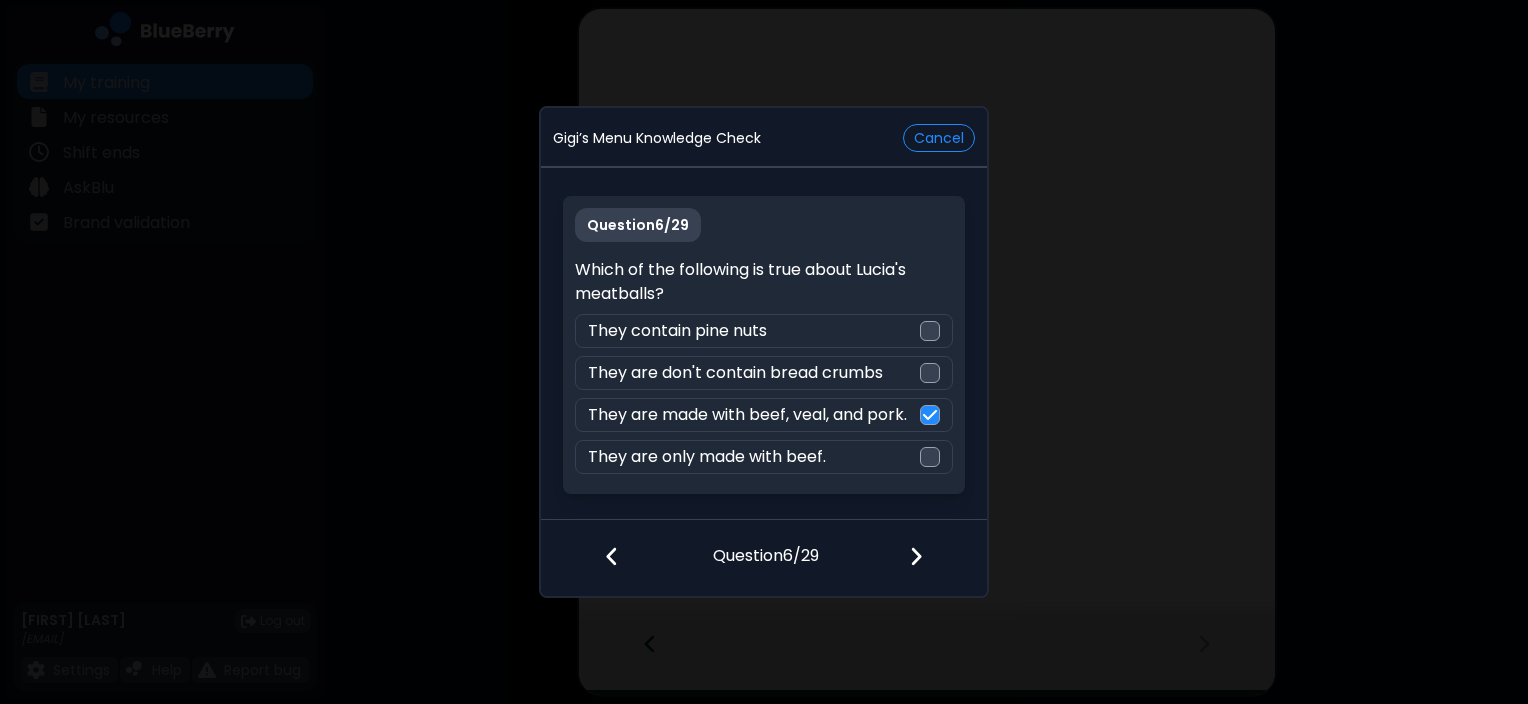 click at bounding box center (928, 558) 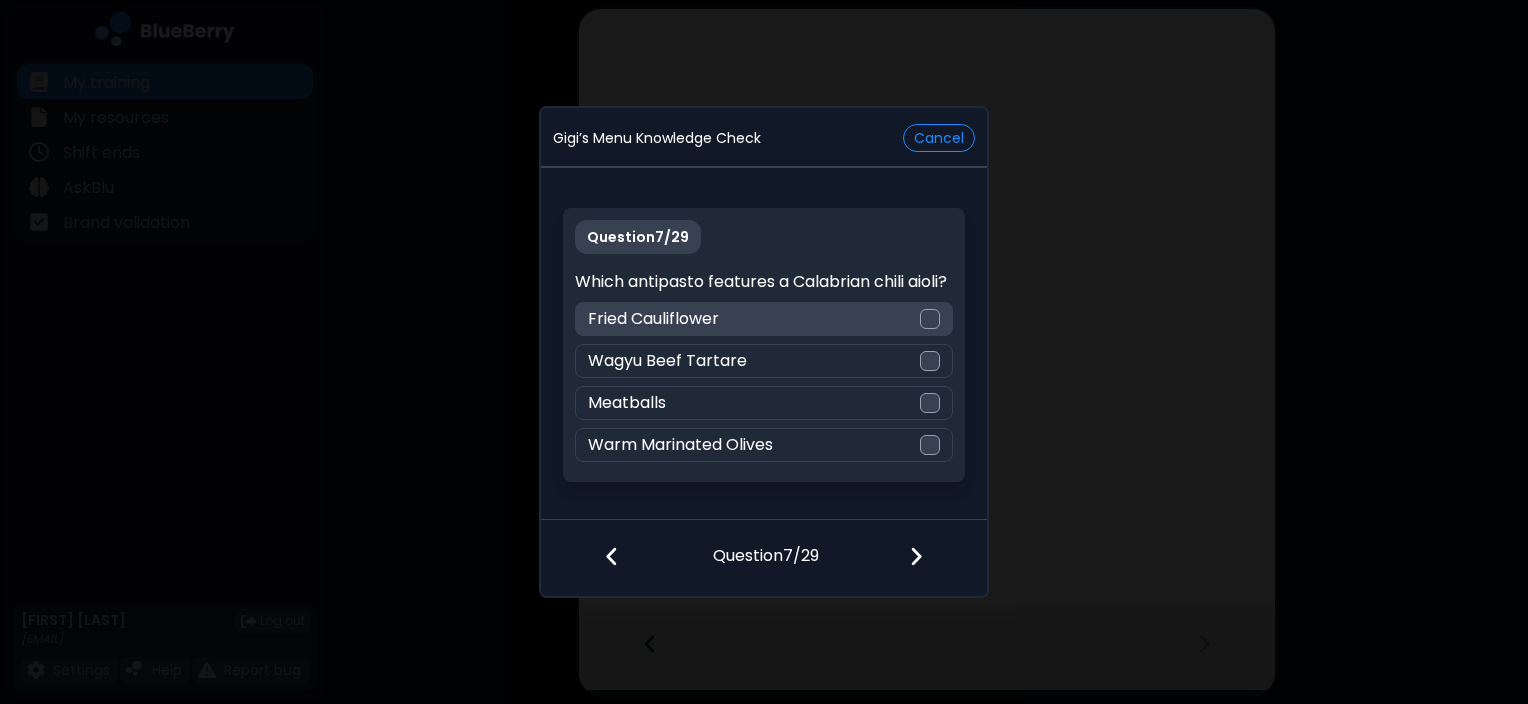 click on "Fried Cauliflower" at bounding box center [653, 319] 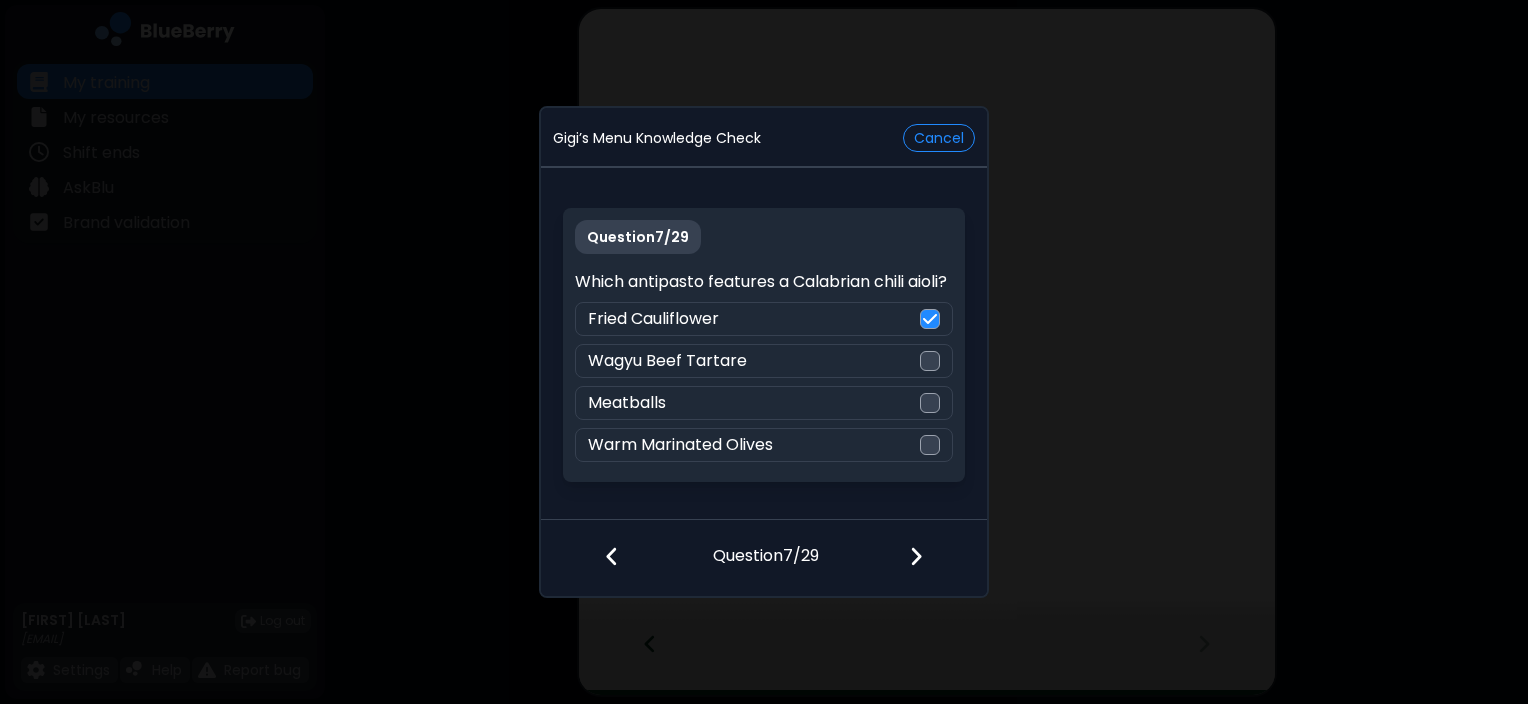 click at bounding box center (916, 556) 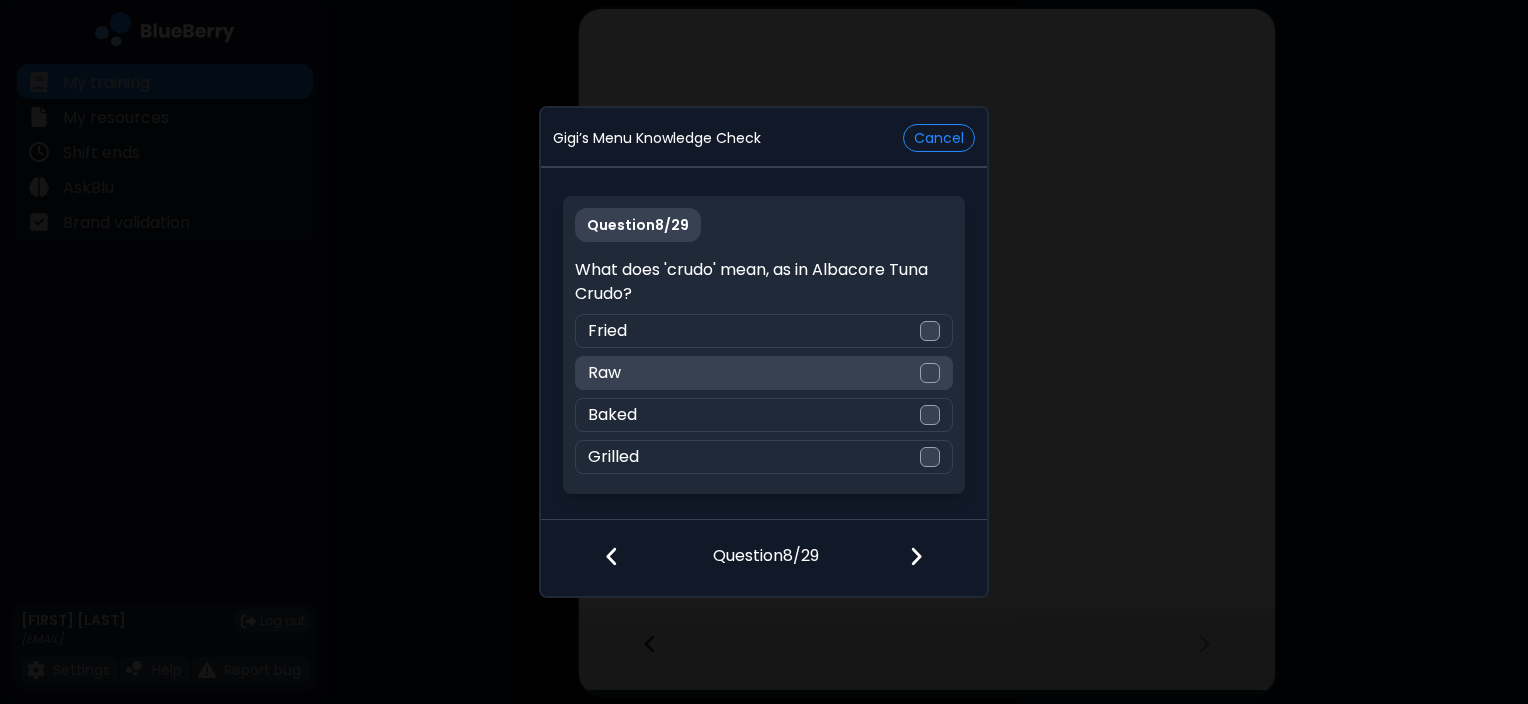 click on "Raw" at bounding box center (763, 373) 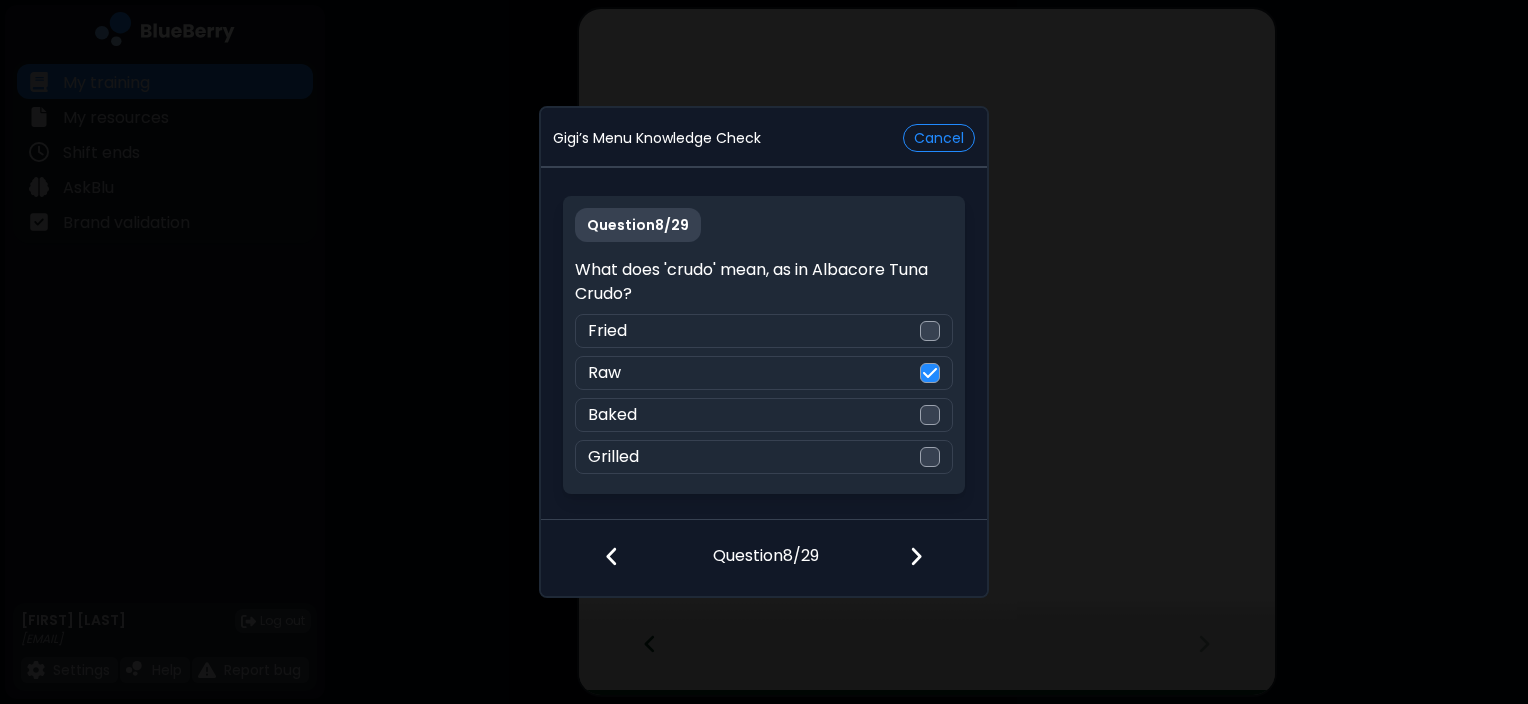 click at bounding box center [928, 558] 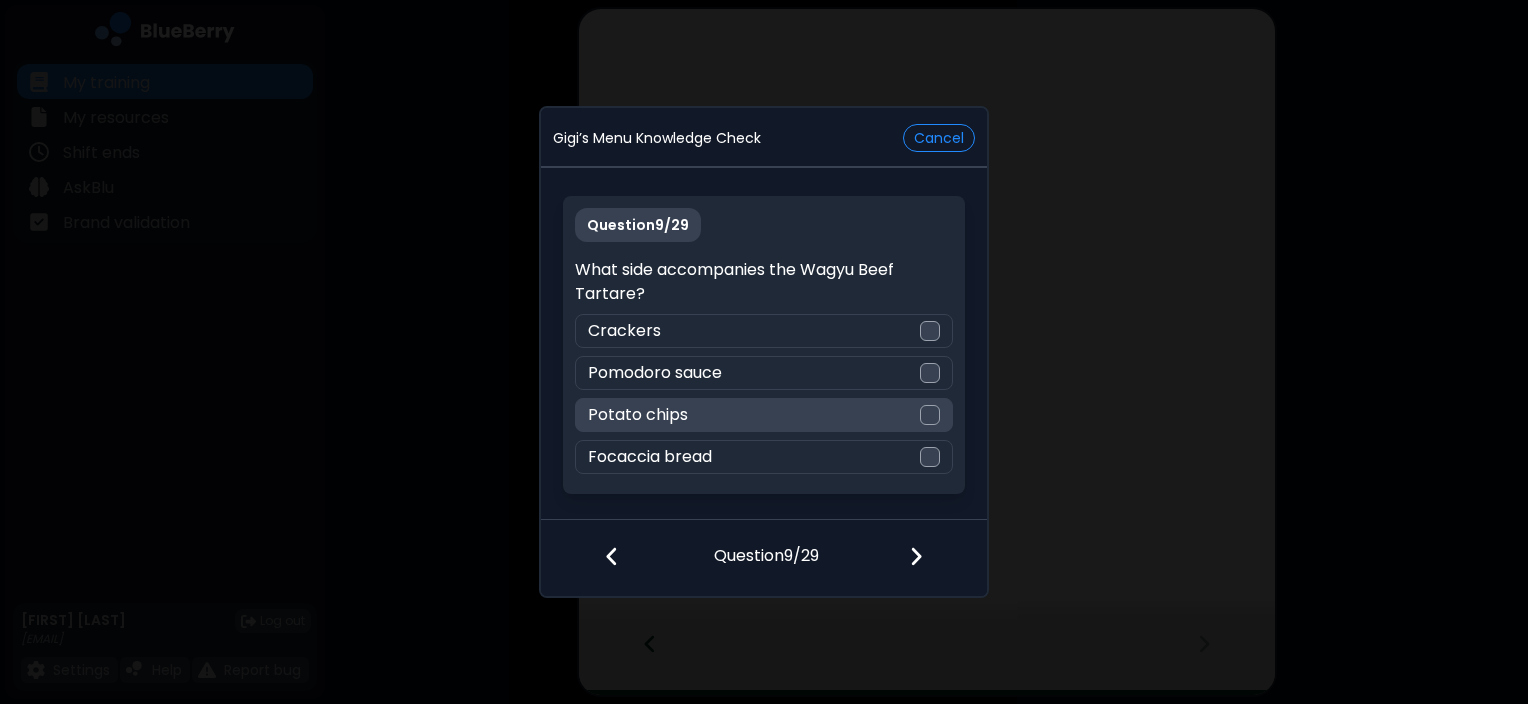 click on "Potato chips" at bounding box center (763, 415) 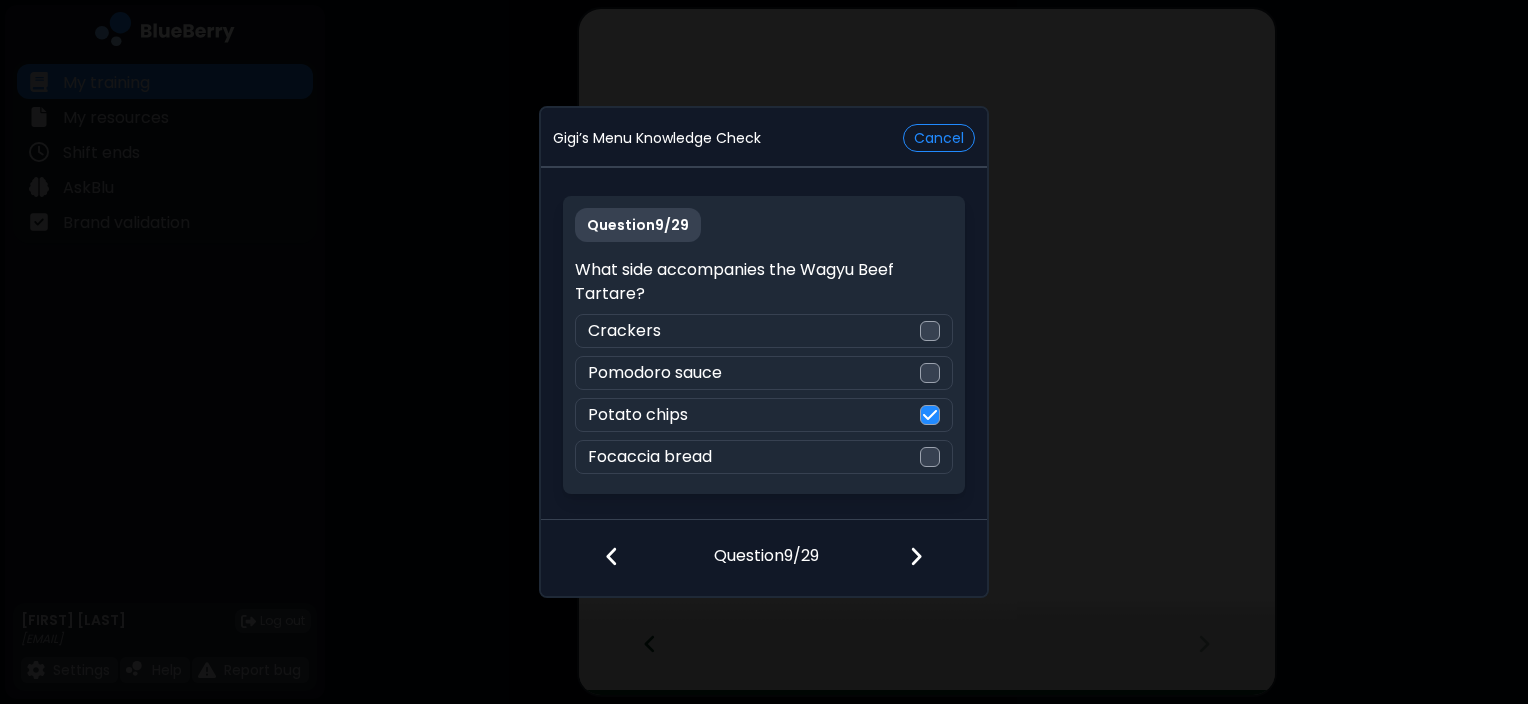 click at bounding box center (916, 556) 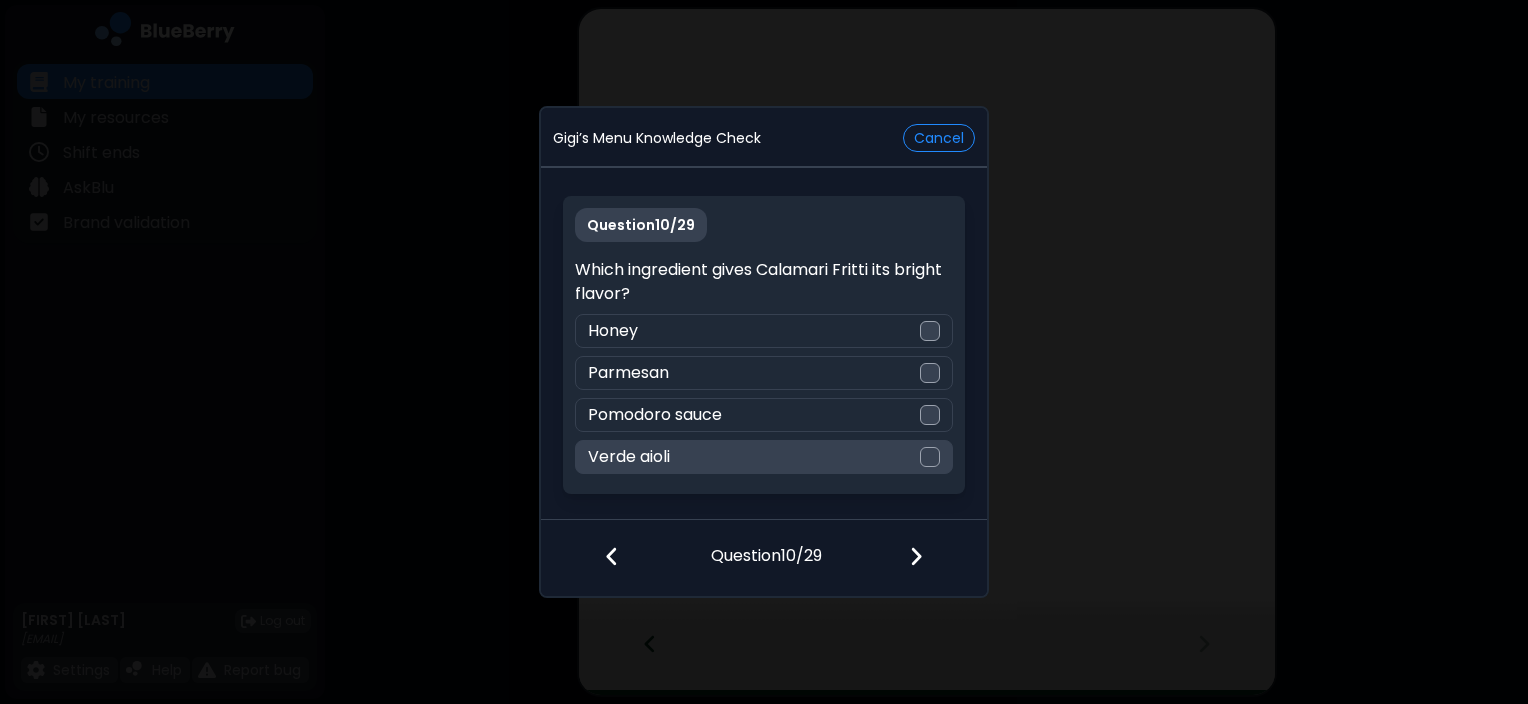 click on "Verde aioli" at bounding box center [763, 457] 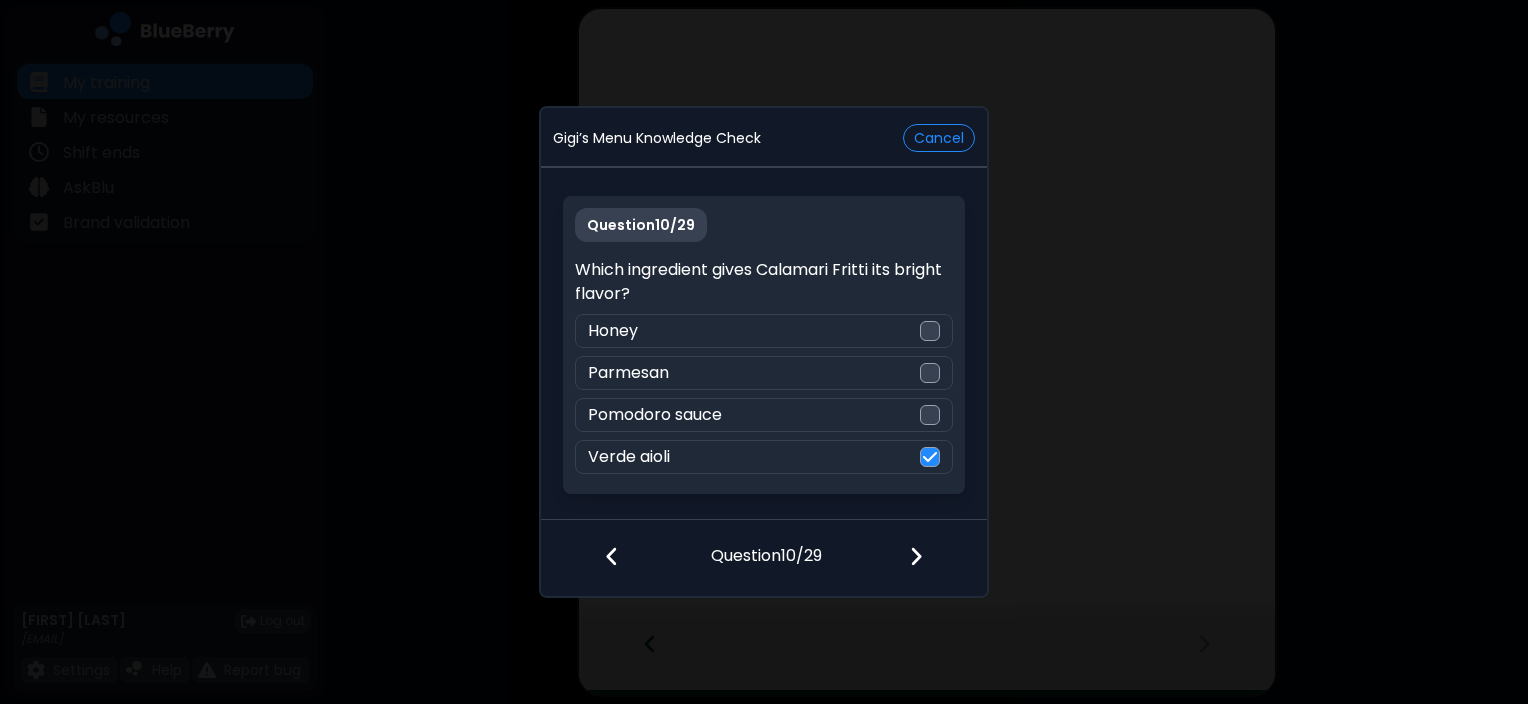 click at bounding box center (916, 556) 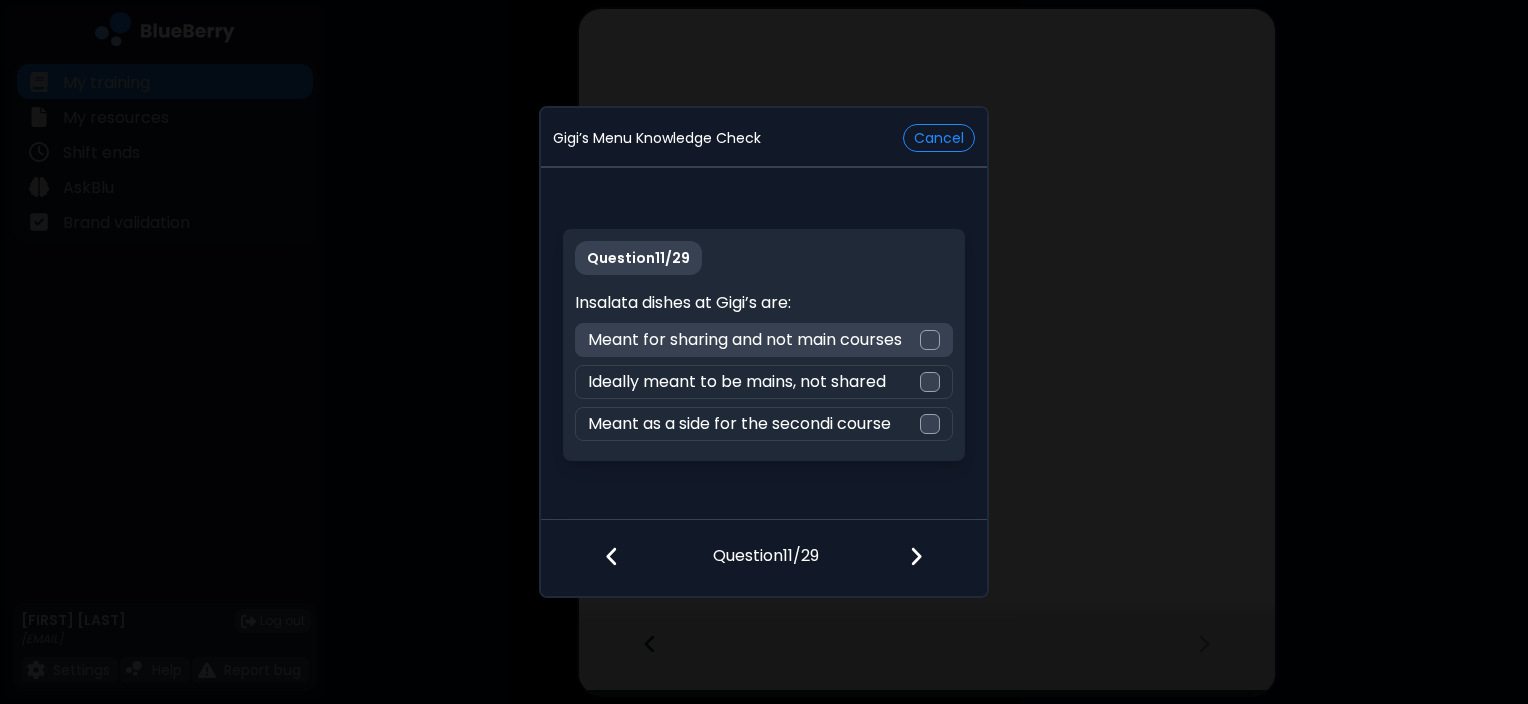 click on "Meant for sharing and not main courses" at bounding box center [745, 340] 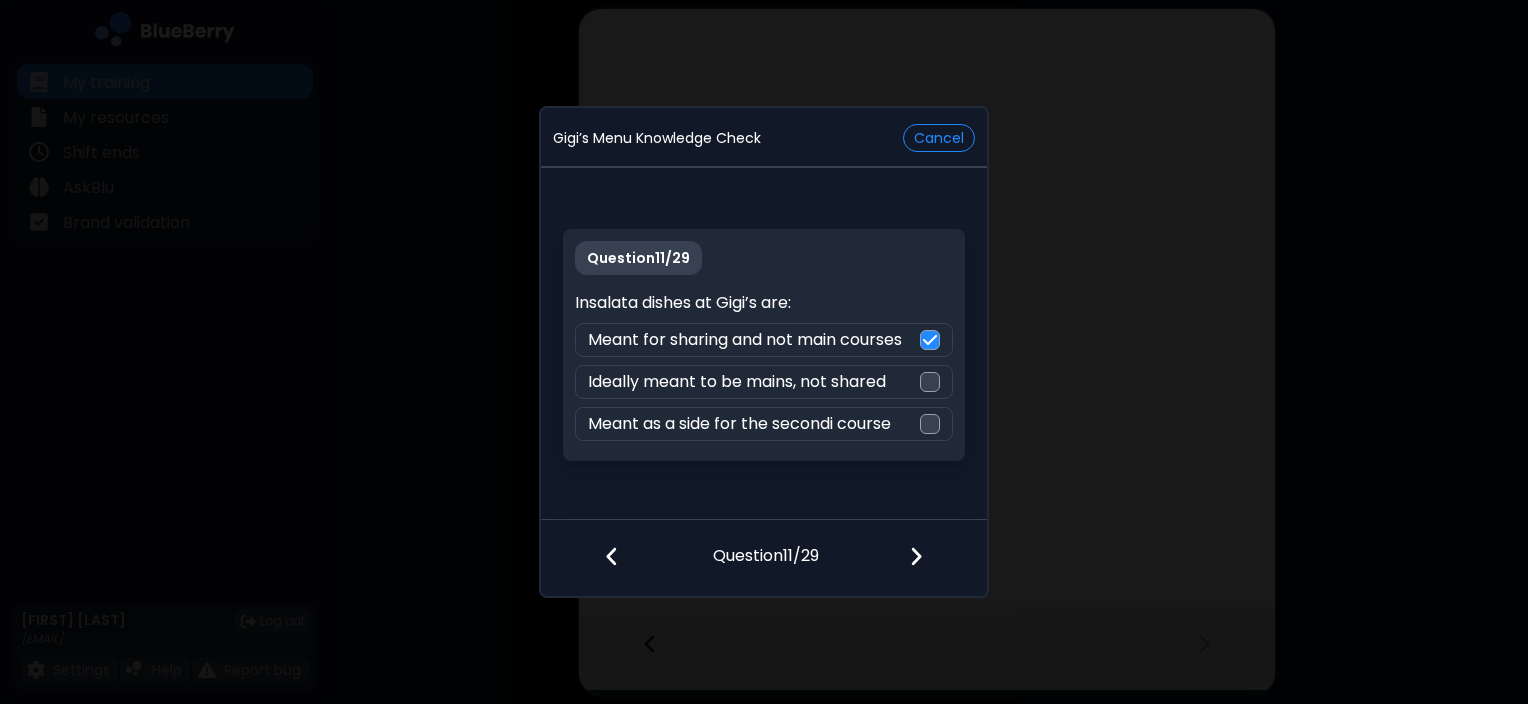 click at bounding box center (928, 558) 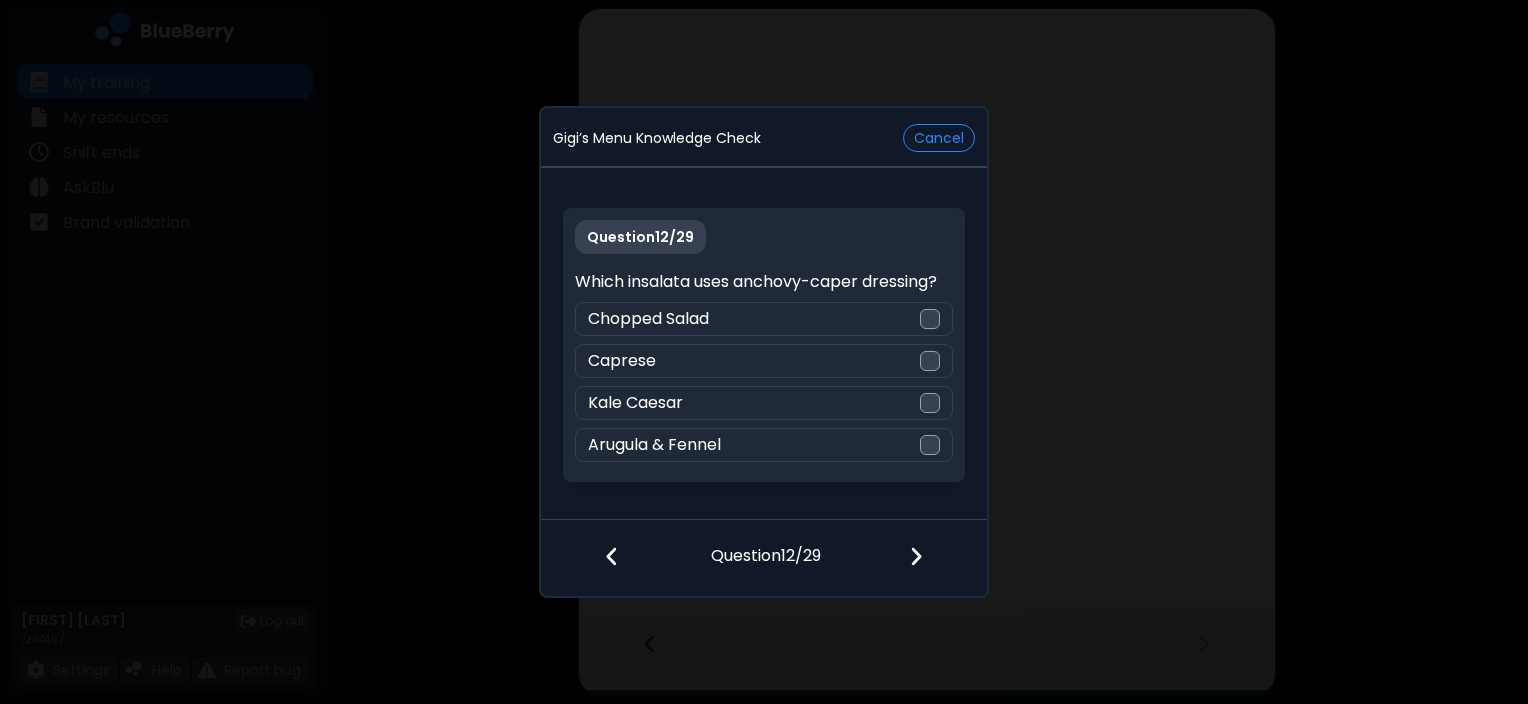 click at bounding box center [602, 558] 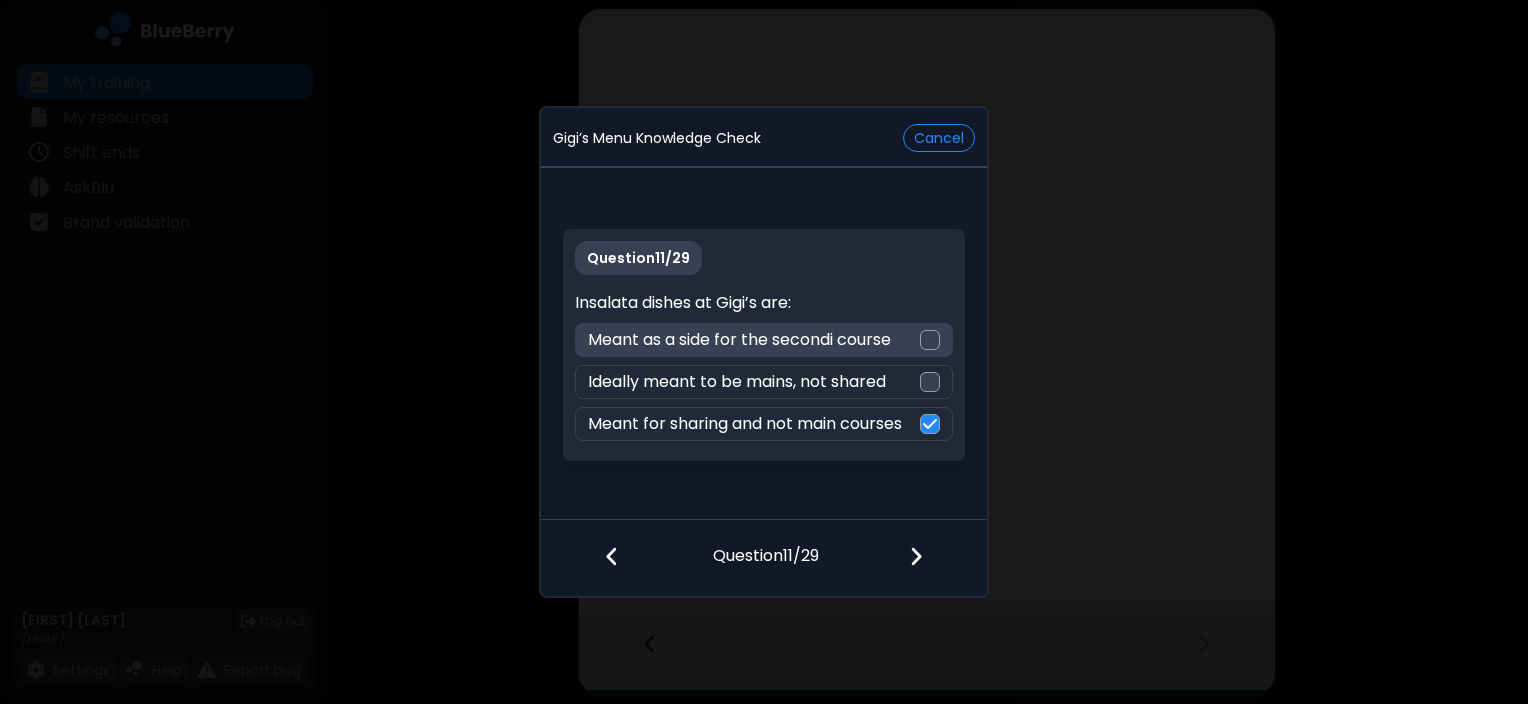 click on "Meant as a side for the secondi course" at bounding box center (739, 340) 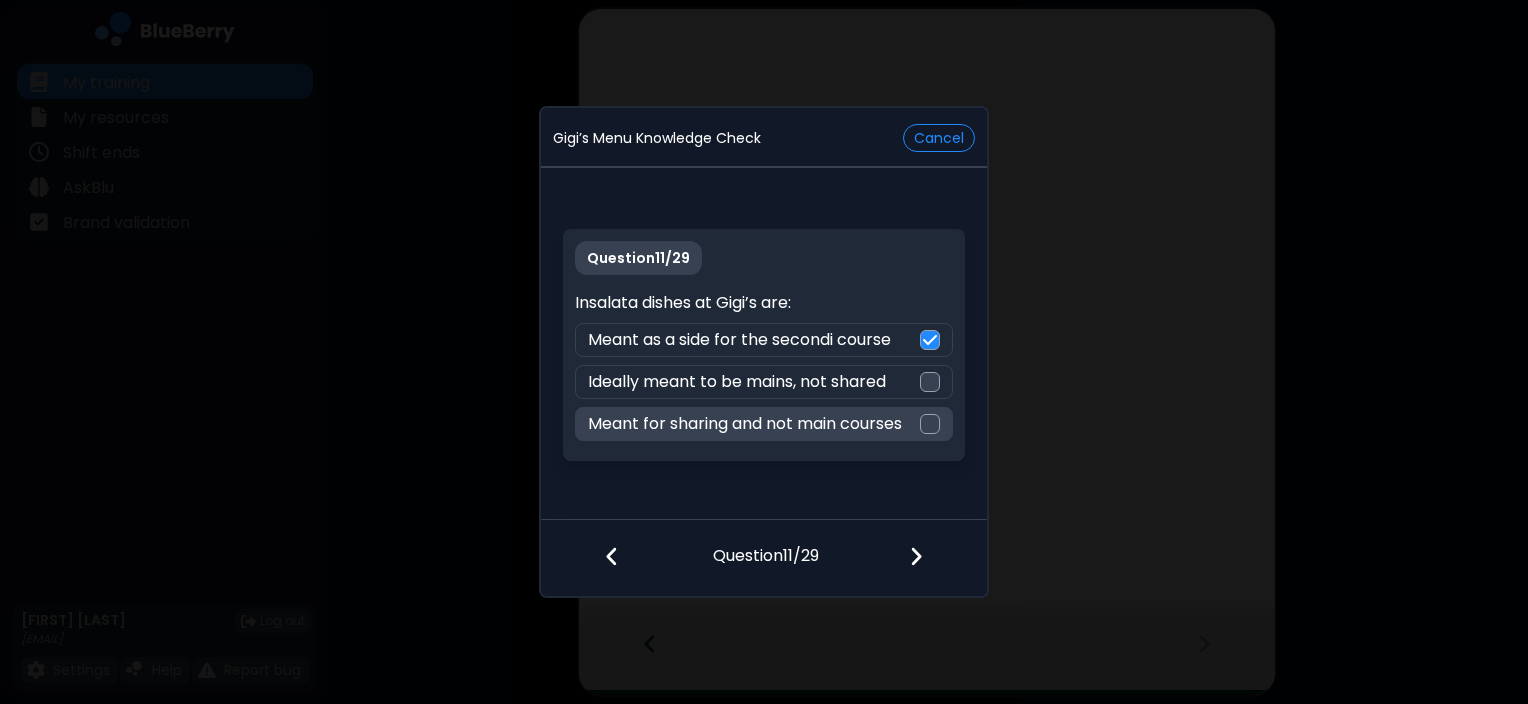 click on "Meant for sharing and not main courses" at bounding box center [745, 424] 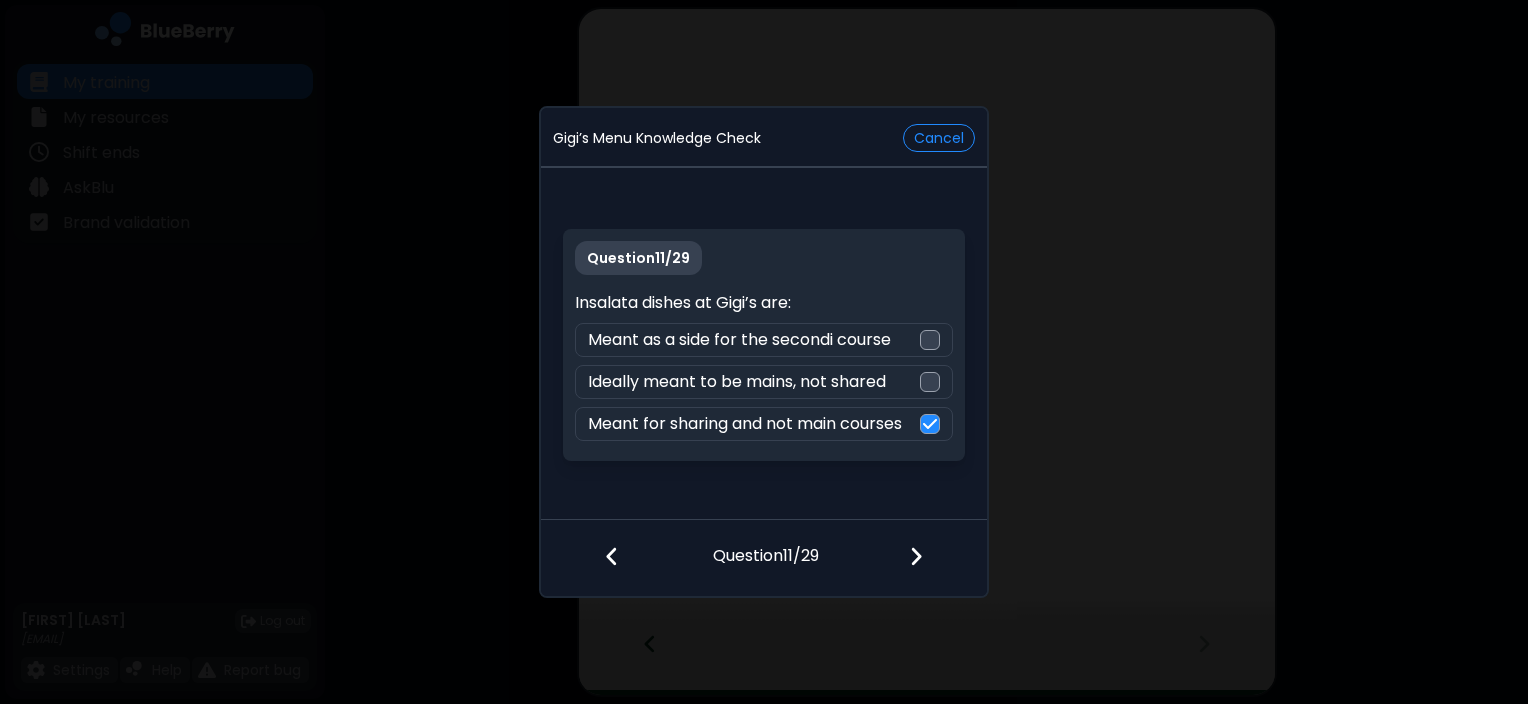 click at bounding box center (916, 556) 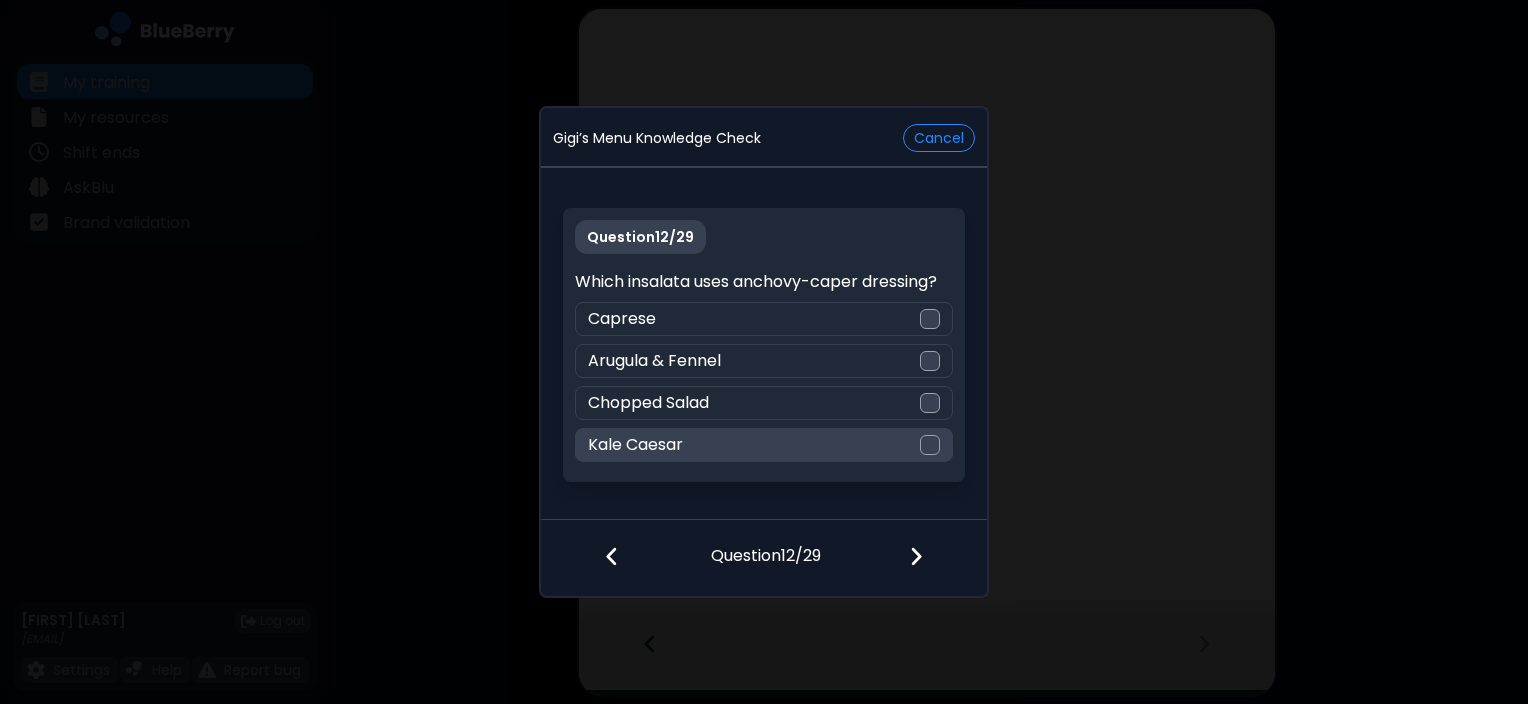 click on "Kale Caesar" at bounding box center (763, 445) 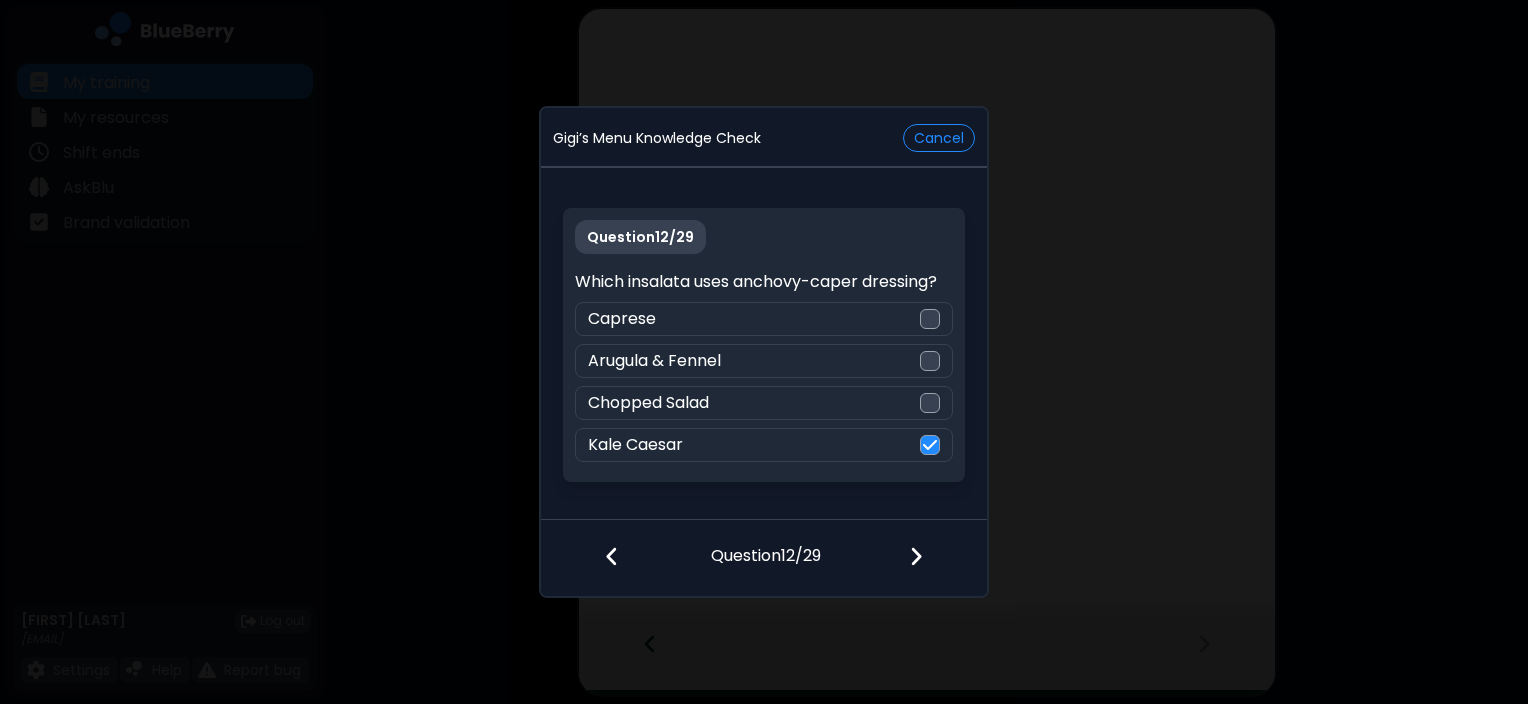 click at bounding box center (916, 556) 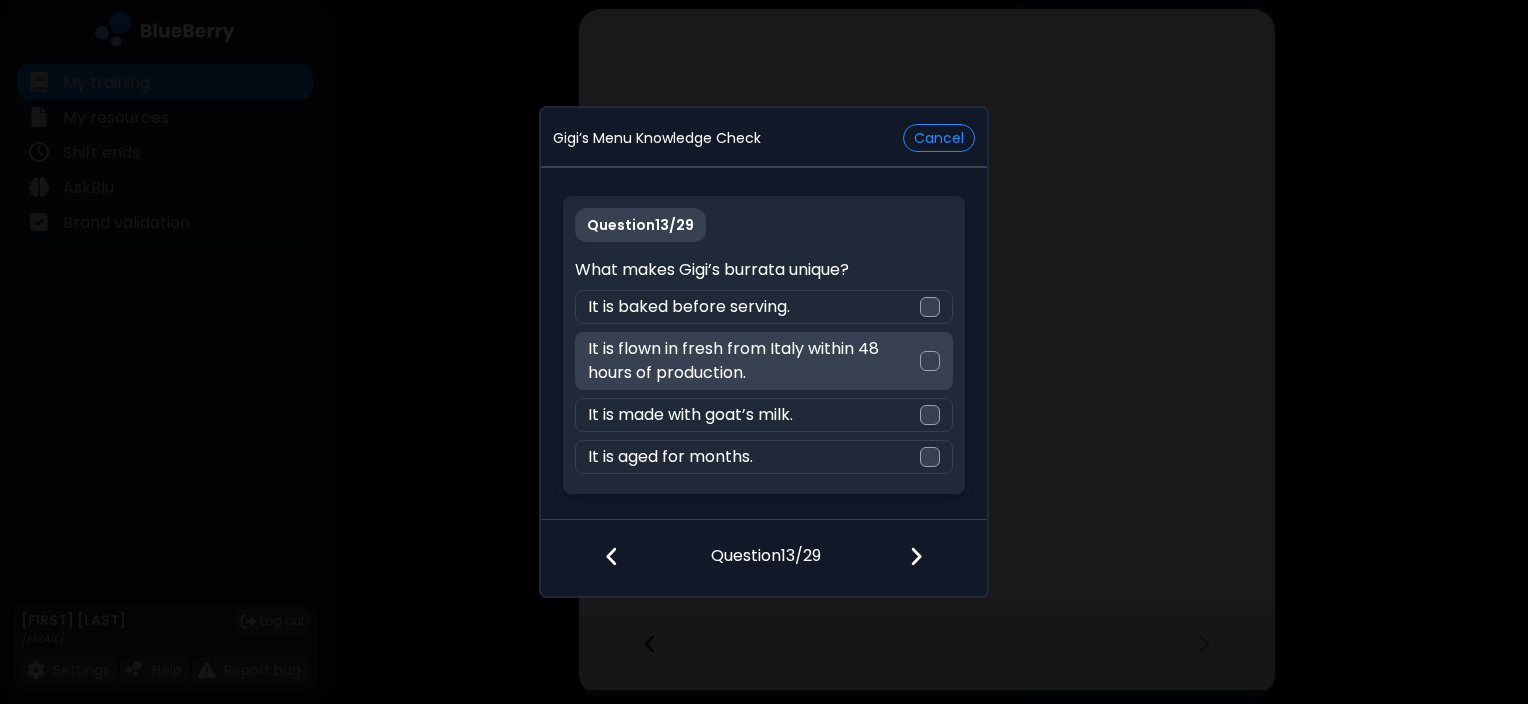 click on "It is flown in fresh from Italy within 48 hours of production." at bounding box center [753, 361] 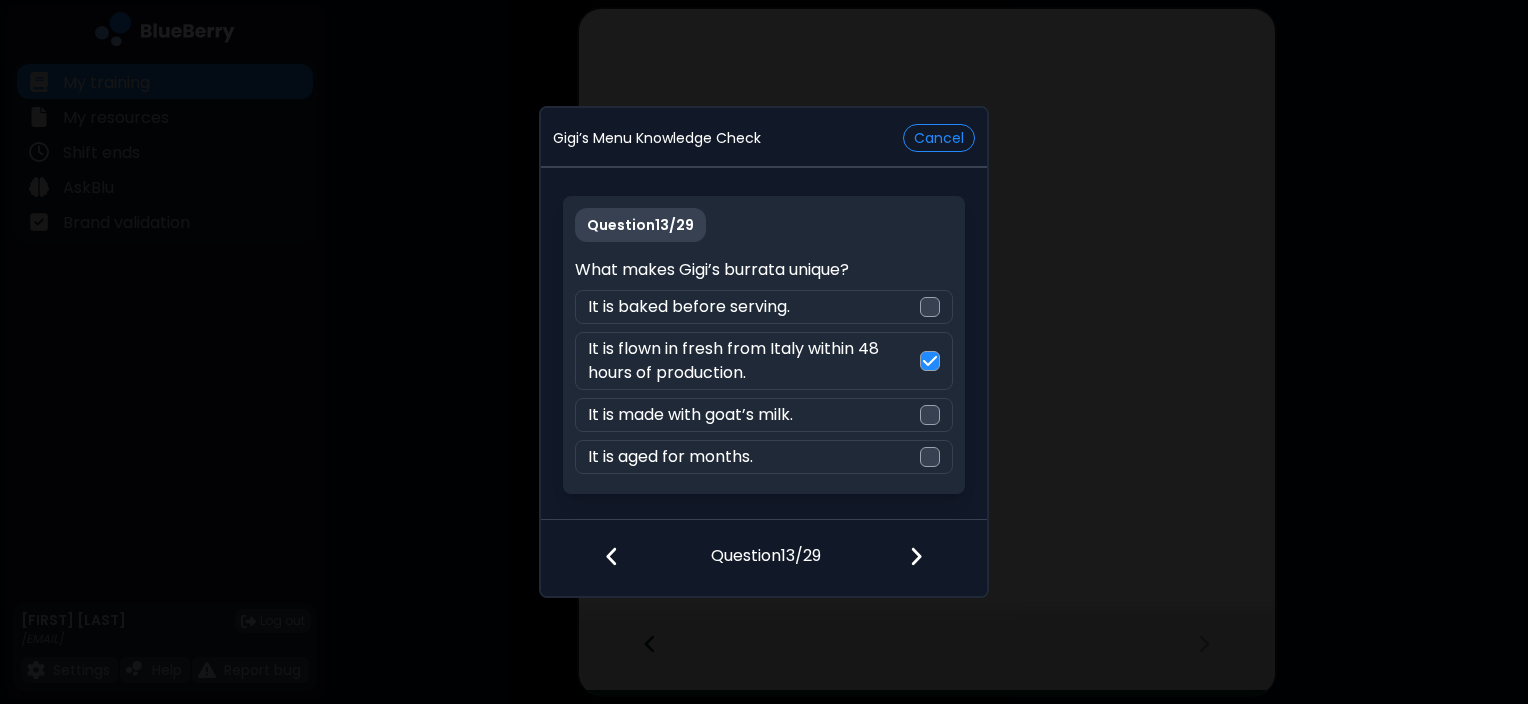click at bounding box center [928, 558] 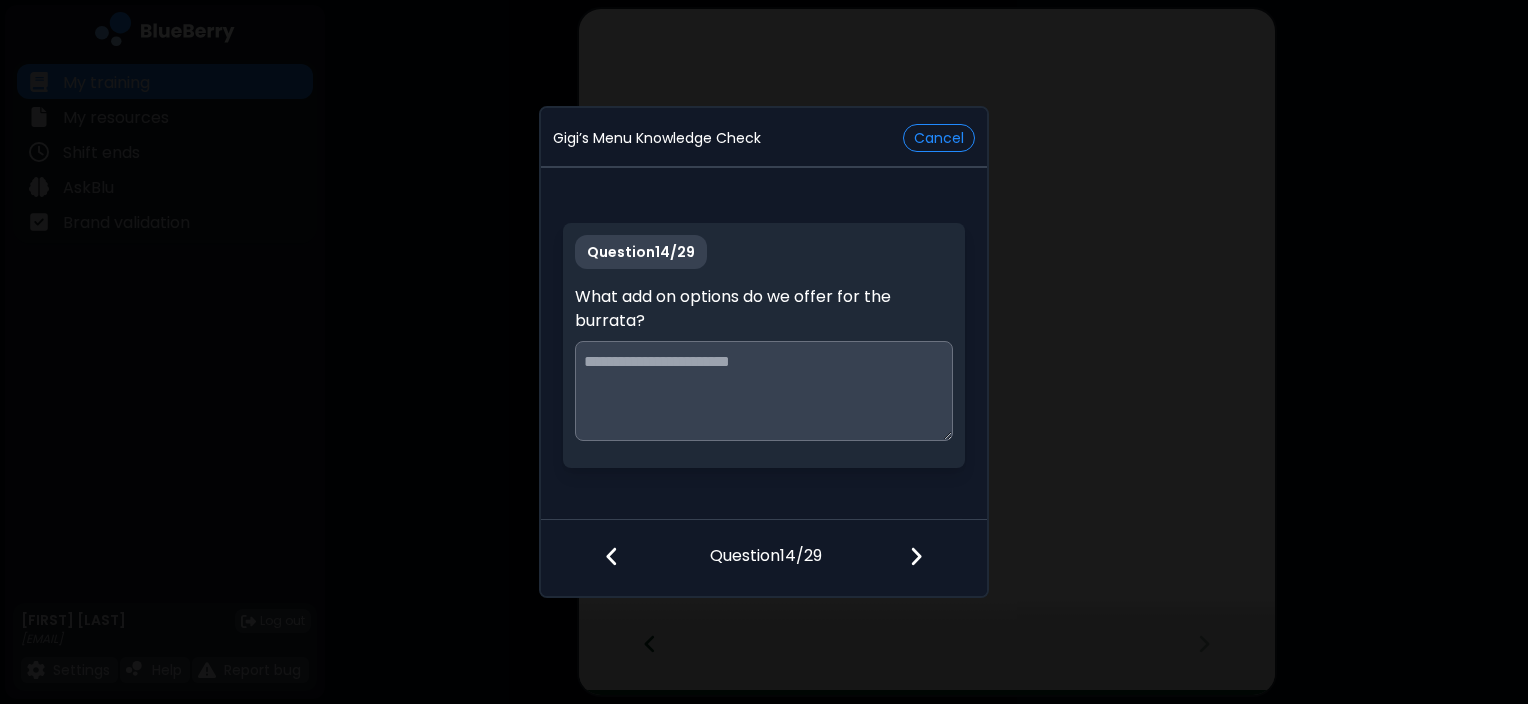 click at bounding box center [763, 391] 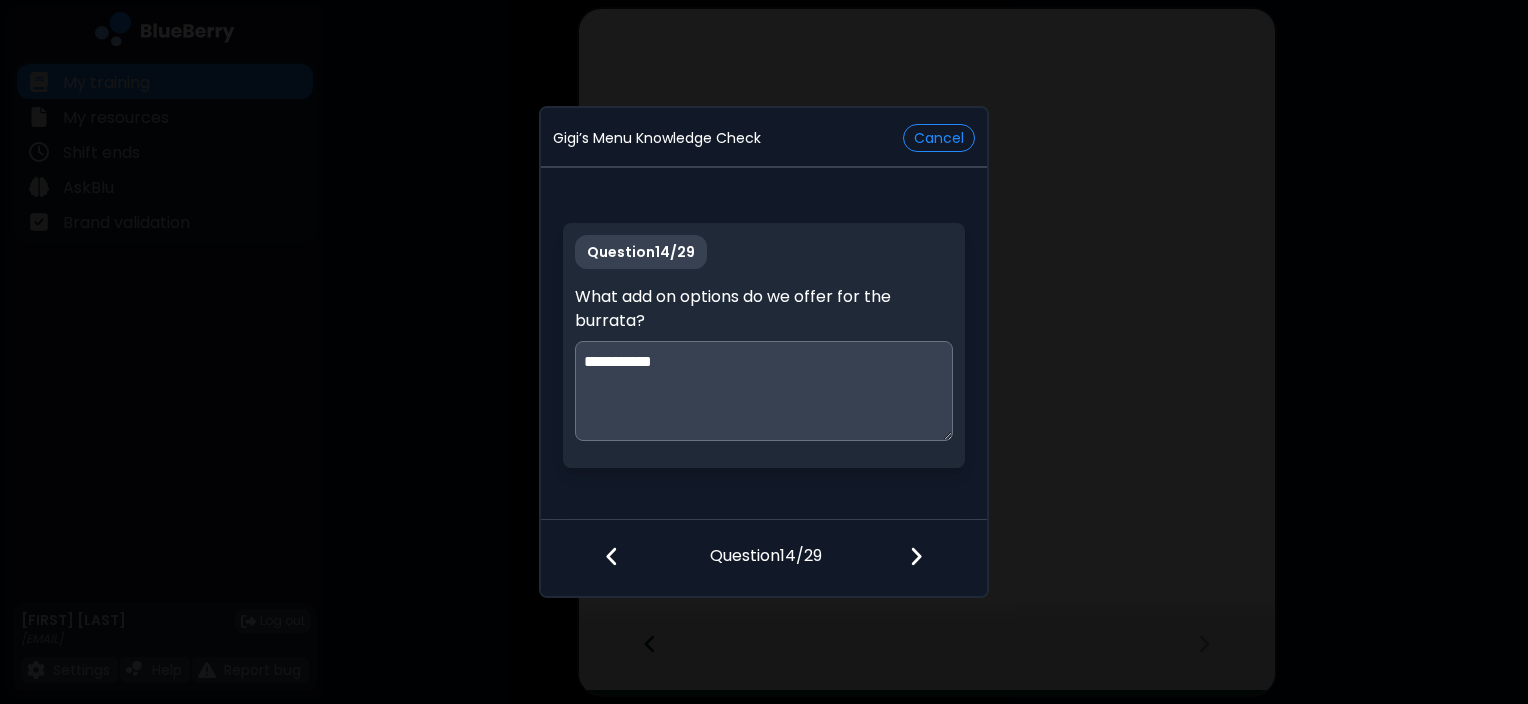 drag, startPoint x: 679, startPoint y: 360, endPoint x: 572, endPoint y: 365, distance: 107.11676 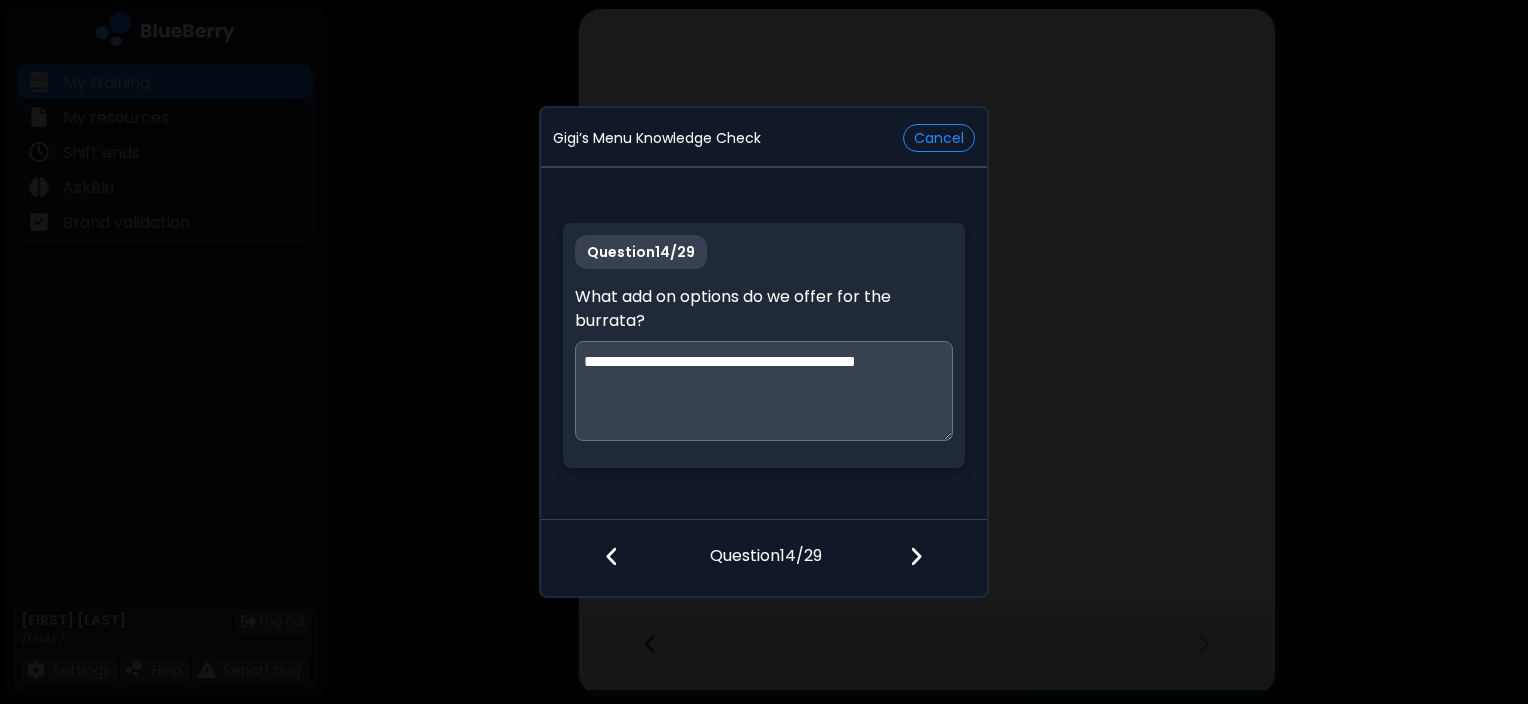 type on "**********" 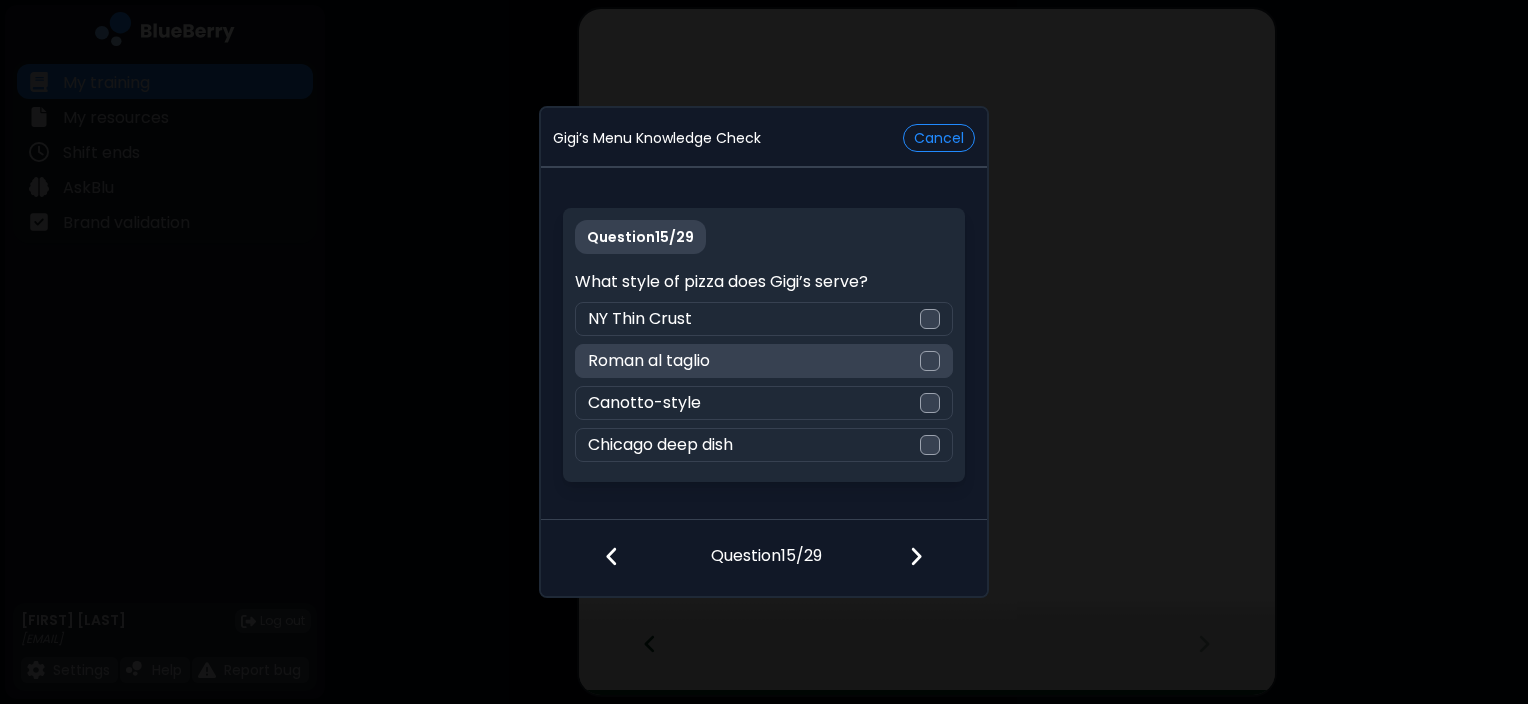 click on "Roman al taglio" at bounding box center [763, 361] 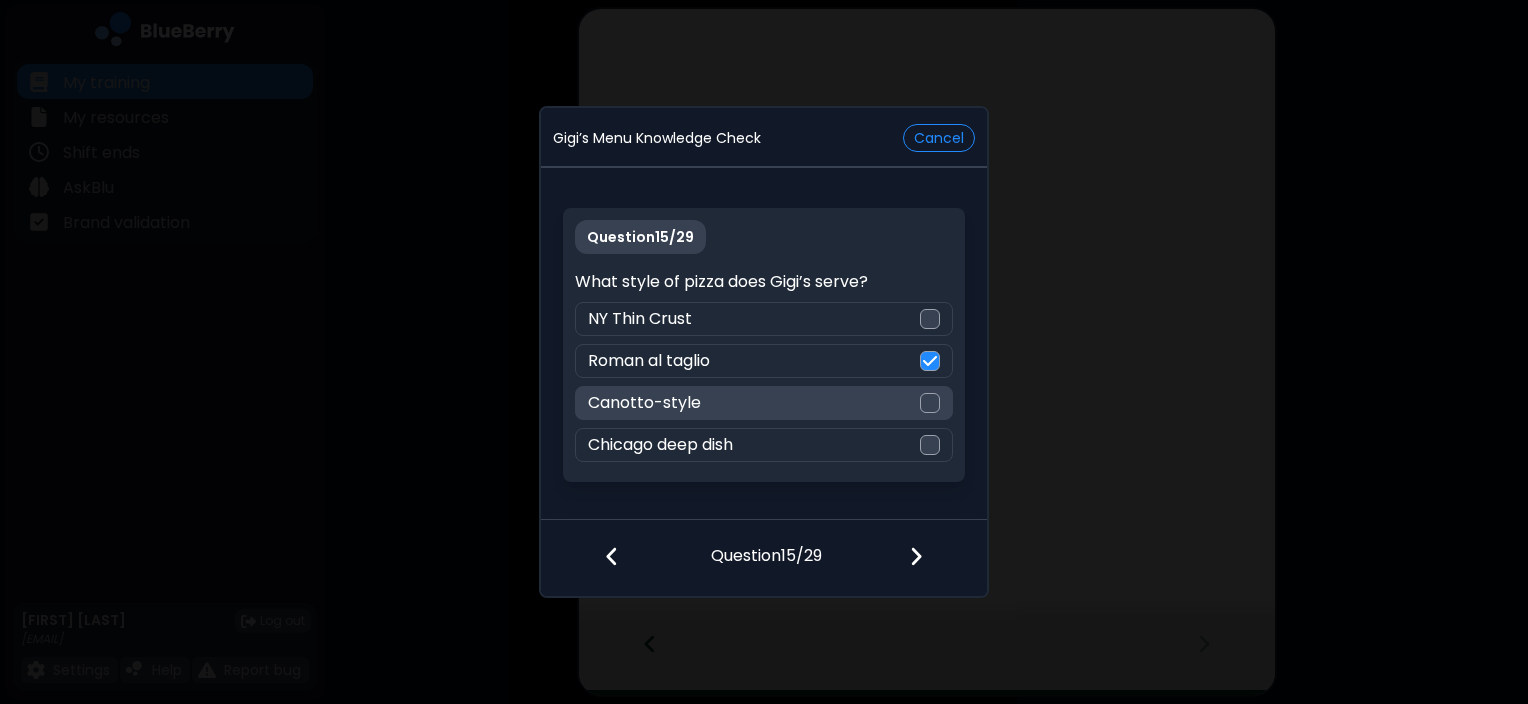 click on "Canotto-style" at bounding box center [763, 403] 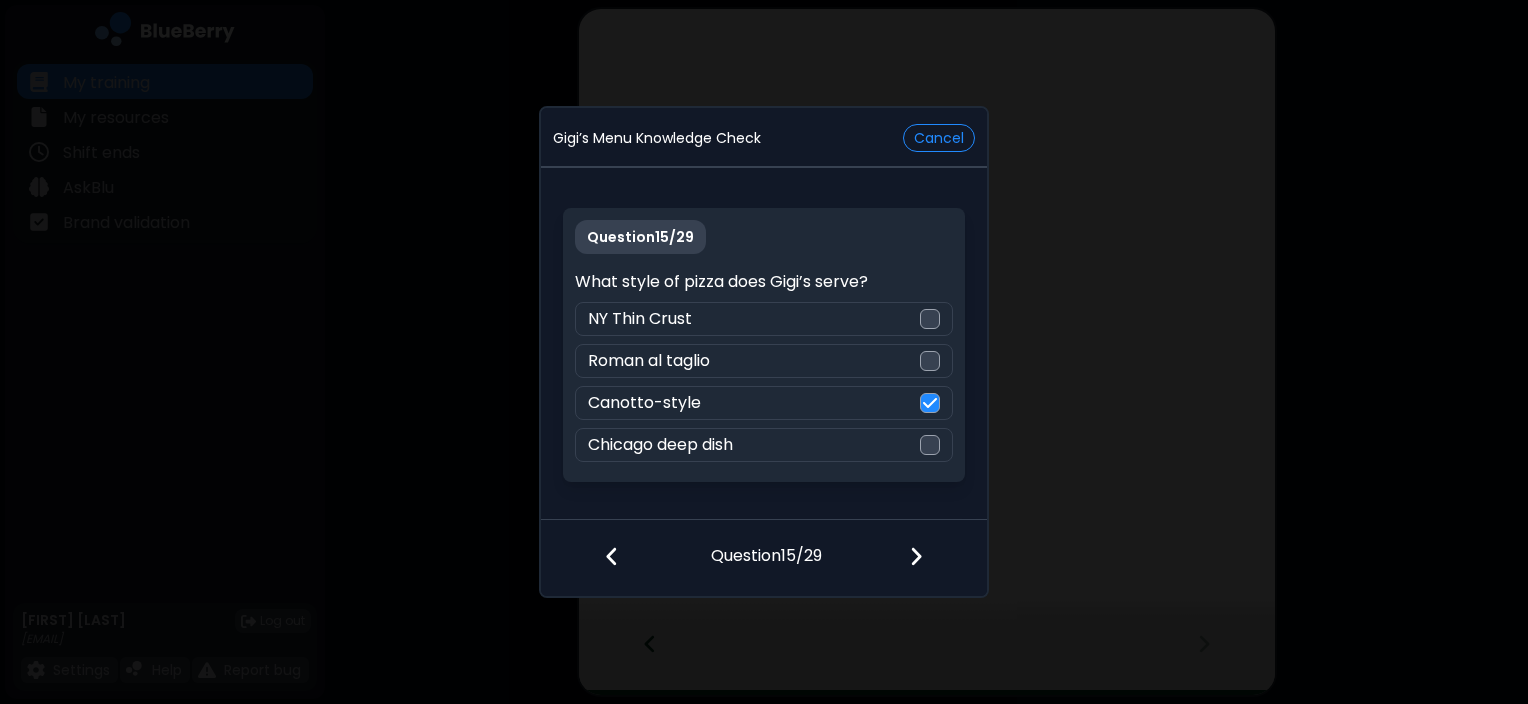 click at bounding box center (916, 556) 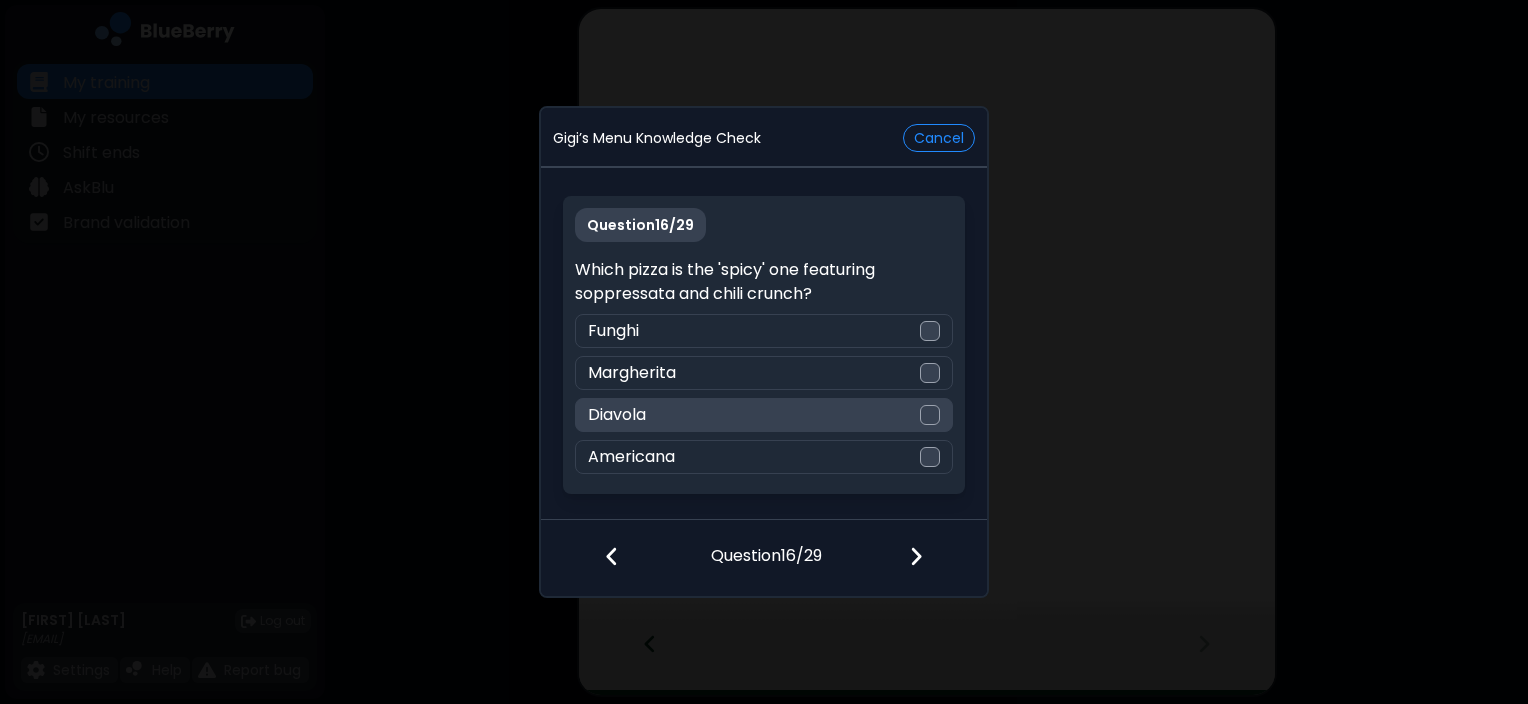 click on "Diavola" at bounding box center (763, 415) 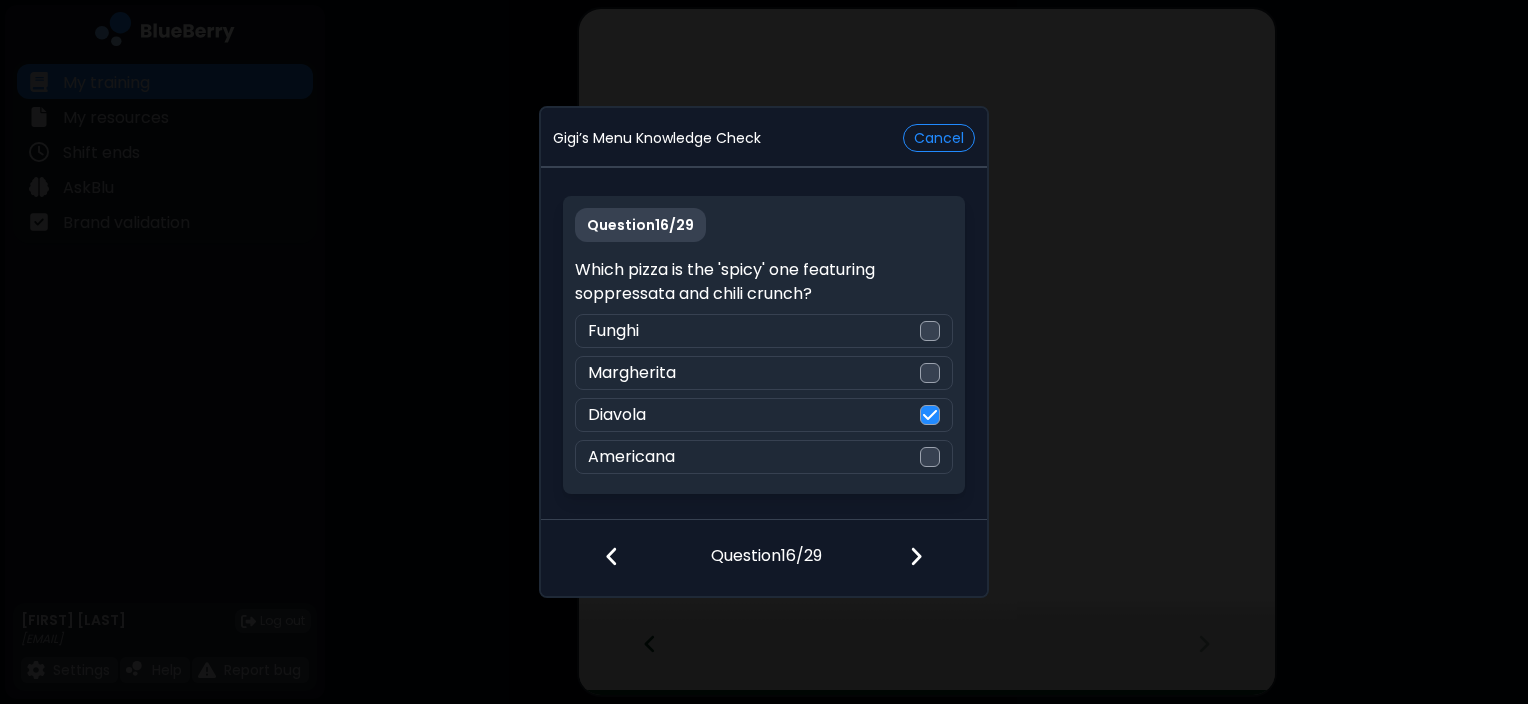 click at bounding box center (928, 558) 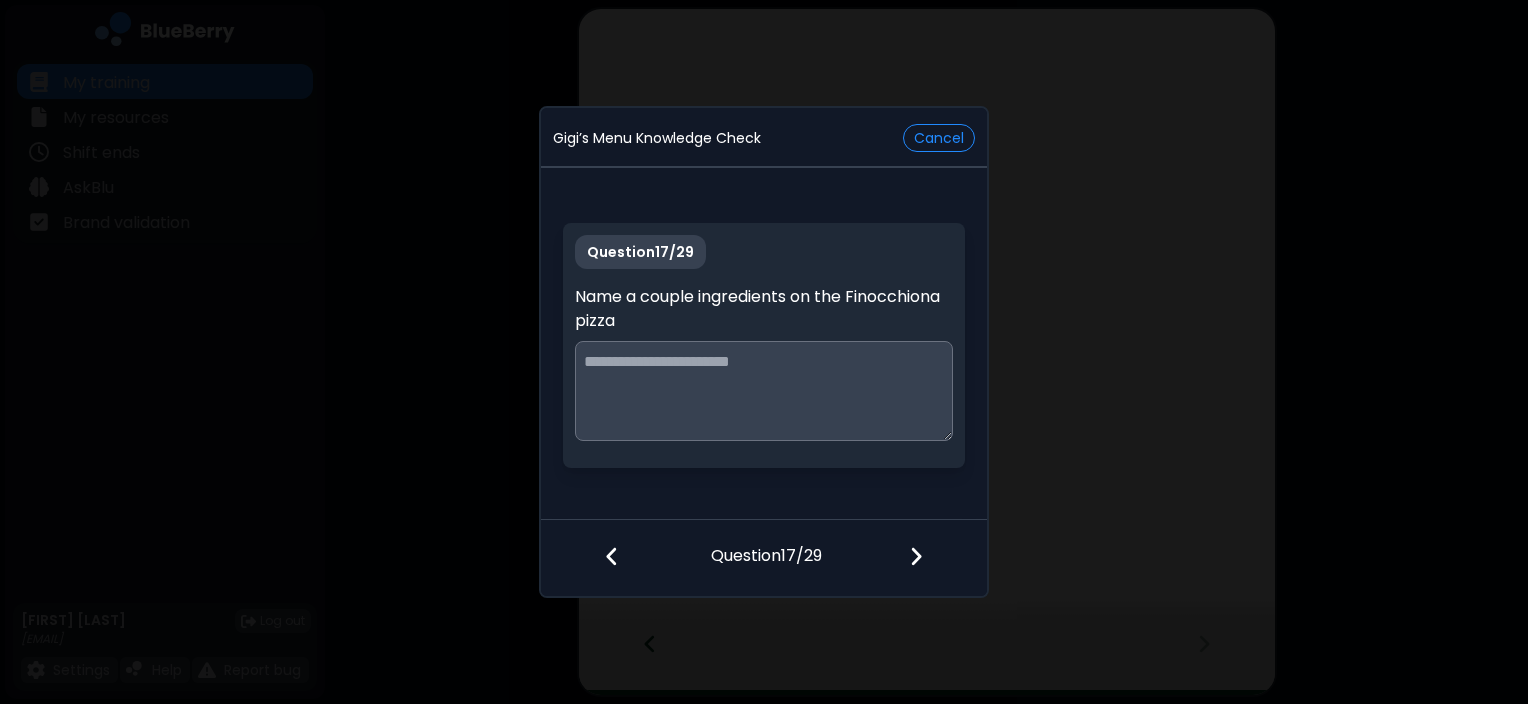 click on "Question 17 / 29 Name a couple ingredients on the Finocchiona pizza" at bounding box center (763, 345) 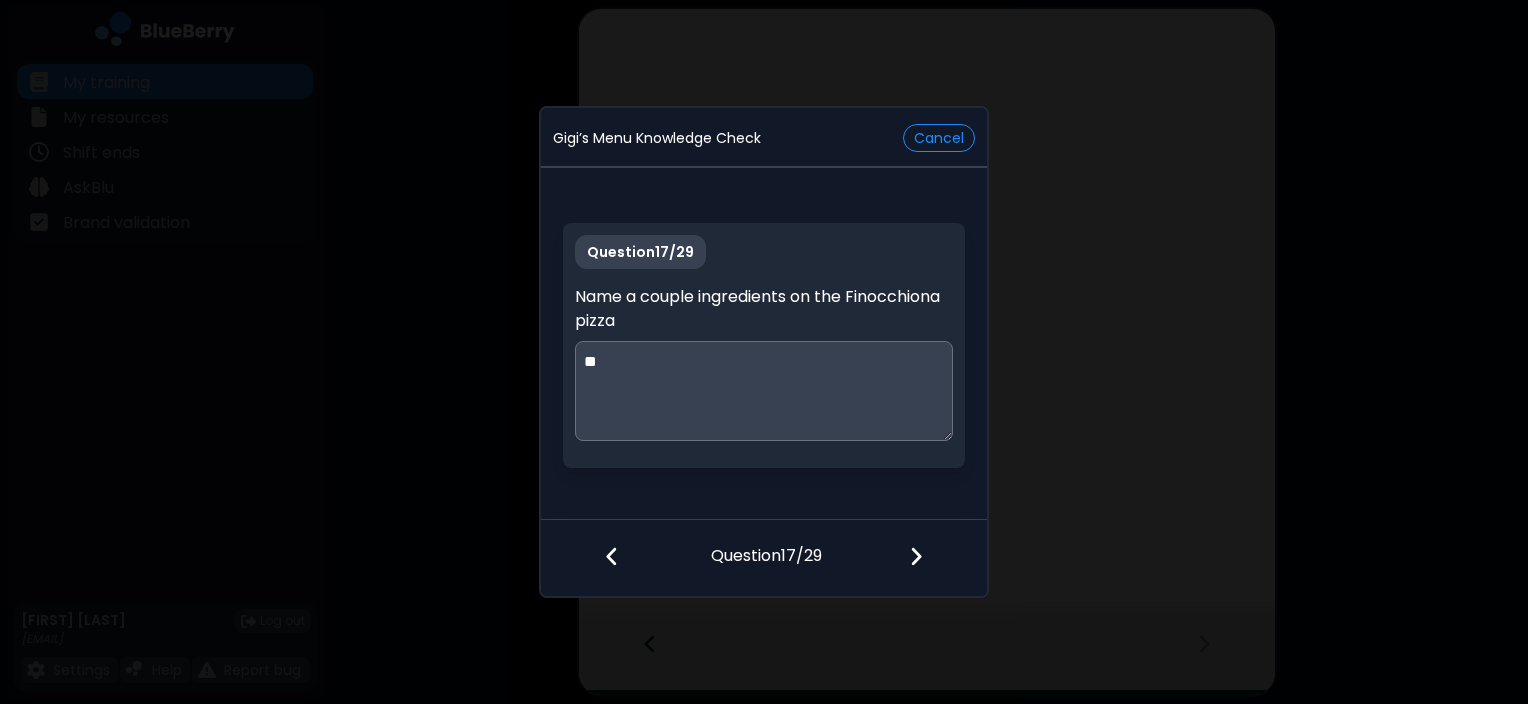 type on "*" 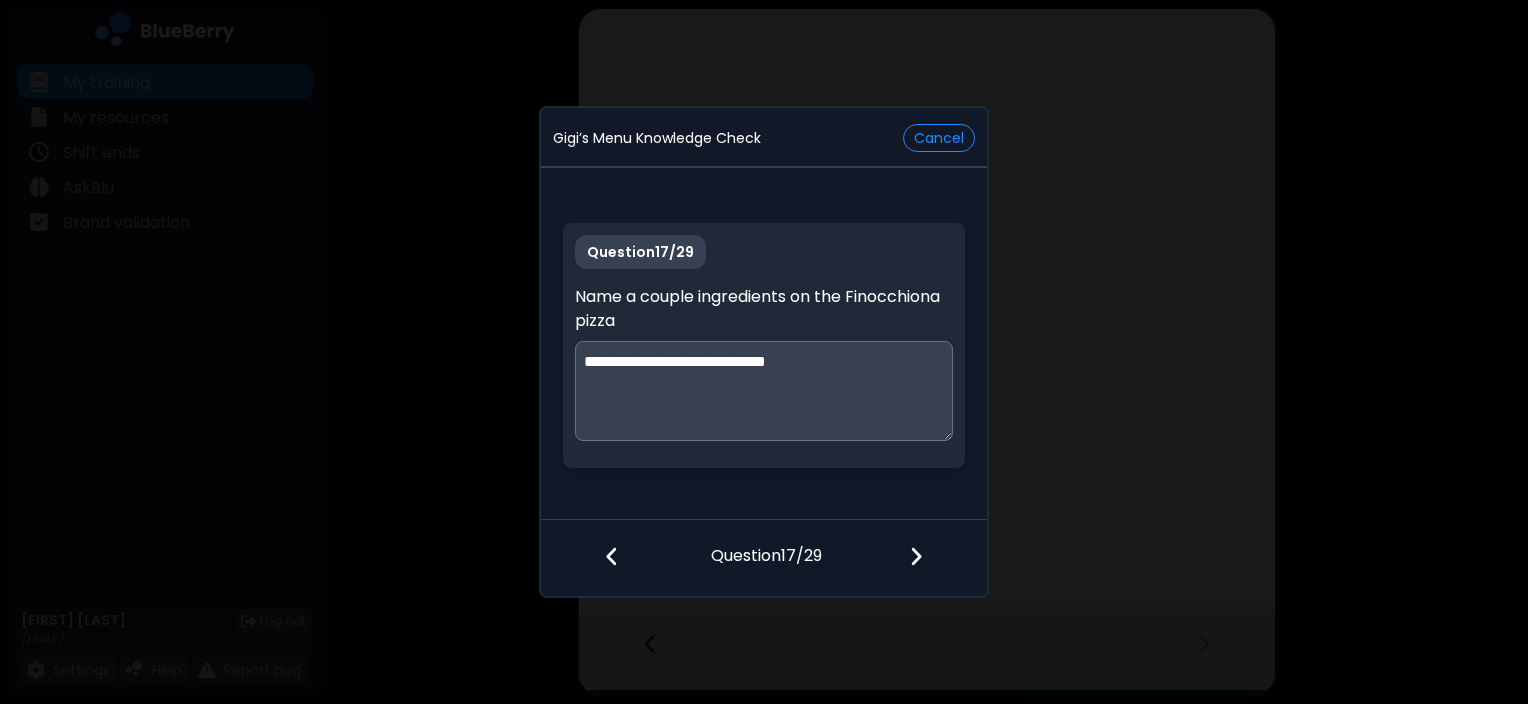type on "**********" 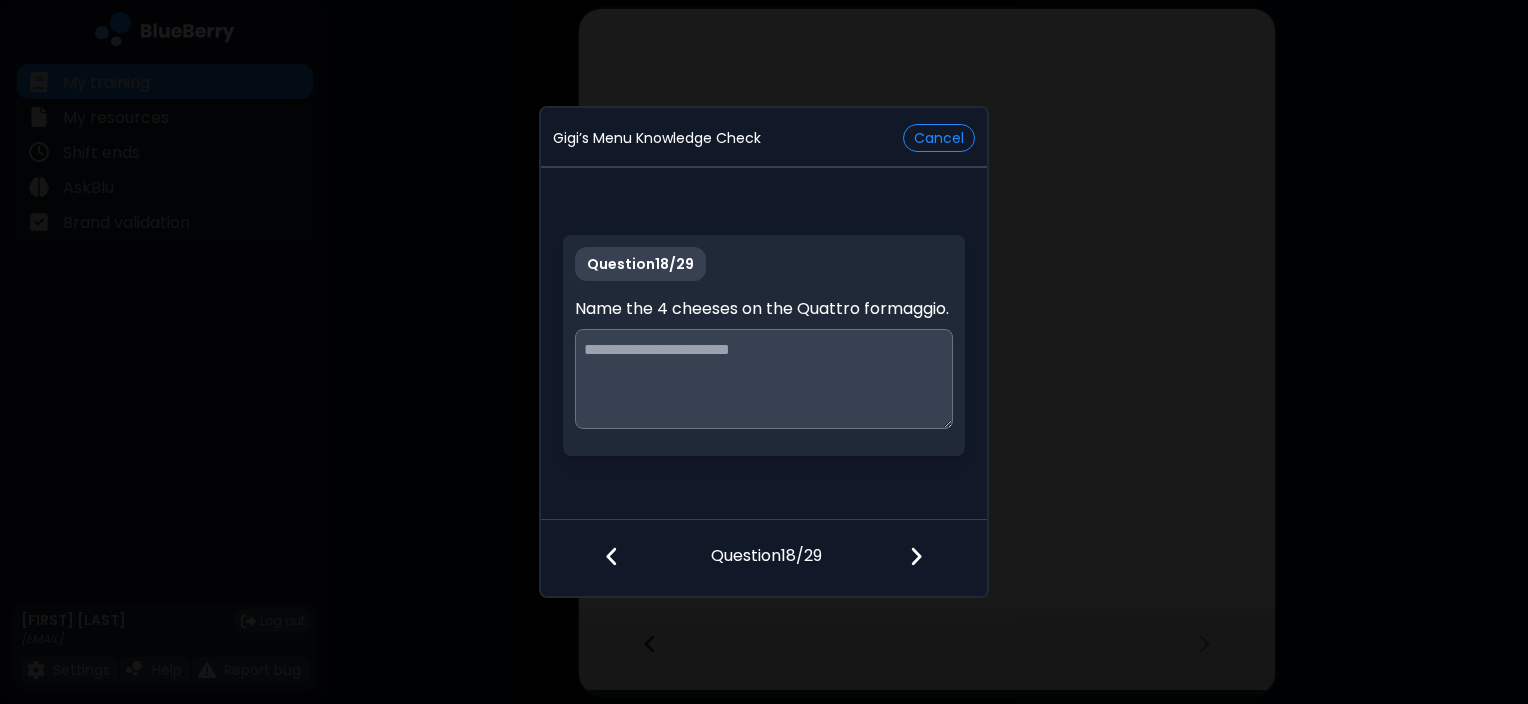 click at bounding box center [763, 379] 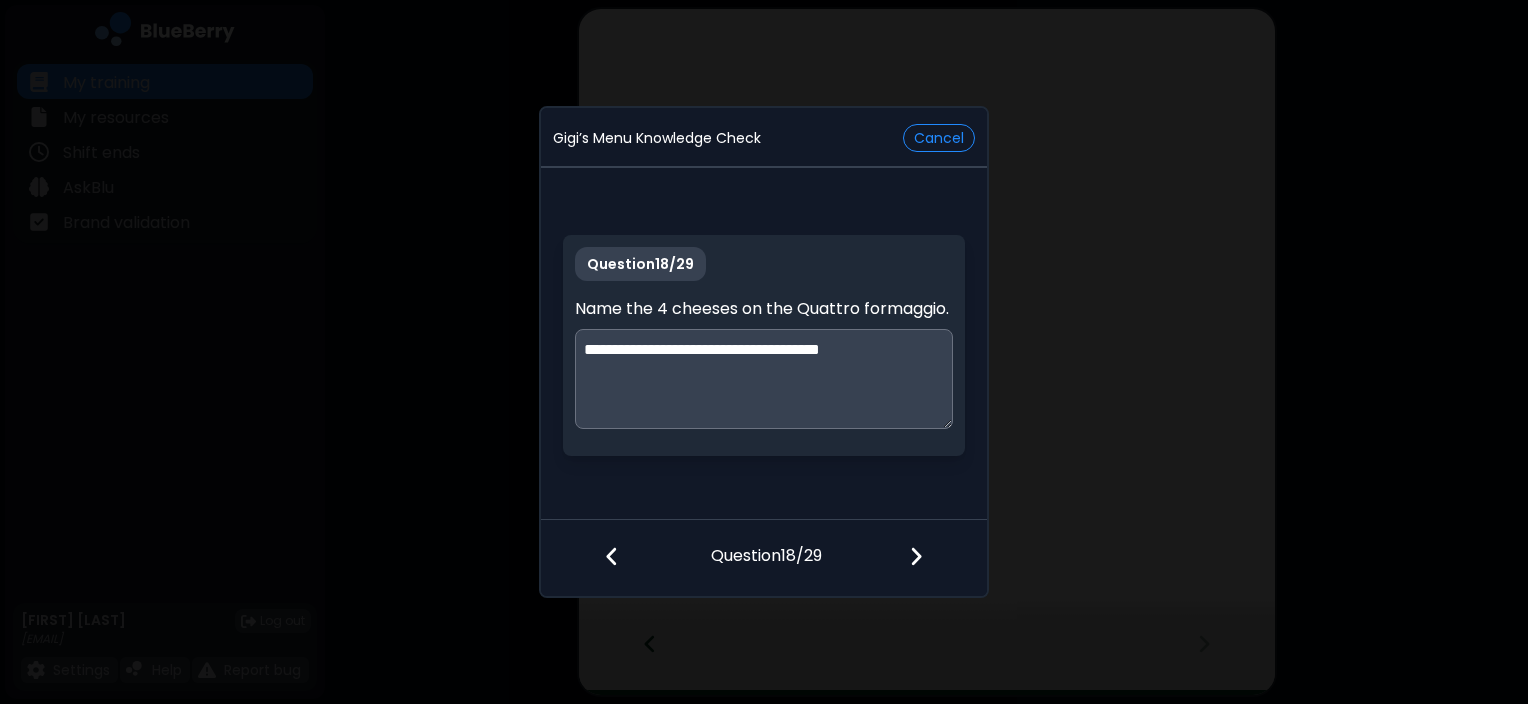 click on "**********" at bounding box center [764, 379] 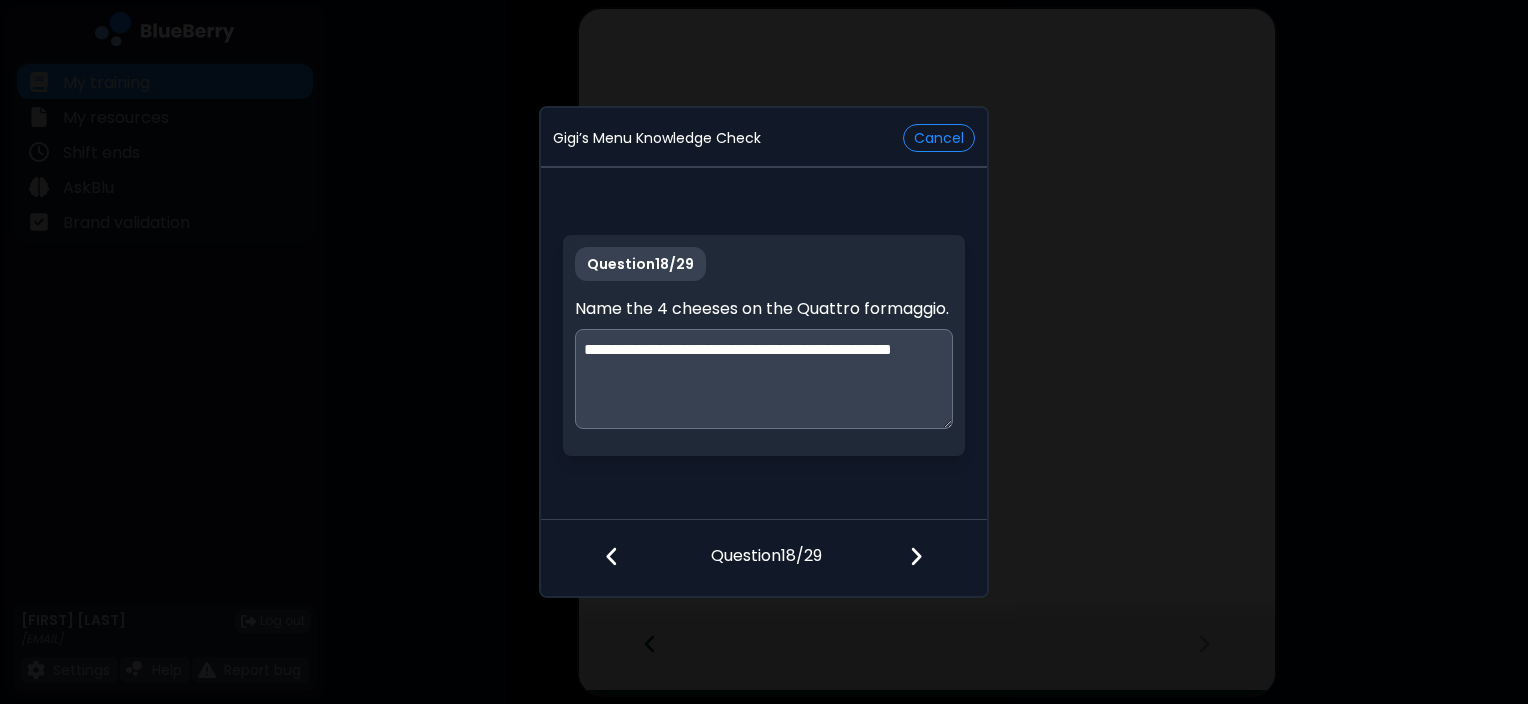 type on "**********" 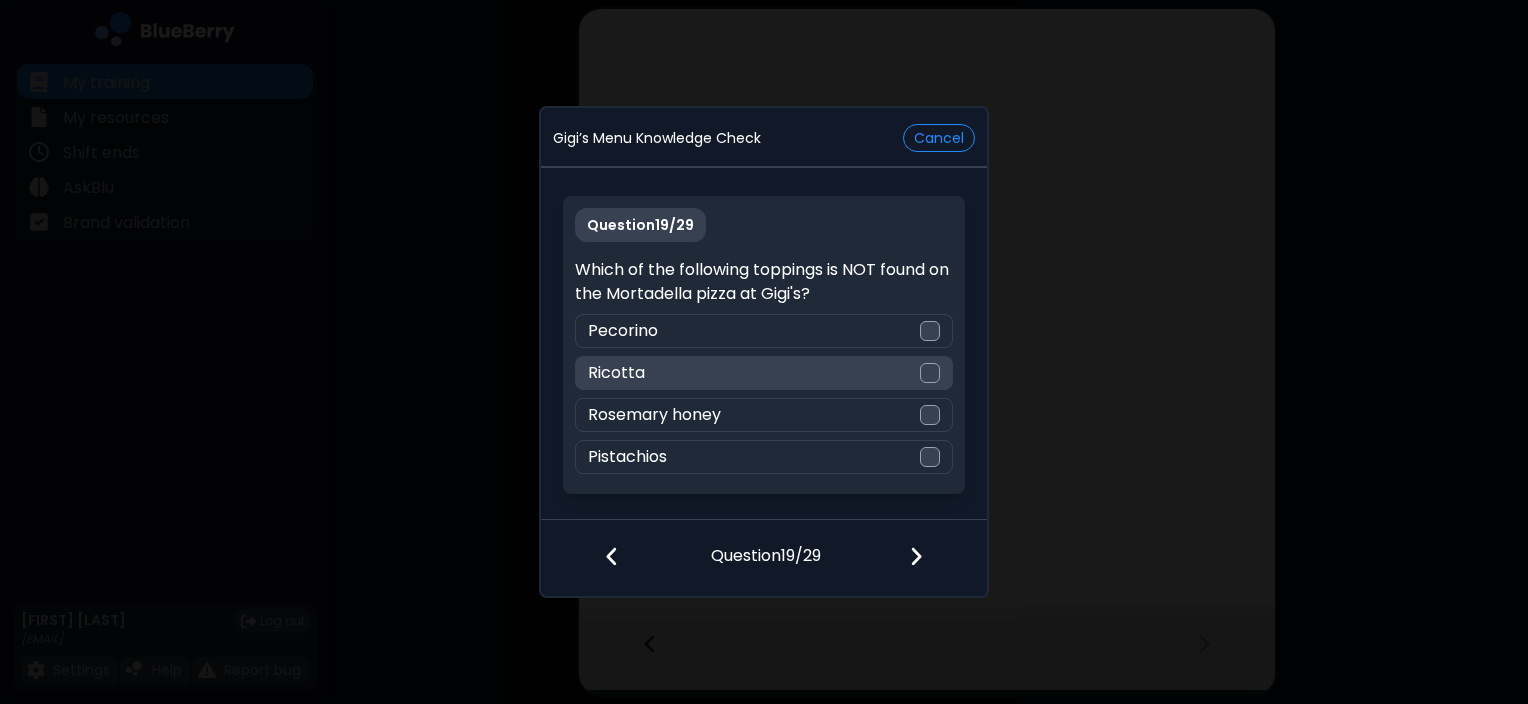 click on "Ricotta" at bounding box center (763, 373) 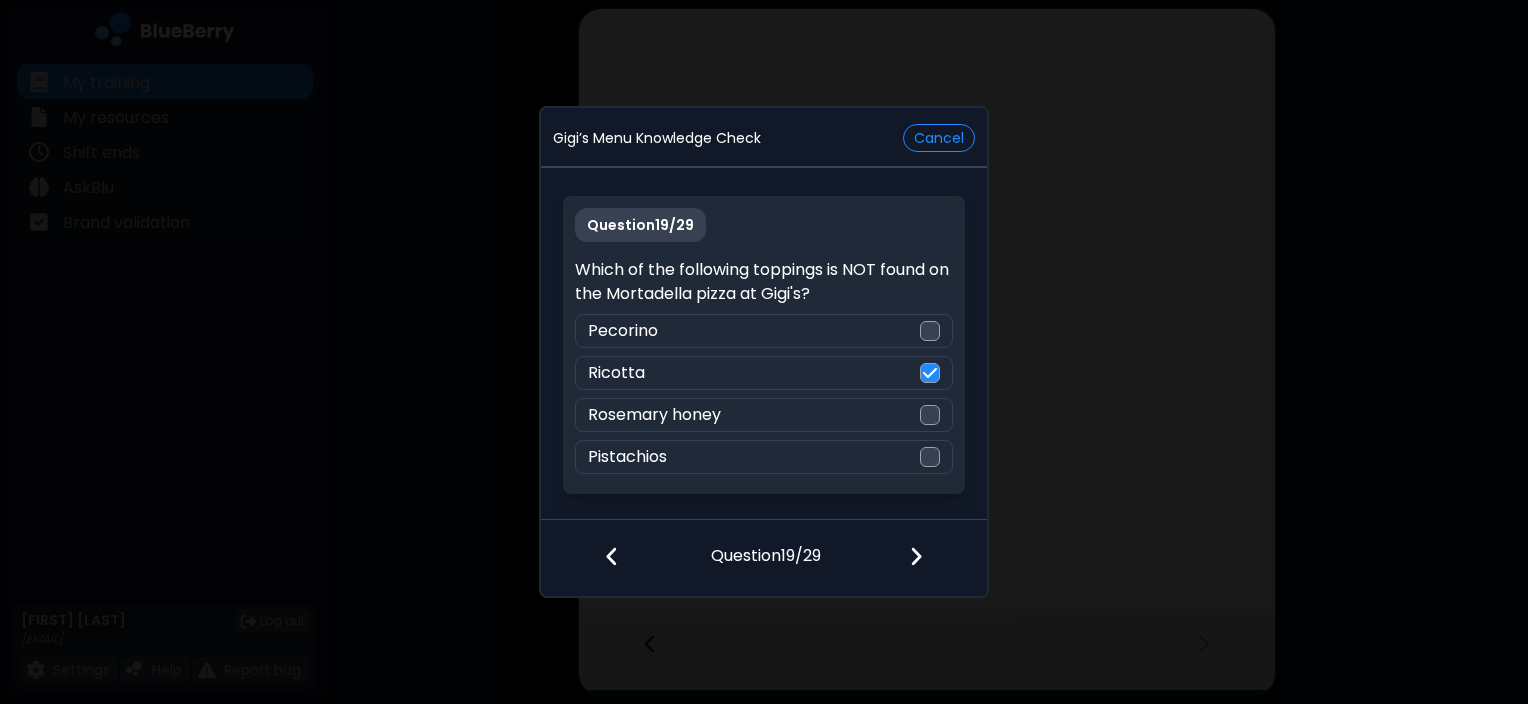 click at bounding box center (928, 558) 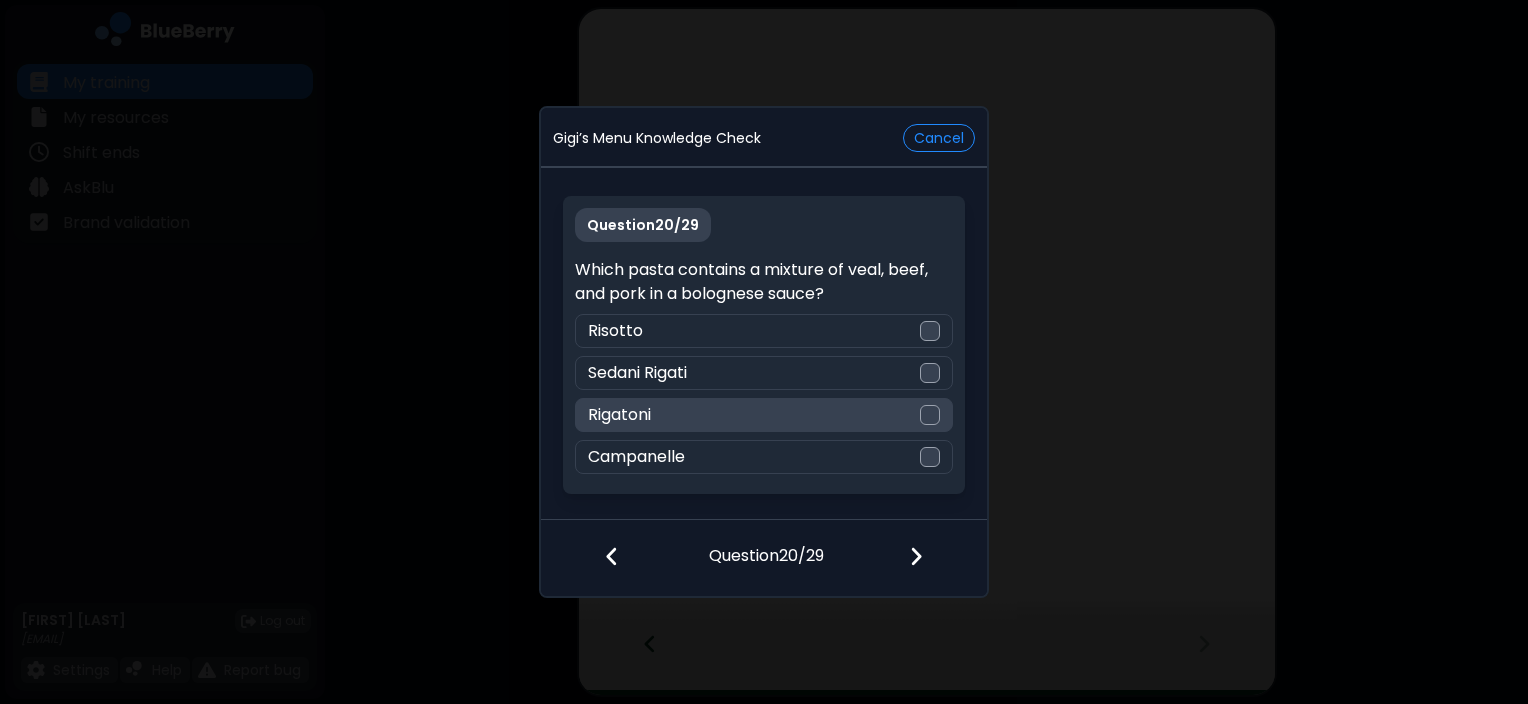click on "Rigatoni" at bounding box center (763, 415) 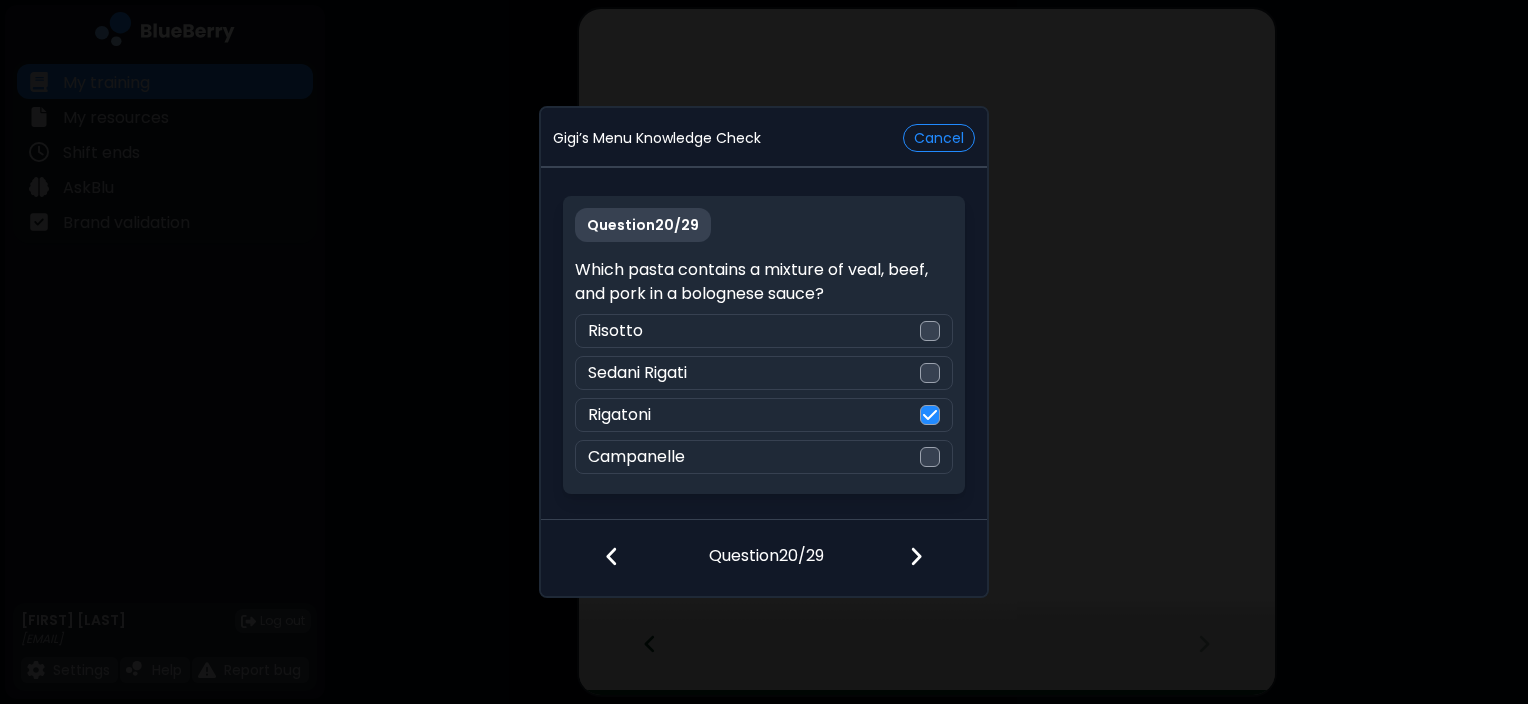 click at bounding box center [916, 556] 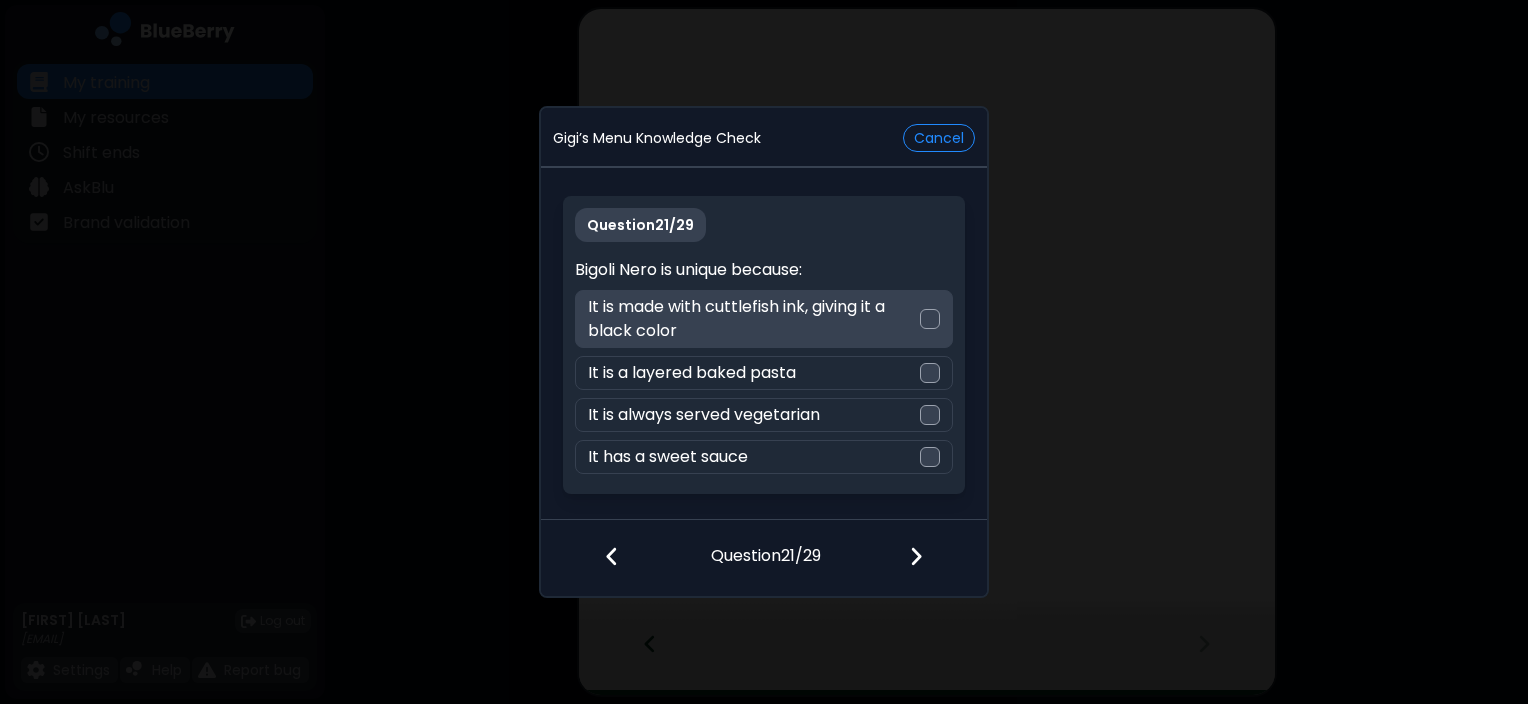 click on "It is made with cuttlefish ink, giving it a black color" at bounding box center (763, 319) 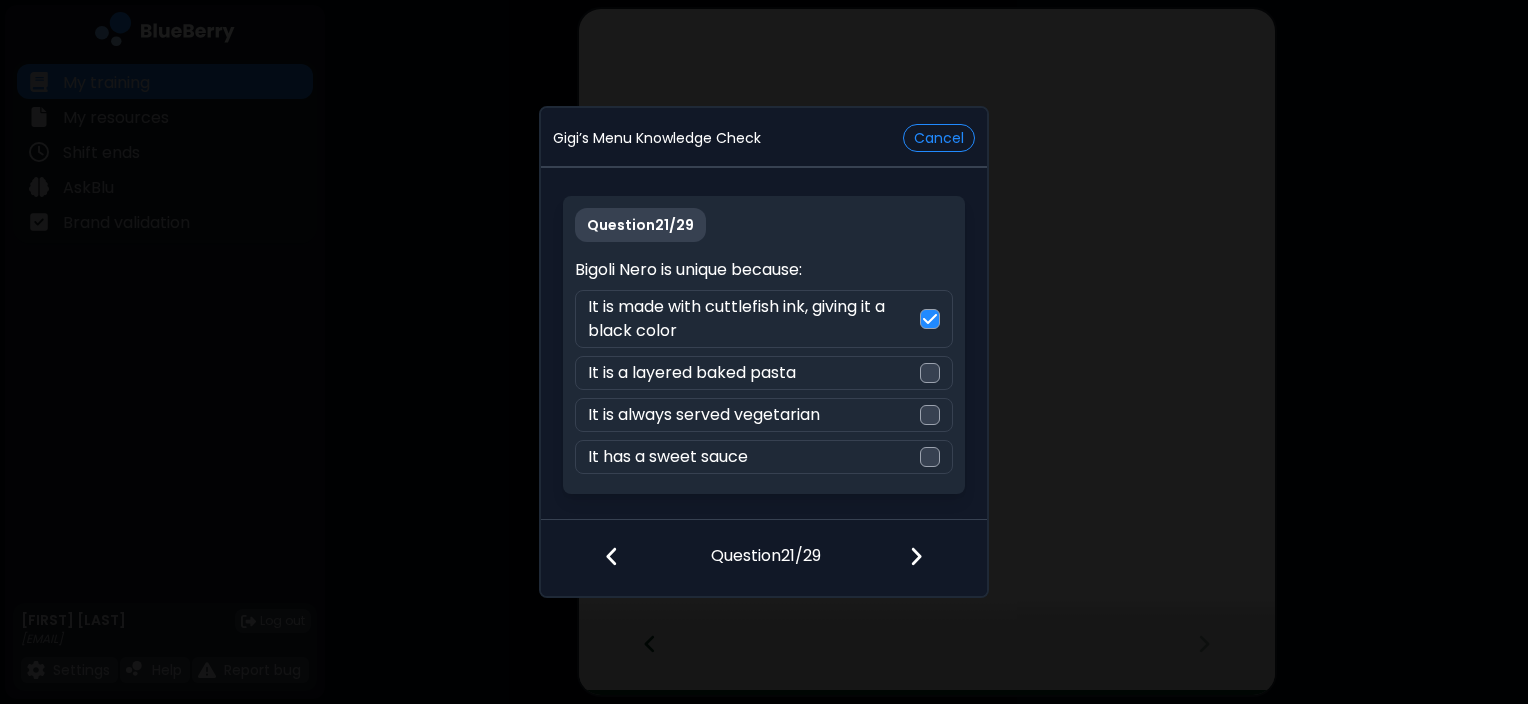 click at bounding box center (928, 558) 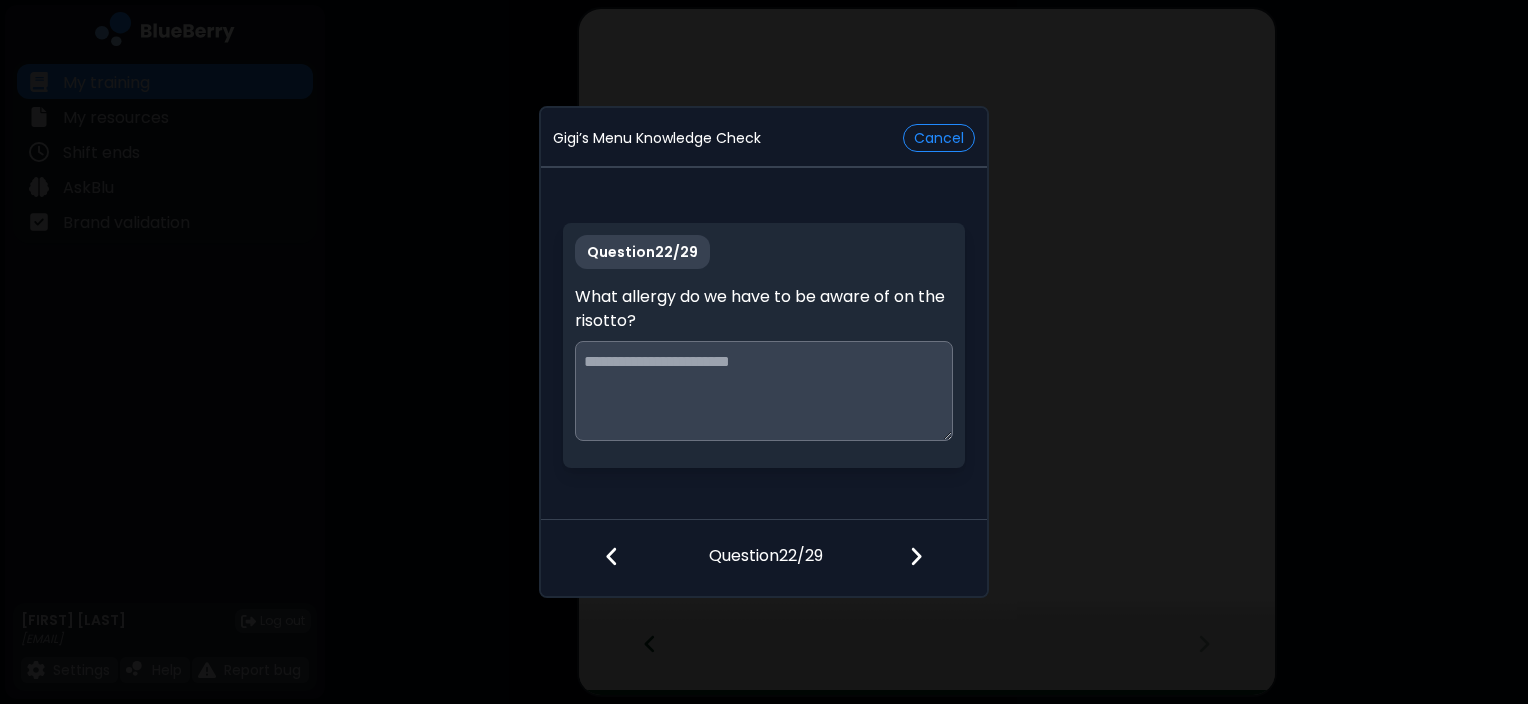 click at bounding box center [763, 391] 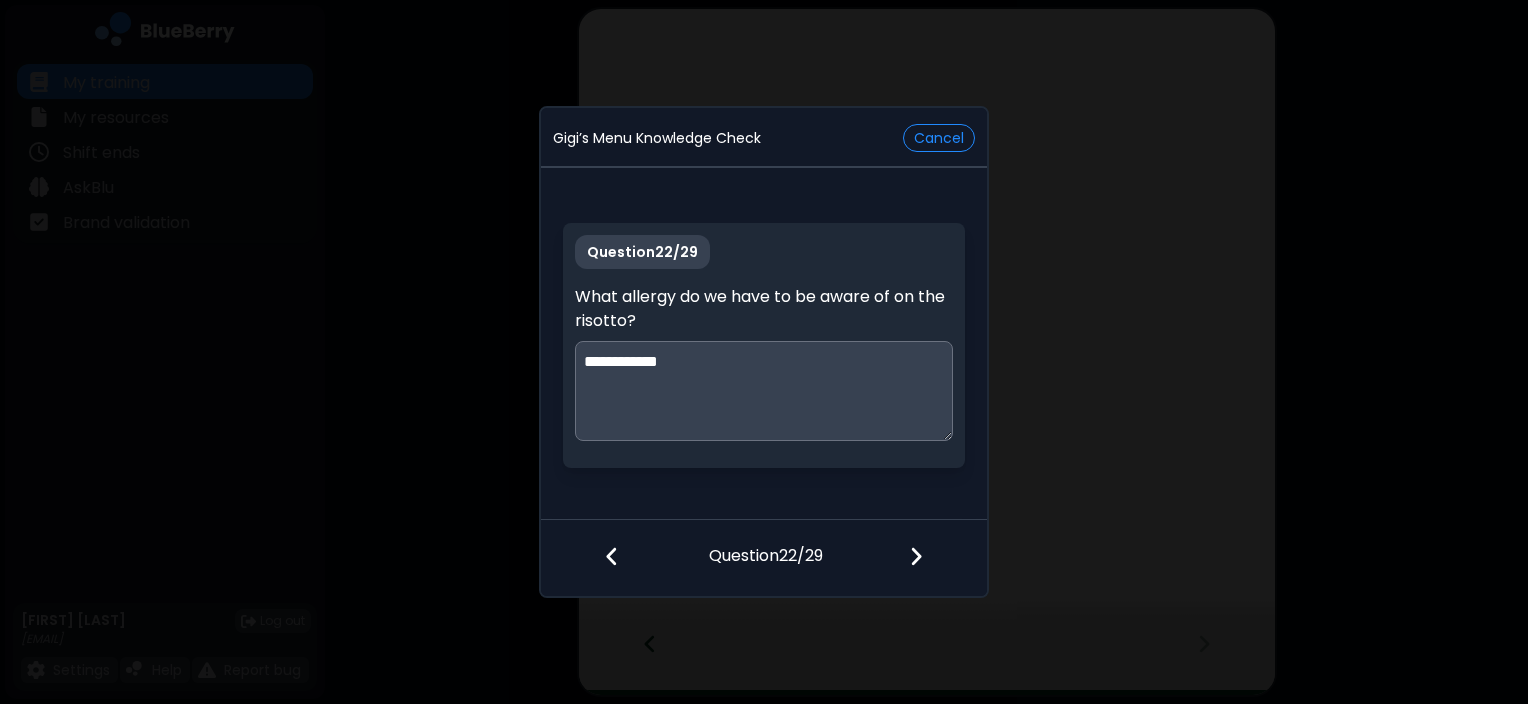 drag, startPoint x: 852, startPoint y: 380, endPoint x: 532, endPoint y: 356, distance: 320.89874 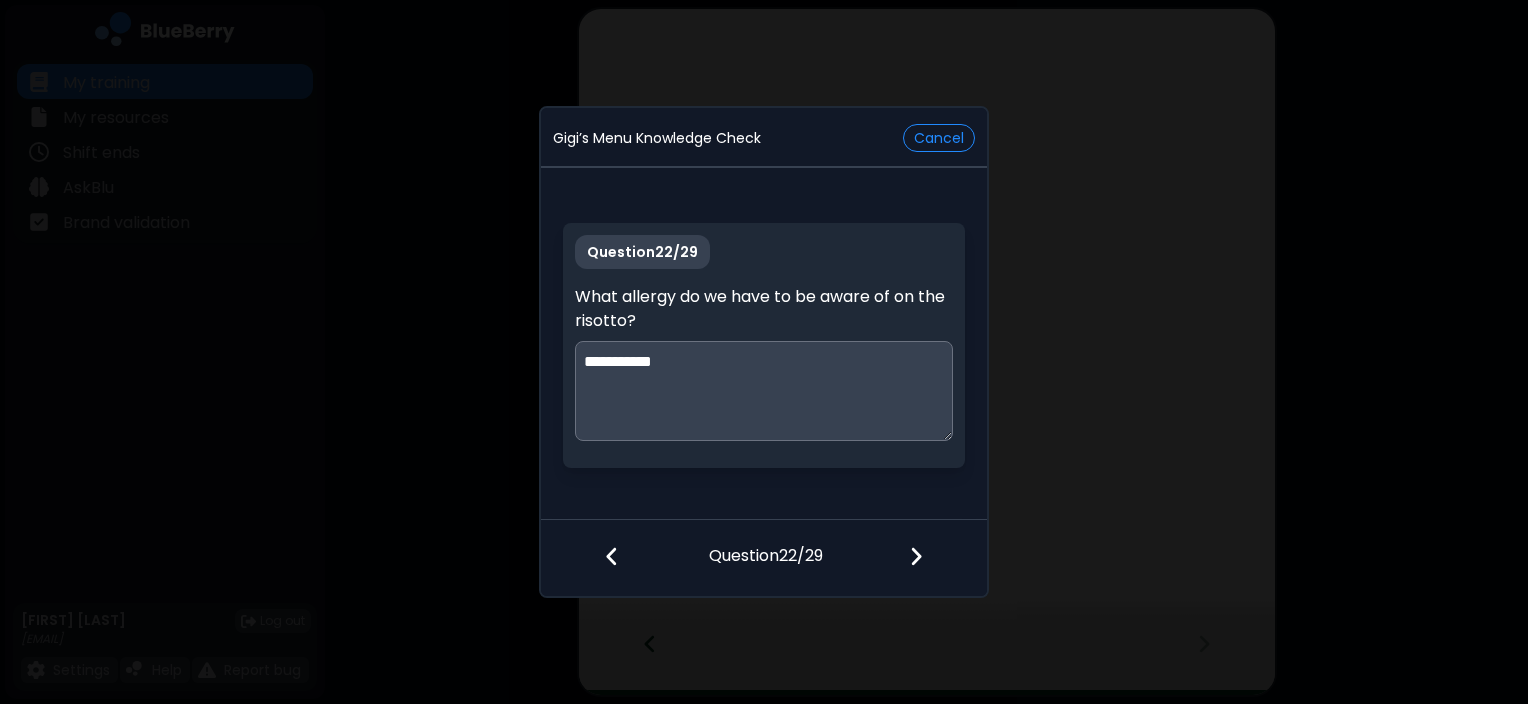 type on "**********" 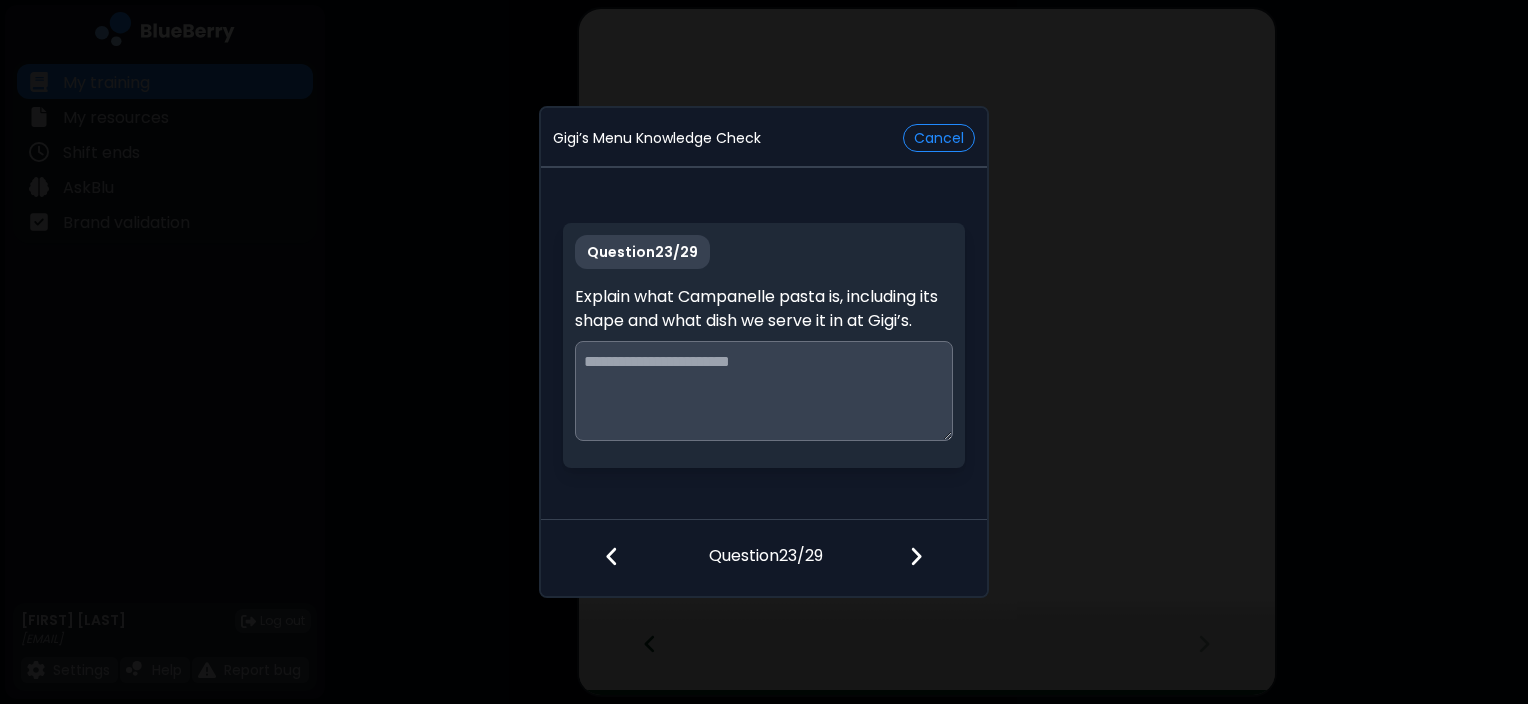 click at bounding box center [763, 391] 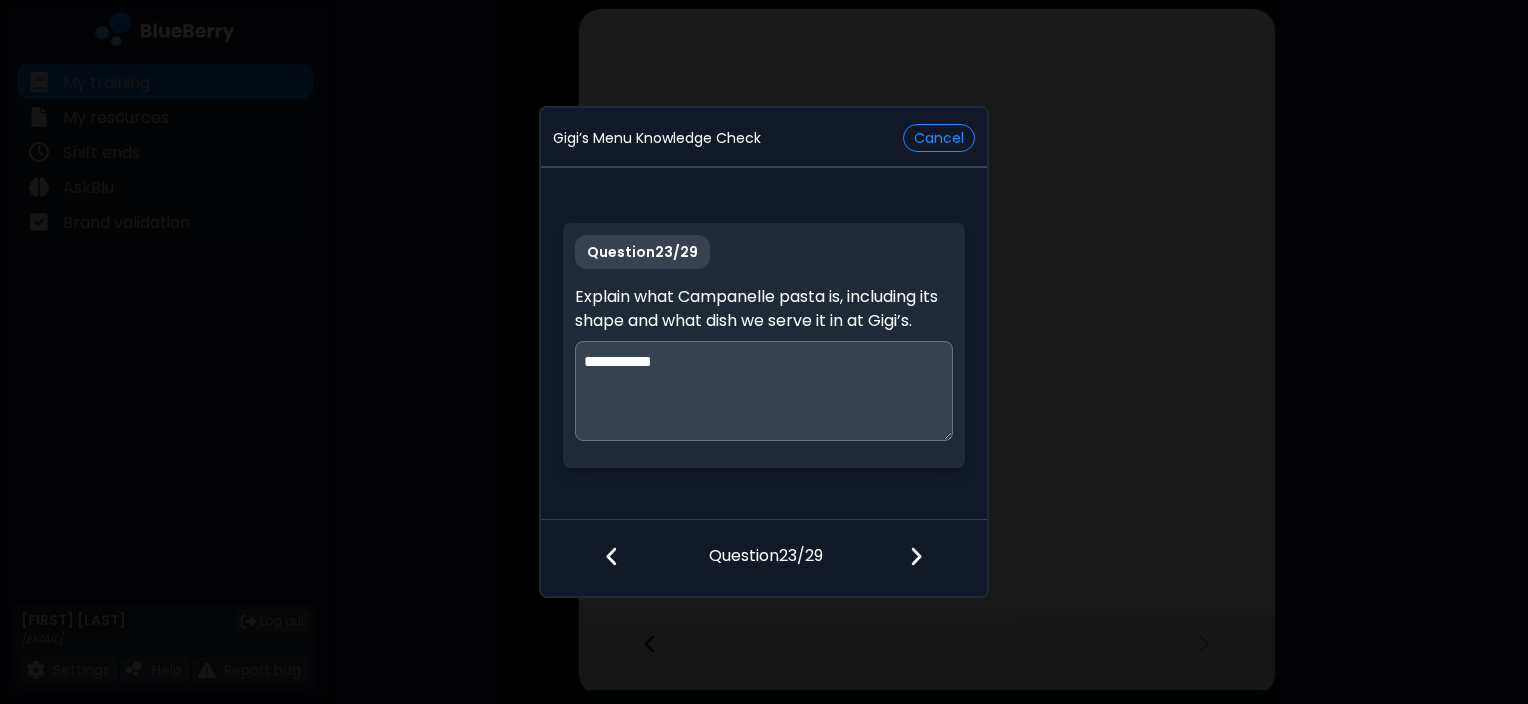 click on "**********" at bounding box center [764, 391] 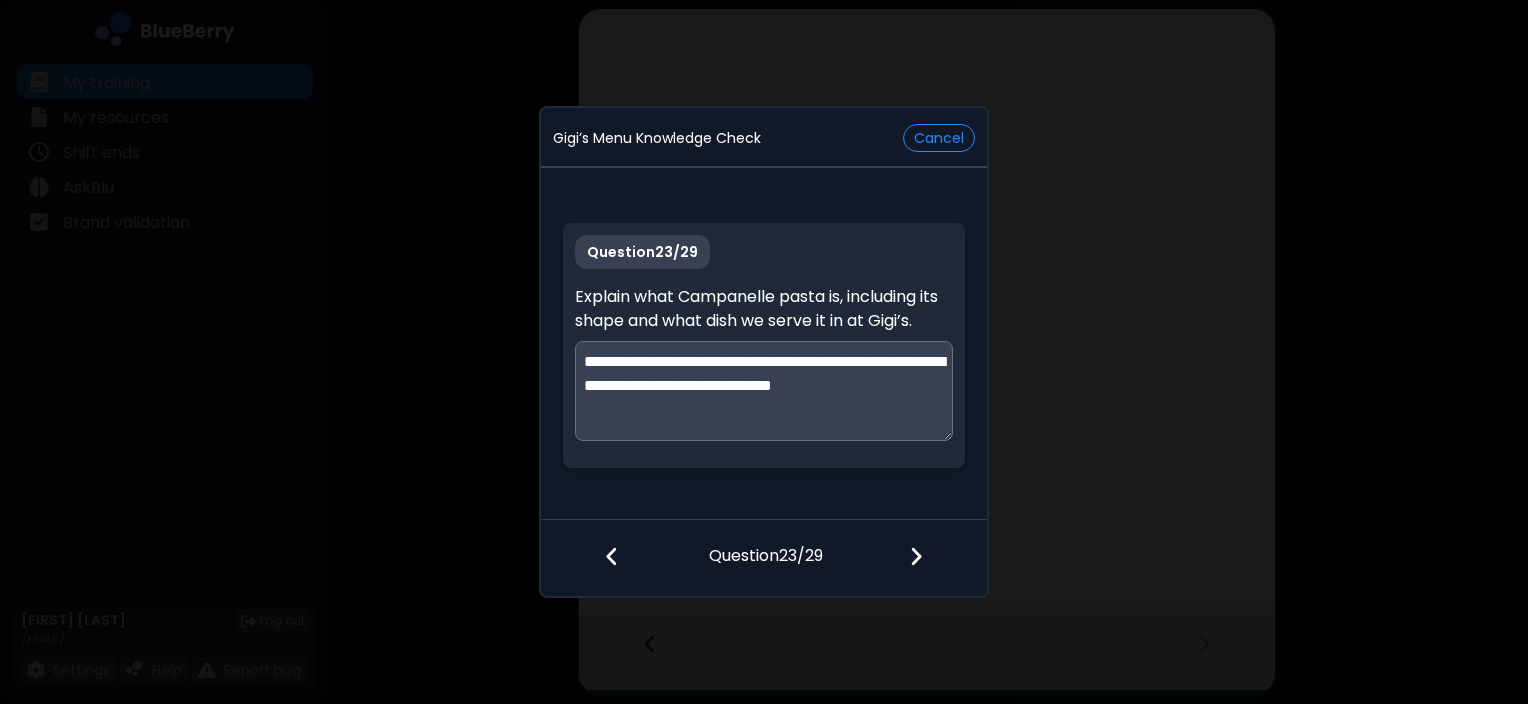 drag, startPoint x: 937, startPoint y: 381, endPoint x: 845, endPoint y: 389, distance: 92.34717 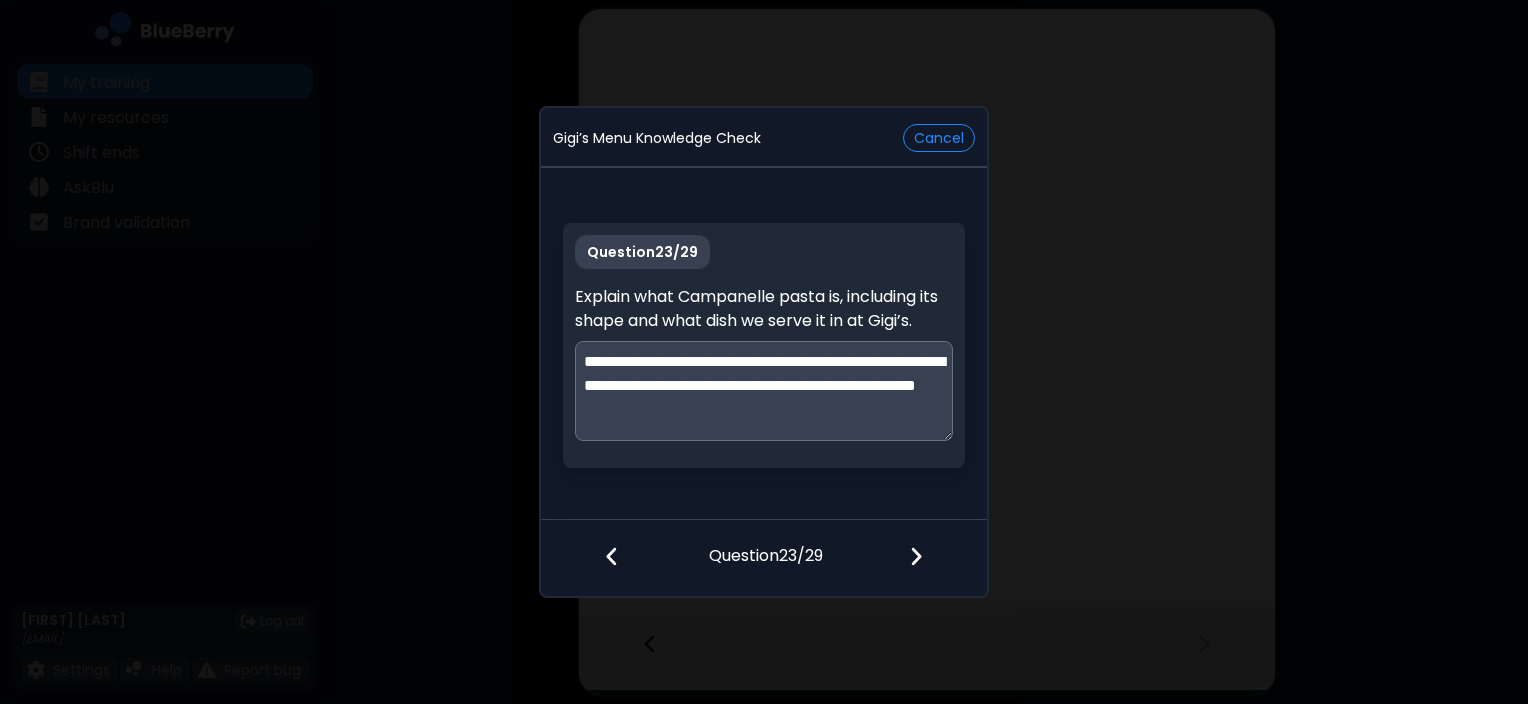 click on "**********" at bounding box center [764, 391] 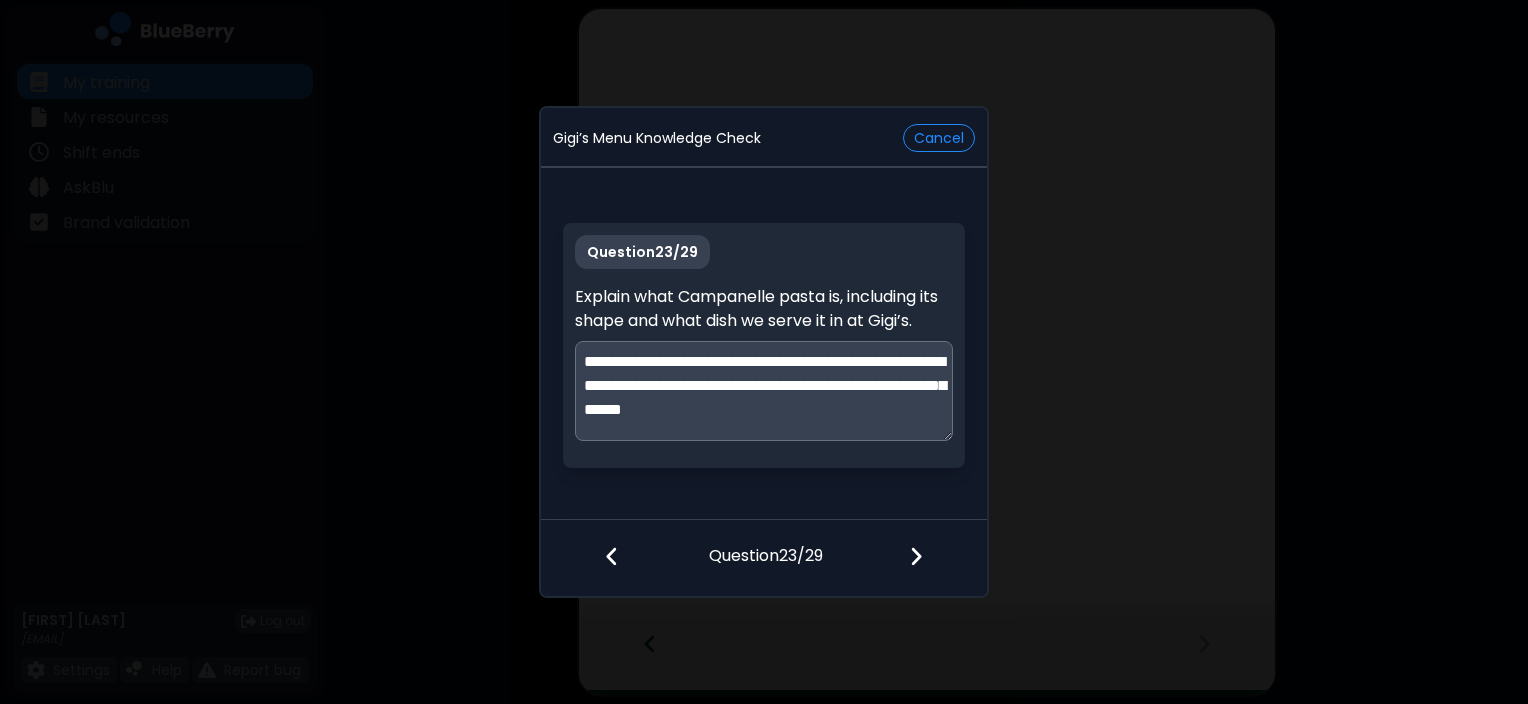 click on "**********" at bounding box center (764, 391) 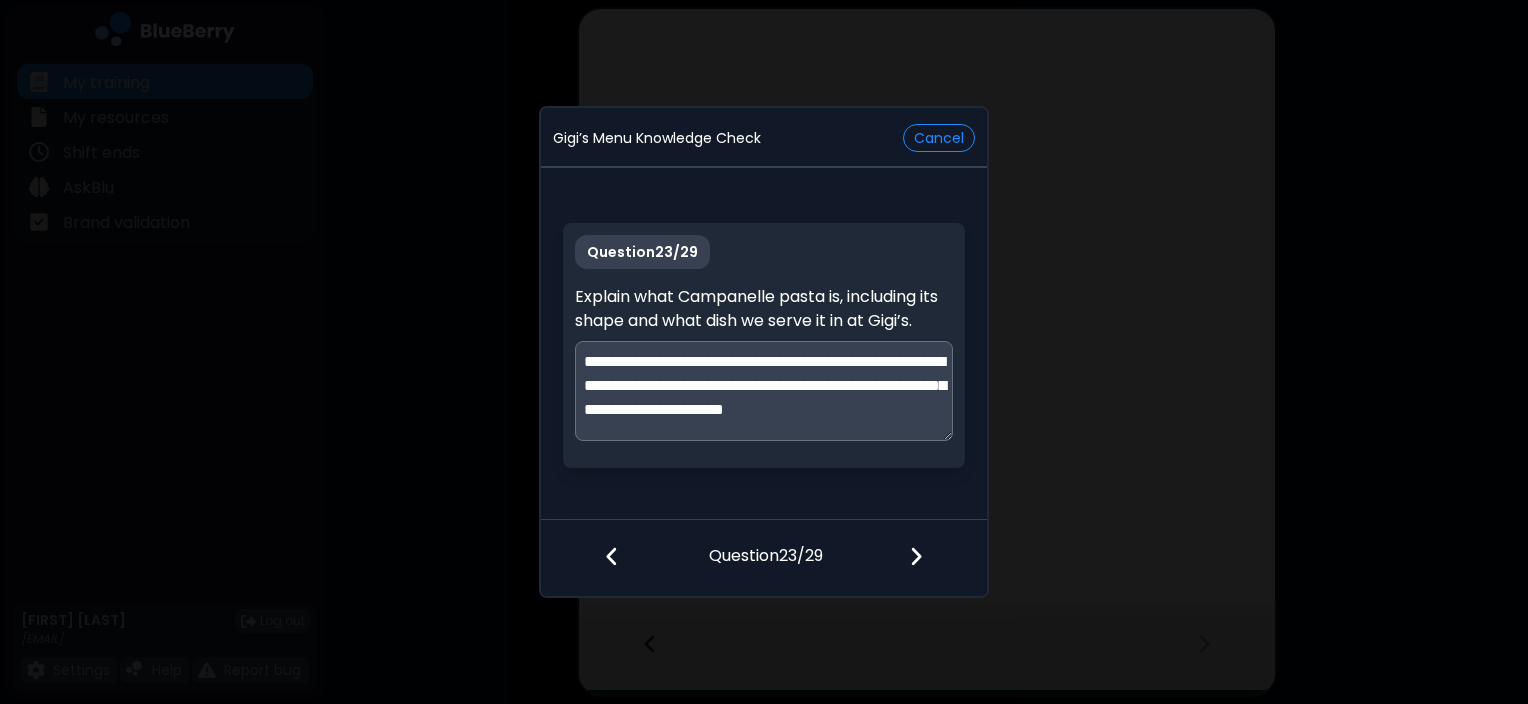 scroll, scrollTop: 4, scrollLeft: 0, axis: vertical 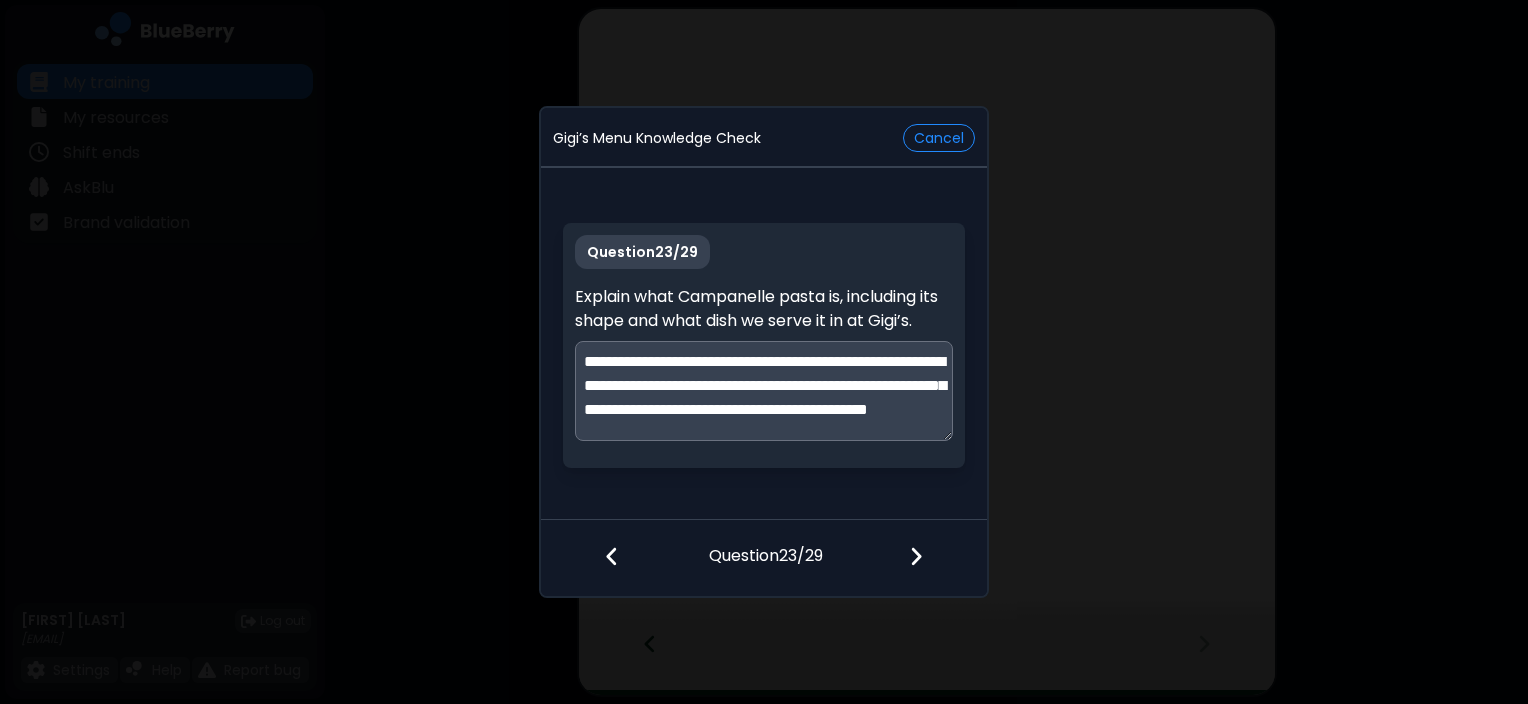 type on "**********" 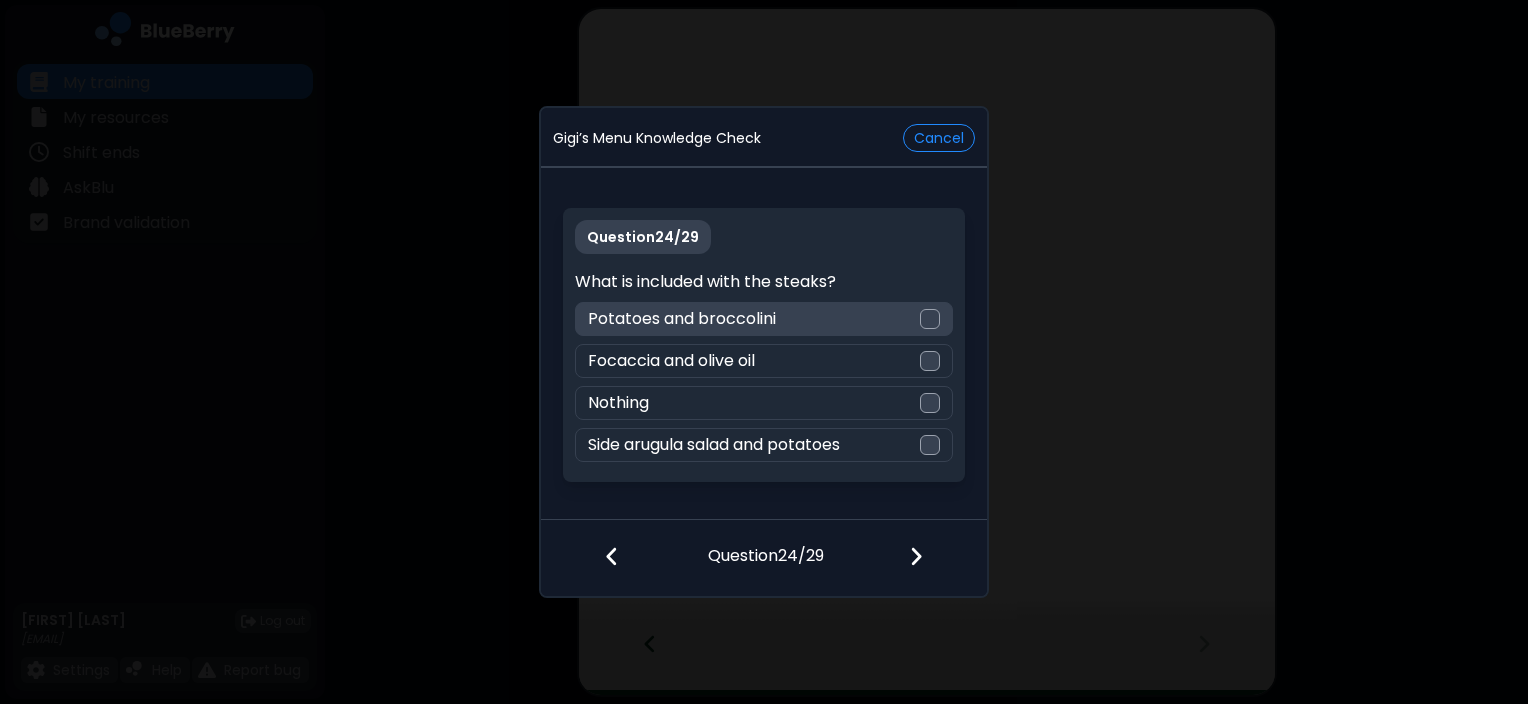 click on "Potatoes and broccolini" at bounding box center (763, 319) 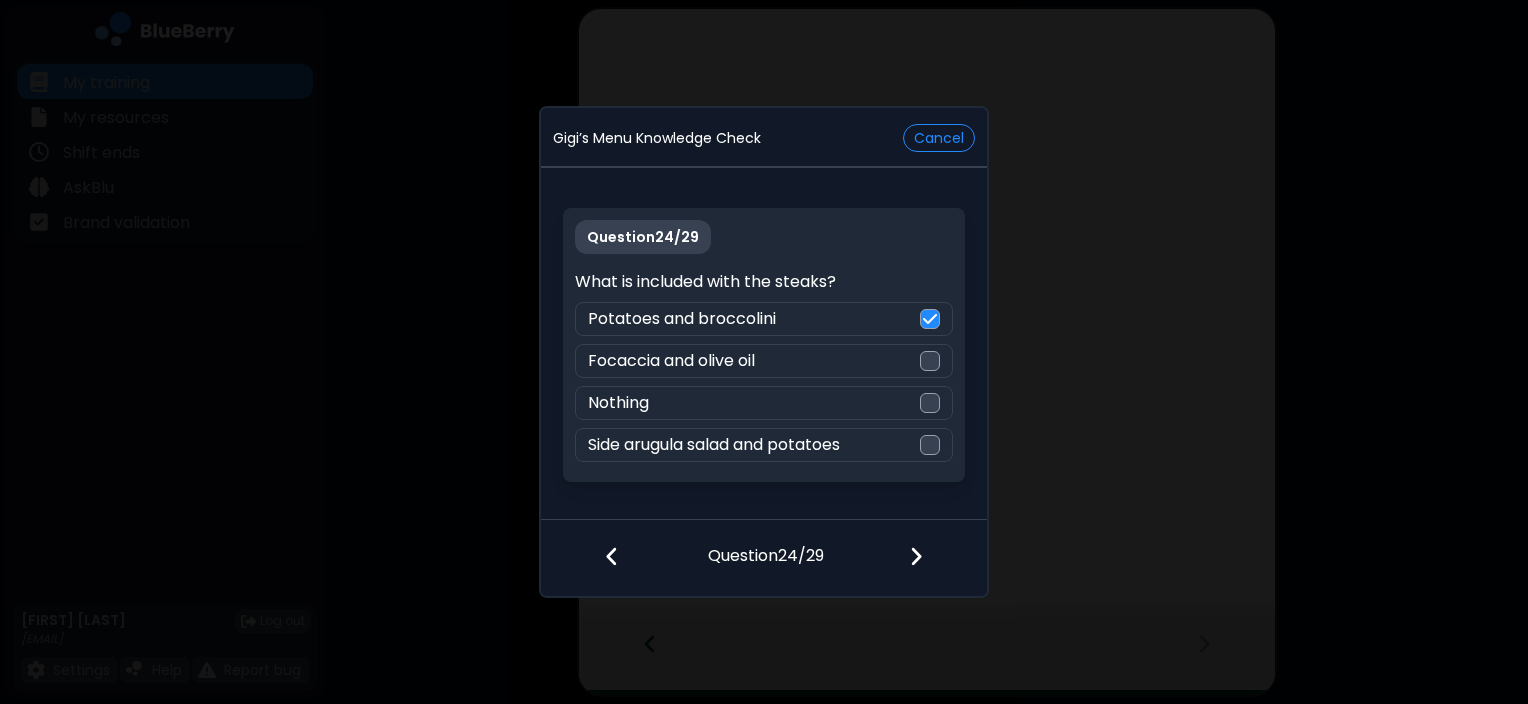 click at bounding box center [916, 556] 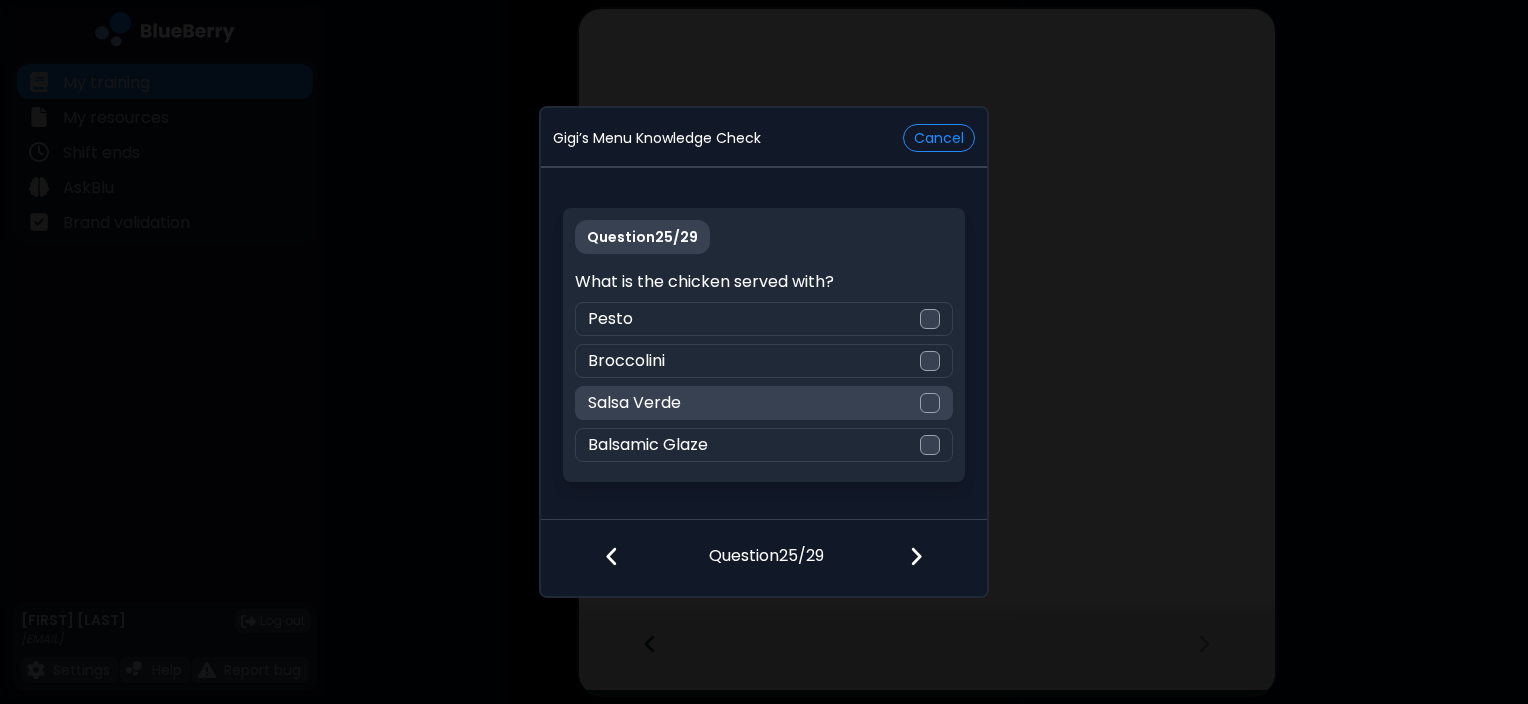 click on "Salsa Verde" at bounding box center [763, 403] 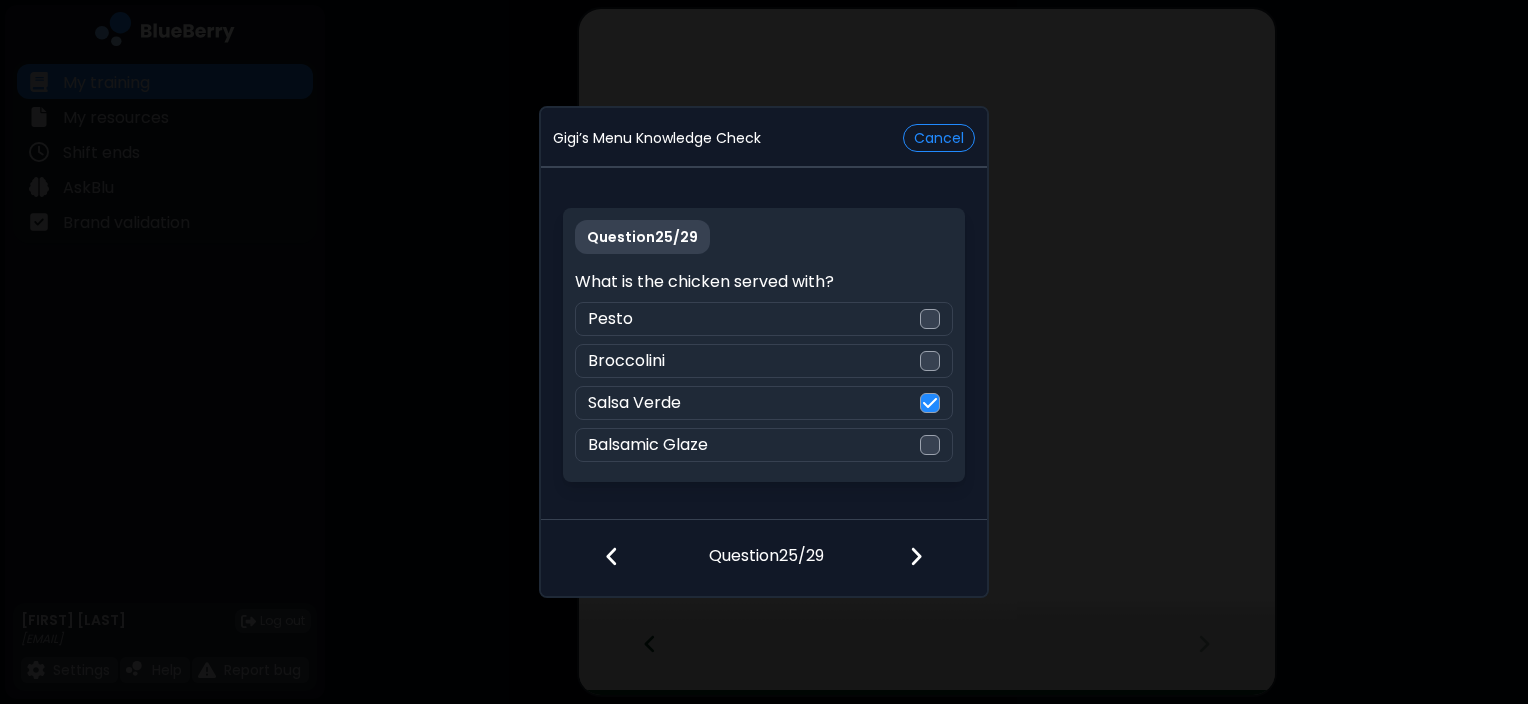 click at bounding box center [916, 556] 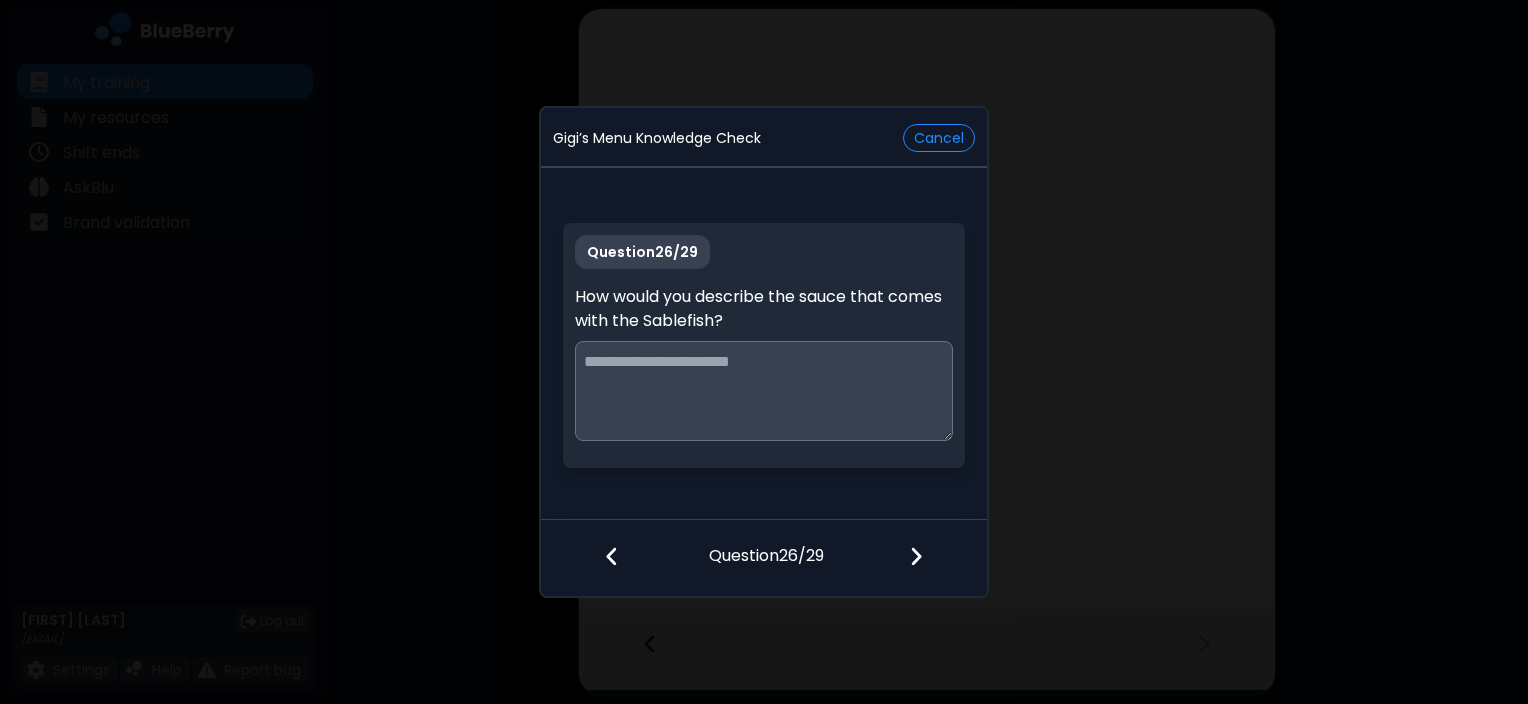 click at bounding box center [763, 391] 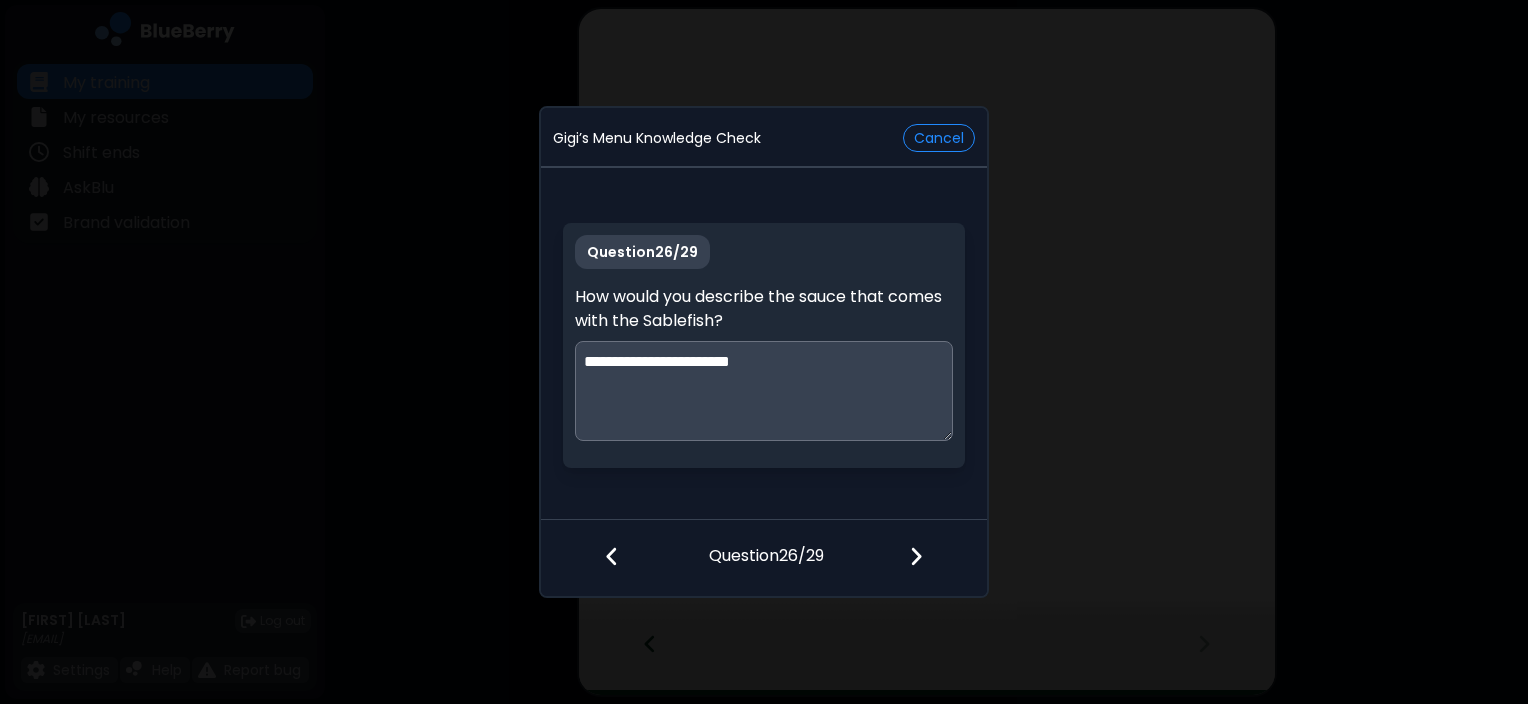 click on "**********" at bounding box center (764, 391) 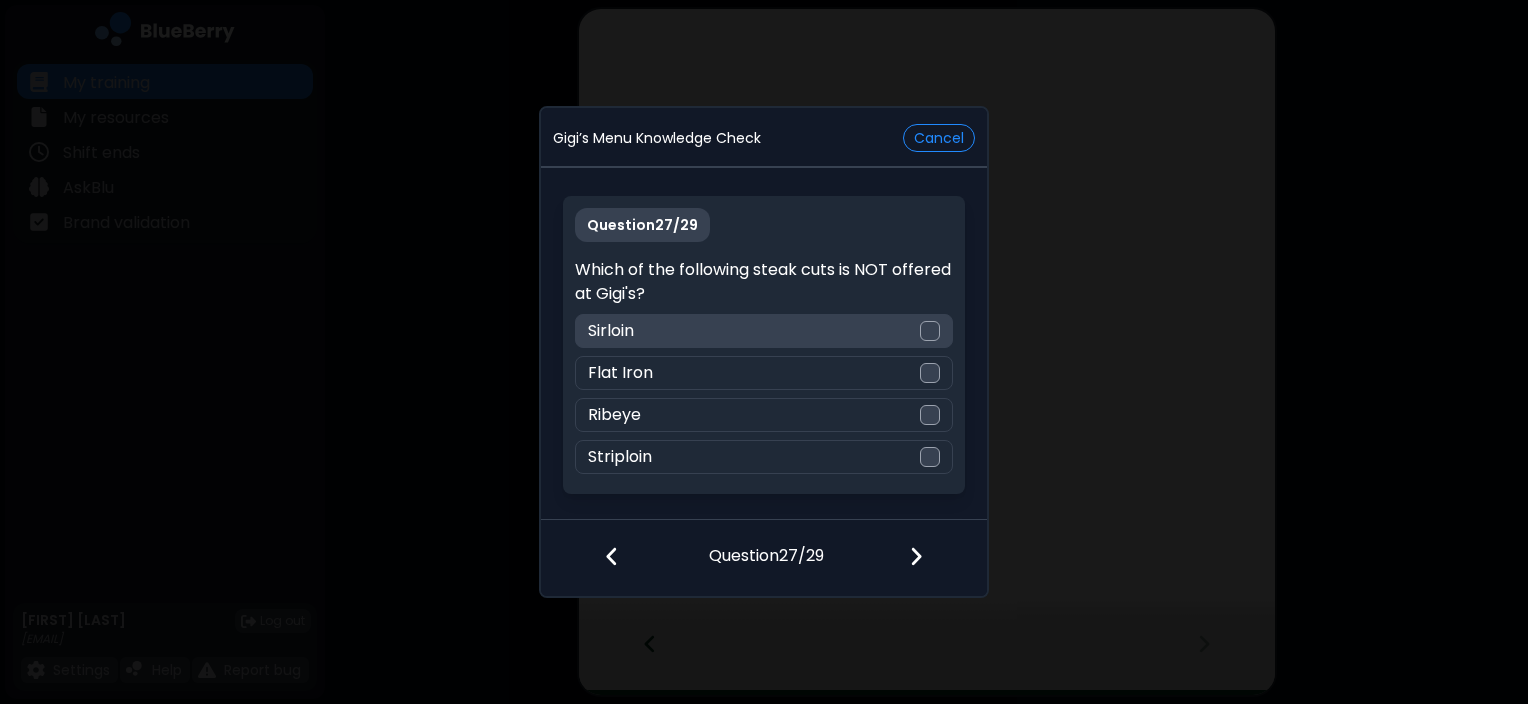 click on "Sirloin" at bounding box center (763, 331) 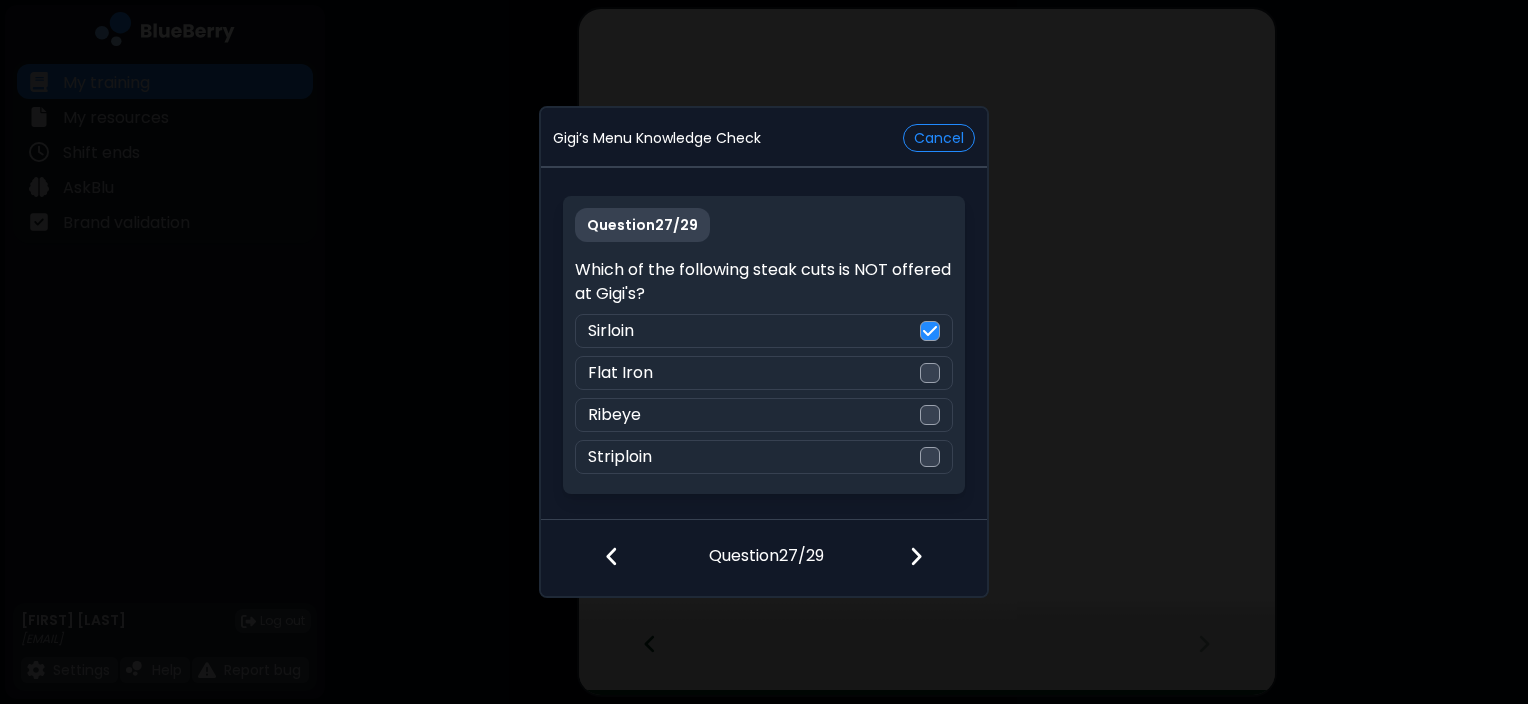 click at bounding box center (916, 556) 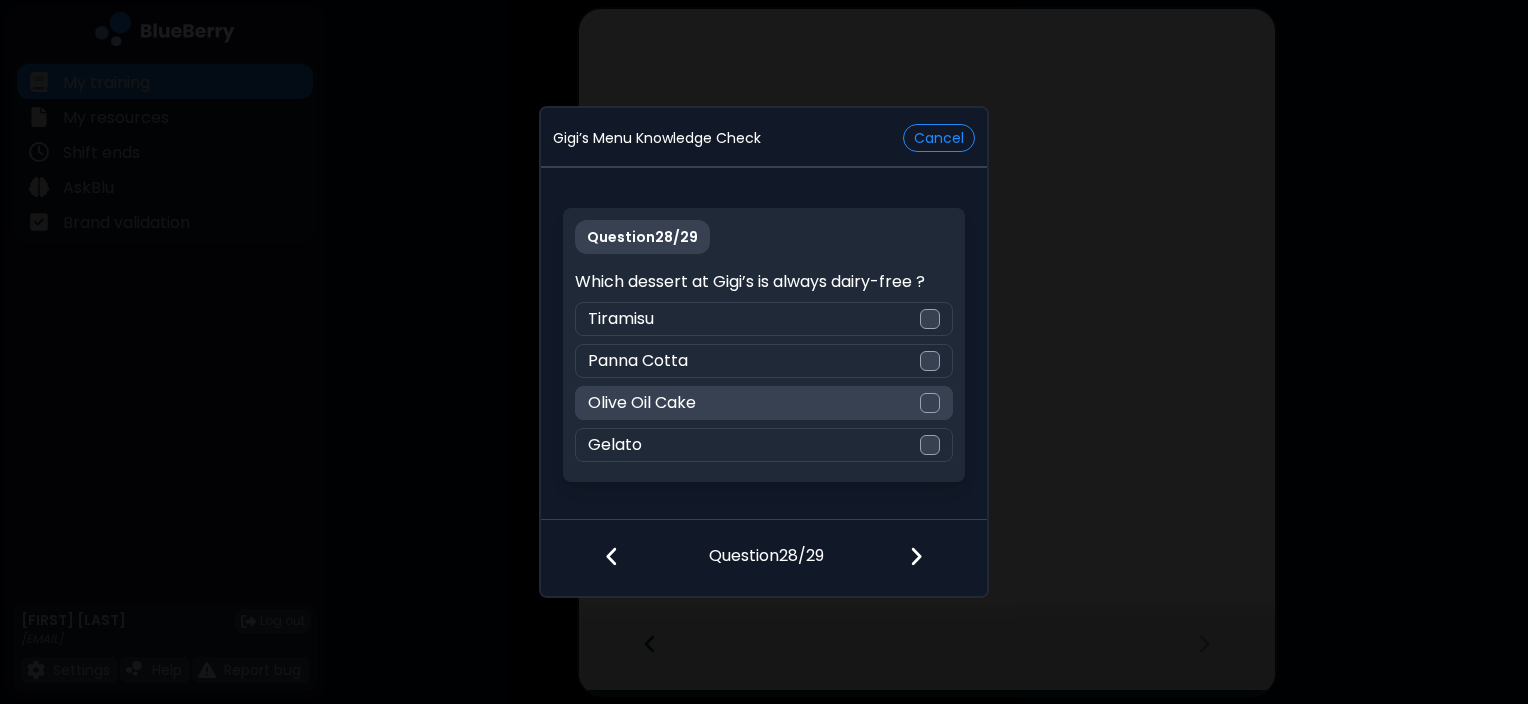 click on "Olive Oil Cake" at bounding box center [763, 403] 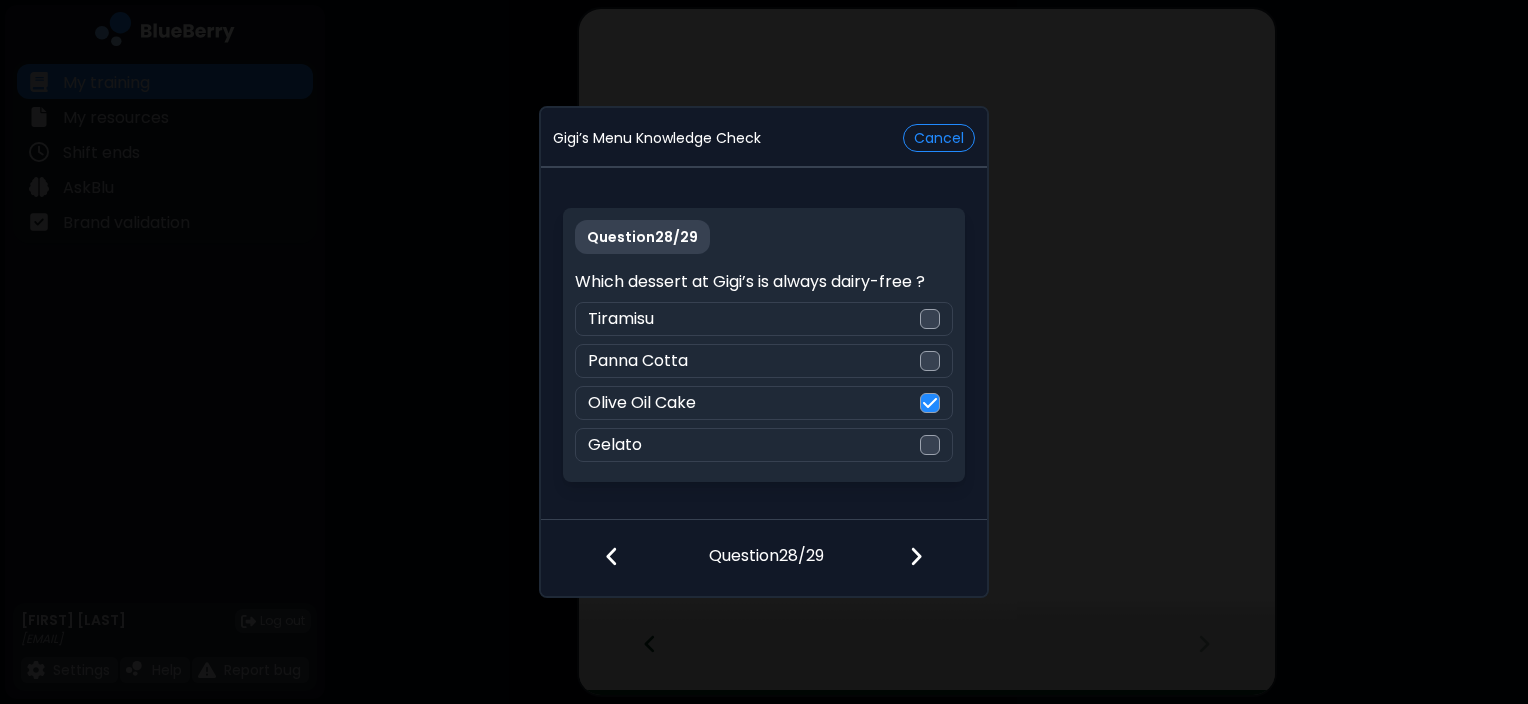click at bounding box center (916, 556) 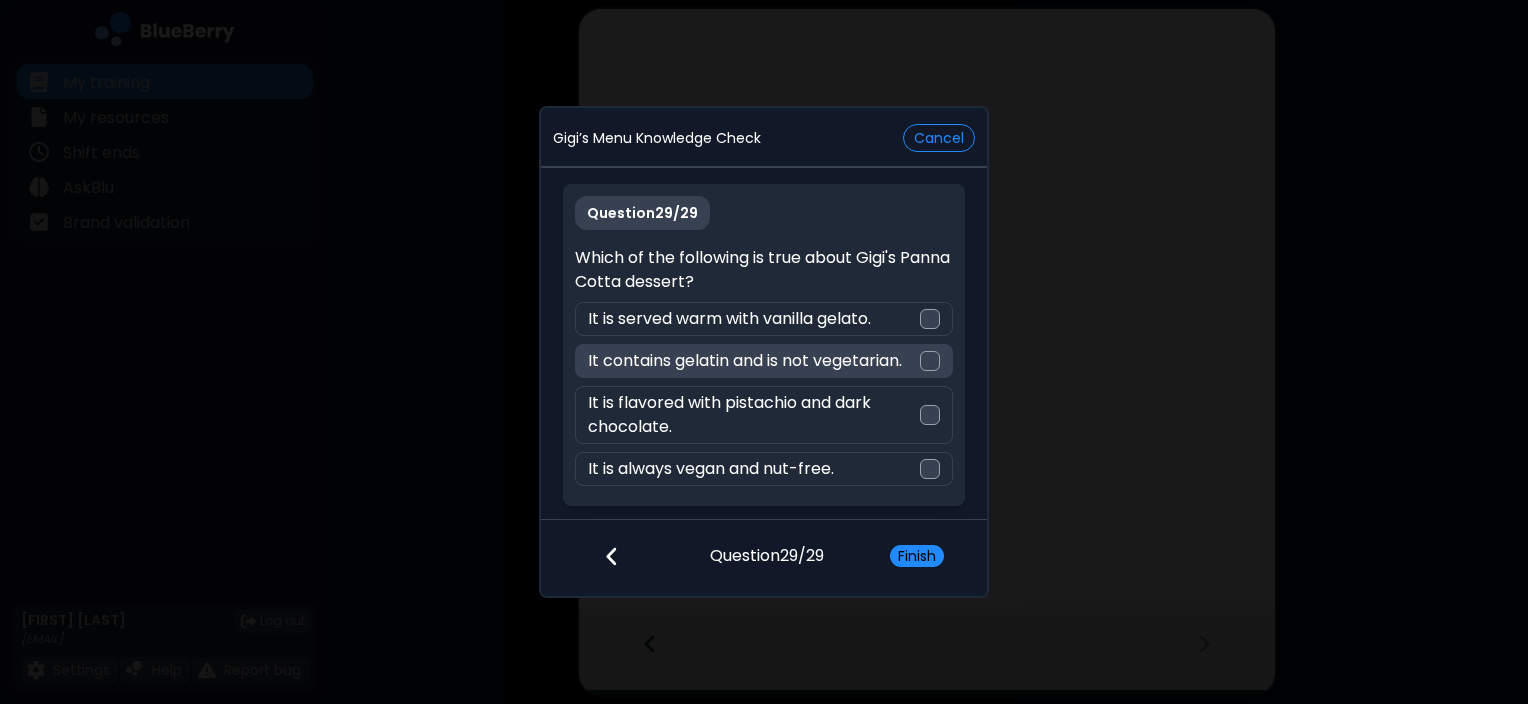 click on "It contains gelatin and is not vegetarian." at bounding box center (763, 361) 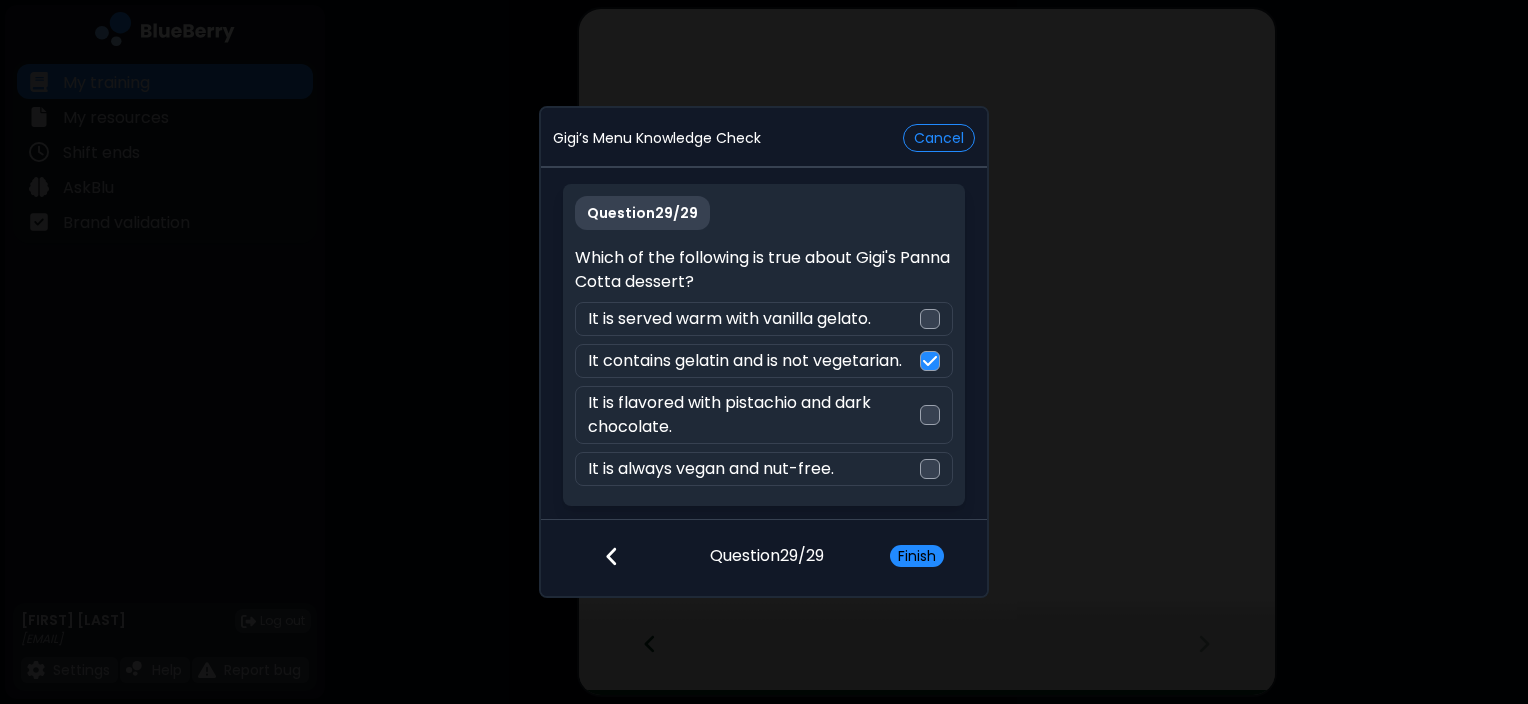 click on "Finish" at bounding box center (928, 558) 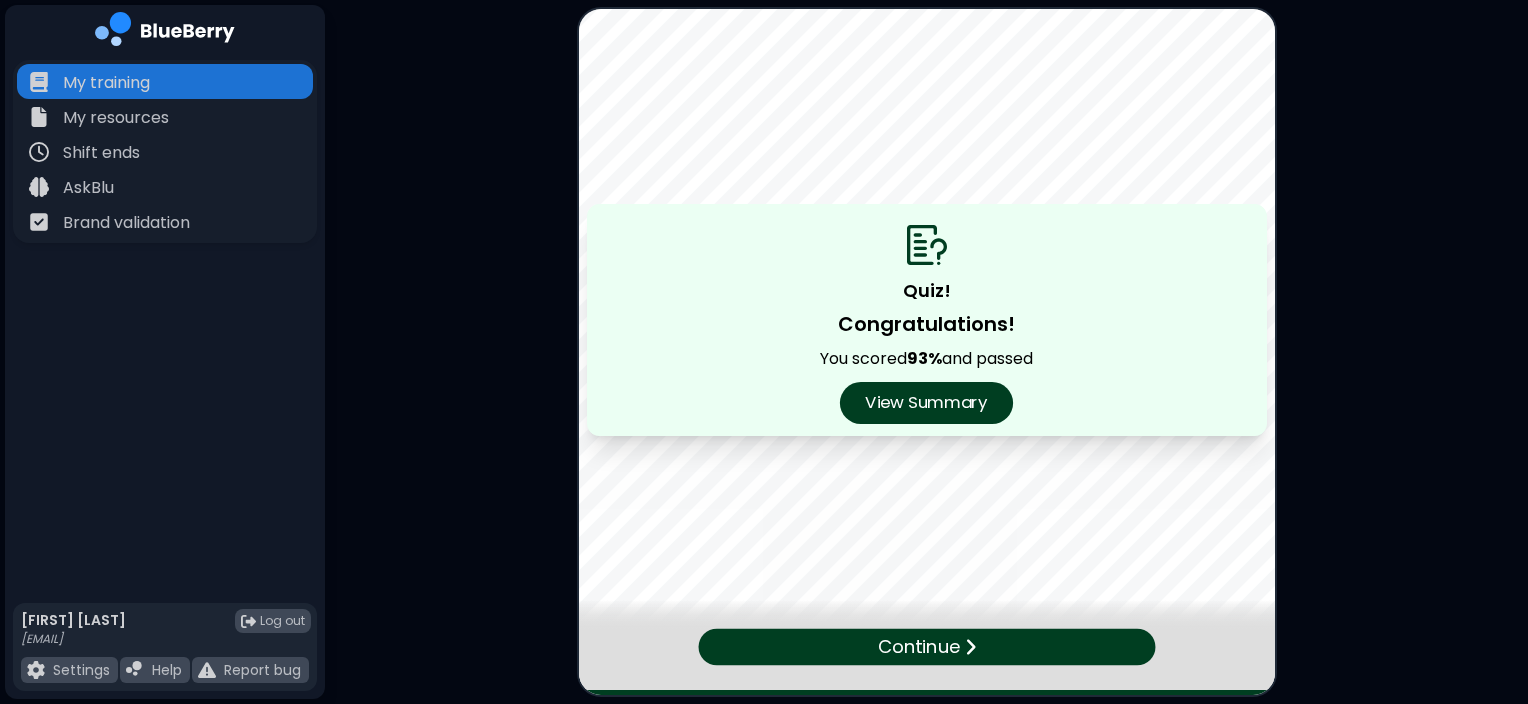 click on "View Summary" at bounding box center (926, 403) 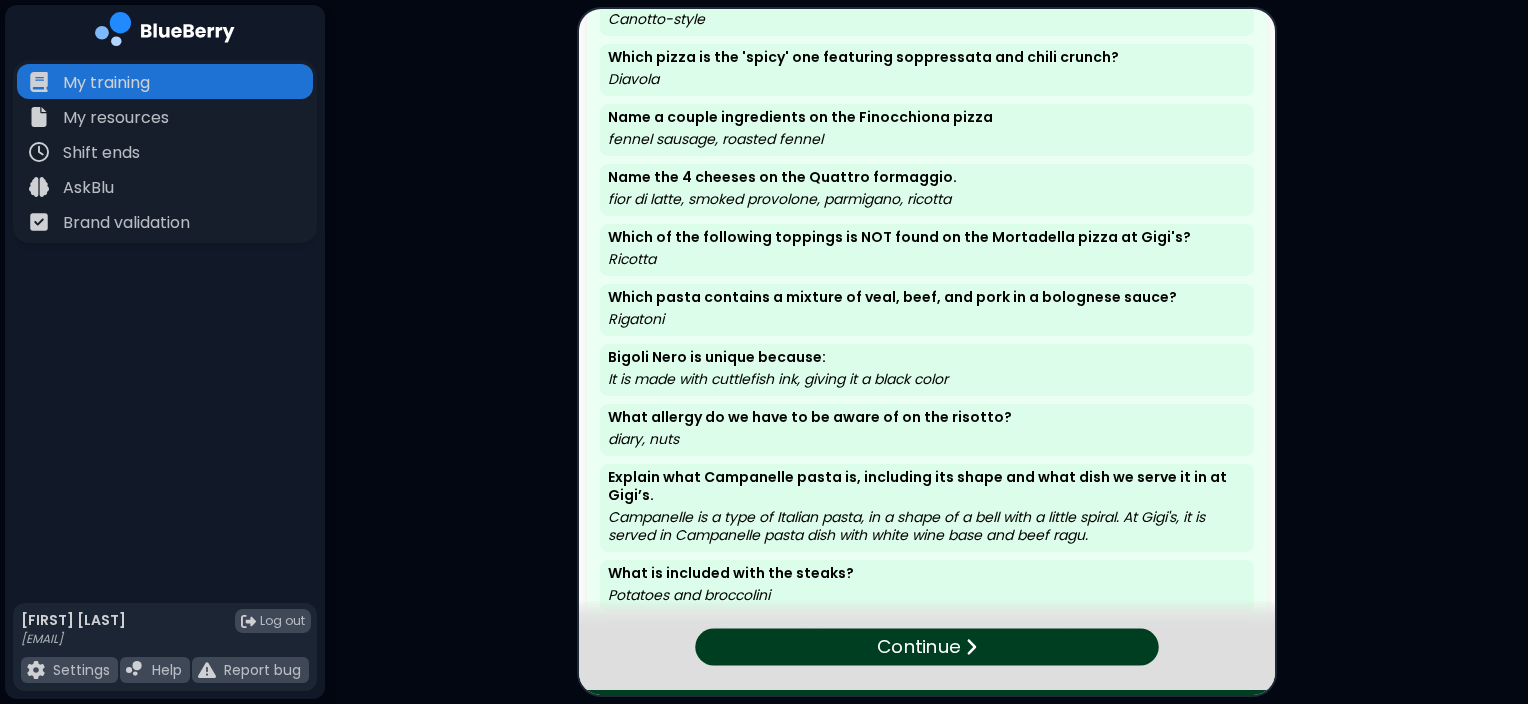 scroll, scrollTop: 1308, scrollLeft: 0, axis: vertical 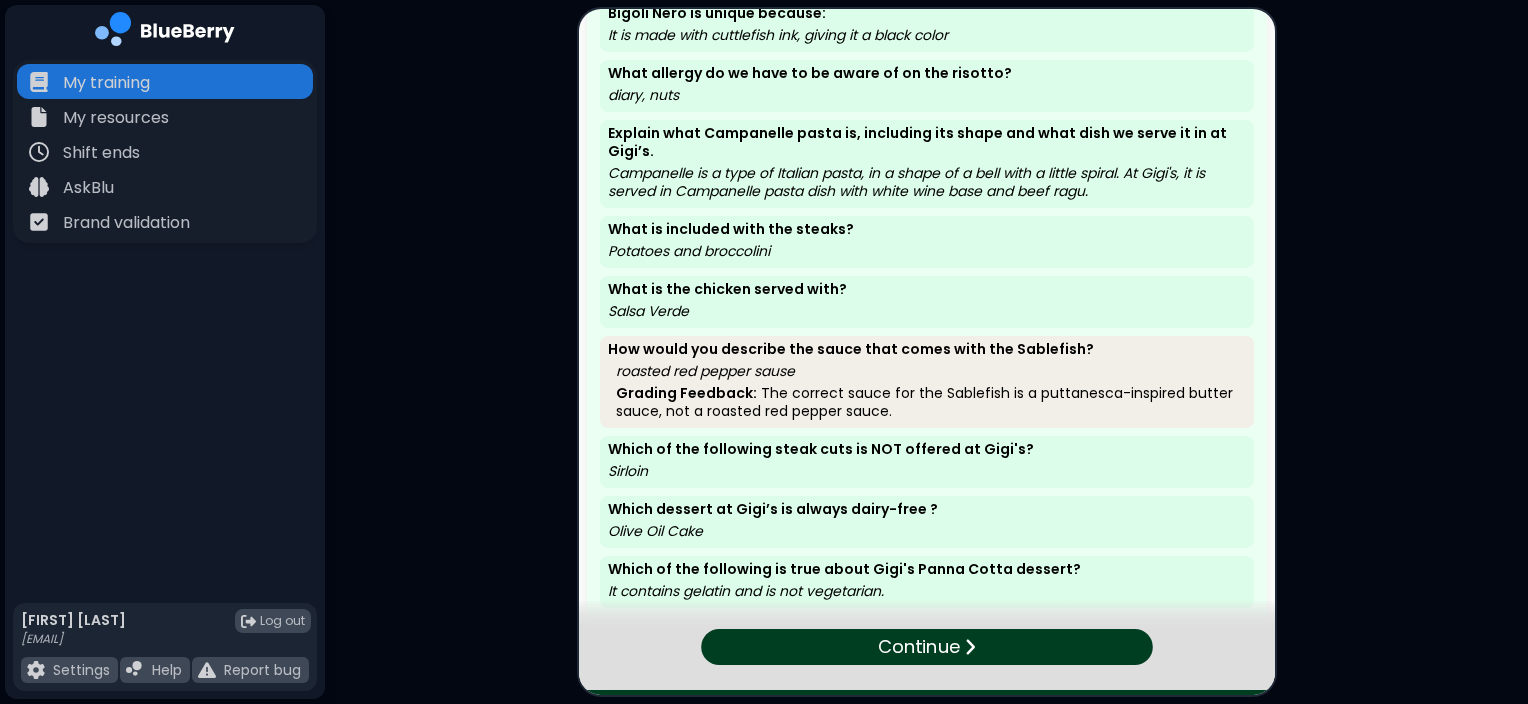 click on "Continue" at bounding box center (927, 647) 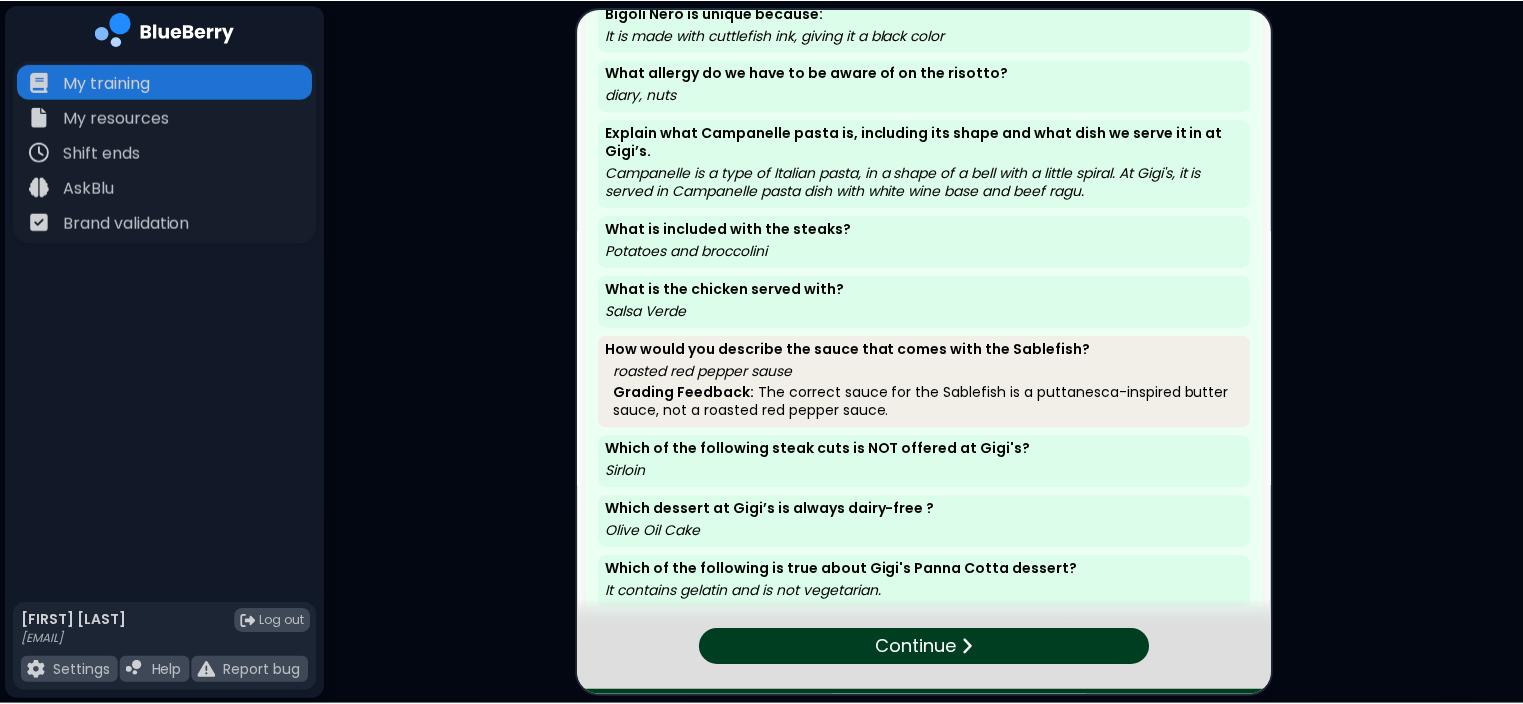 scroll, scrollTop: 0, scrollLeft: 0, axis: both 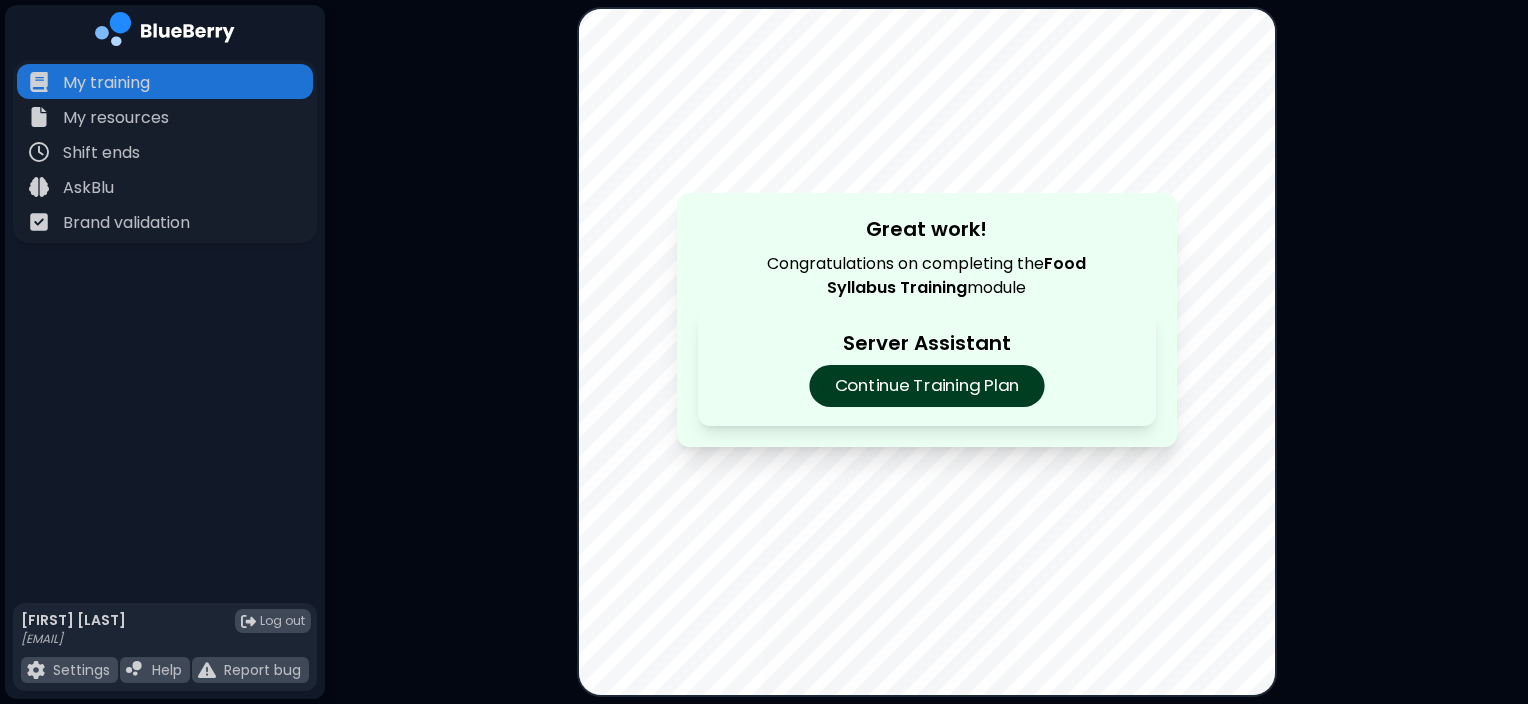 click on "Continue Training Plan" at bounding box center [926, 386] 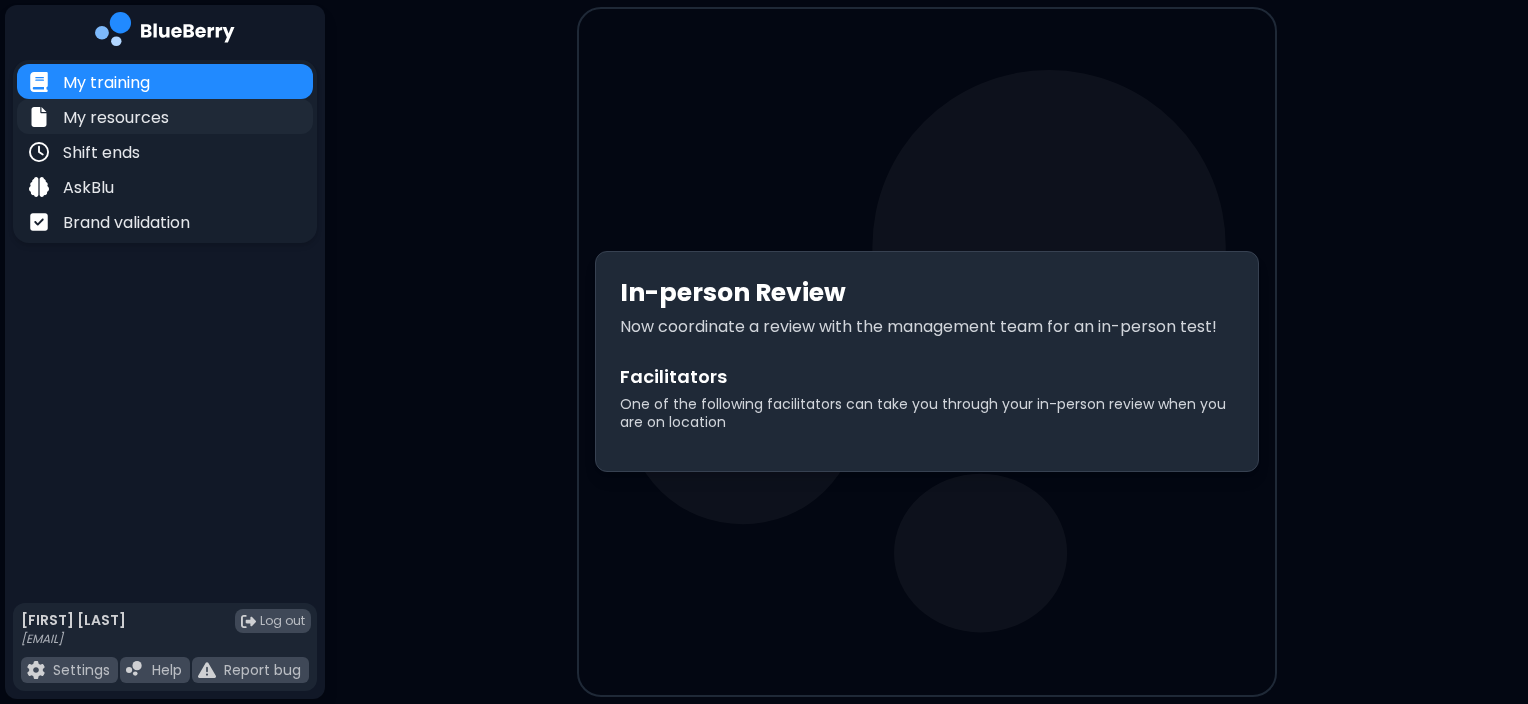 click on "My resources" at bounding box center [165, 116] 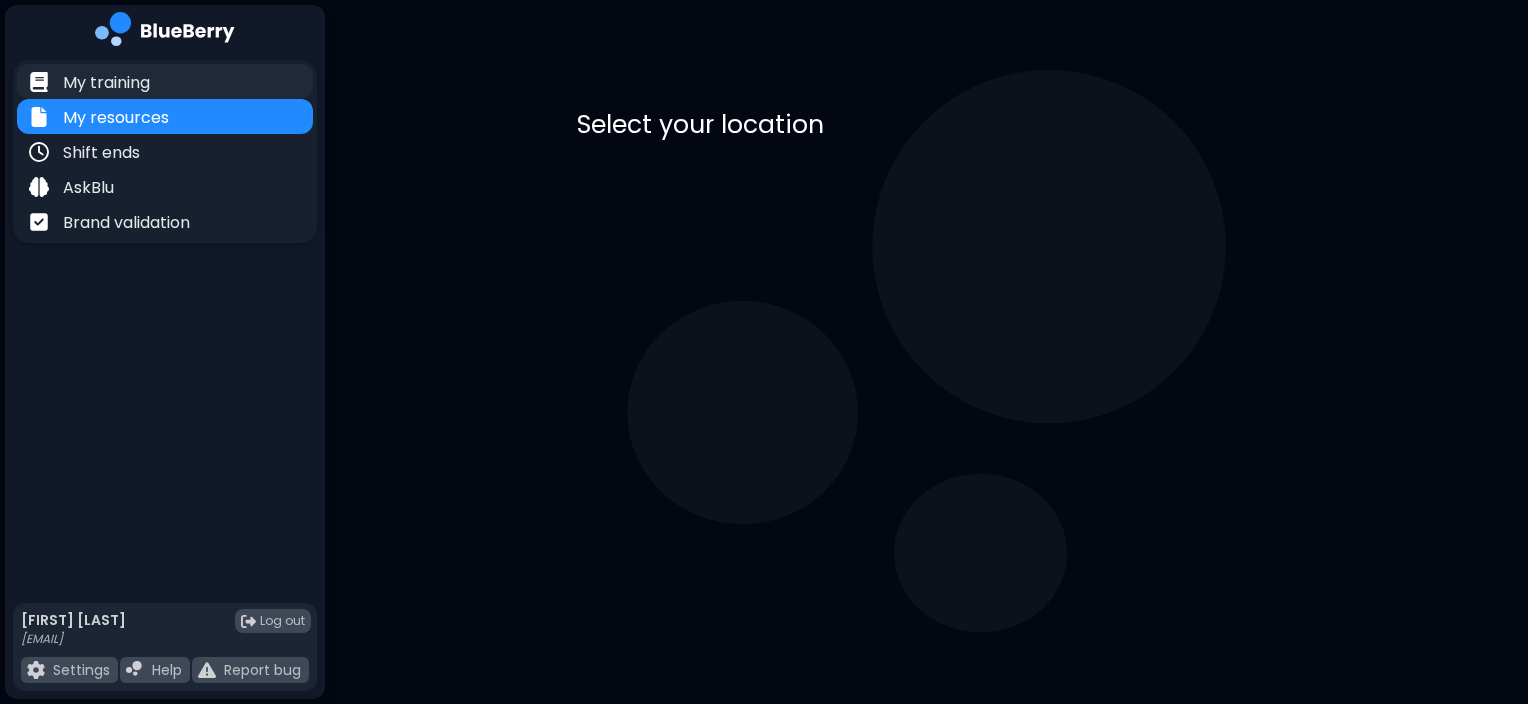 click on "My training" at bounding box center [165, 81] 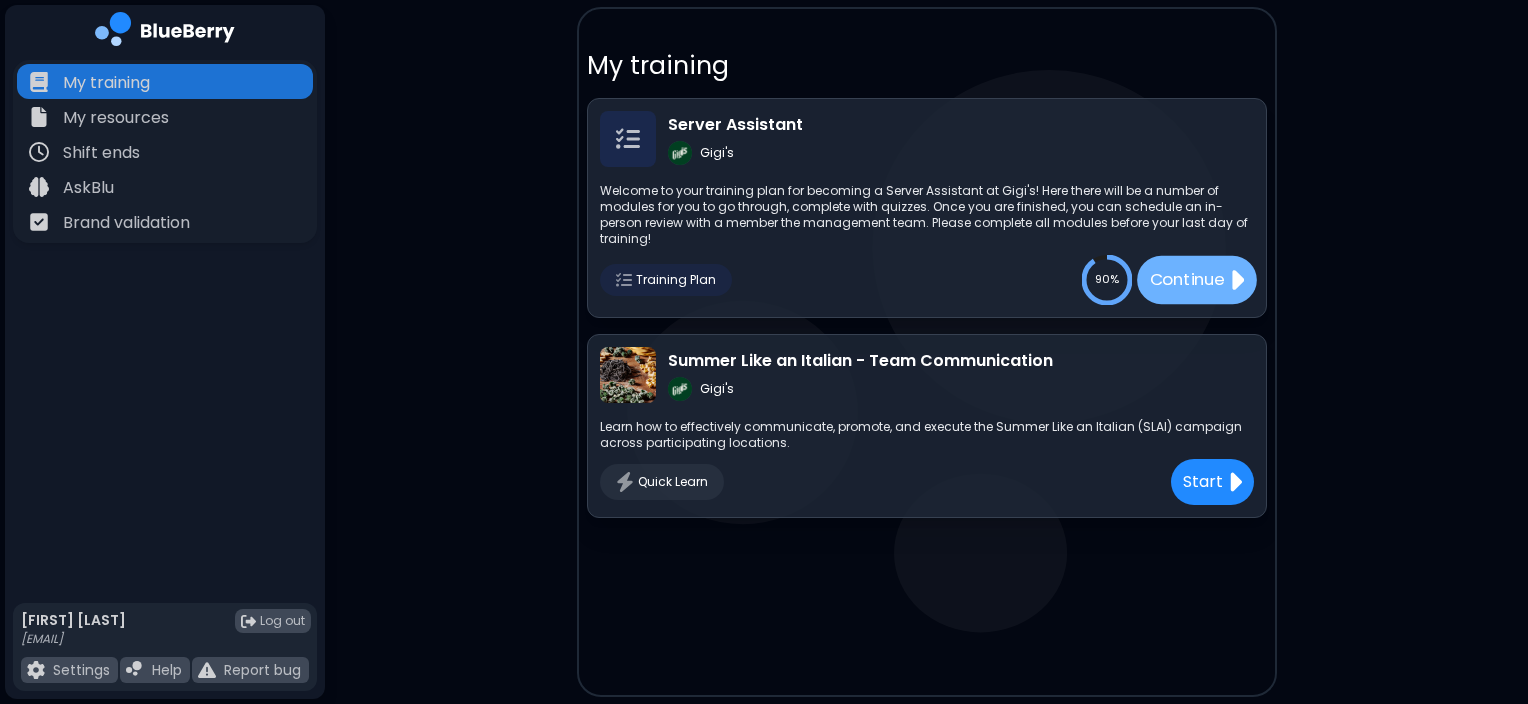 click on "Continue" at bounding box center (1186, 279) 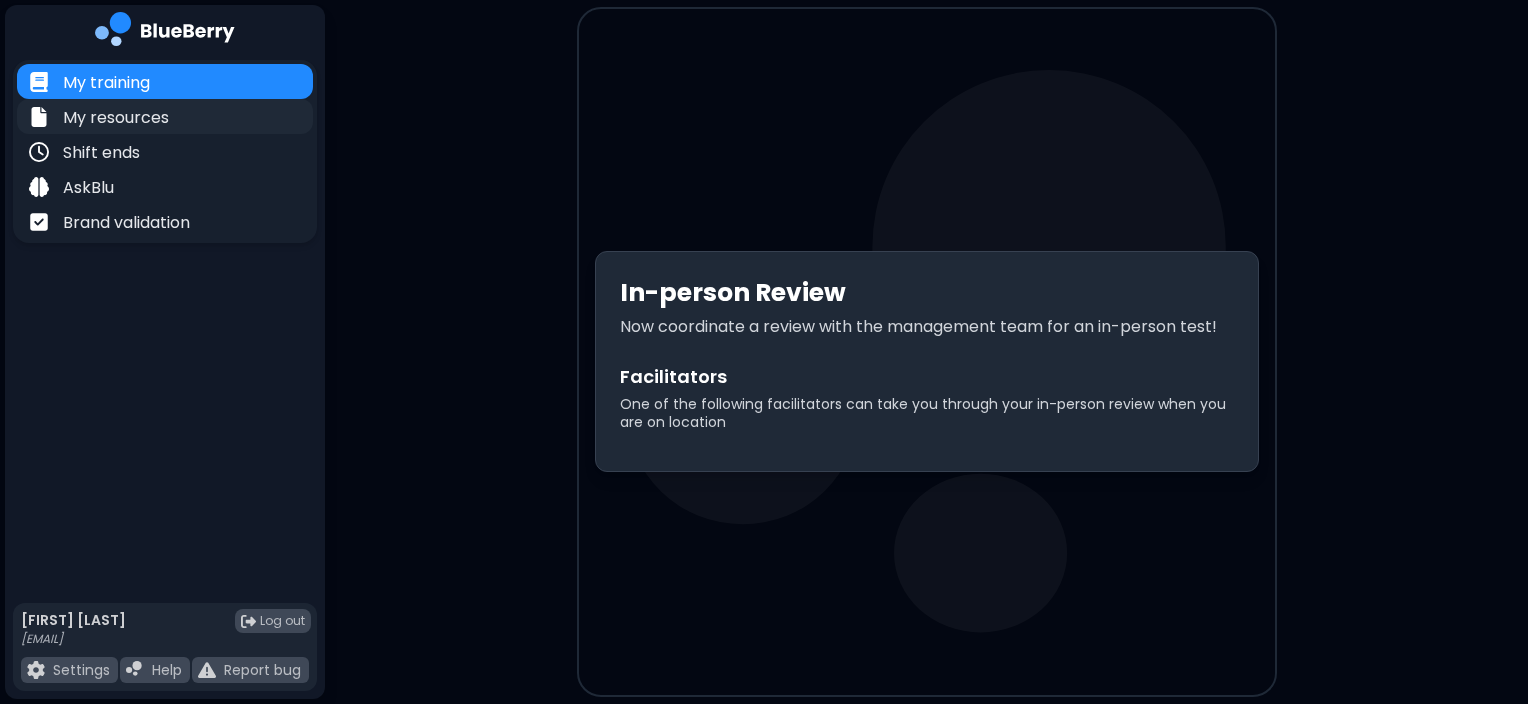 click on "My resources" at bounding box center (165, 116) 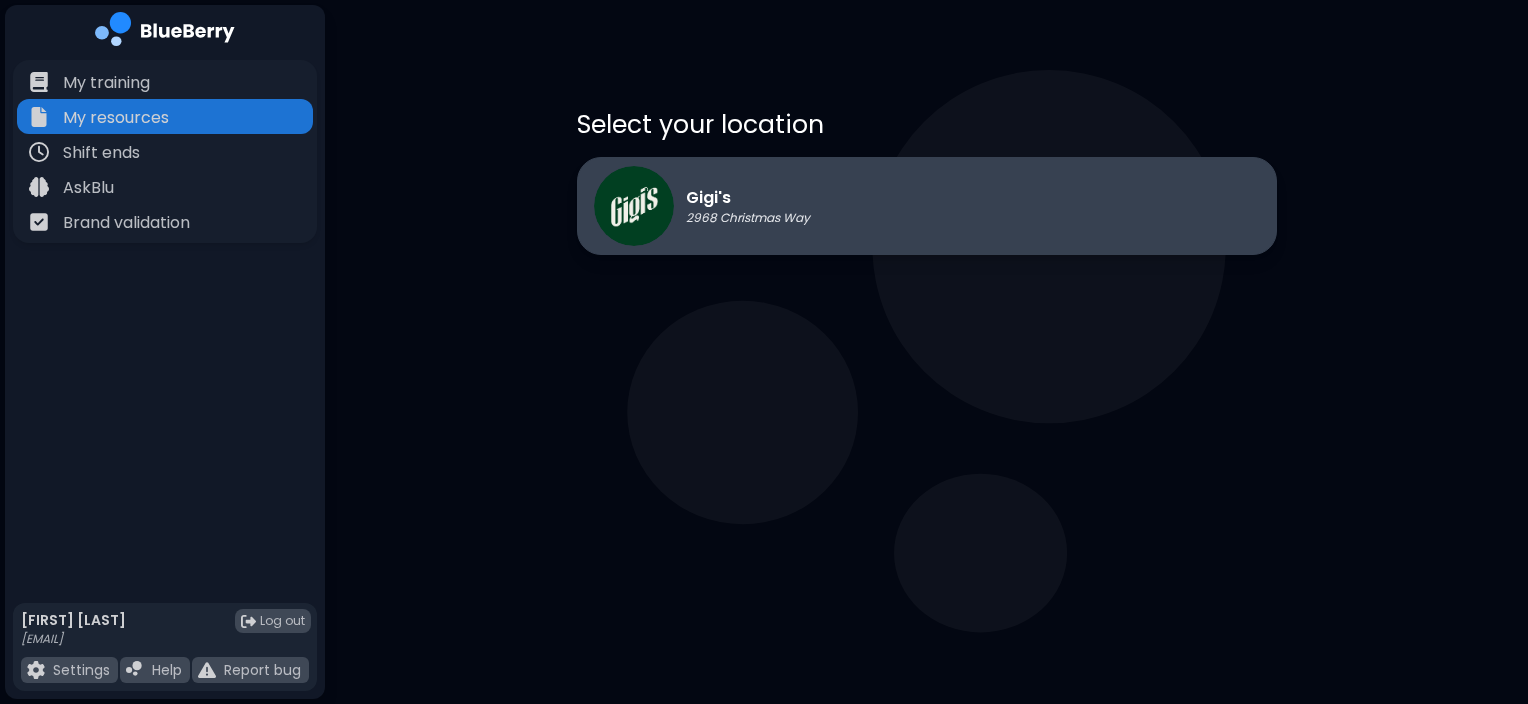 click on "2968 Christmas Way" at bounding box center [748, 218] 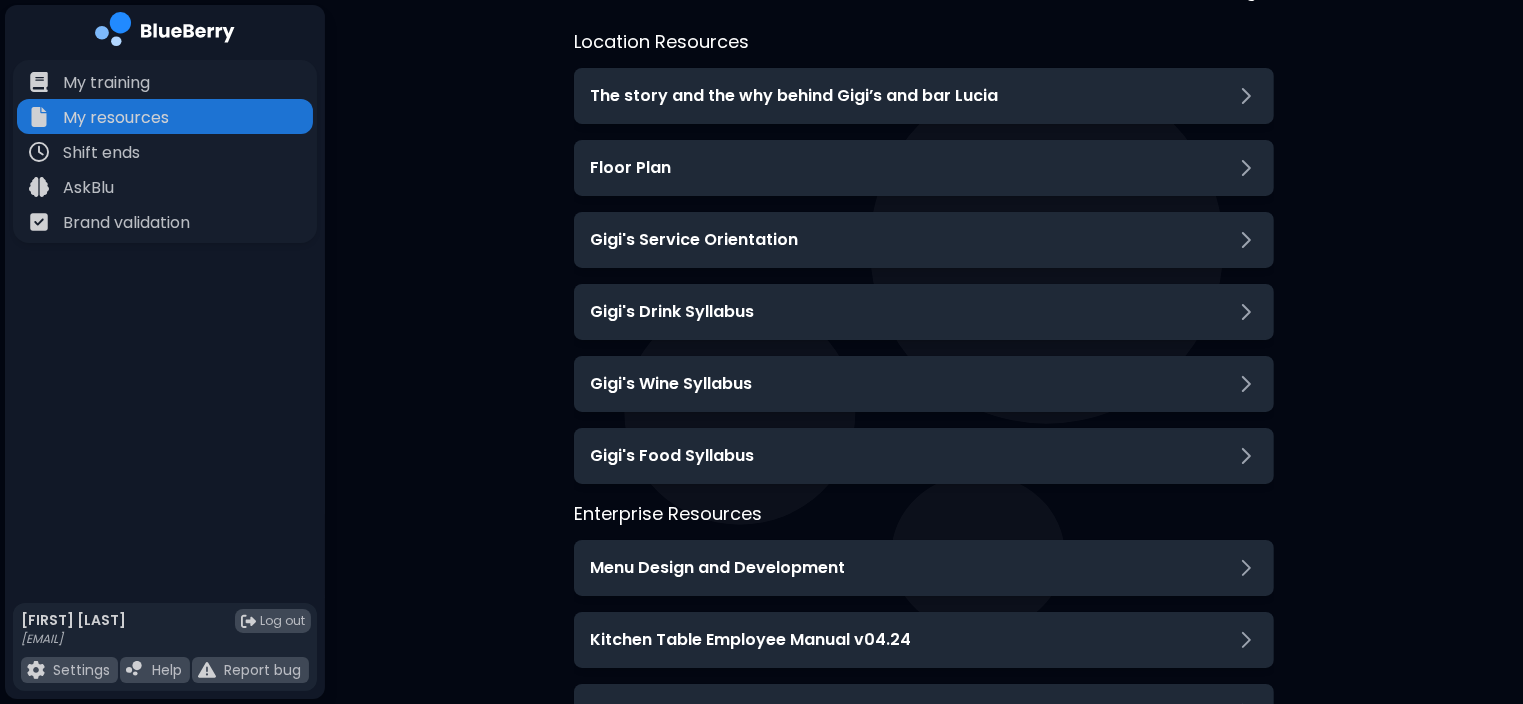 scroll, scrollTop: 131, scrollLeft: 0, axis: vertical 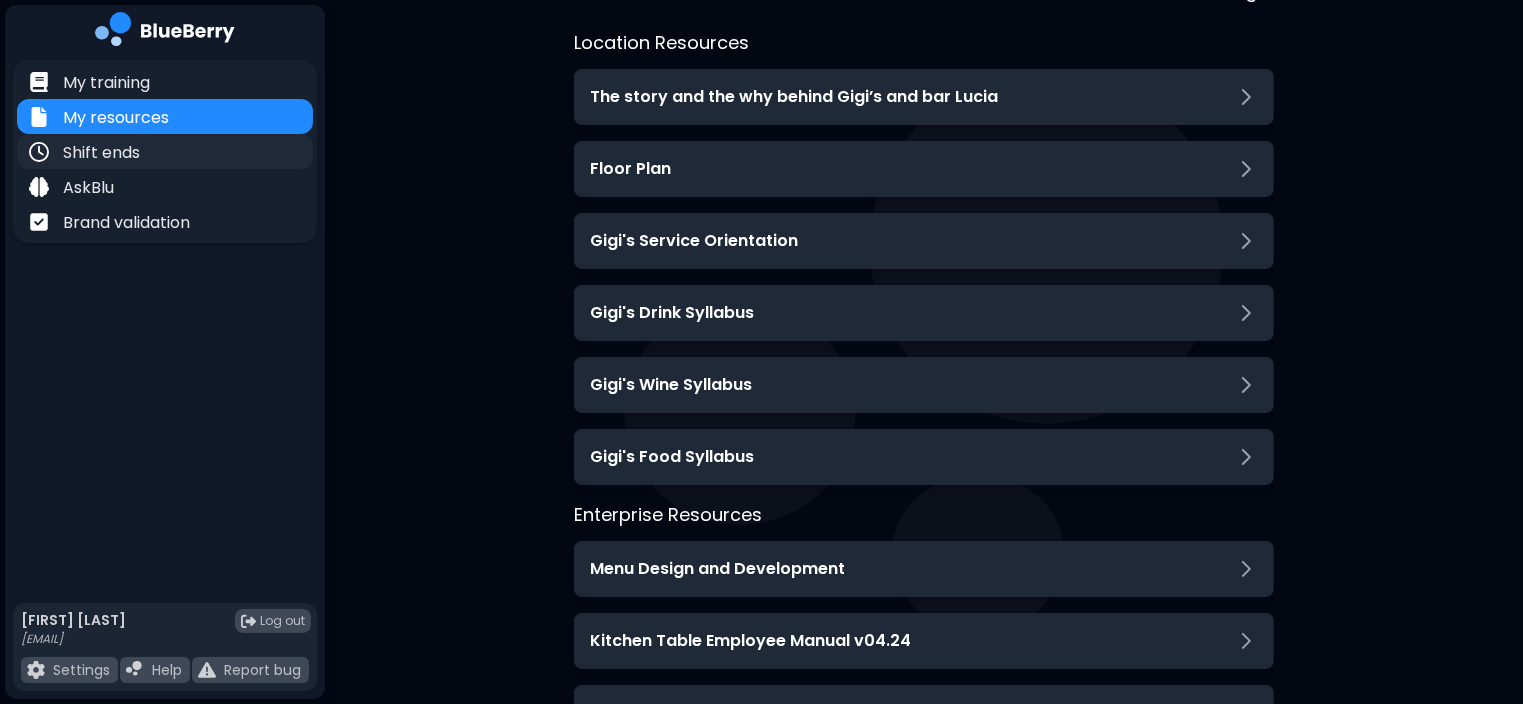 click on "Shift ends" at bounding box center (165, 151) 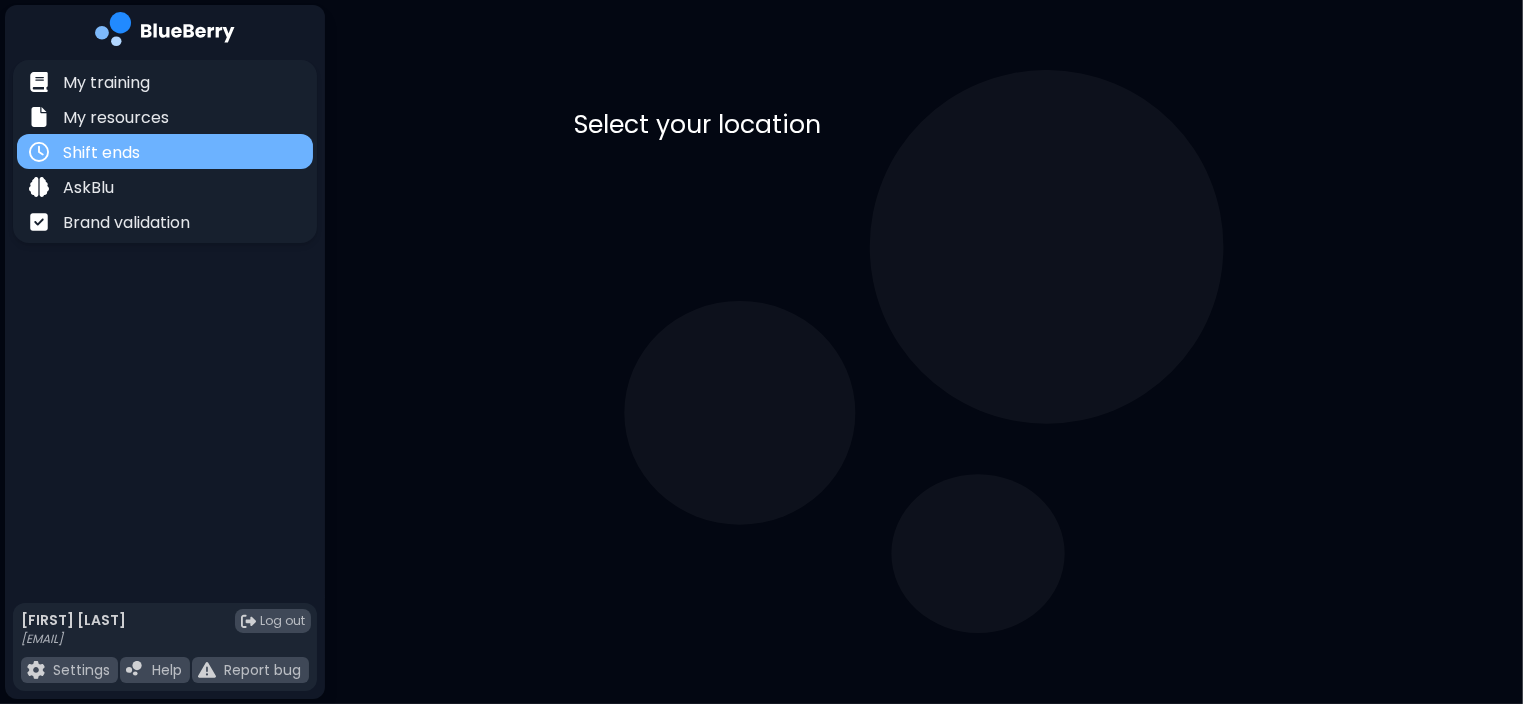scroll, scrollTop: 0, scrollLeft: 0, axis: both 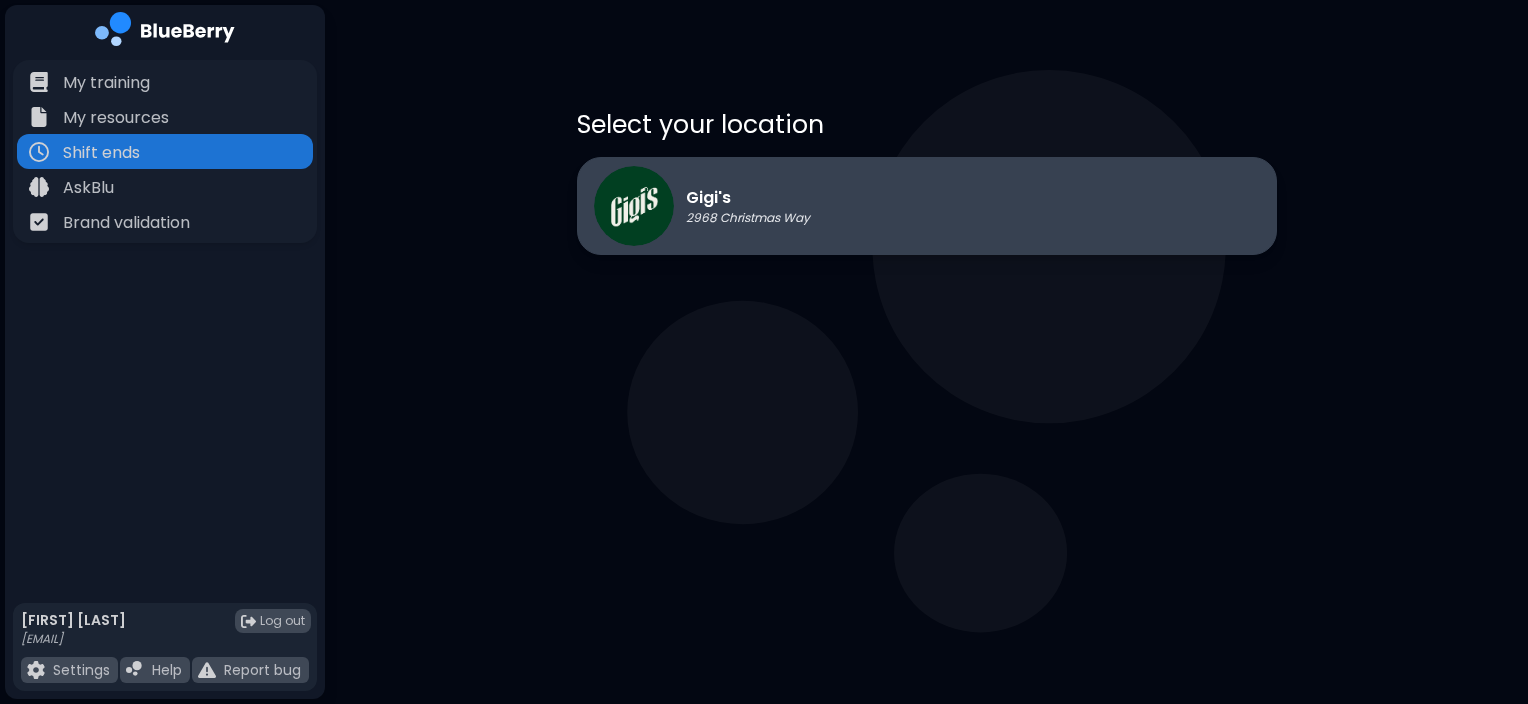 click at bounding box center (634, 206) 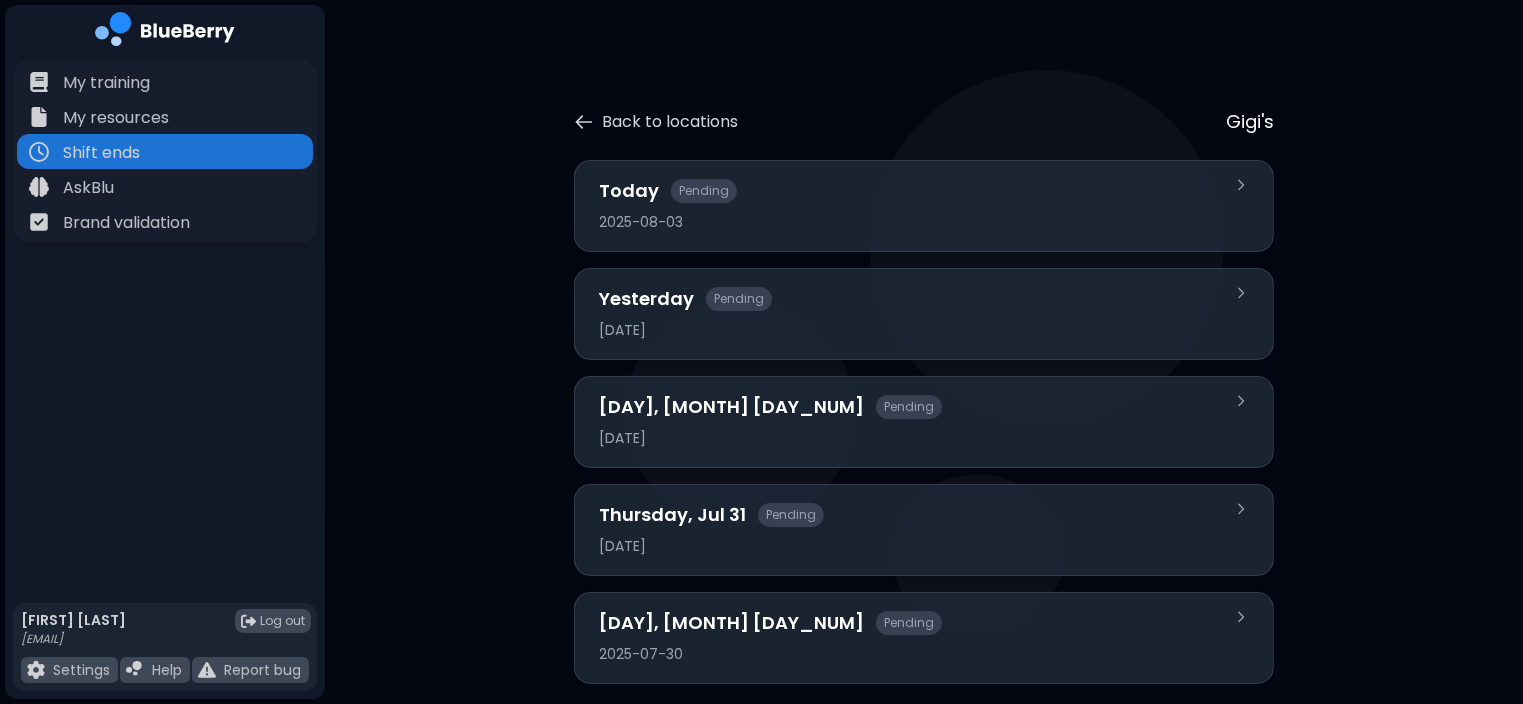 scroll, scrollTop: 26, scrollLeft: 0, axis: vertical 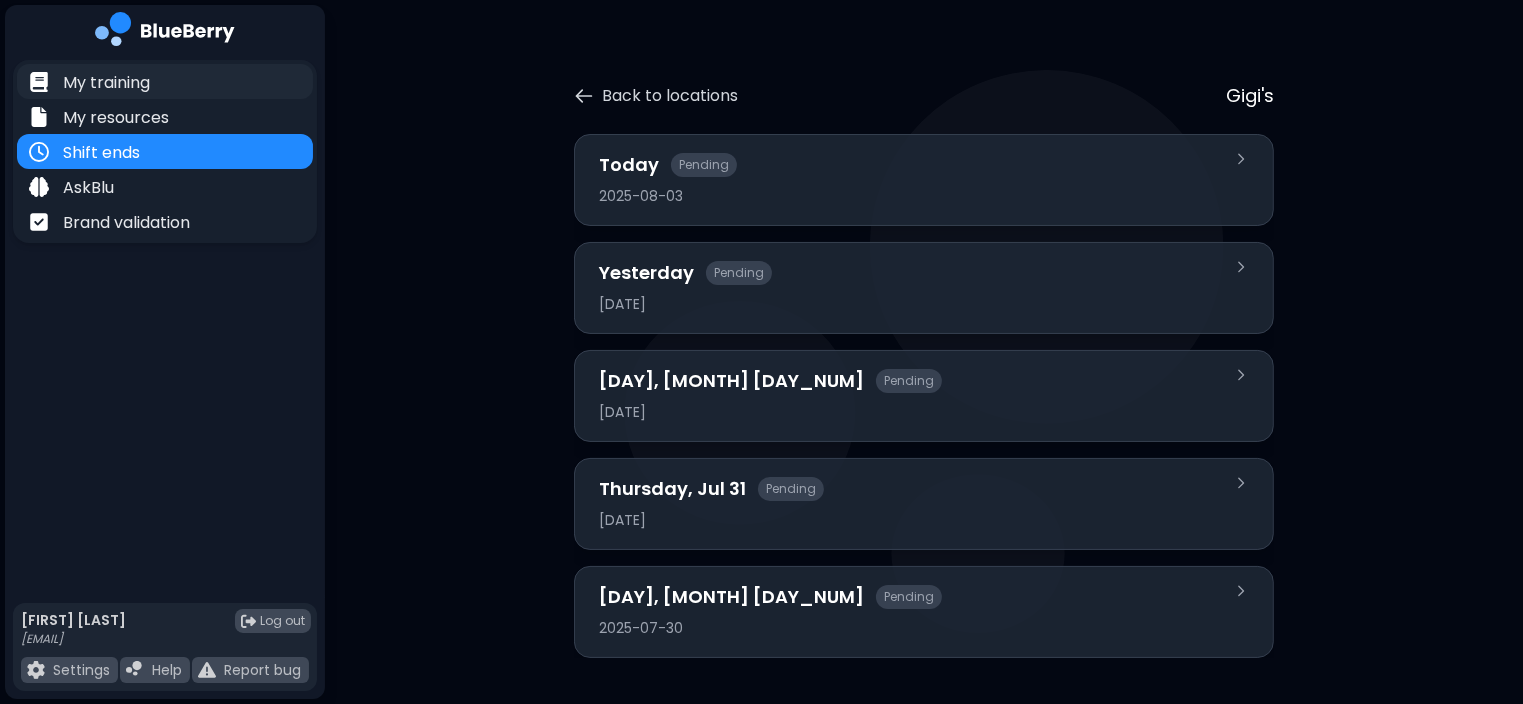 click on "My training" at bounding box center (165, 81) 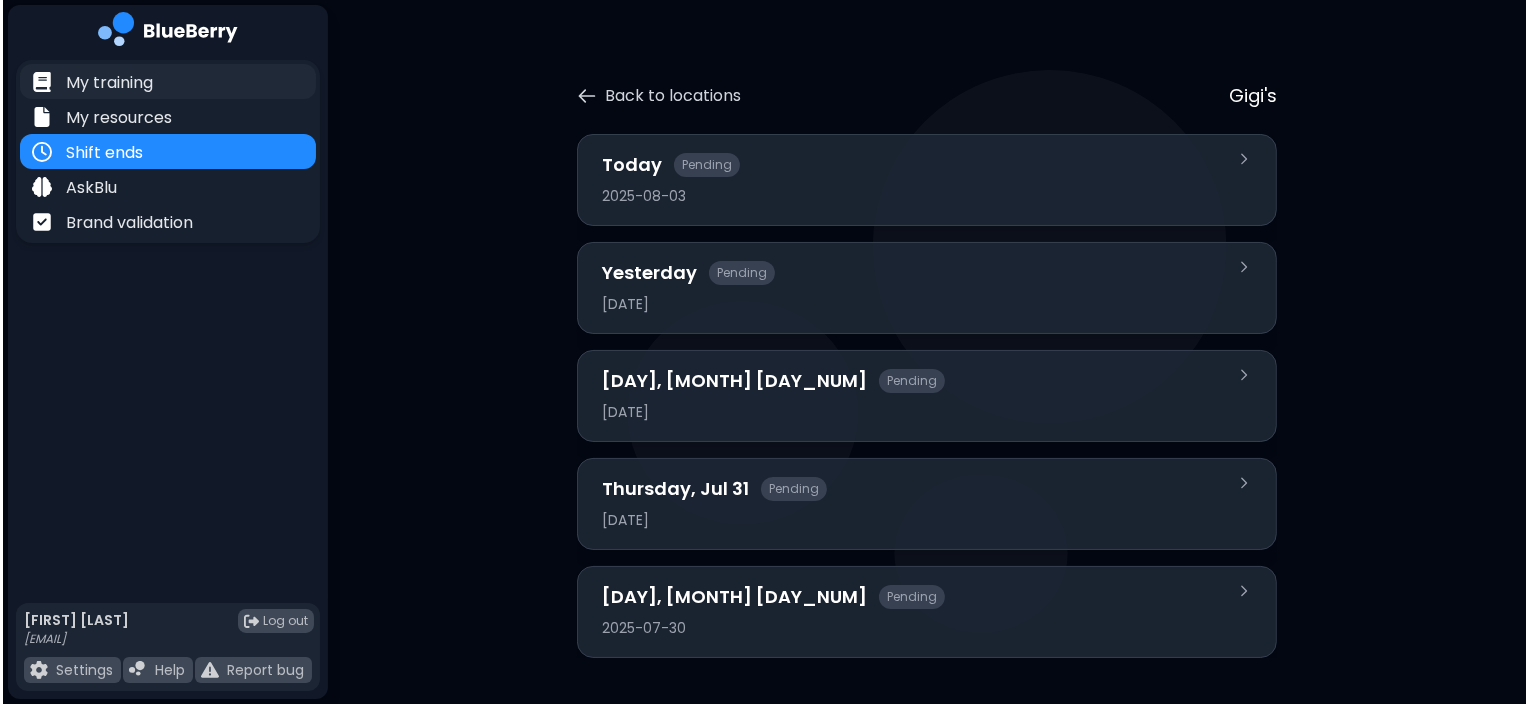 scroll, scrollTop: 0, scrollLeft: 0, axis: both 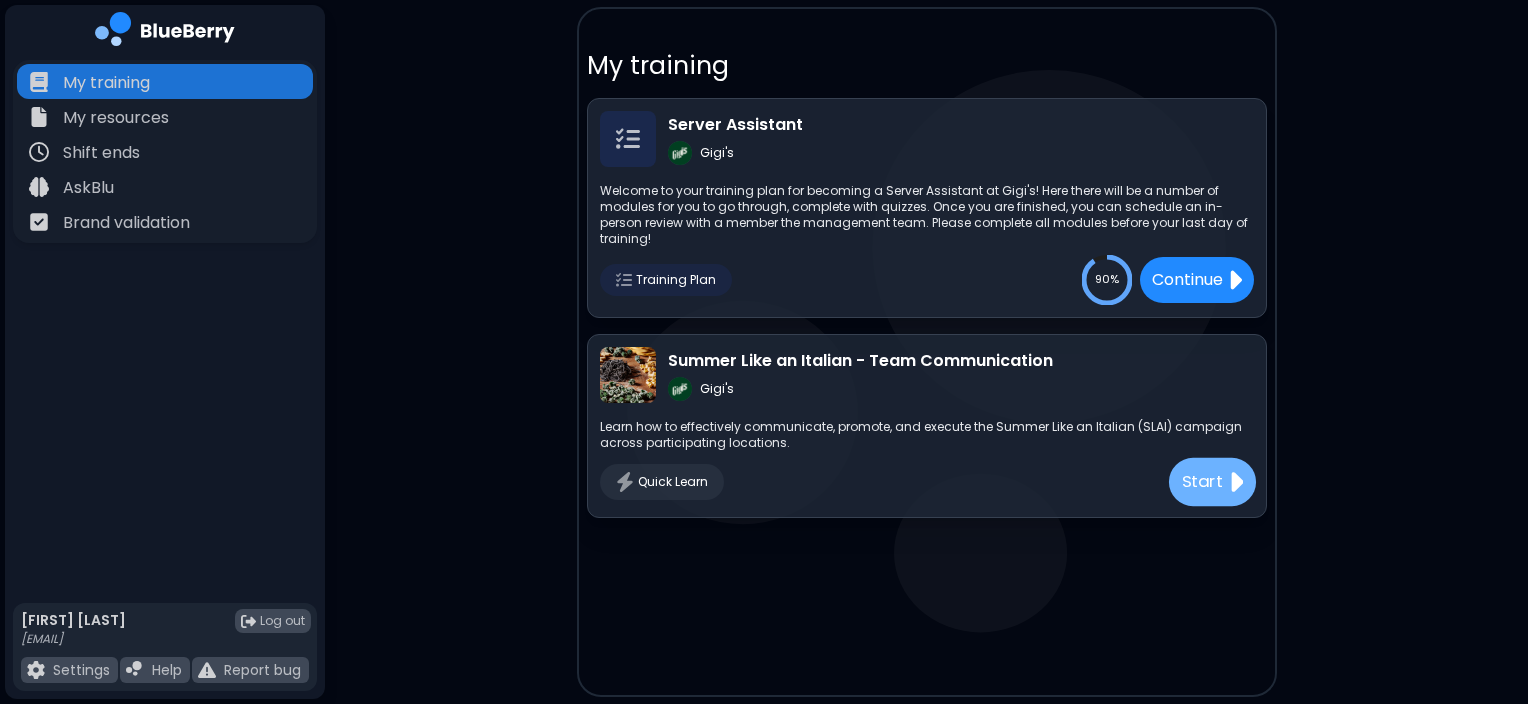 click on "Start" at bounding box center [1211, 482] 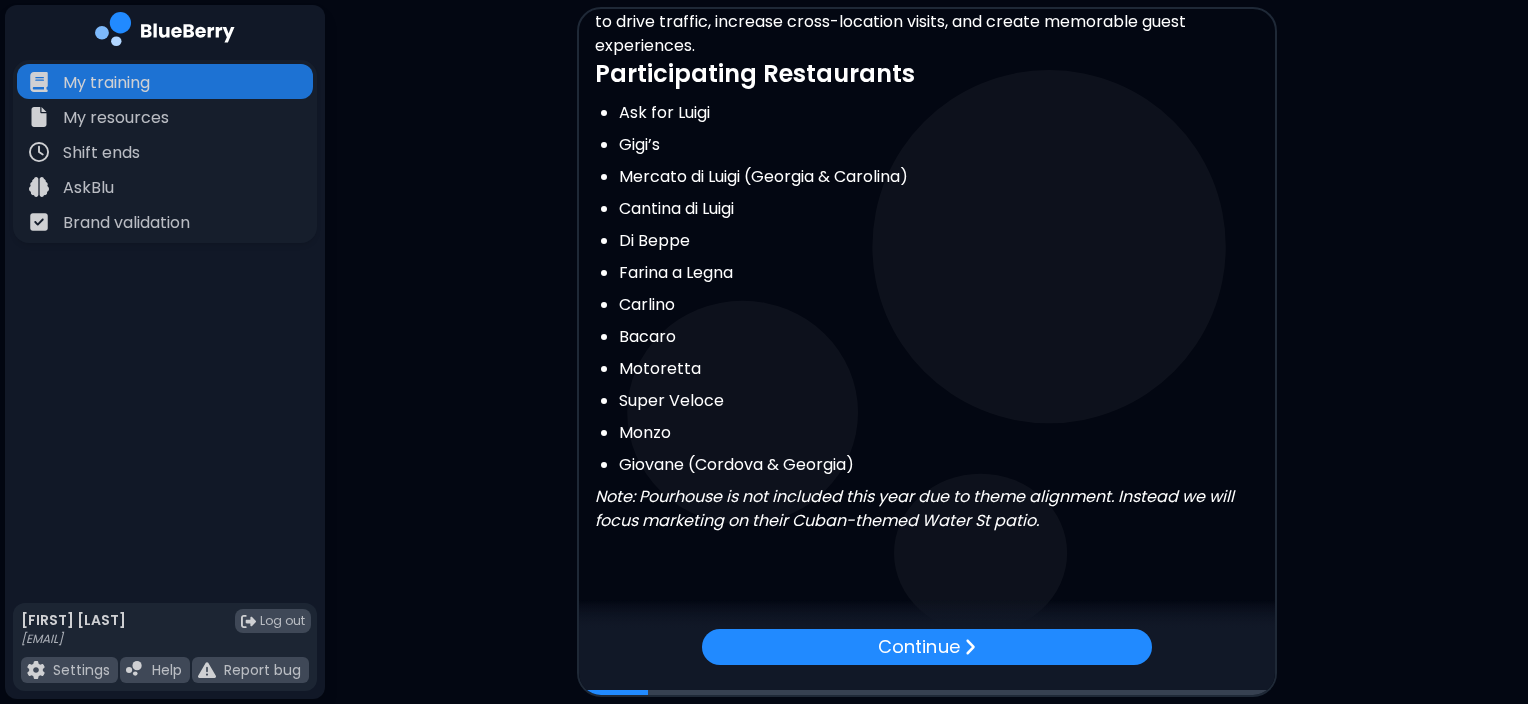 scroll, scrollTop: 518, scrollLeft: 0, axis: vertical 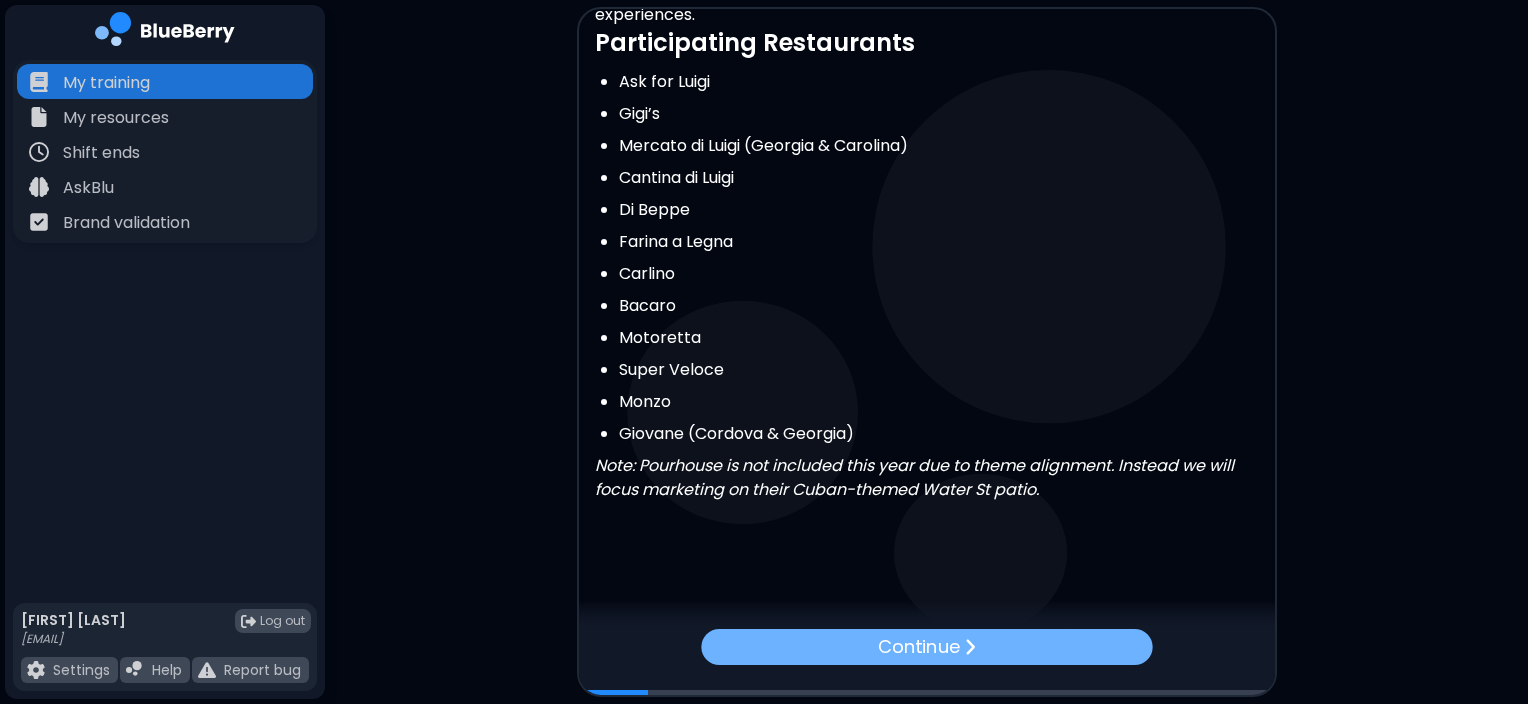 click at bounding box center (969, 646) 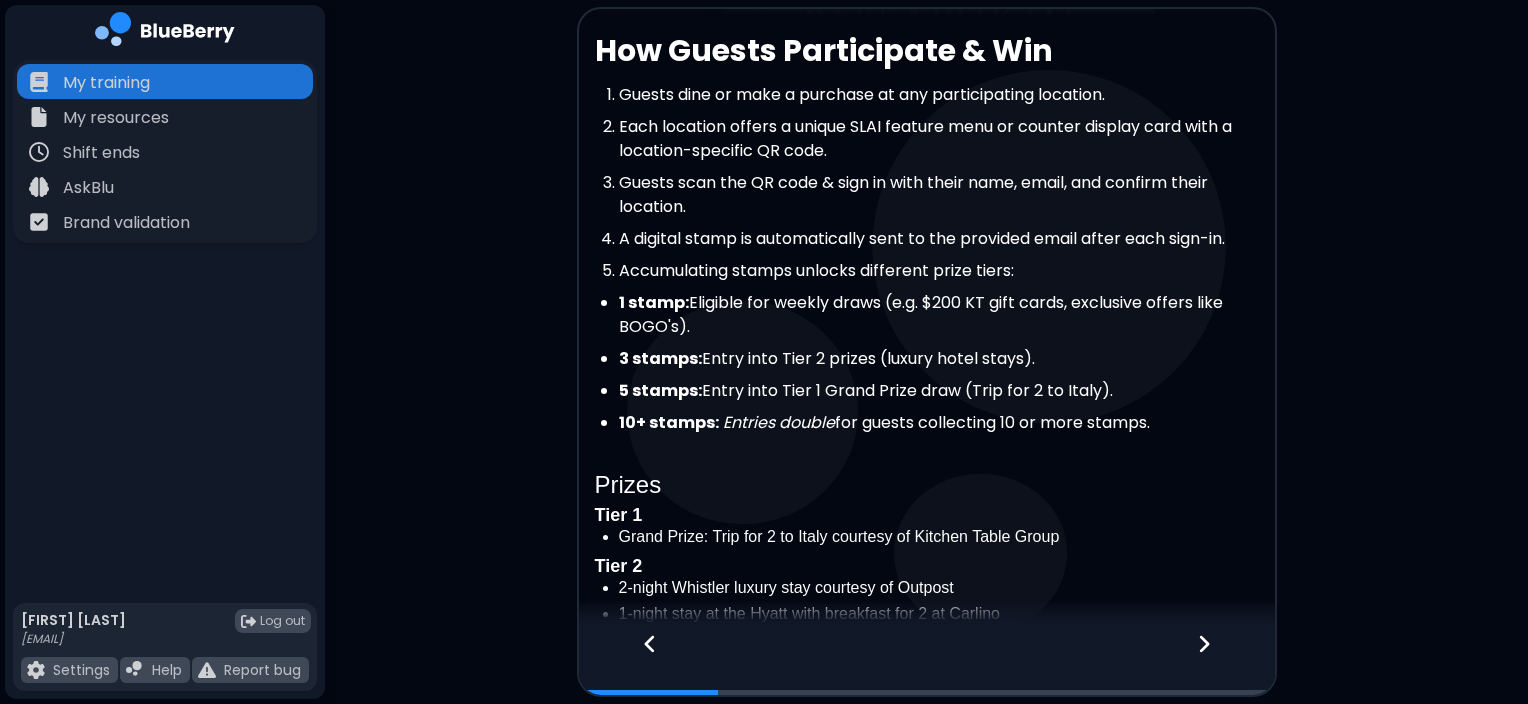 scroll, scrollTop: 573, scrollLeft: 0, axis: vertical 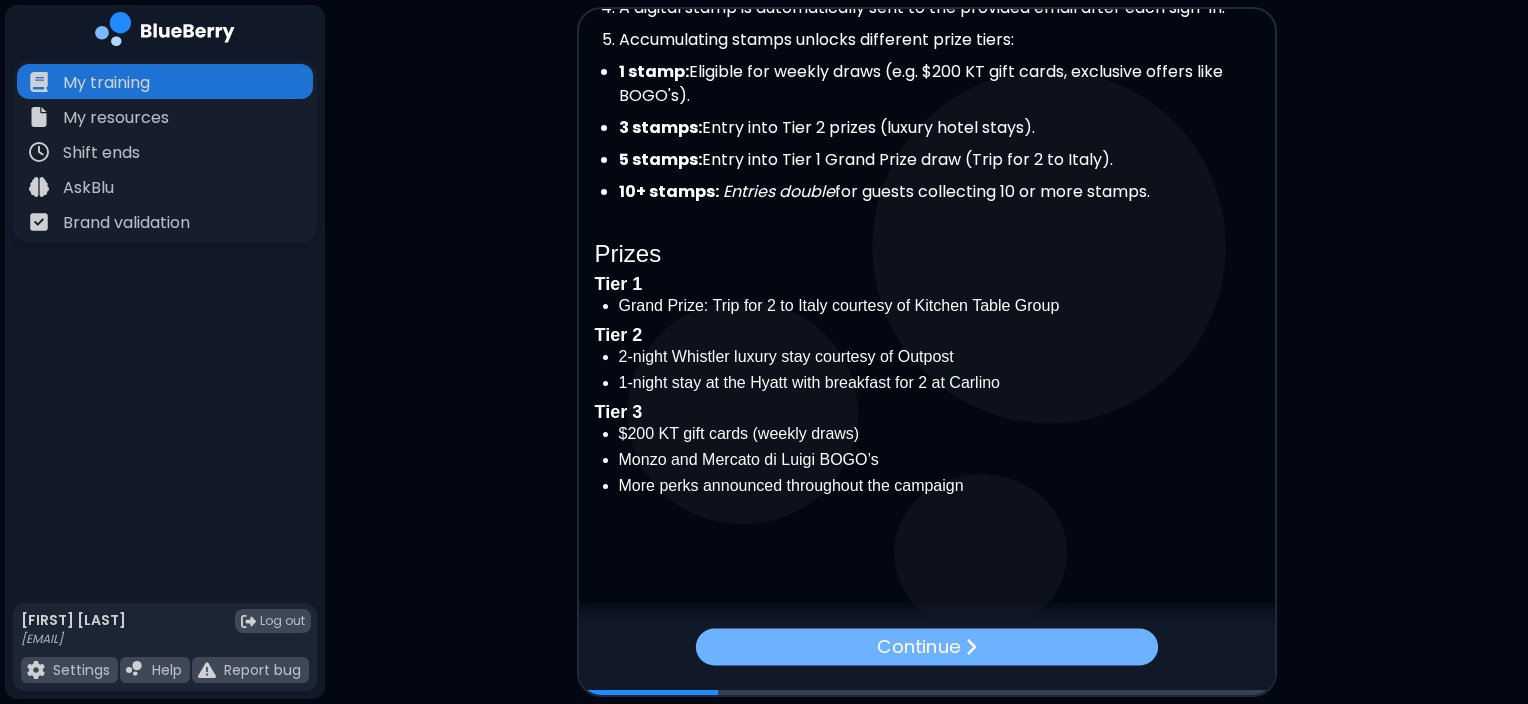 click on "Continue" at bounding box center (926, 646) 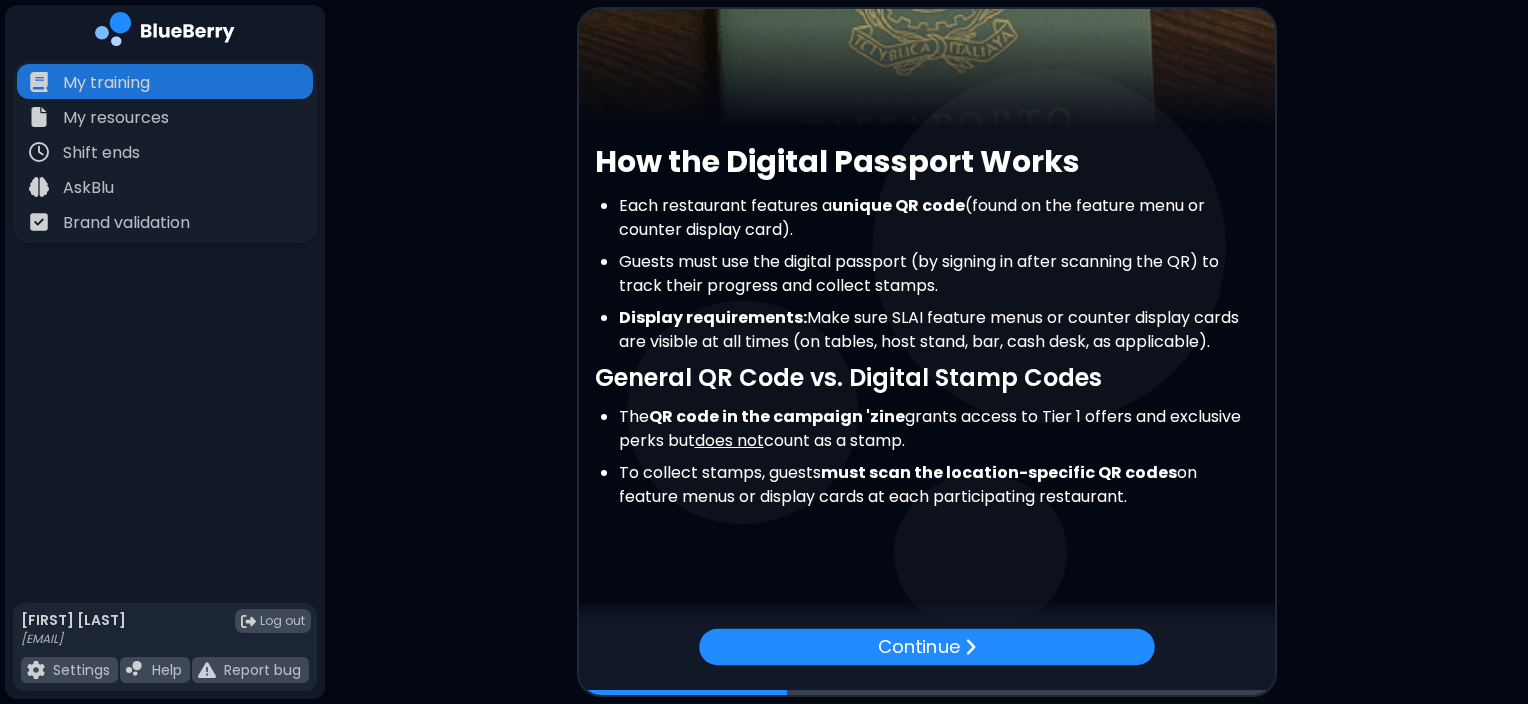 scroll, scrollTop: 246, scrollLeft: 0, axis: vertical 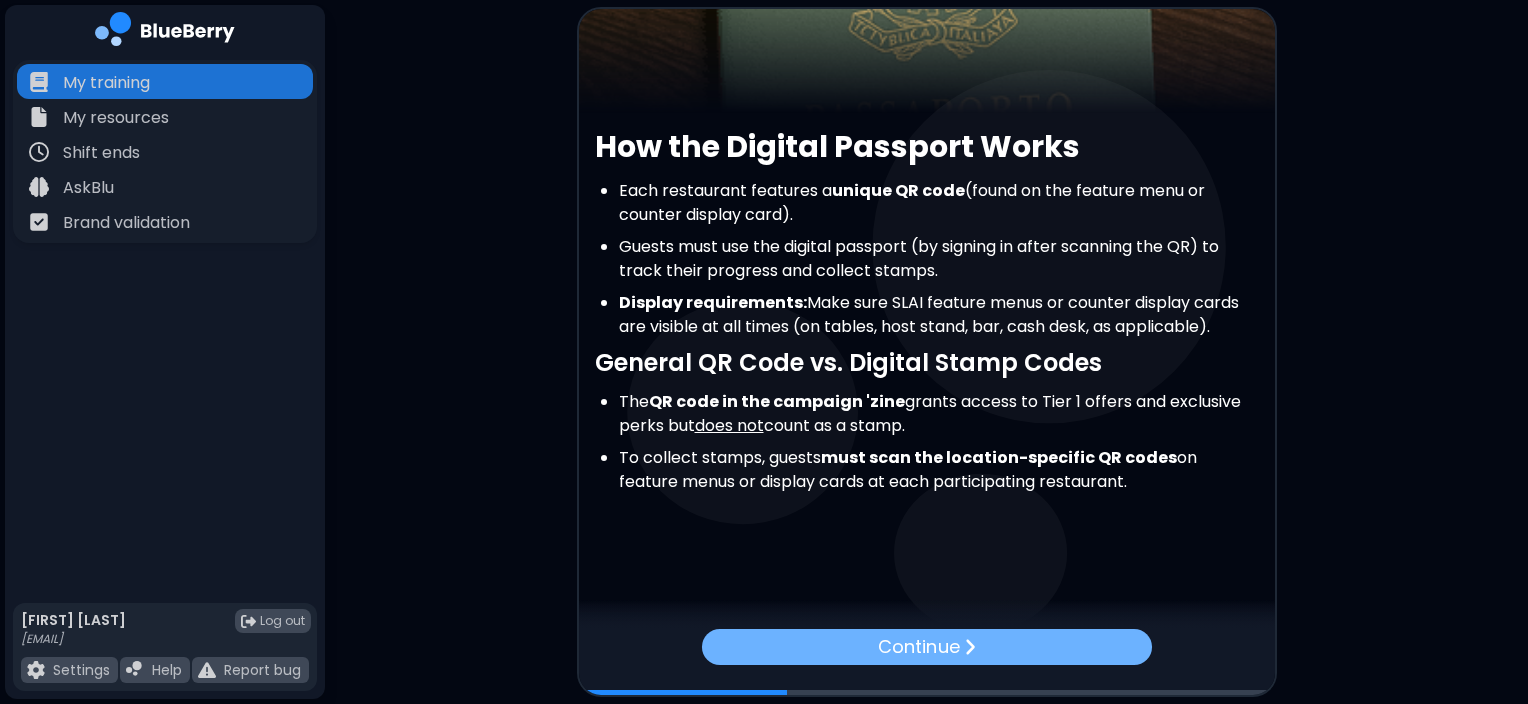 click on "Continue" at bounding box center (926, 647) 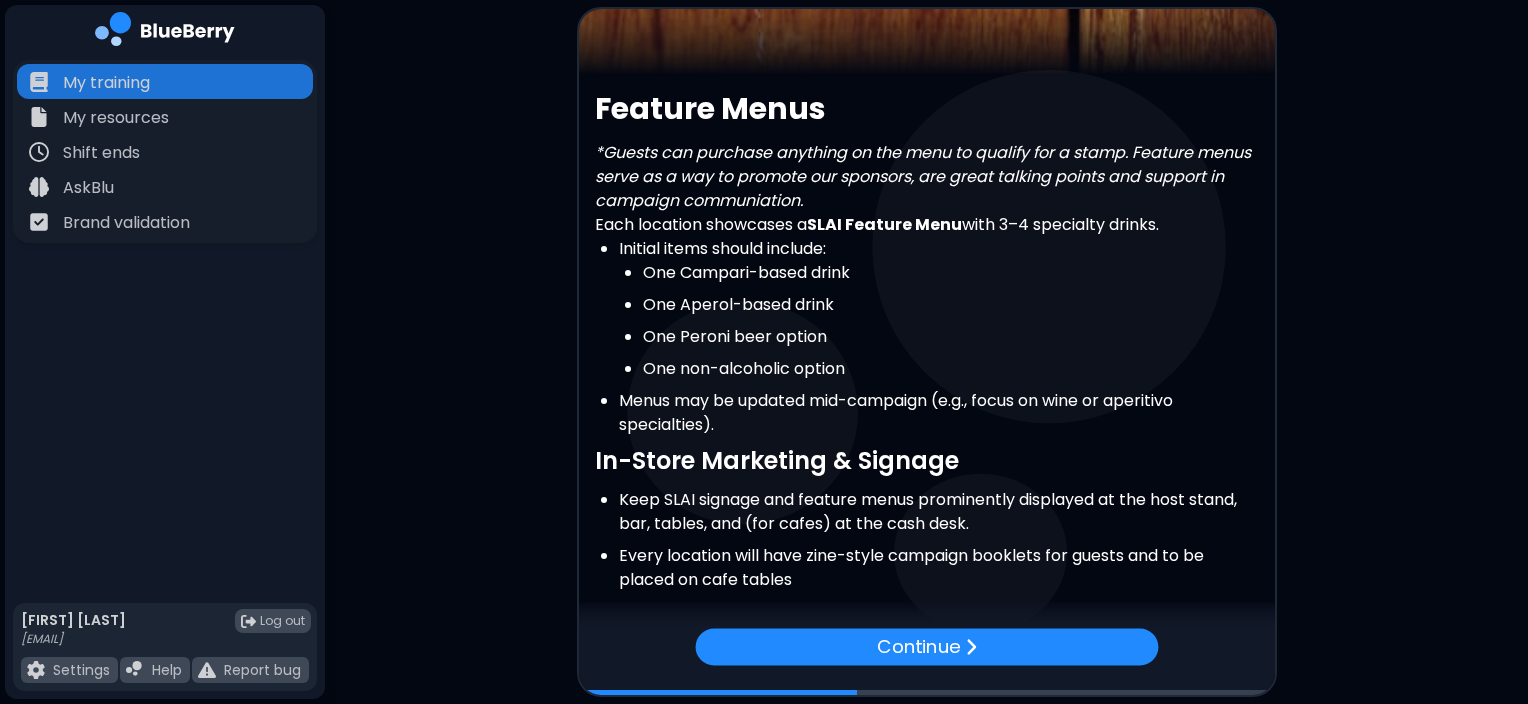 scroll, scrollTop: 326, scrollLeft: 0, axis: vertical 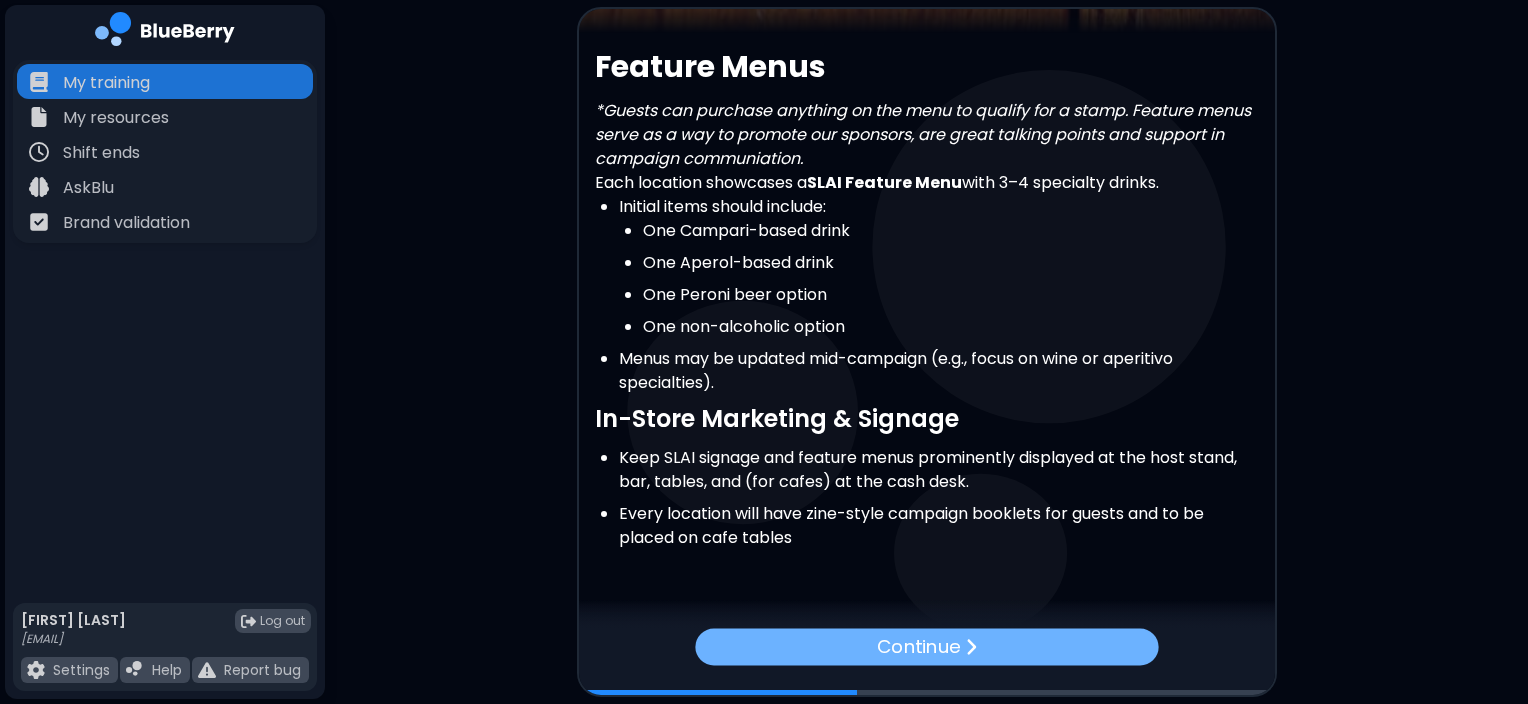 click on "Continue" at bounding box center [918, 647] 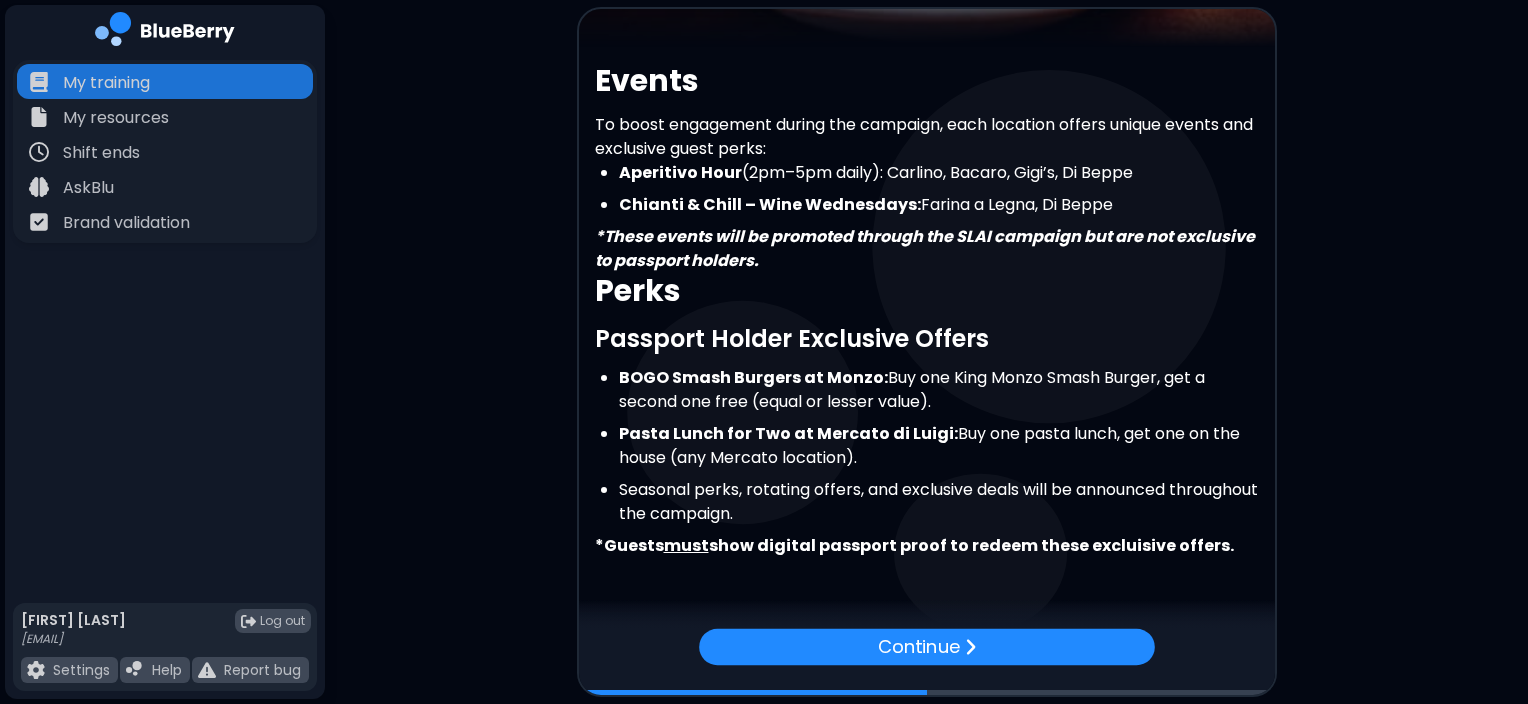 scroll, scrollTop: 312, scrollLeft: 0, axis: vertical 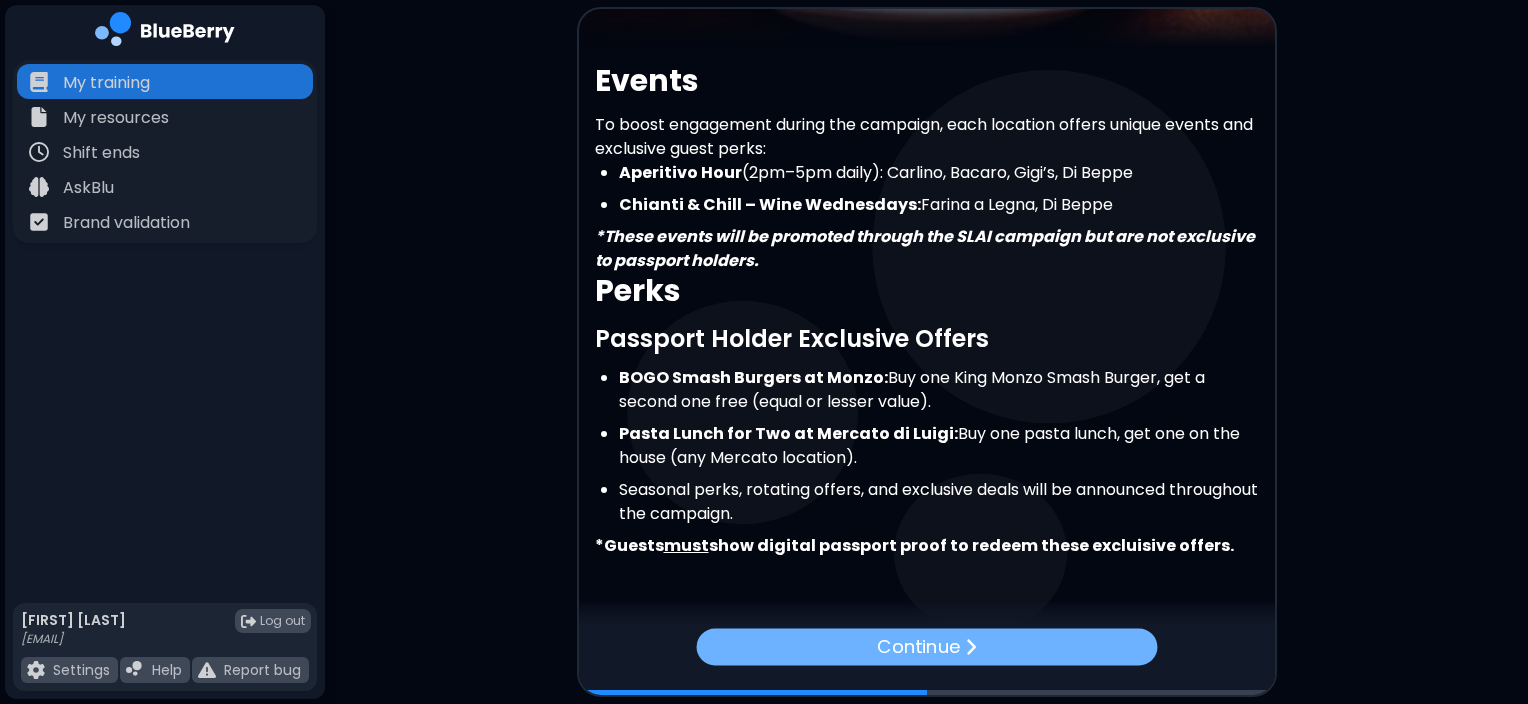 click on "Continue" at bounding box center [926, 647] 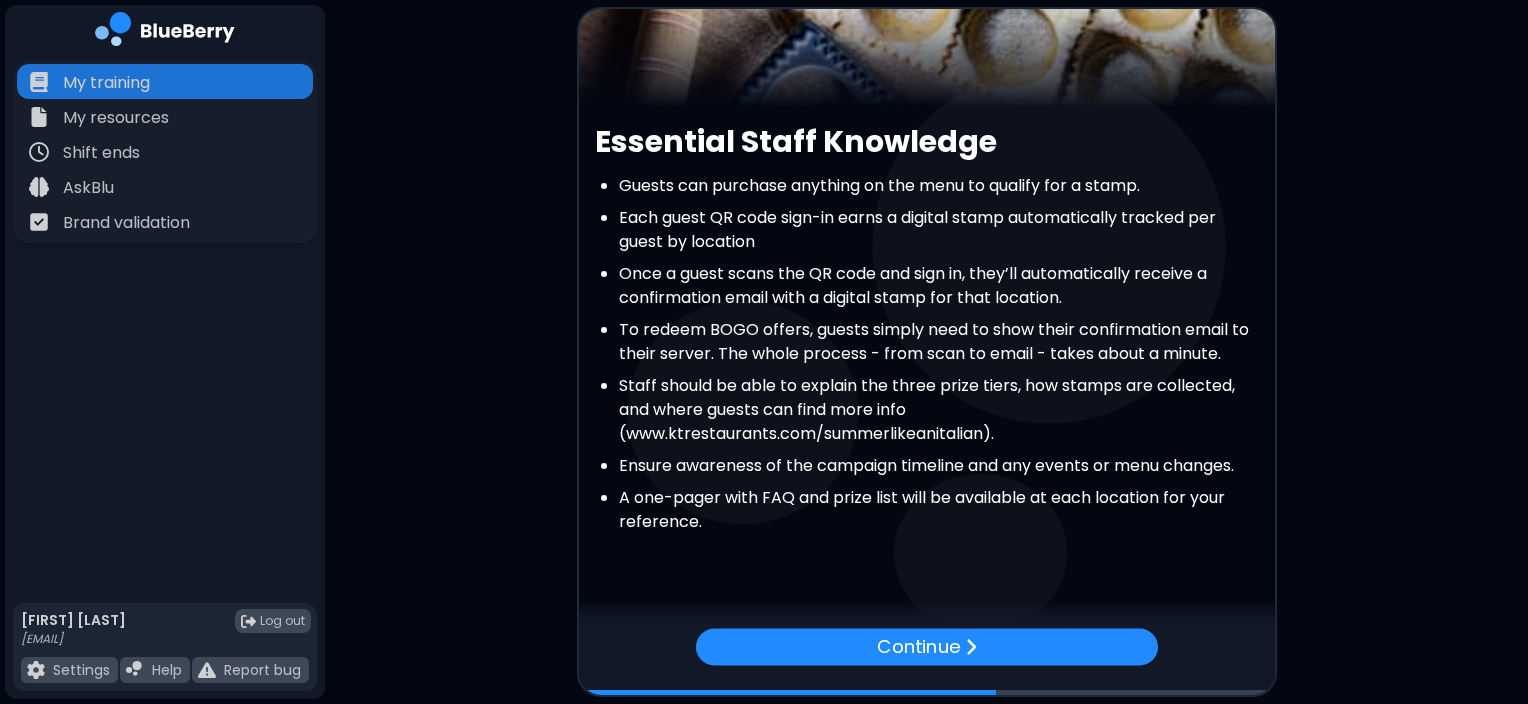 scroll, scrollTop: 291, scrollLeft: 0, axis: vertical 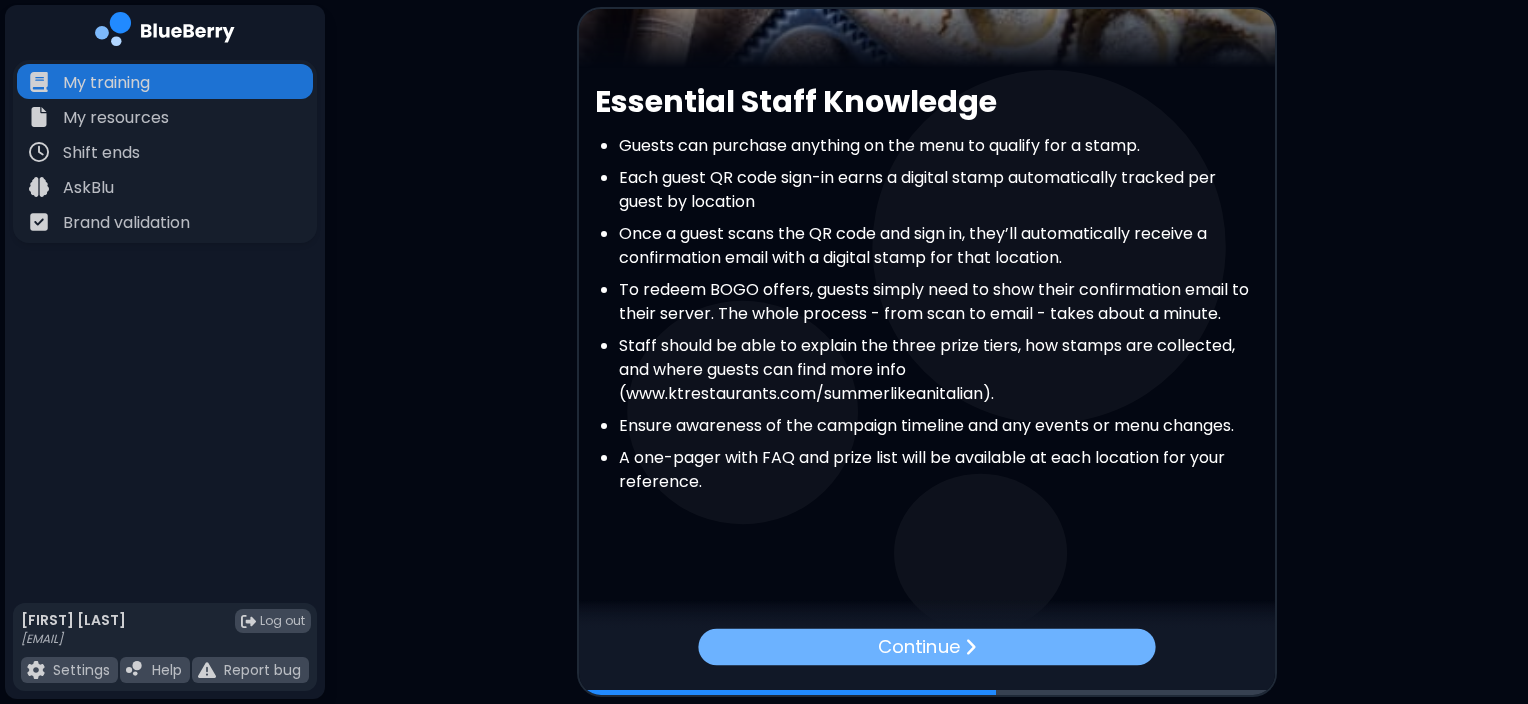 click on "Continue" at bounding box center (918, 647) 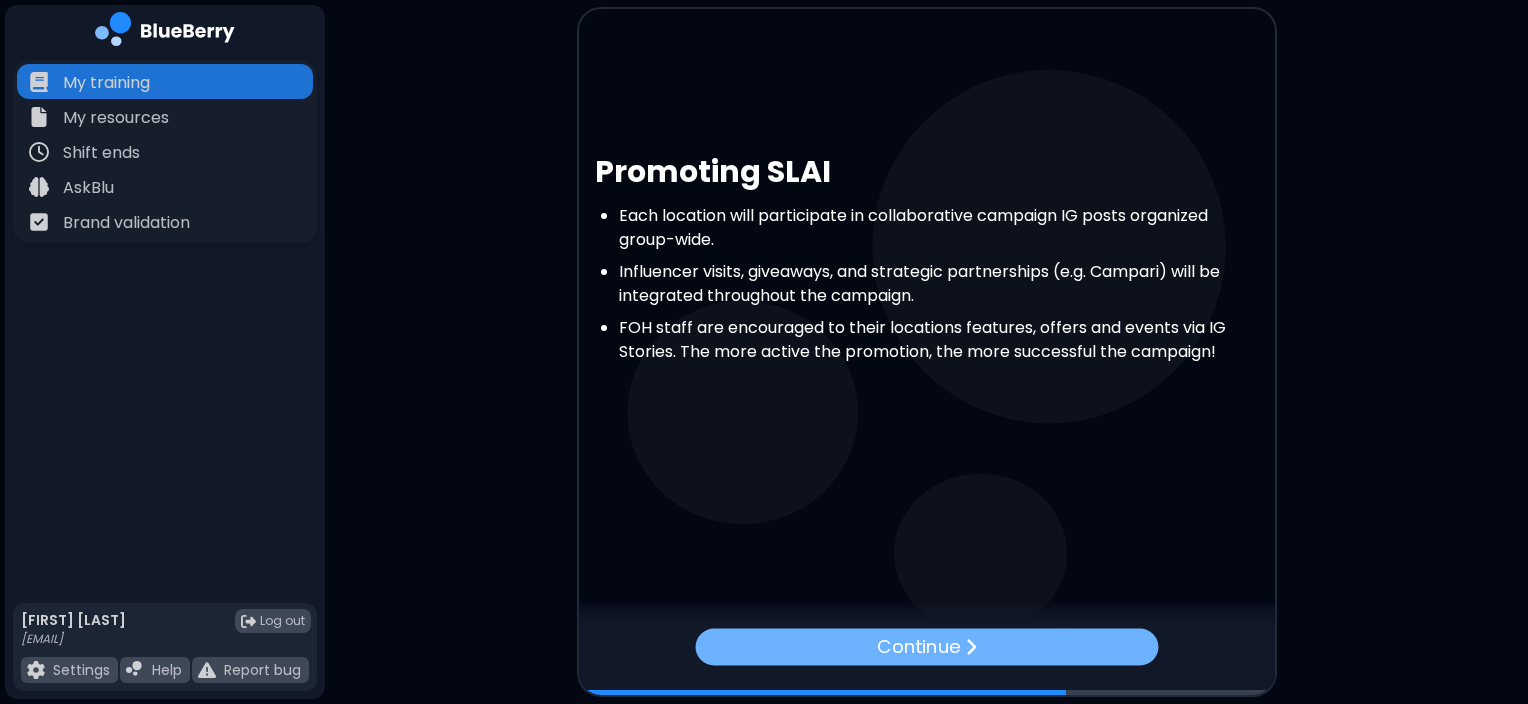 click on "Continue" at bounding box center (918, 647) 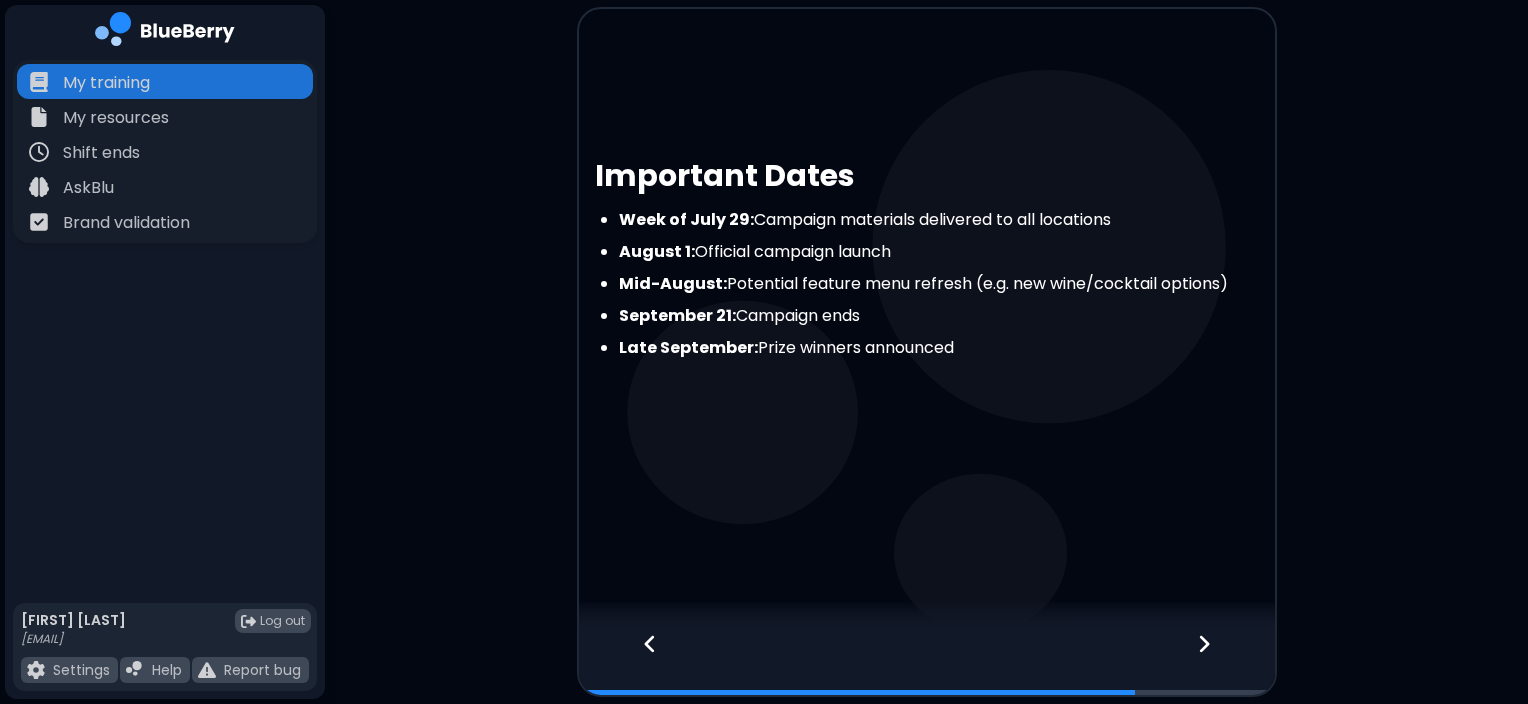 click at bounding box center (1216, 662) 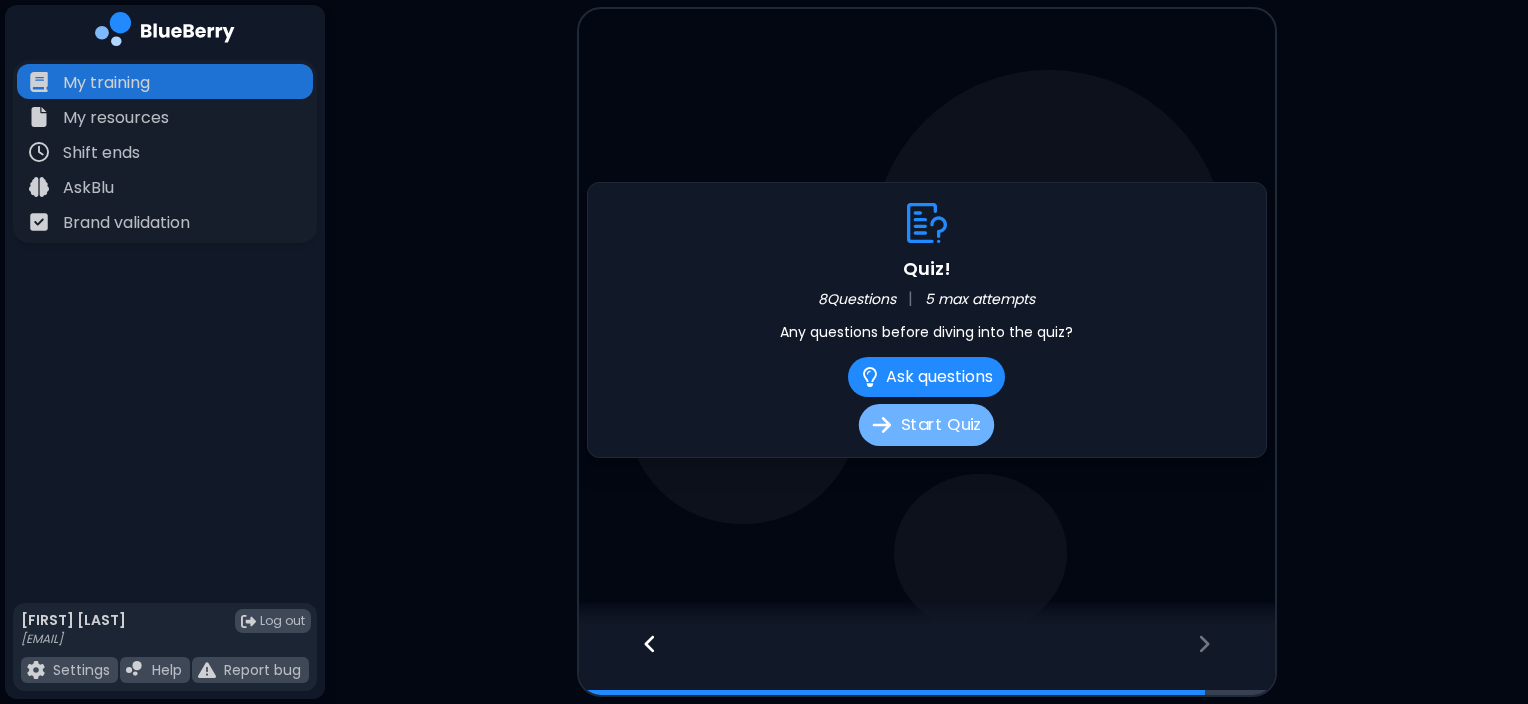 click on "Start Quiz" at bounding box center [926, 425] 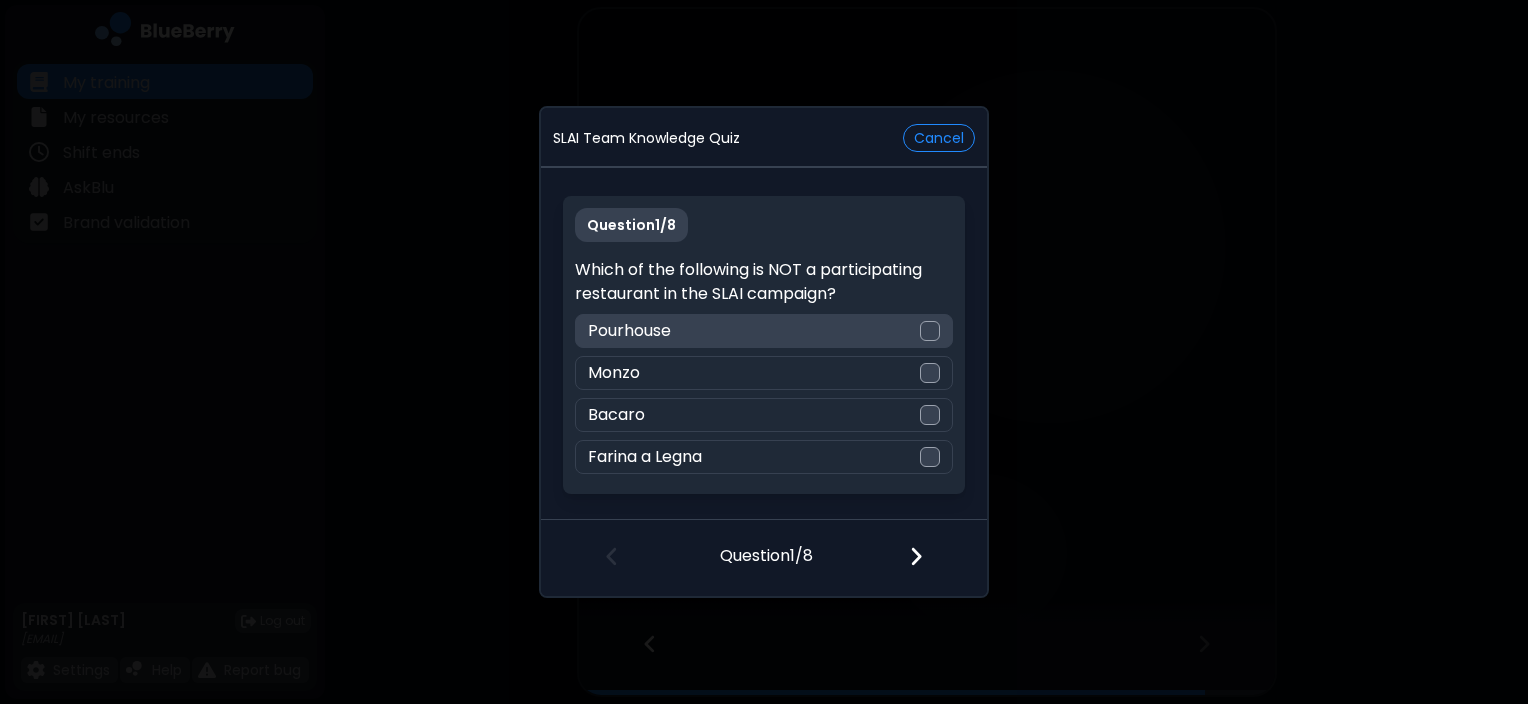 click on "Pourhouse" at bounding box center (763, 331) 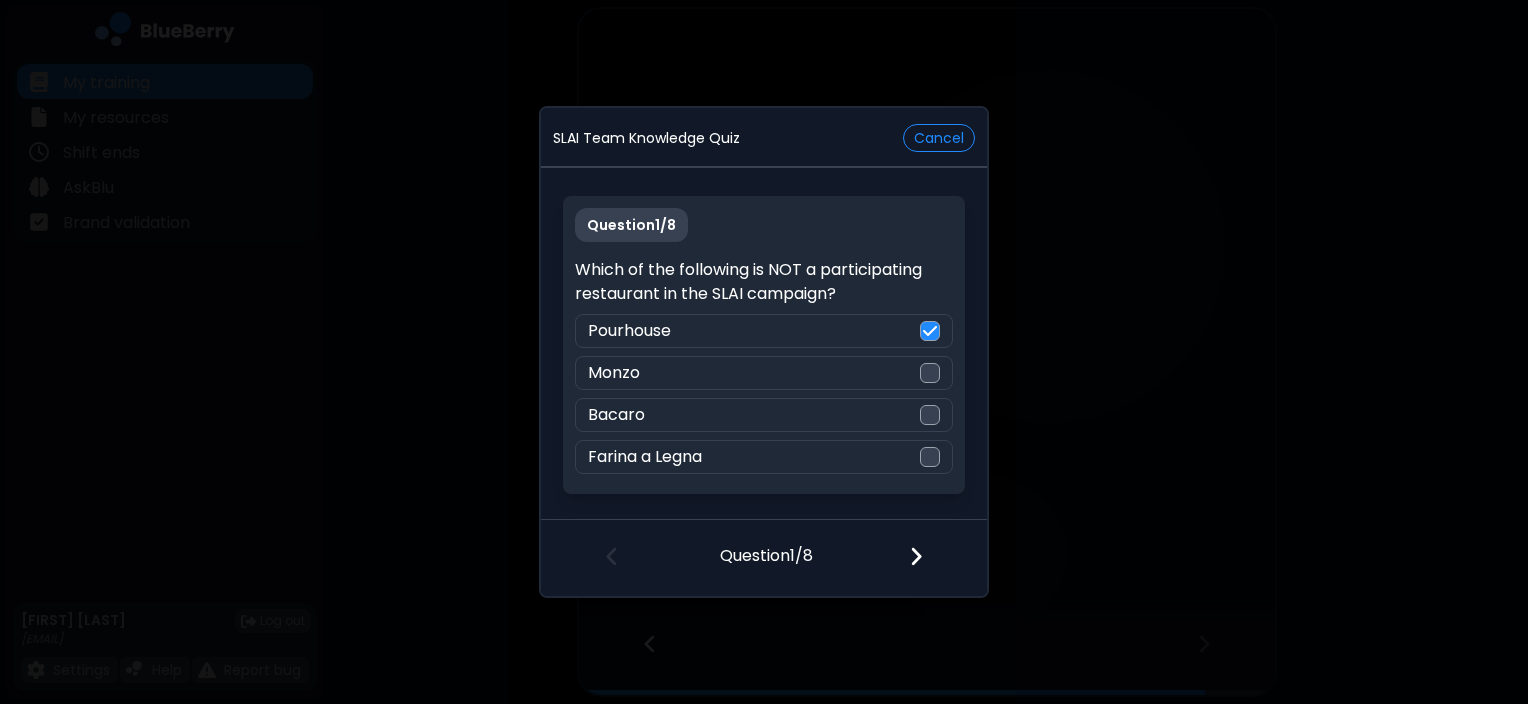 click at bounding box center [928, 558] 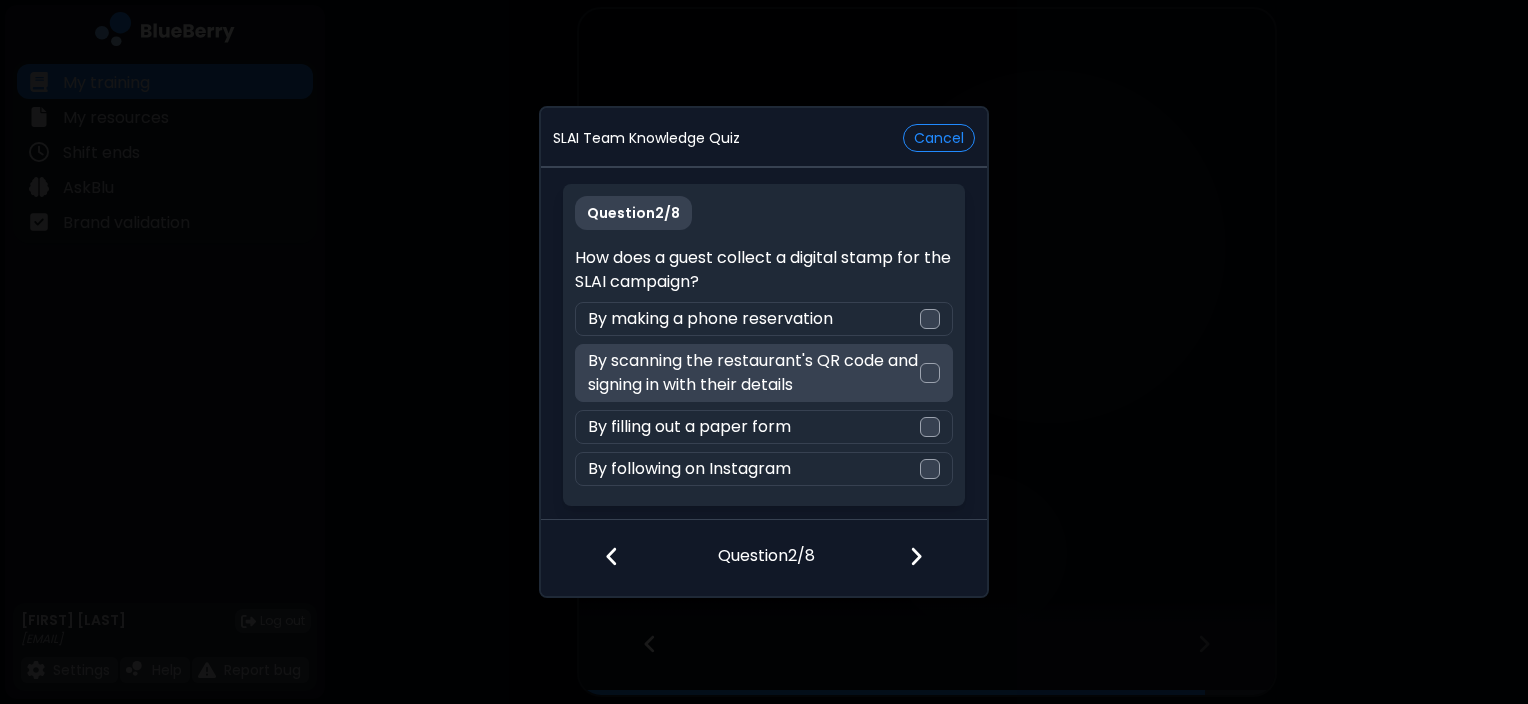 click on "By scanning the restaurant's QR code and signing in with their details" at bounding box center (753, 373) 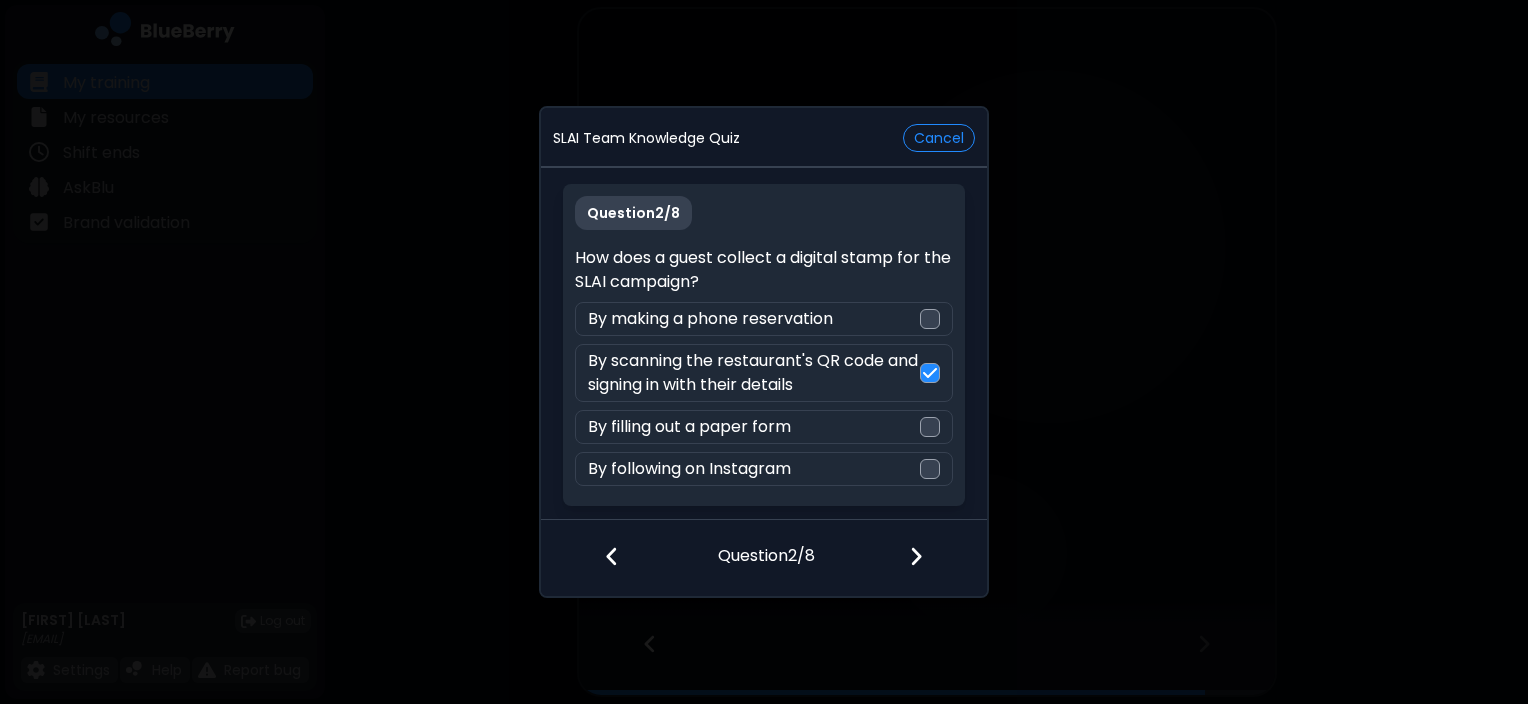 click at bounding box center [916, 556] 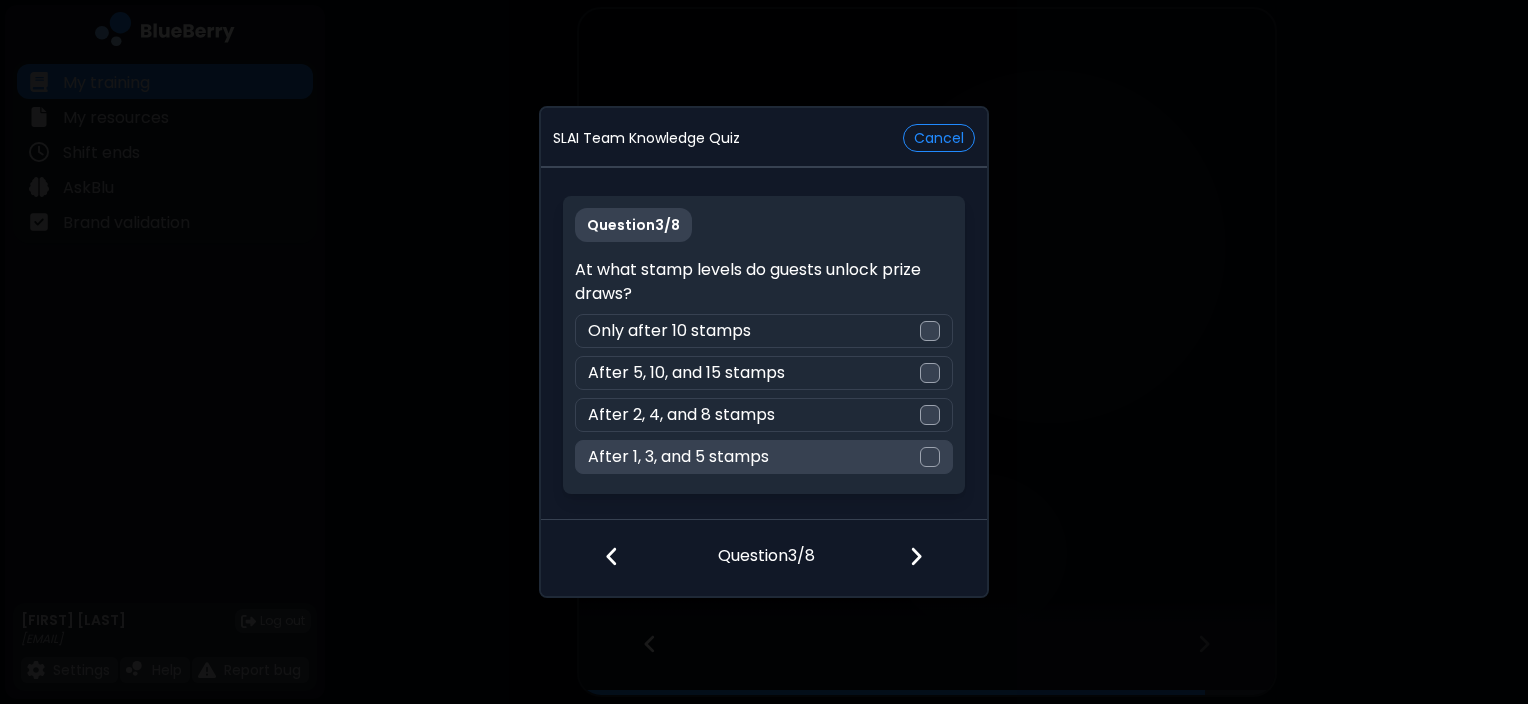 click on "After 1, 3, and 5 stamps" at bounding box center (763, 457) 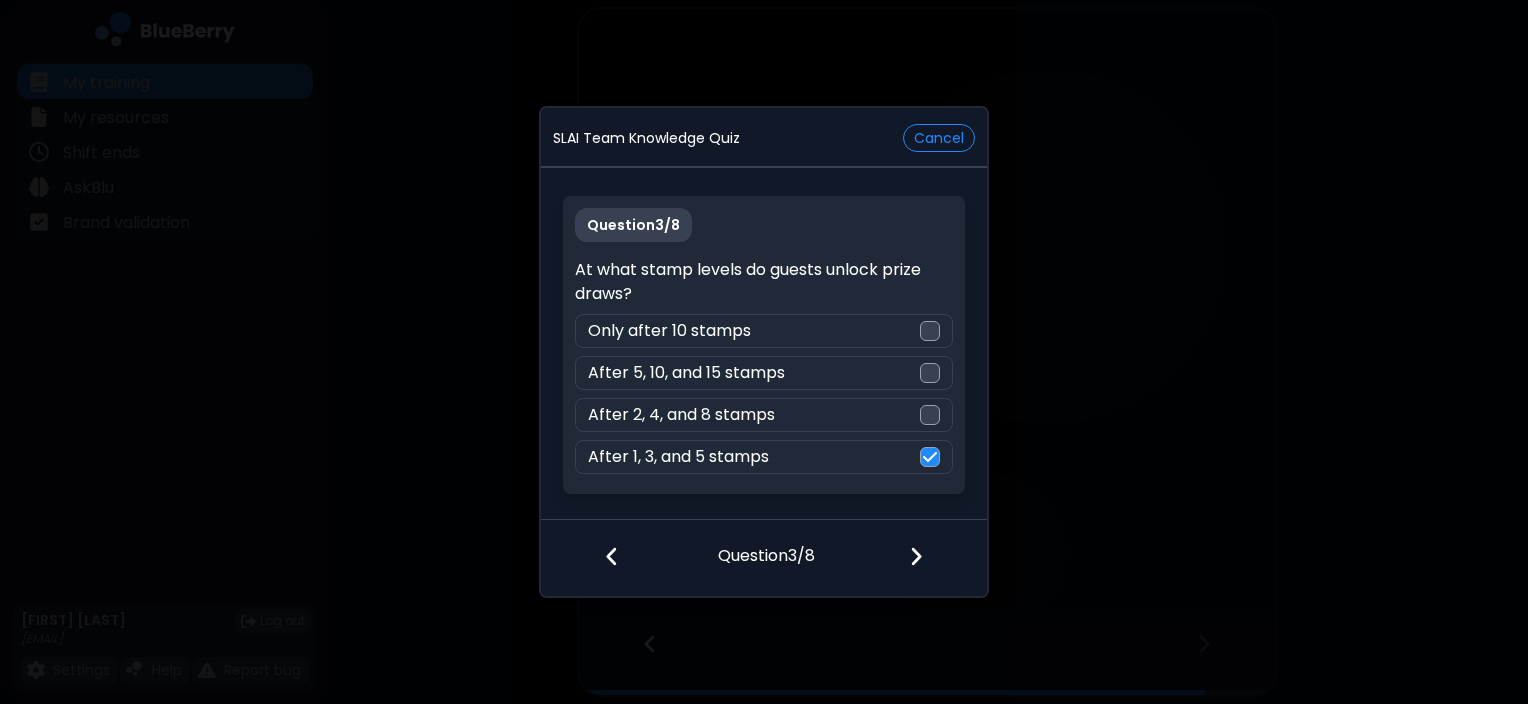 click at bounding box center (916, 556) 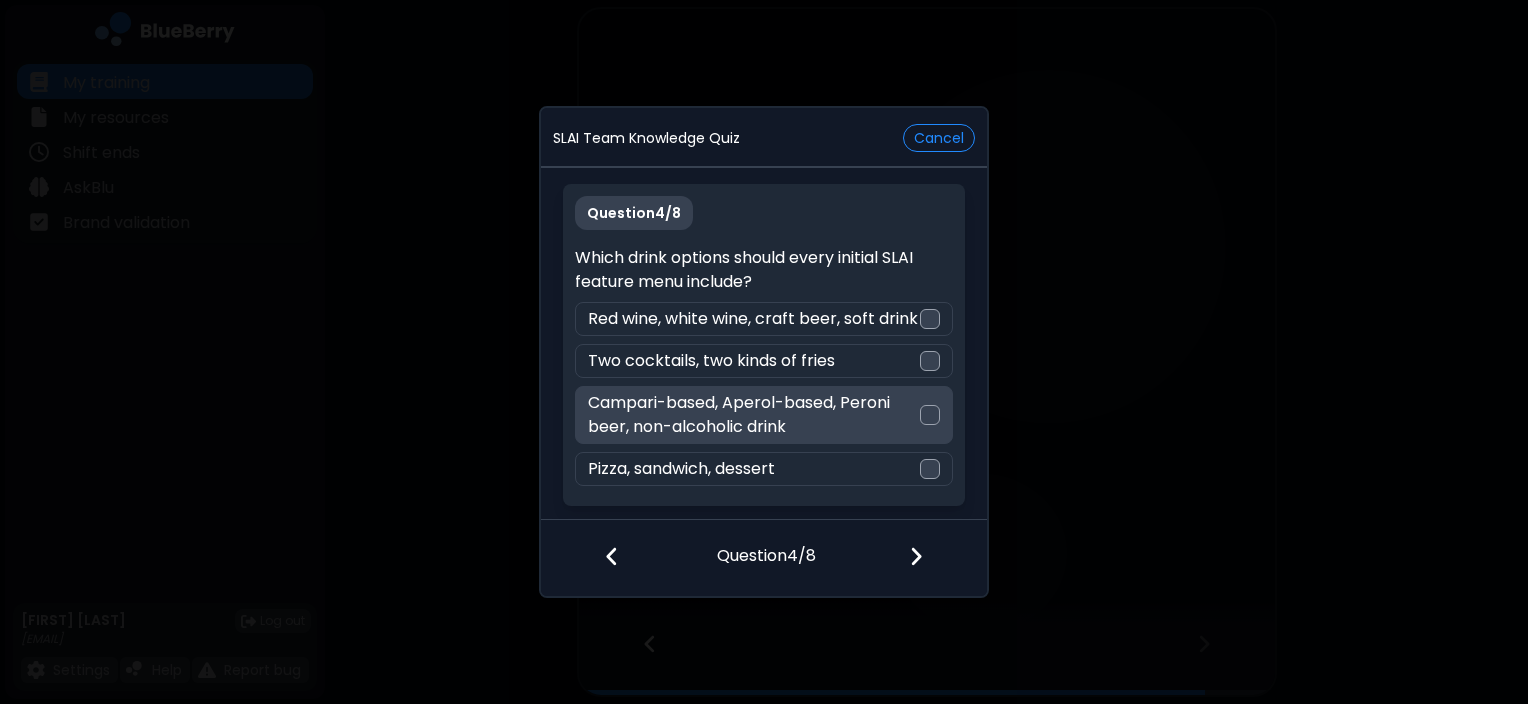 click on "Campari-based, Aperol-based, Peroni beer, non-alcoholic drink" at bounding box center (753, 415) 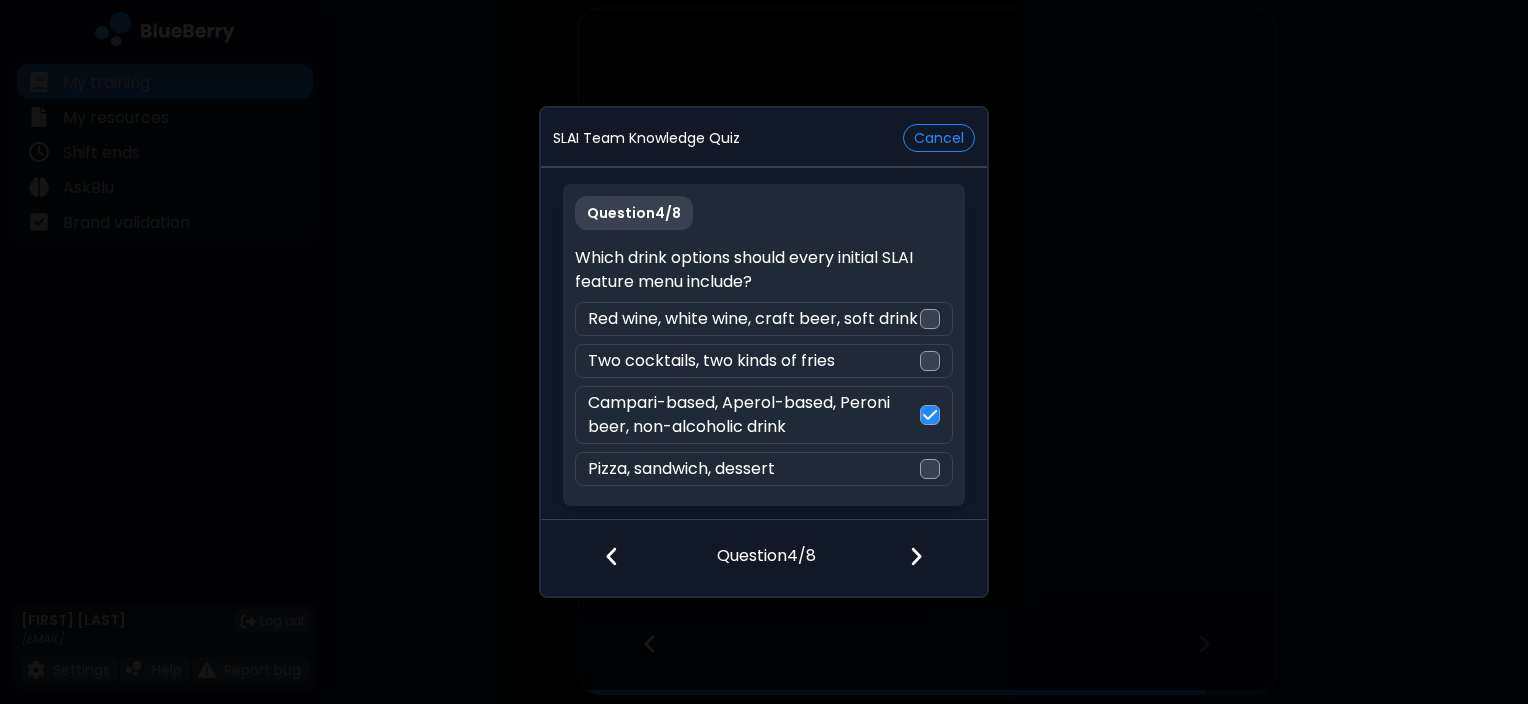 click at bounding box center (916, 556) 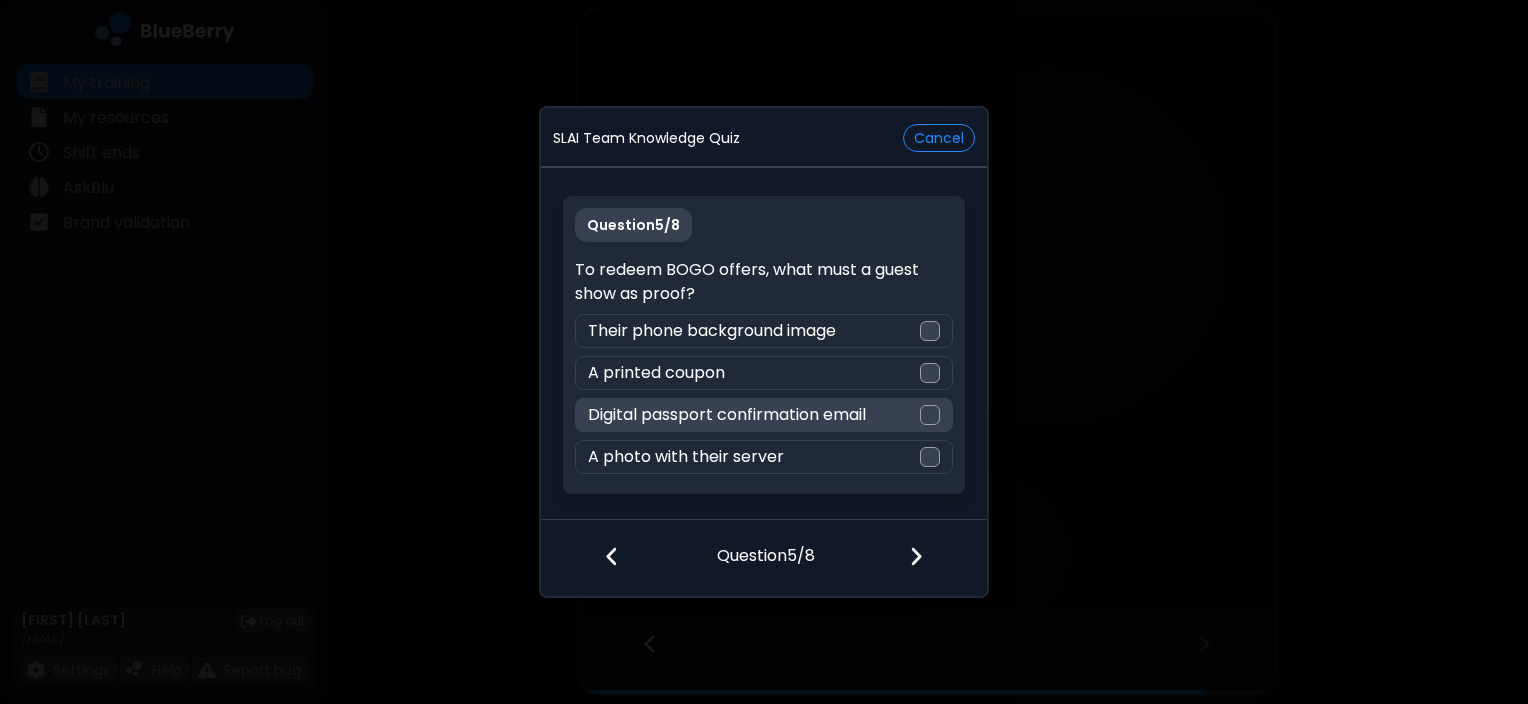 click on "Digital passport confirmation email" at bounding box center (763, 415) 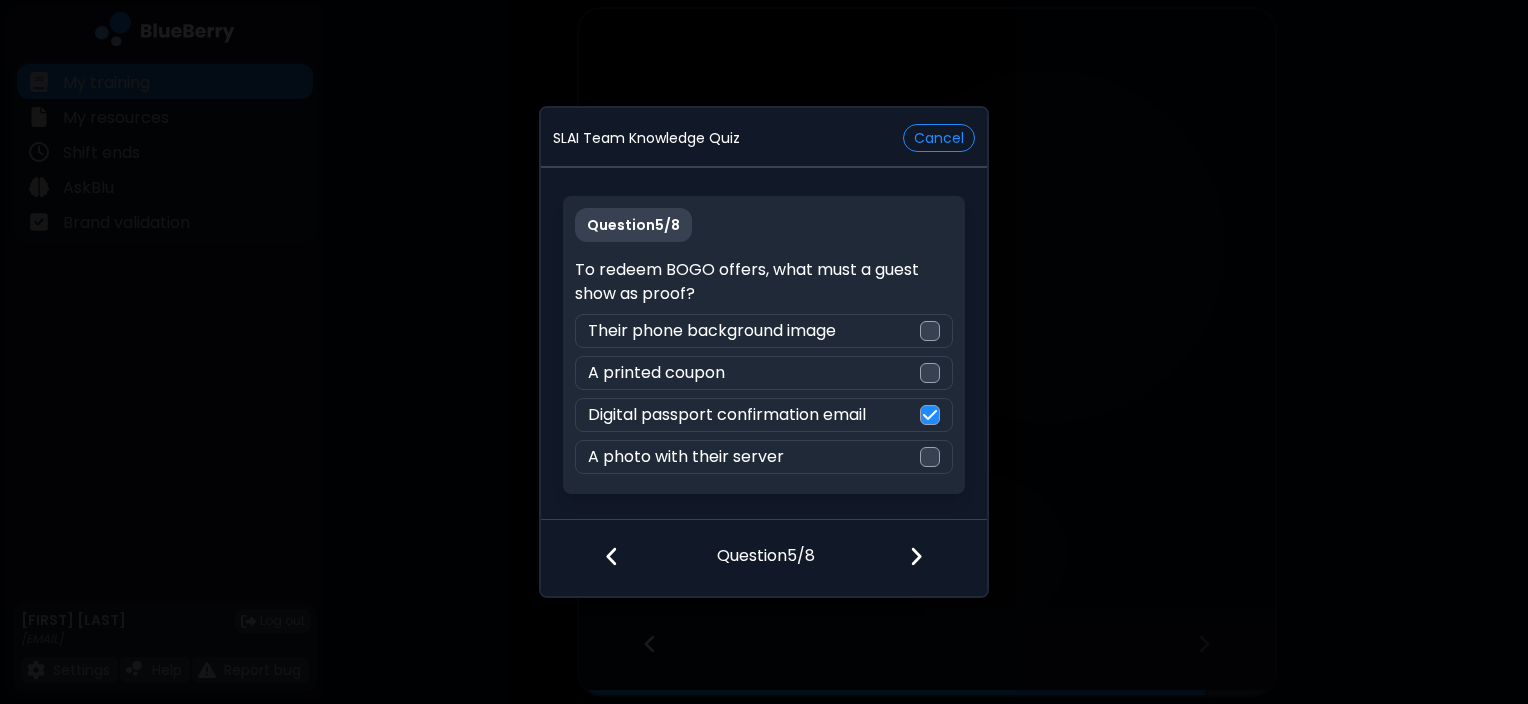 click at bounding box center [928, 558] 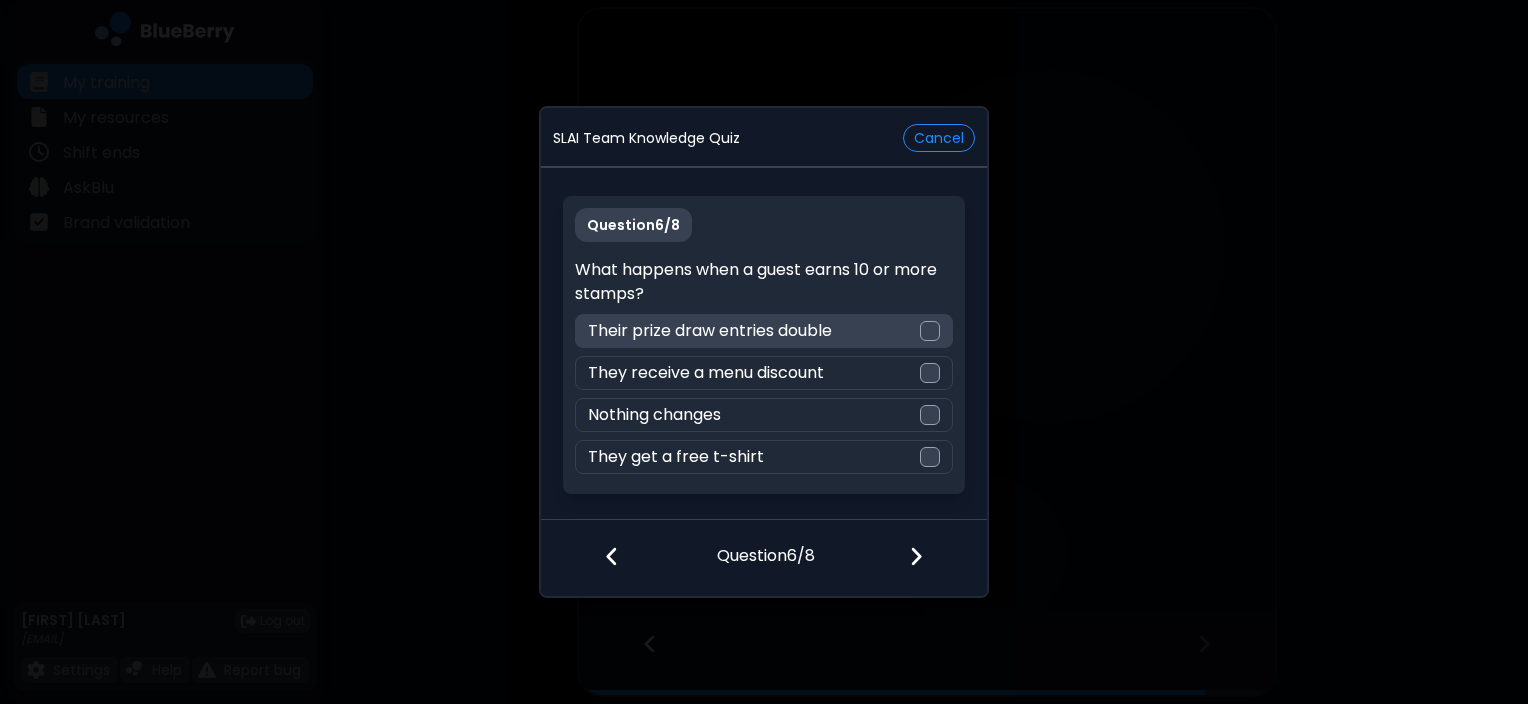 click on "Their prize draw entries double" at bounding box center (763, 331) 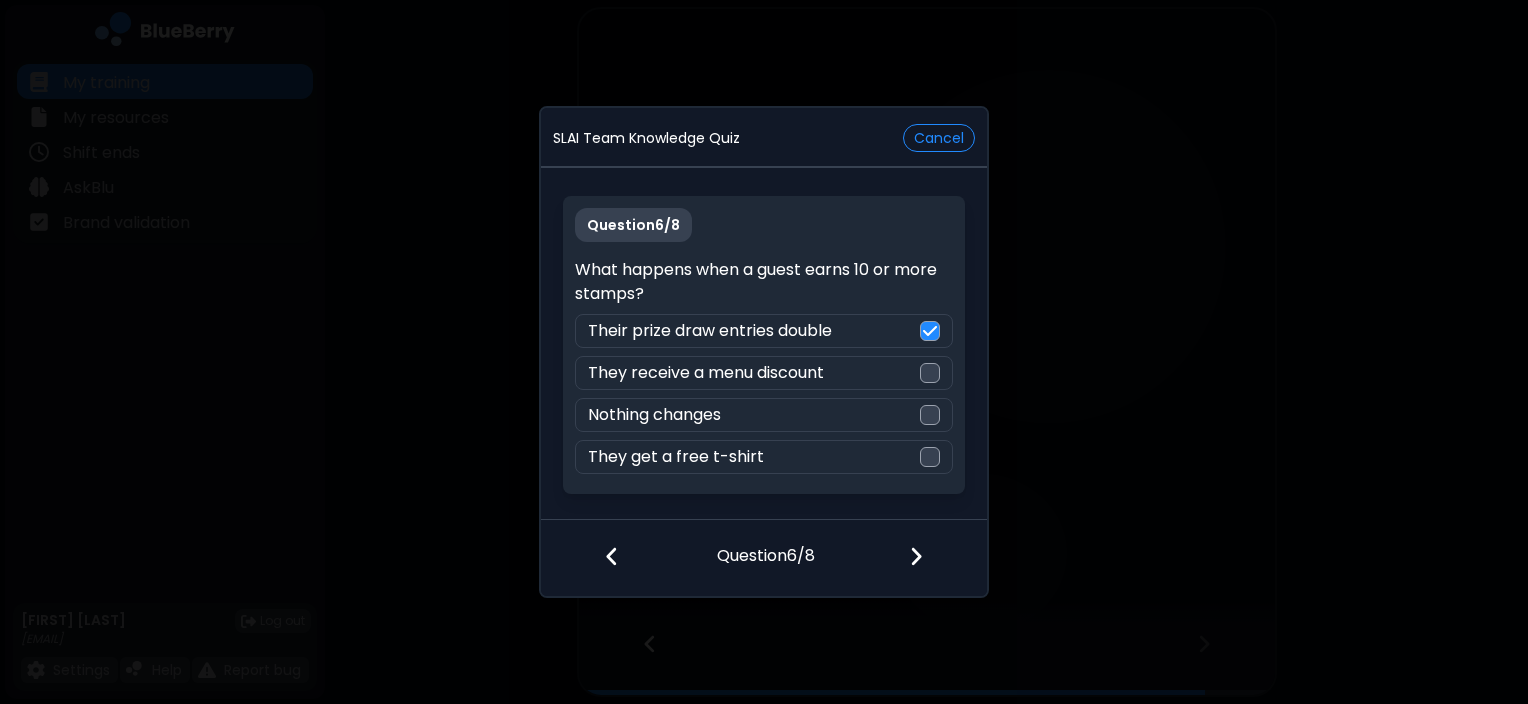 click at bounding box center (916, 556) 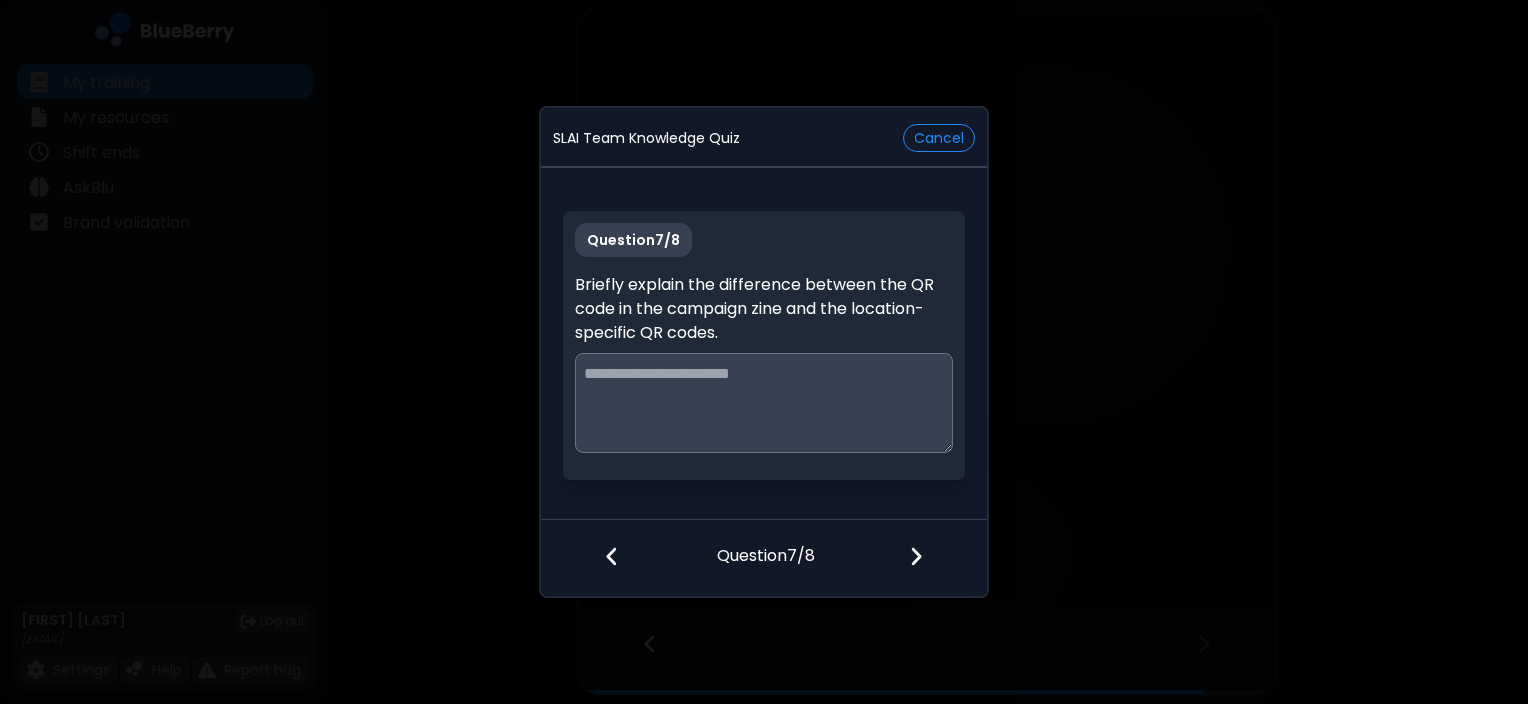 click at bounding box center [763, 403] 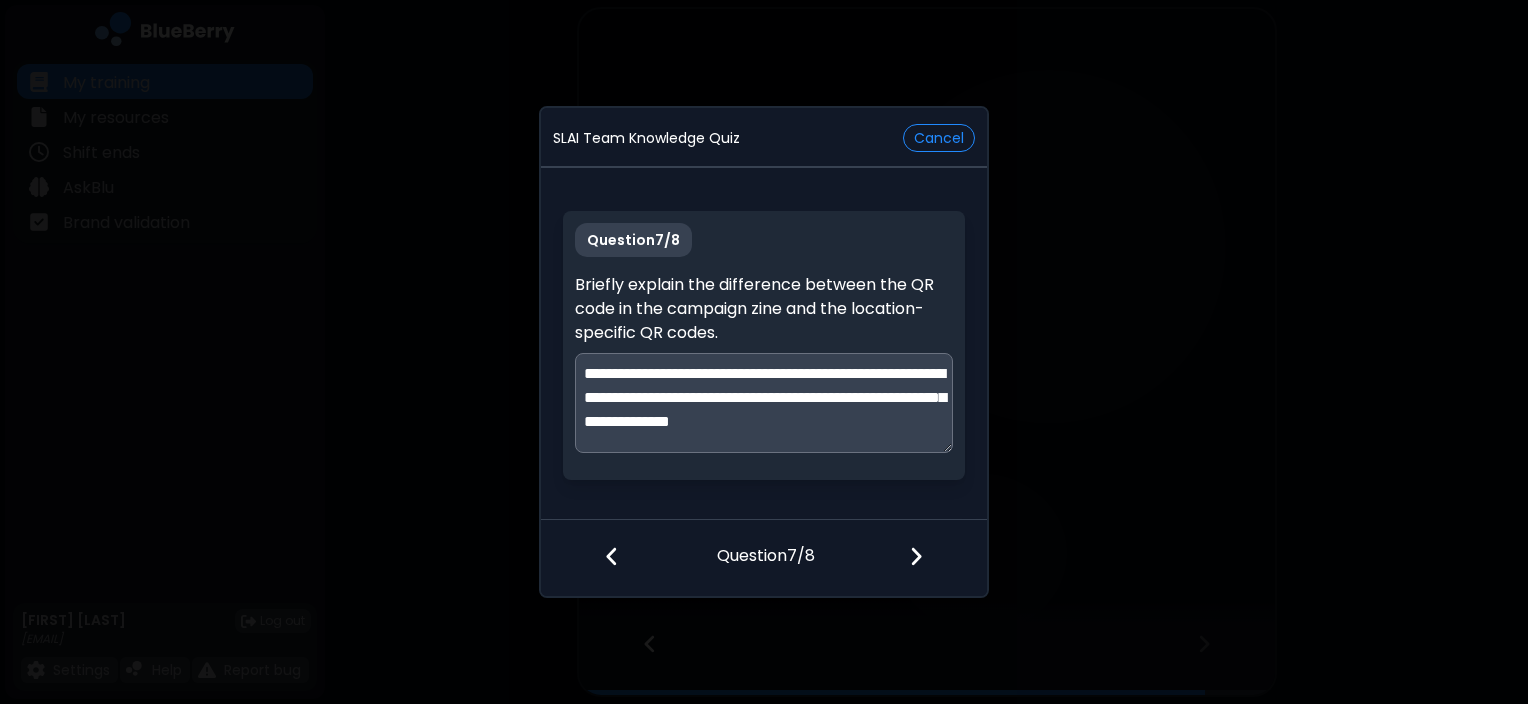 scroll, scrollTop: 4, scrollLeft: 0, axis: vertical 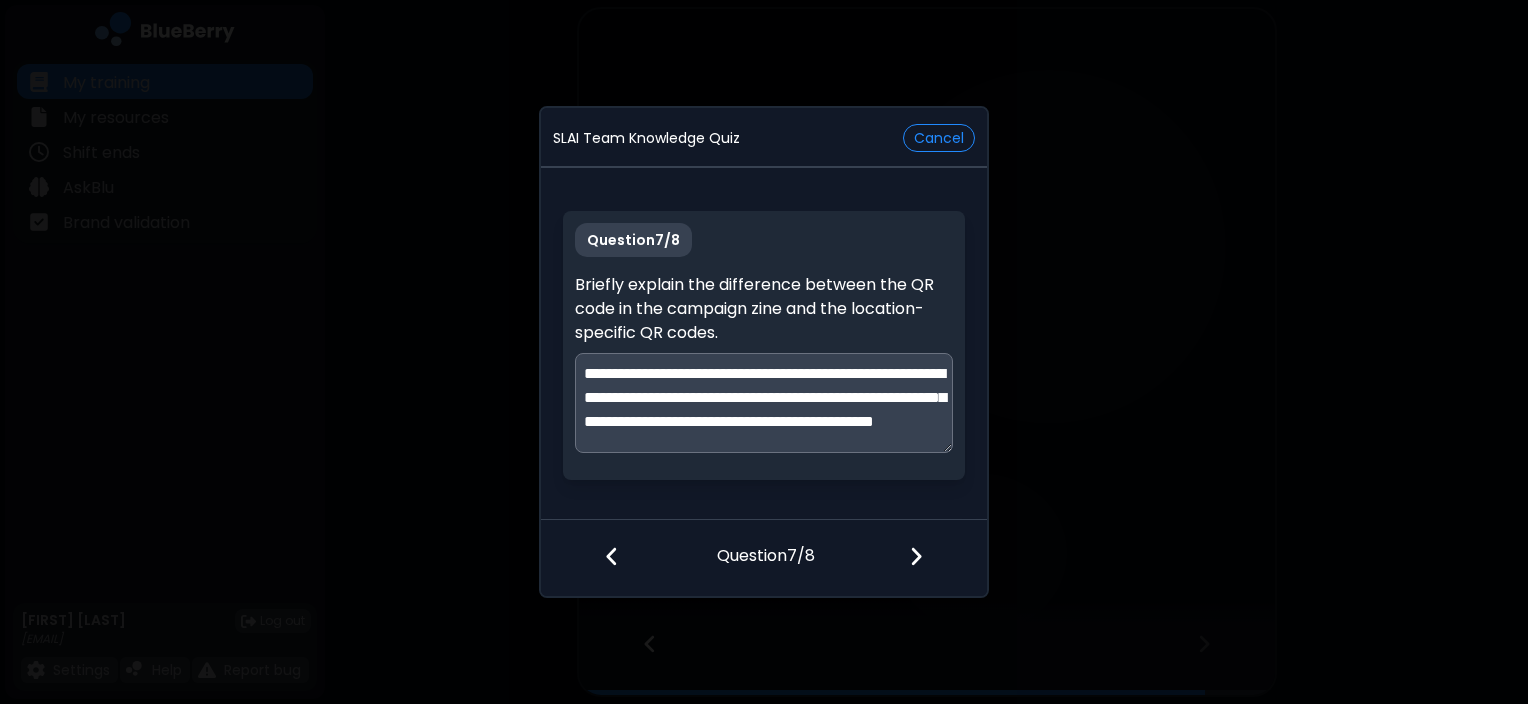 type on "**********" 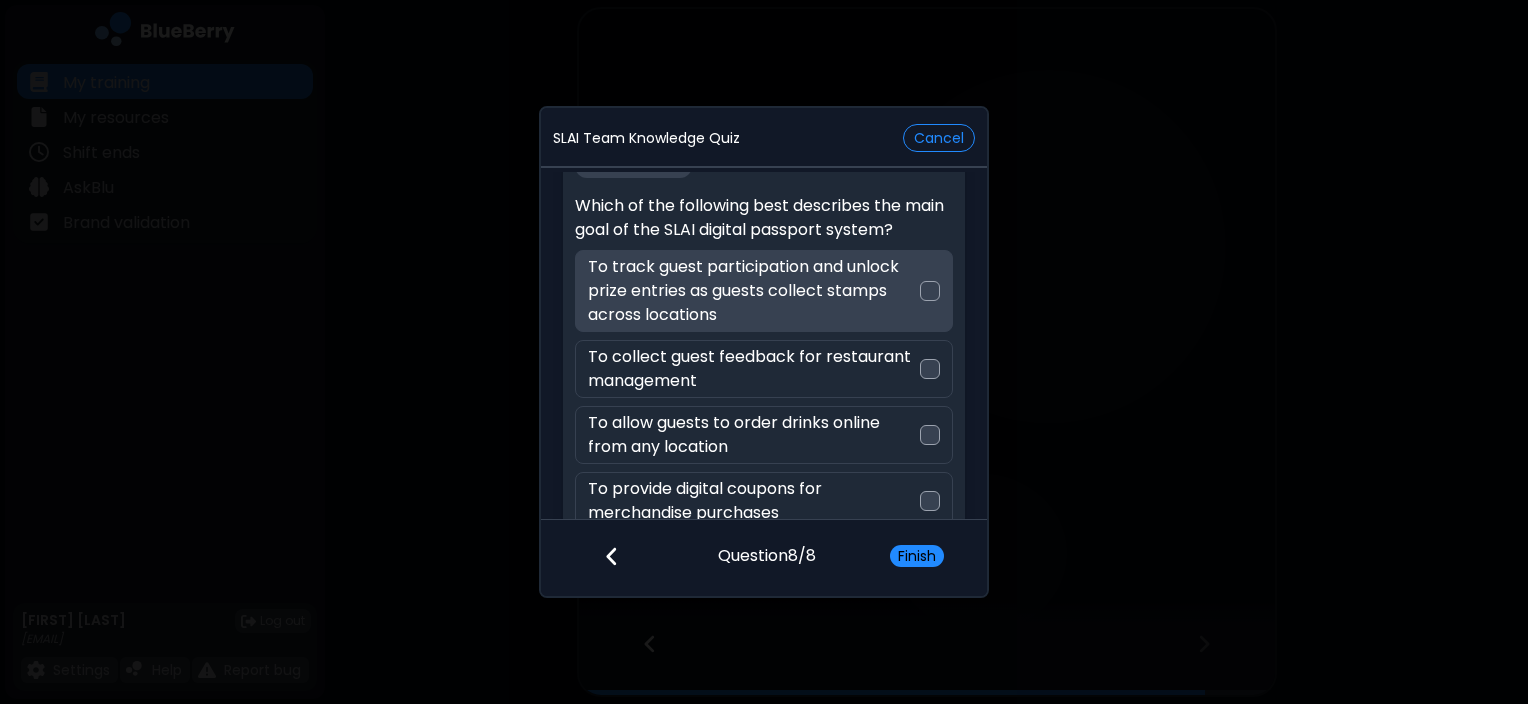 scroll, scrollTop: 48, scrollLeft: 0, axis: vertical 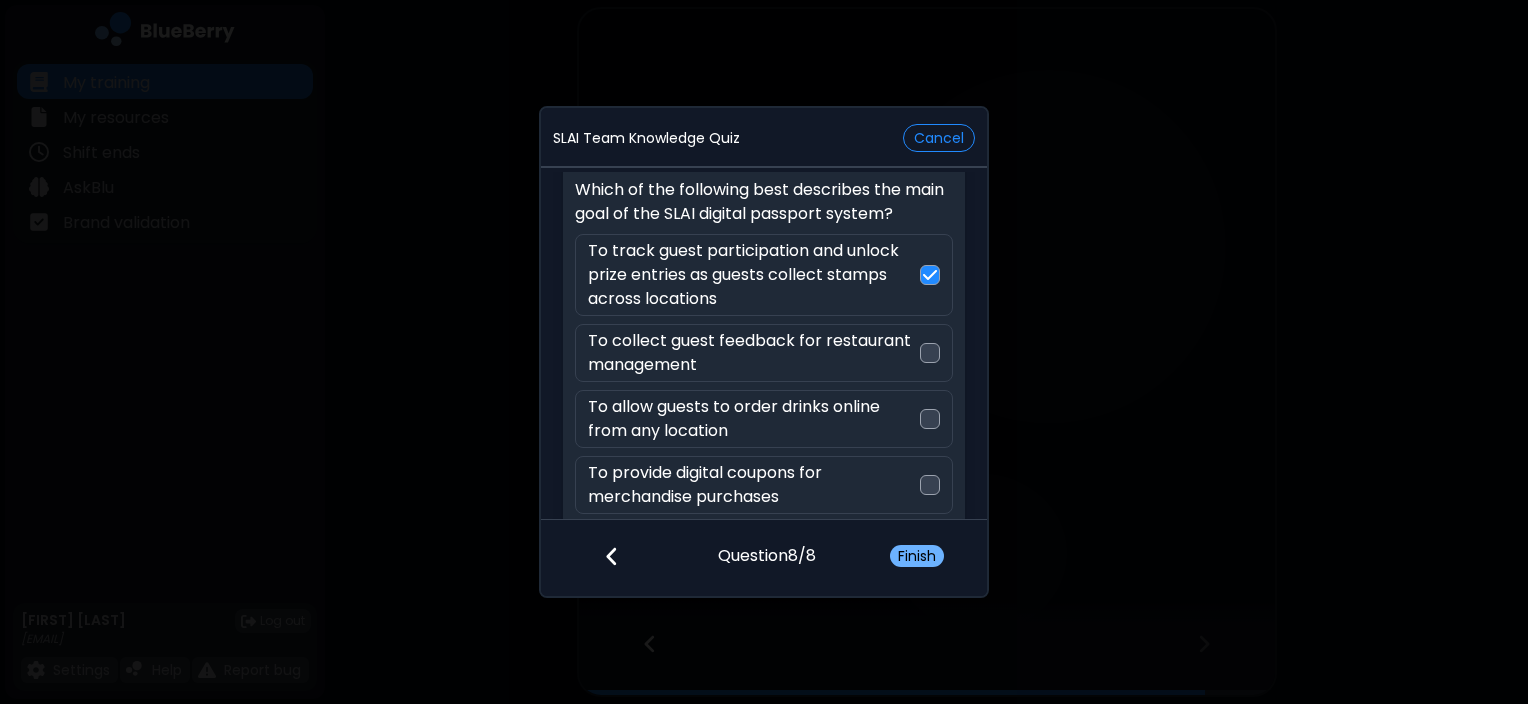 click on "Finish" at bounding box center [917, 556] 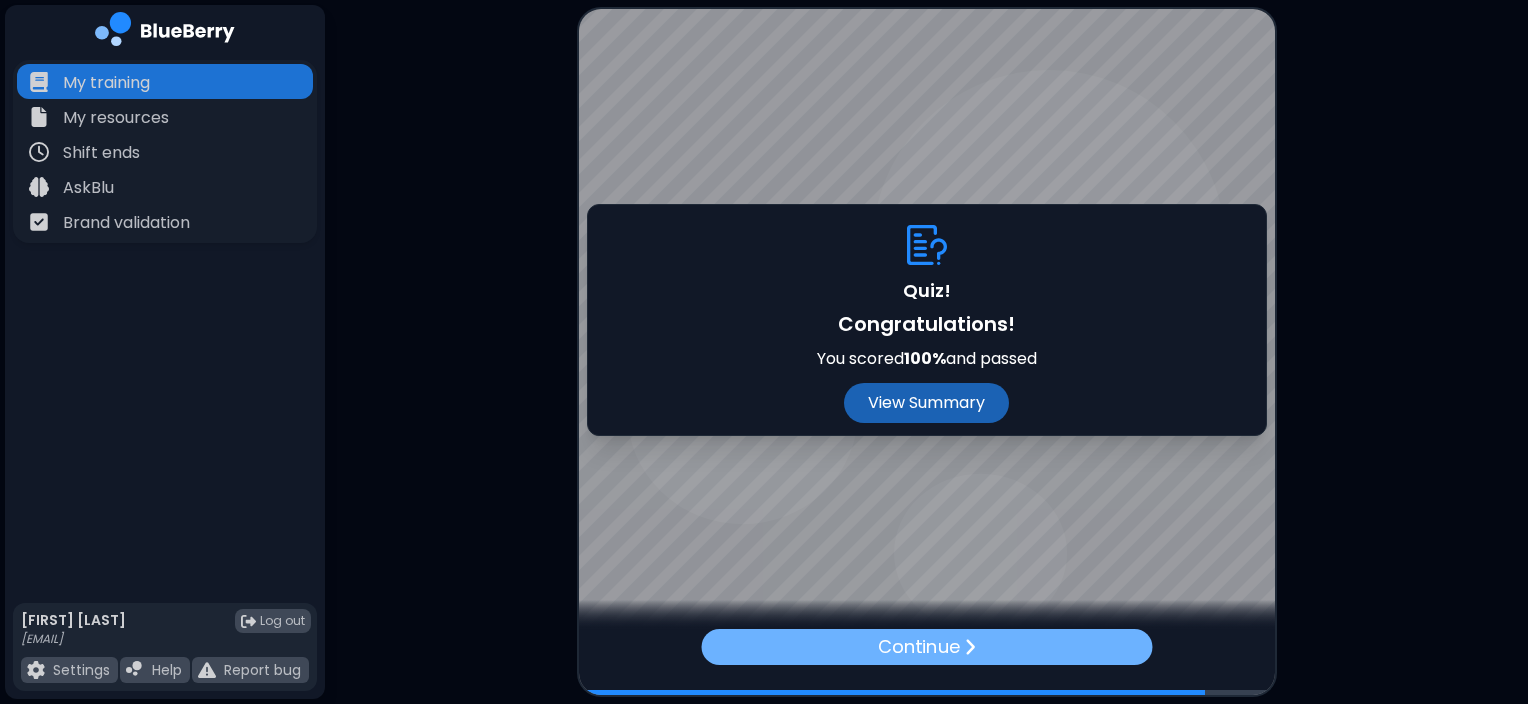 click on "Continue" at bounding box center [926, 647] 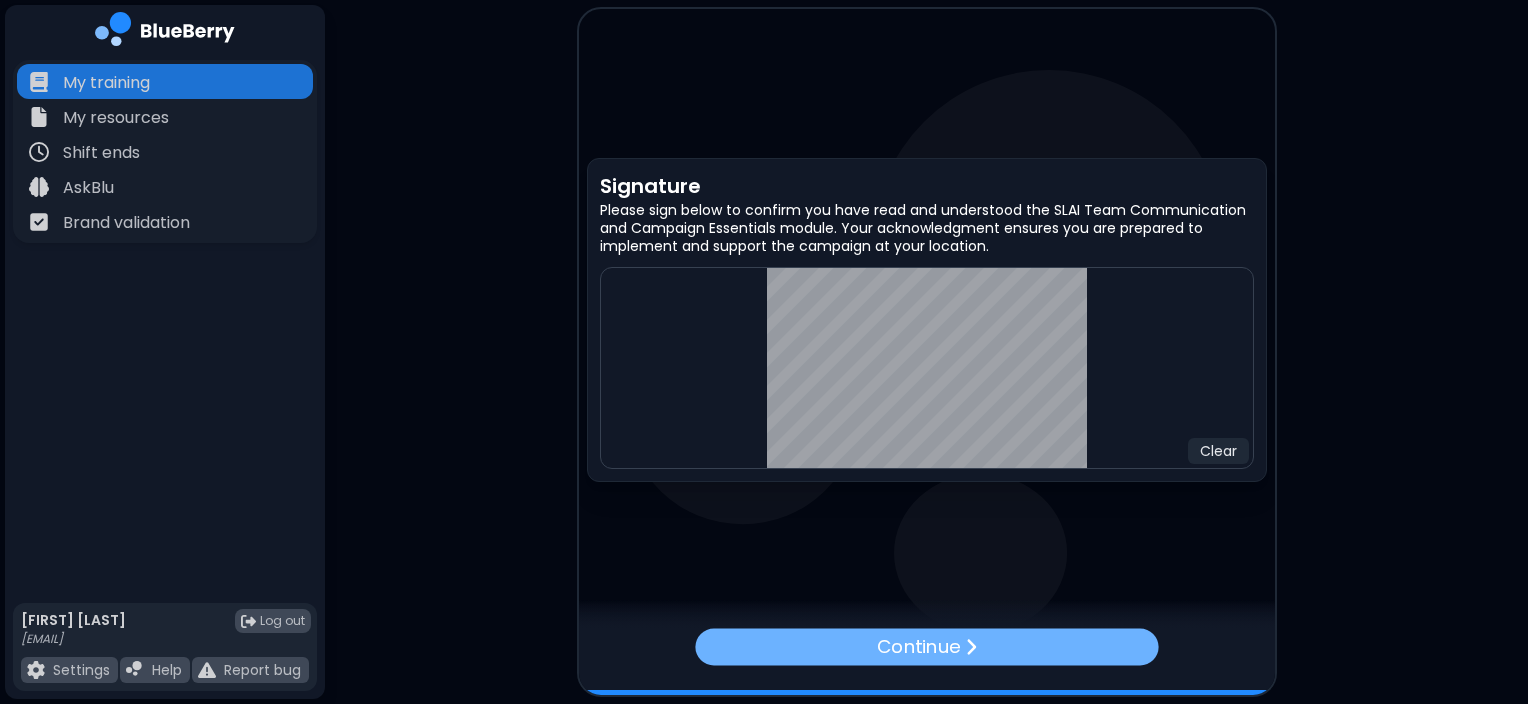click on "Continue" at bounding box center [918, 647] 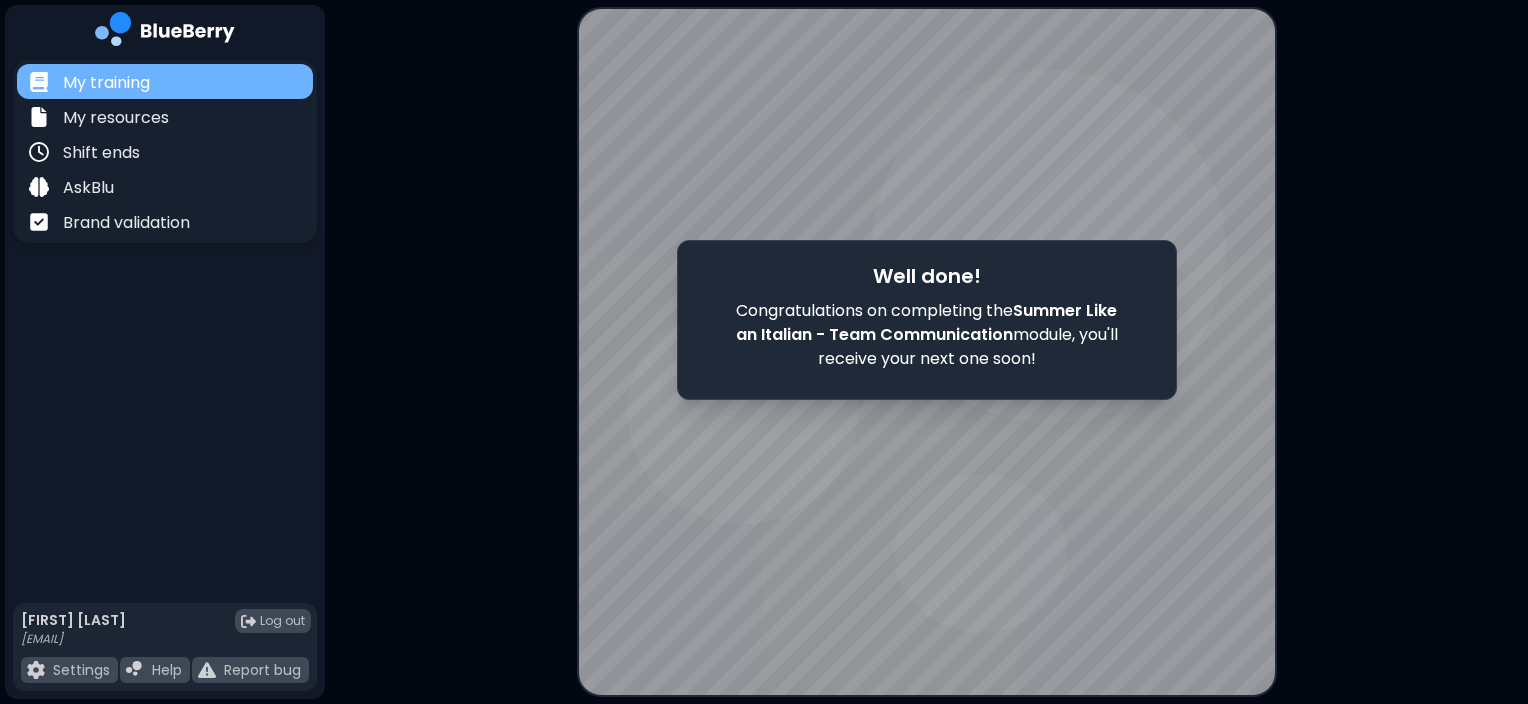 click on "My training" at bounding box center [165, 81] 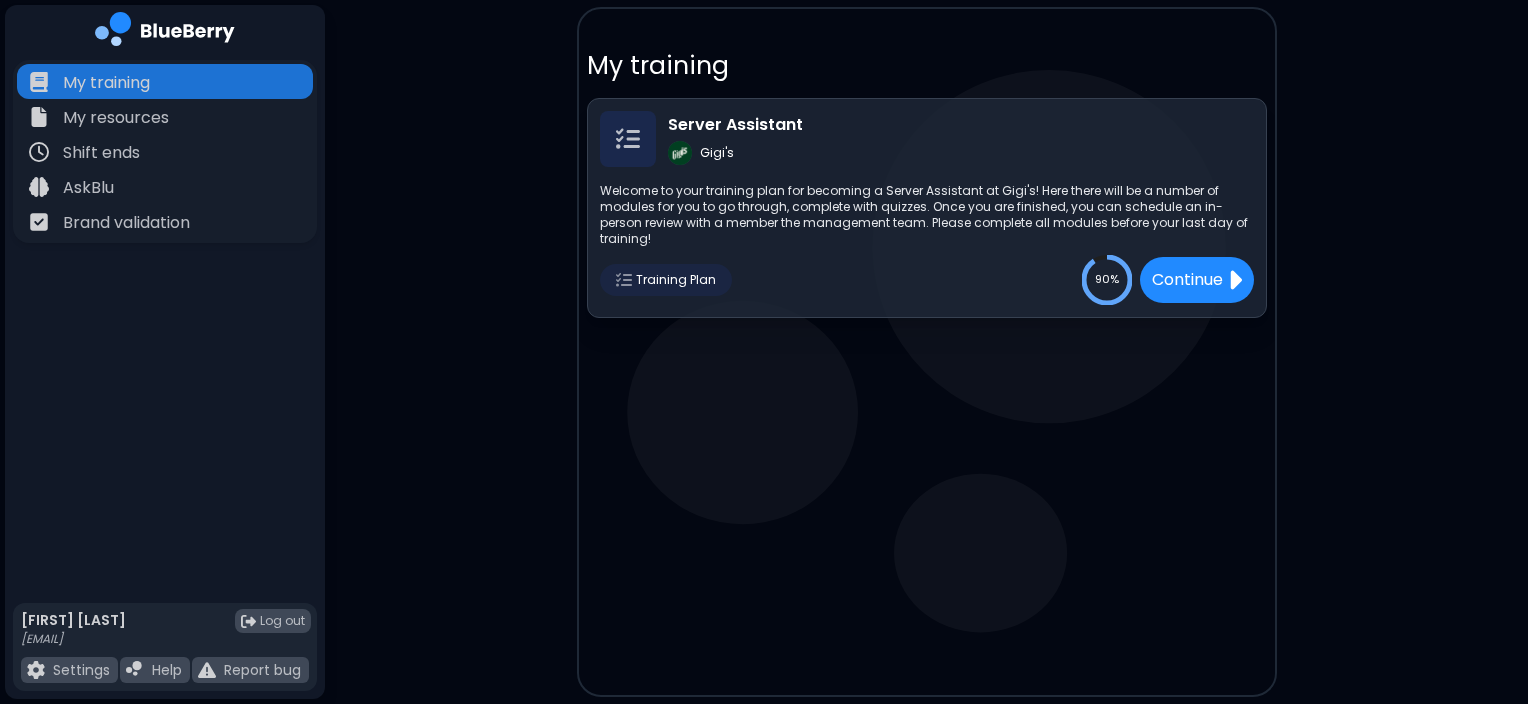 click on "My training Server Assistant Gigi's Welcome to your training plan for becoming a Server Assistant at Gigi's! Here there will be a number of modules for you to go through, complete with quizzes. Once you are finished, you can schedule an in-person review with a member the management team. Please complete all modules before your last day of training! Training Plan 90% Continue" at bounding box center [764, 352] 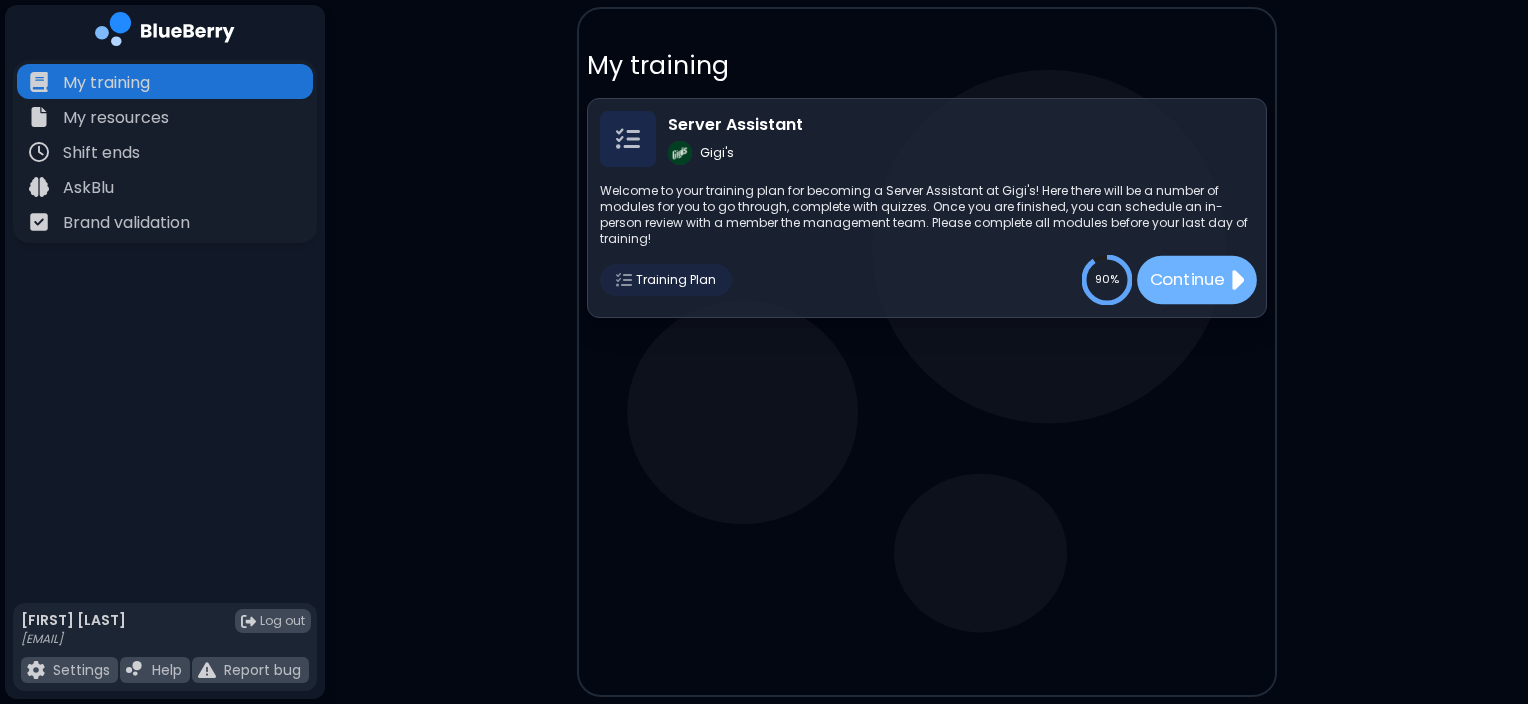 click on "Continue" at bounding box center [1186, 279] 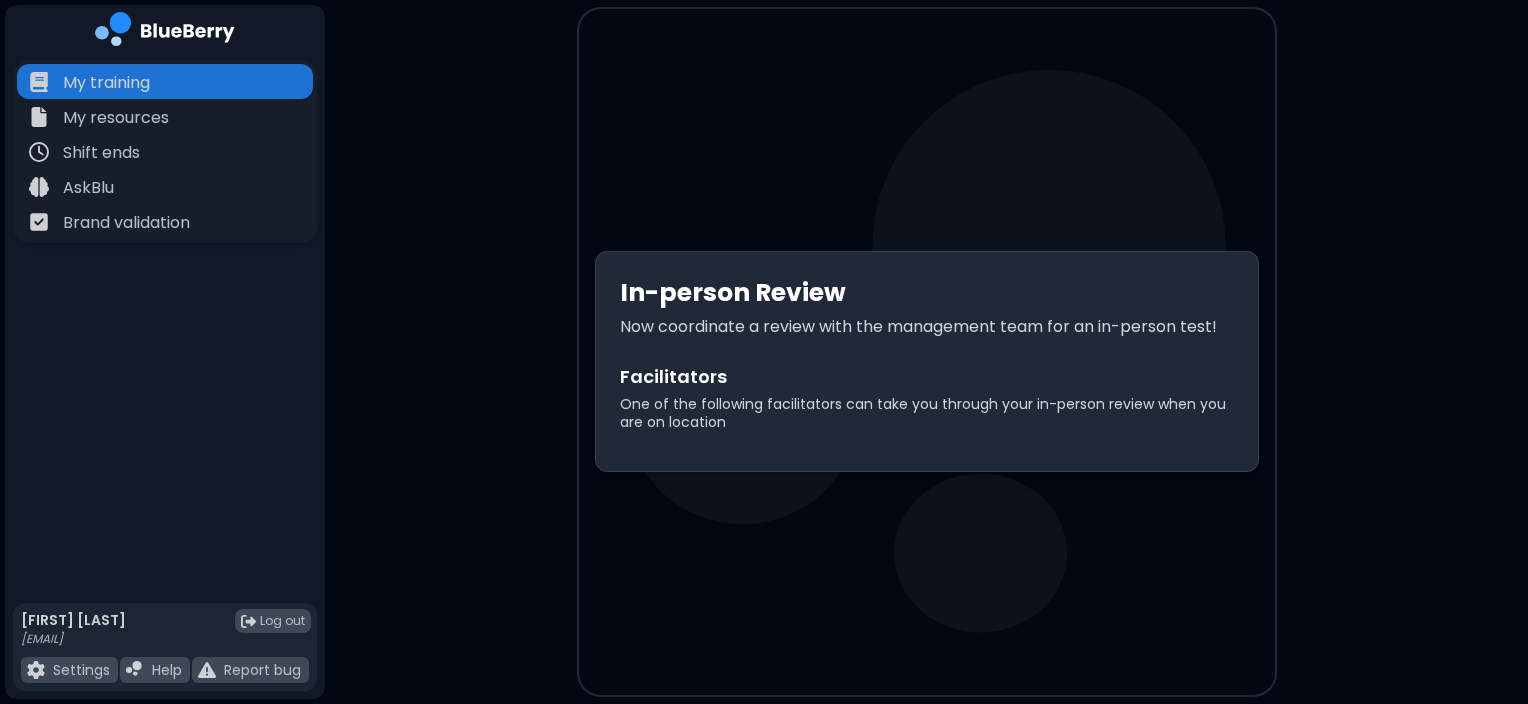click on "In-person Review Now coordinate a review with the management team for an in-person test! Facilitators One of the following facilitators can take you through your in-person review when you are on location" at bounding box center (764, 352) 